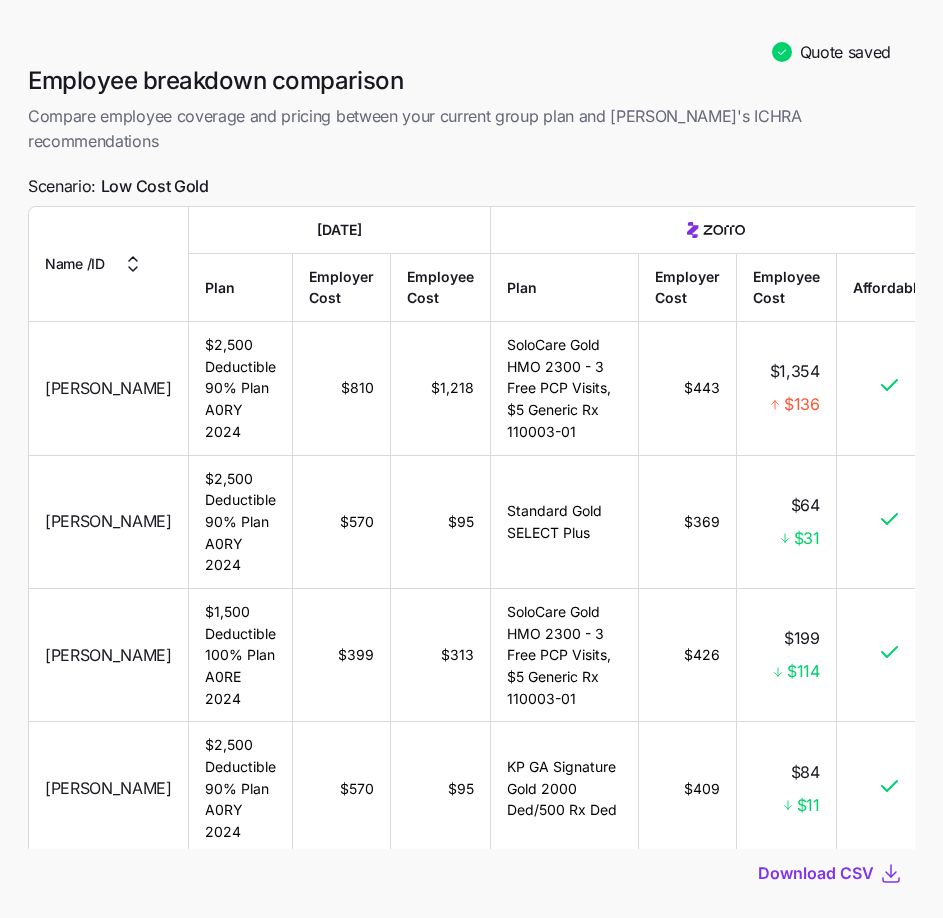 scroll, scrollTop: 0, scrollLeft: 0, axis: both 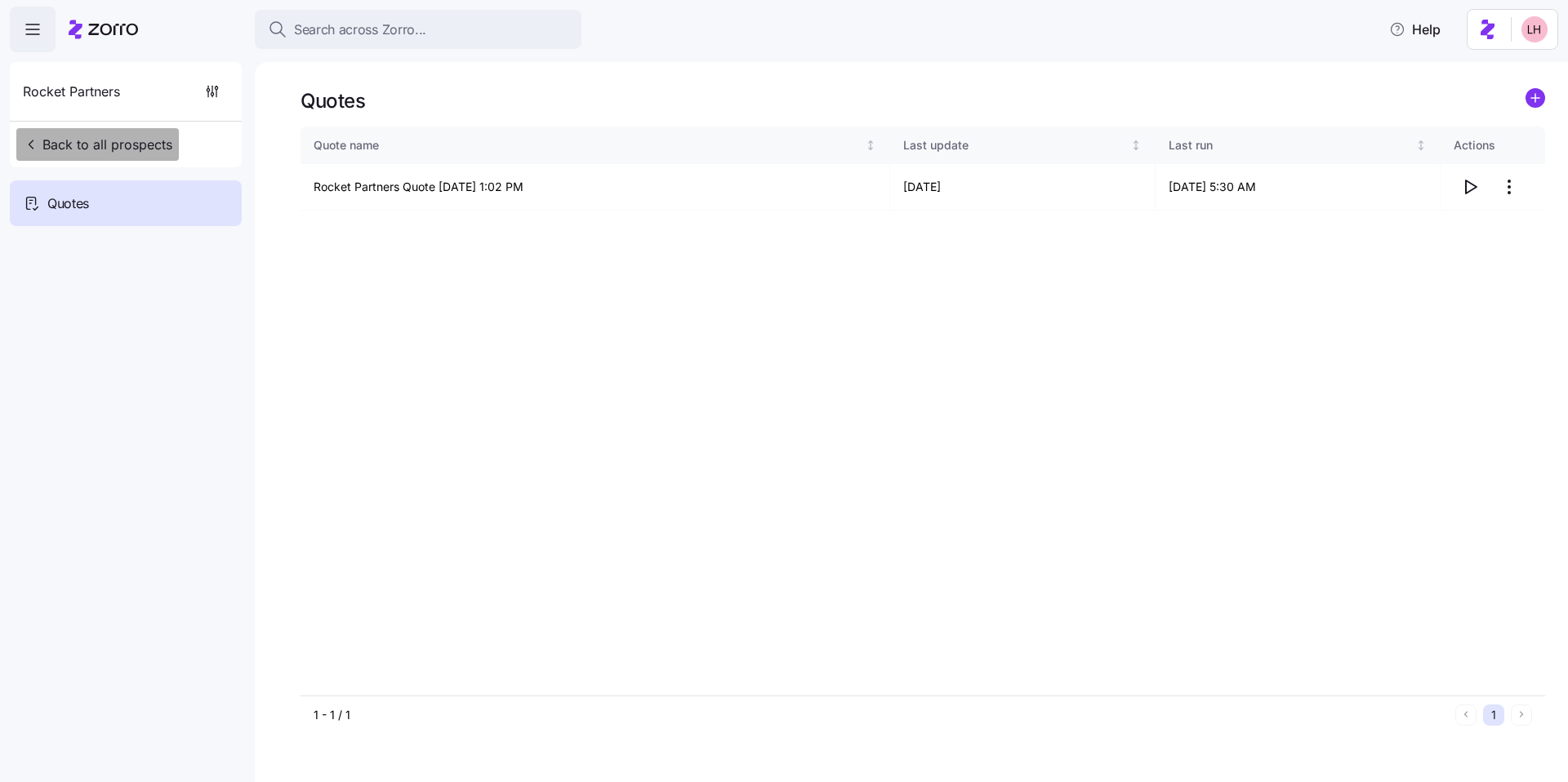 click on "Back to all prospects" at bounding box center [97, 144] 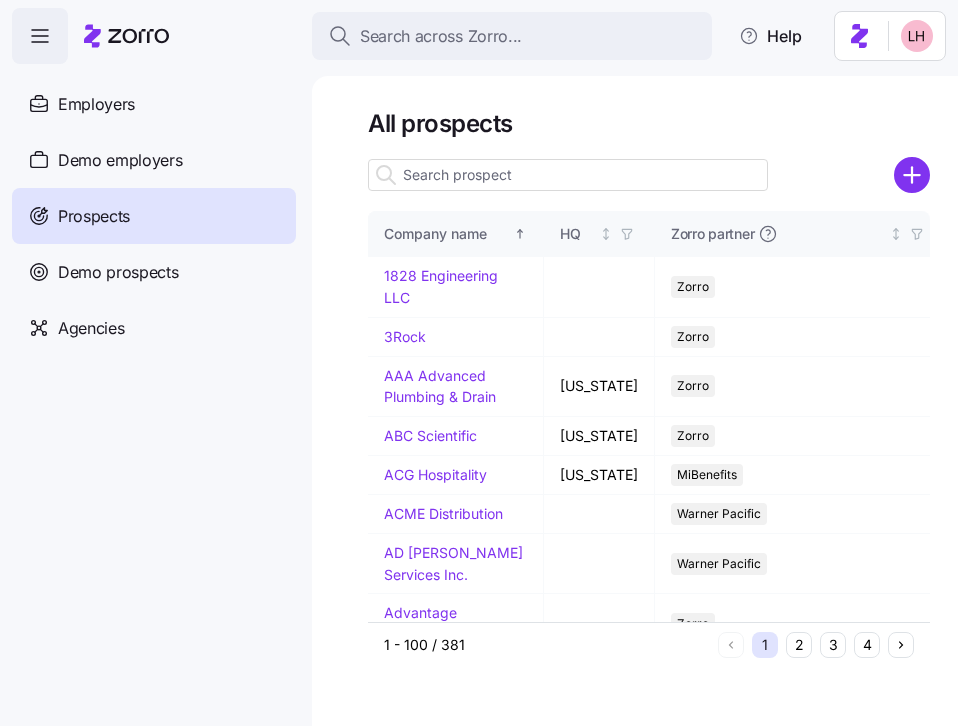 click at bounding box center (568, 175) 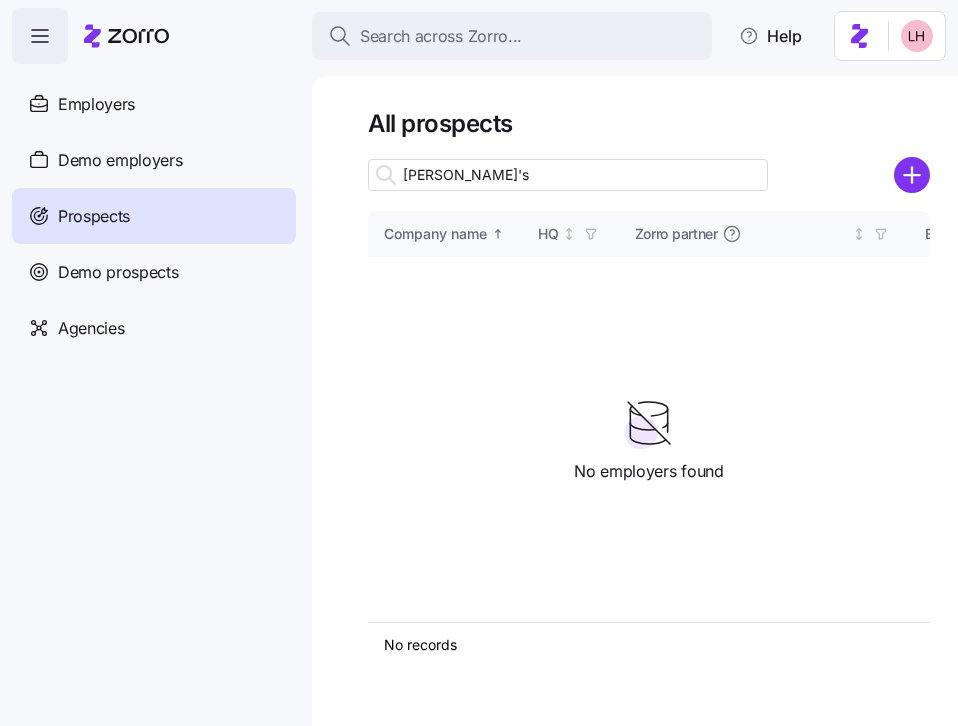 click on "bill's" at bounding box center (568, 175) 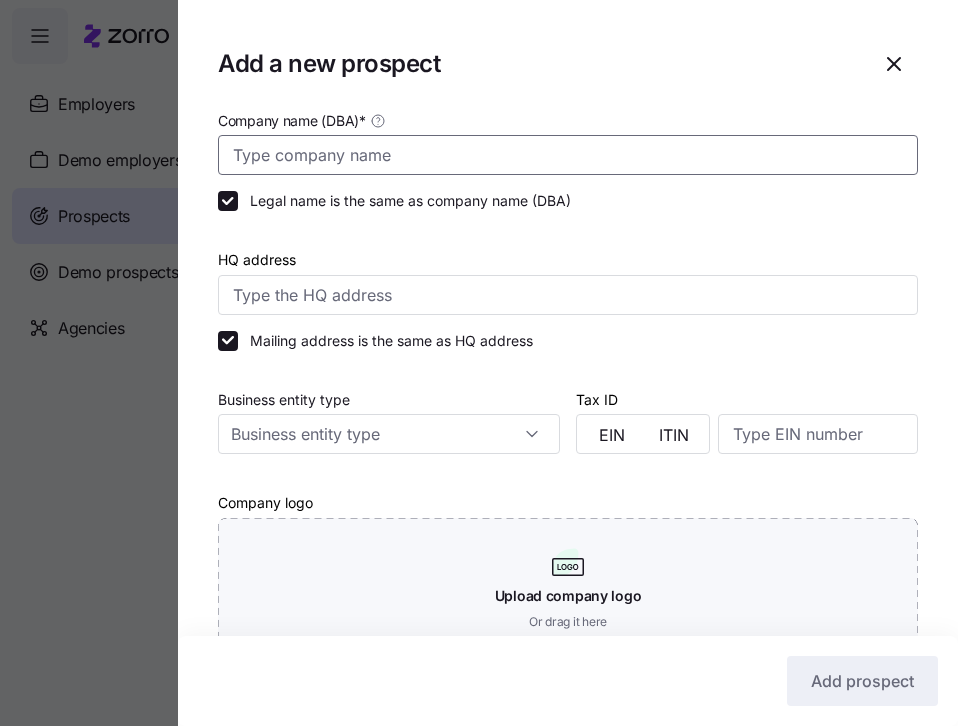 click on "Company name (DBA)  *" at bounding box center [568, 155] 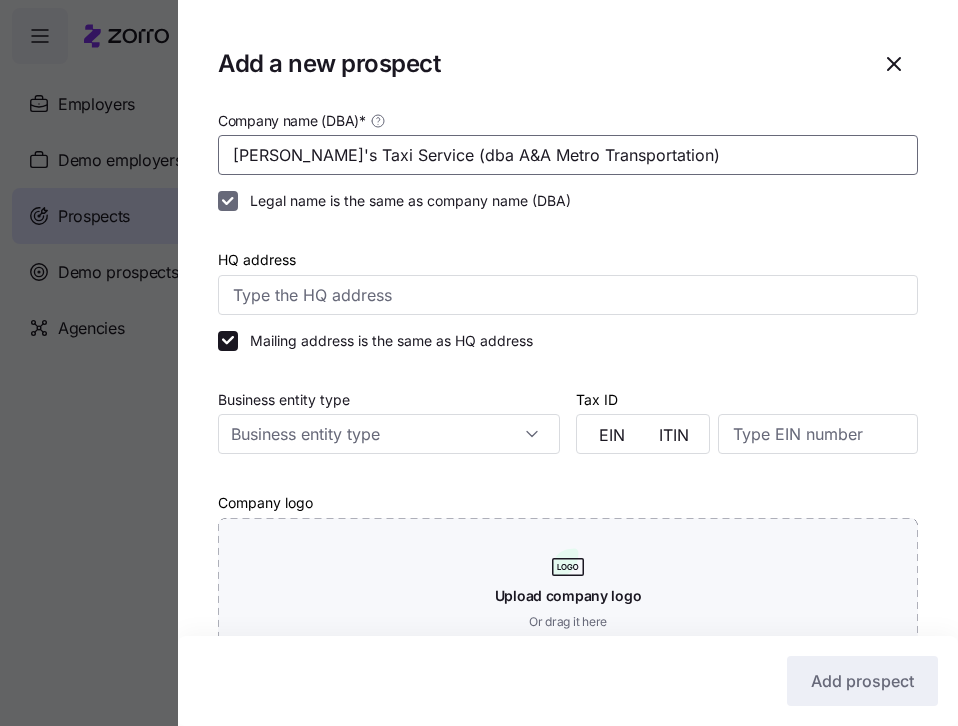 type on "Bill's Taxi Service (dba A&A Metro Transportation)" 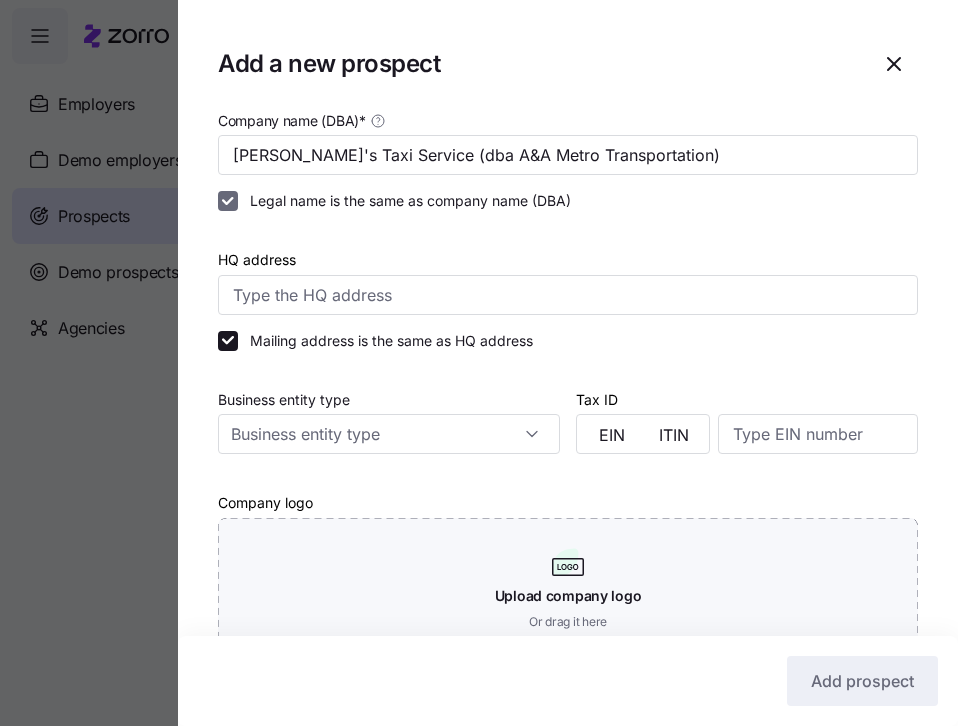 click on "Legal name is the same as company name (DBA)" at bounding box center (228, 201) 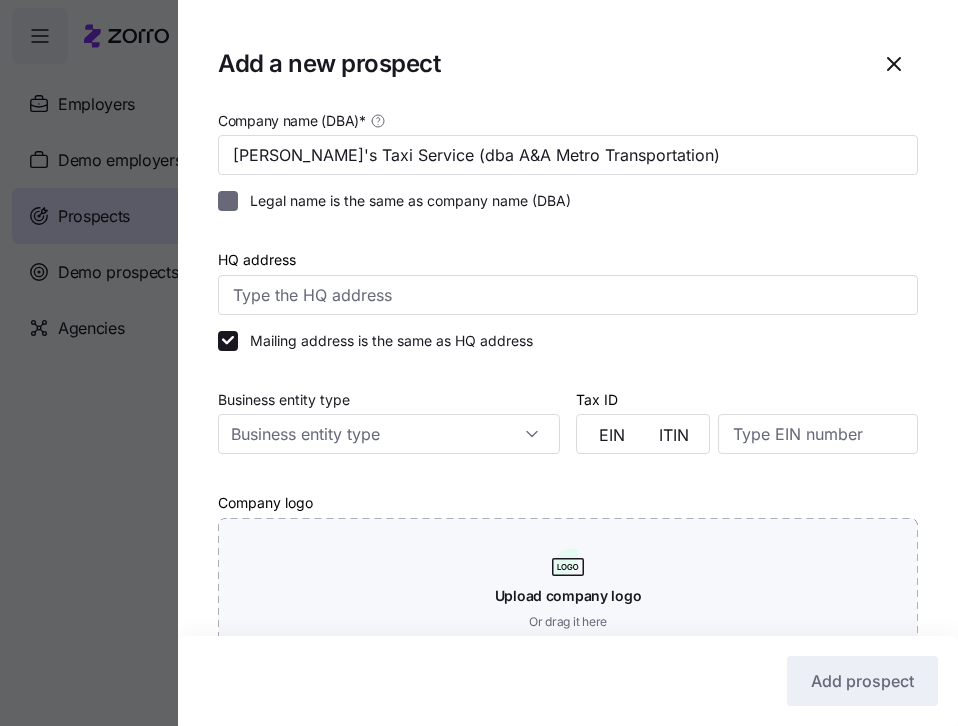 checkbox on "false" 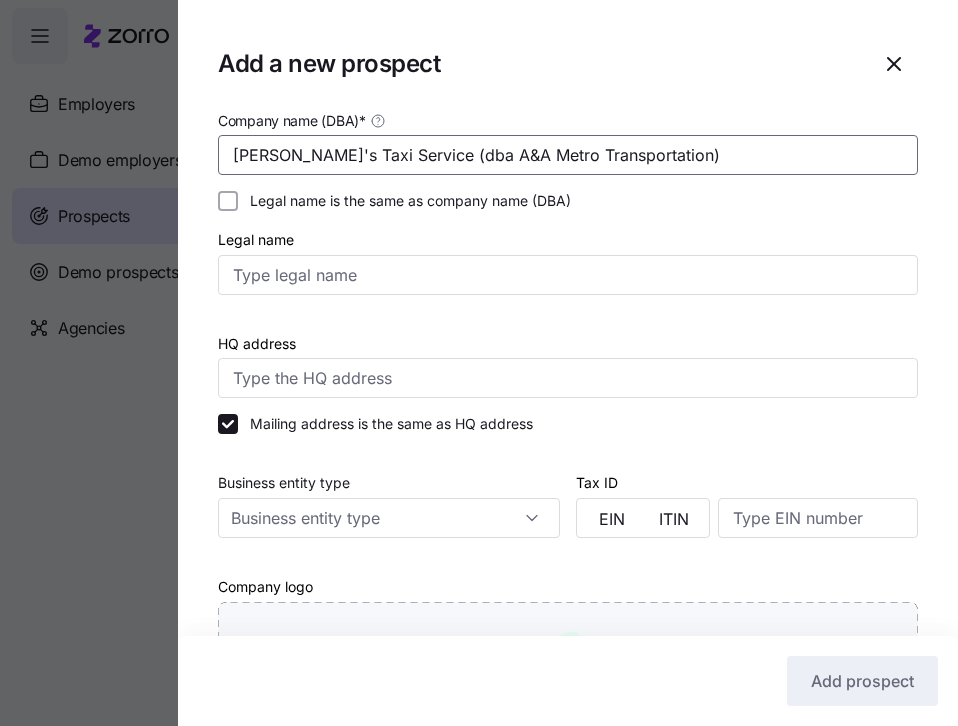 click on "Bill's Taxi Service (dba A&A Metro Transportation)" at bounding box center (568, 155) 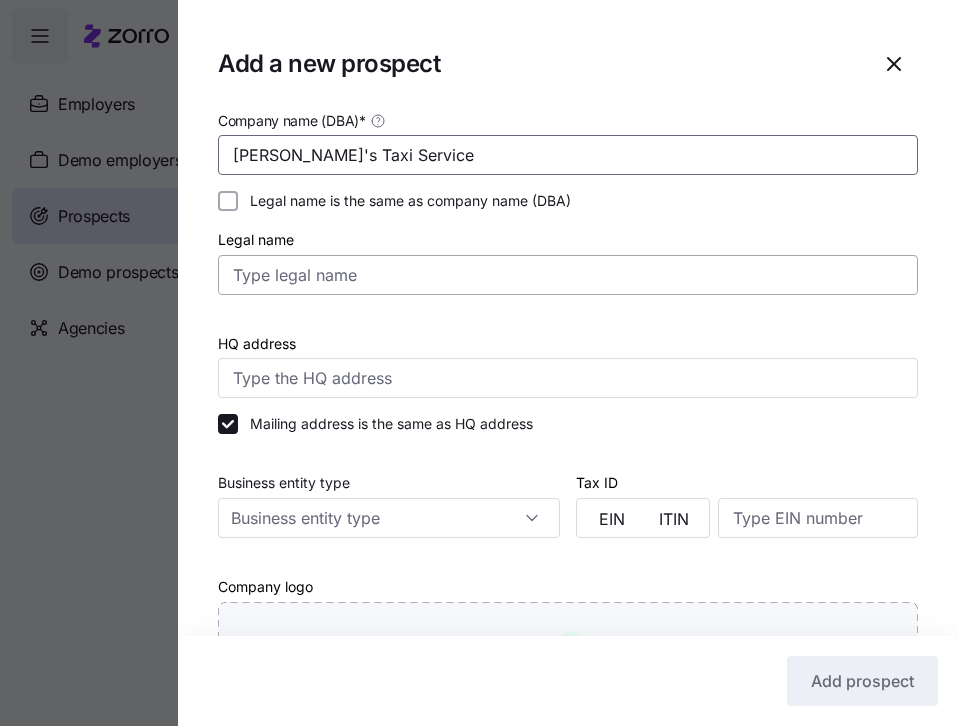 type on "[PERSON_NAME]'s Taxi Service" 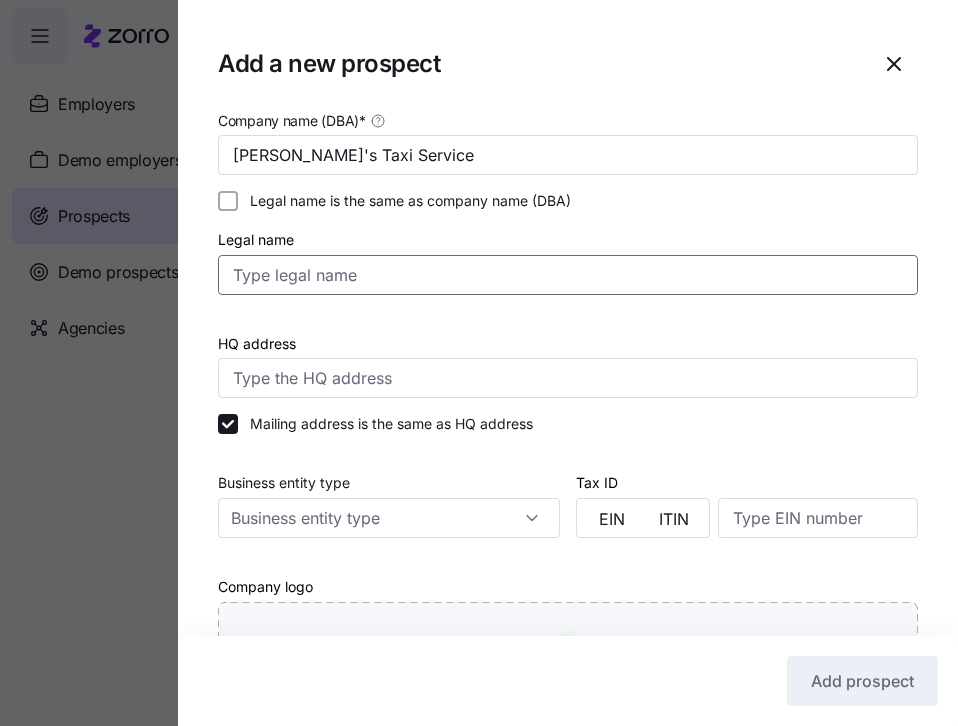 click on "Legal name" at bounding box center (568, 275) 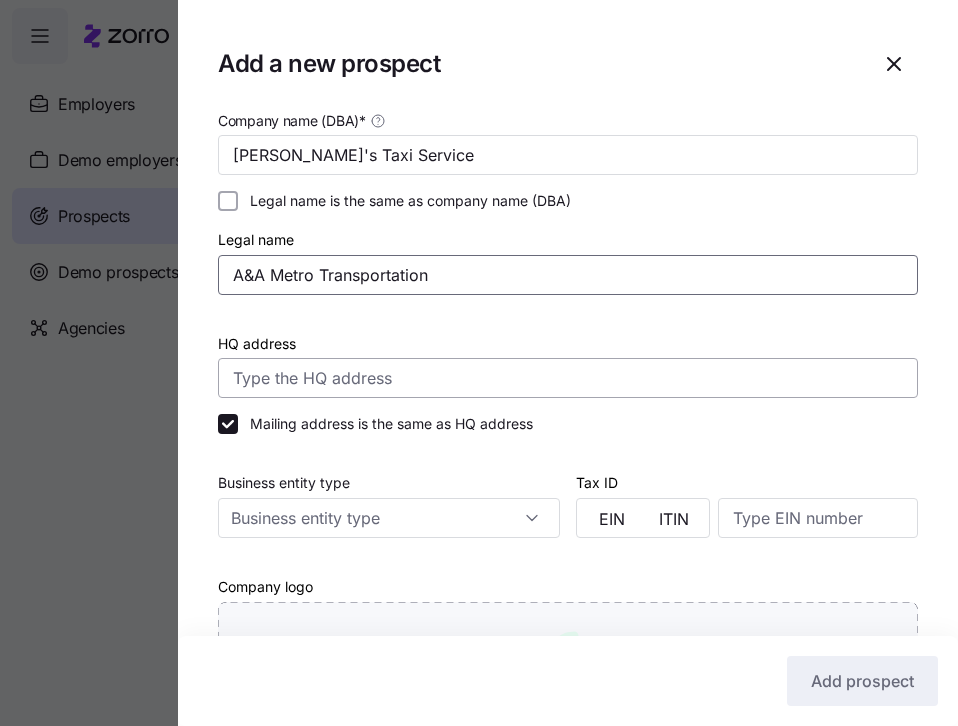 type on "A&A Metro Transportation" 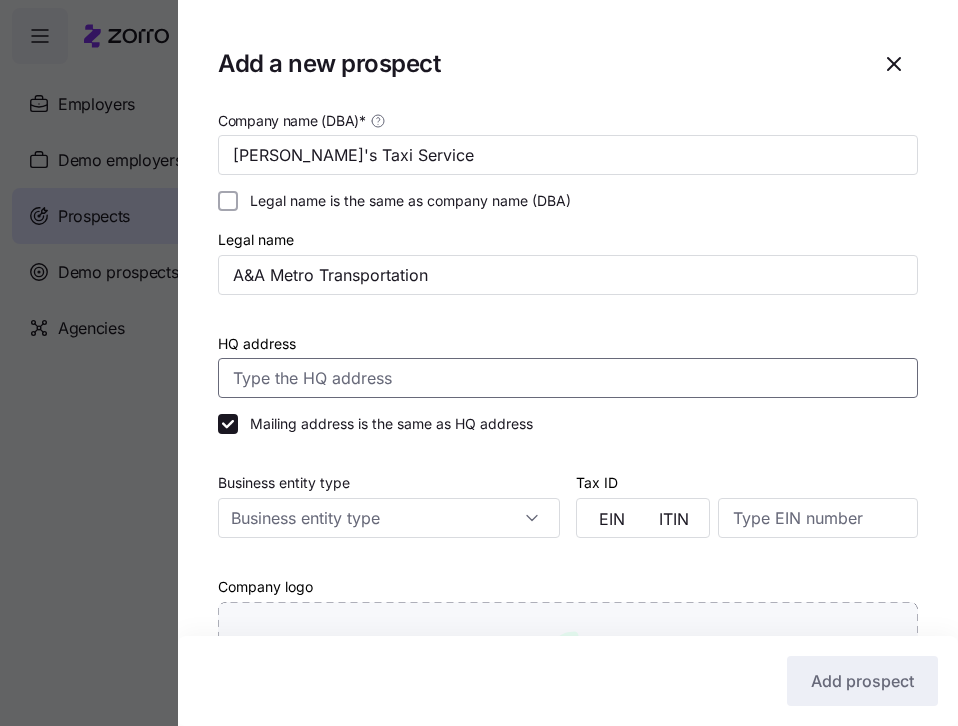 click on "HQ address" at bounding box center (568, 378) 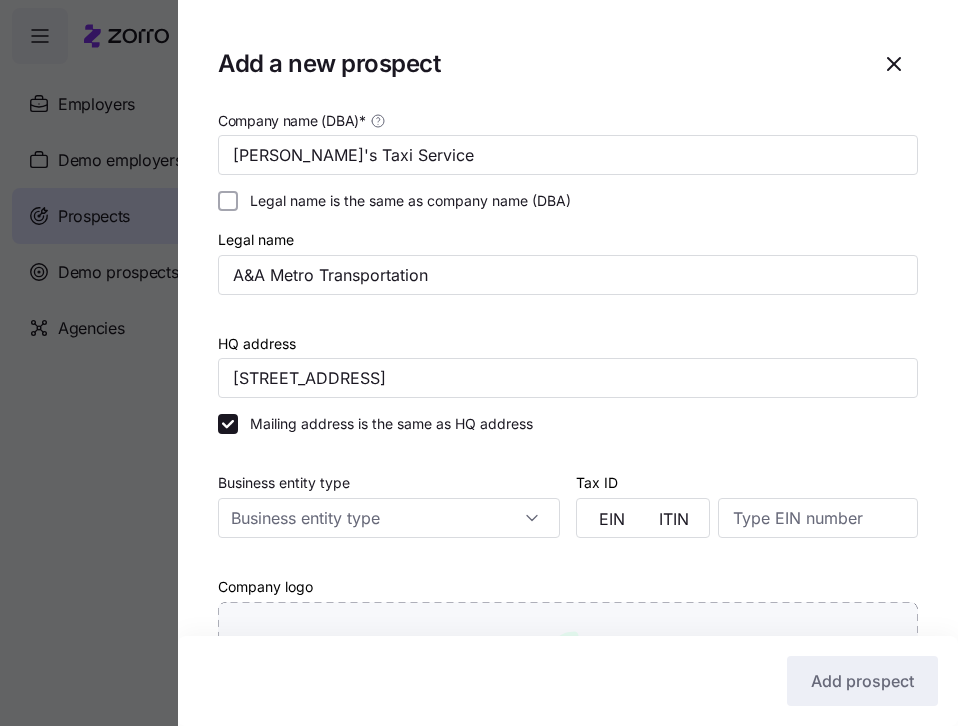 type on "1001 Bedford St, Bridgewater, MA 02324, USA" 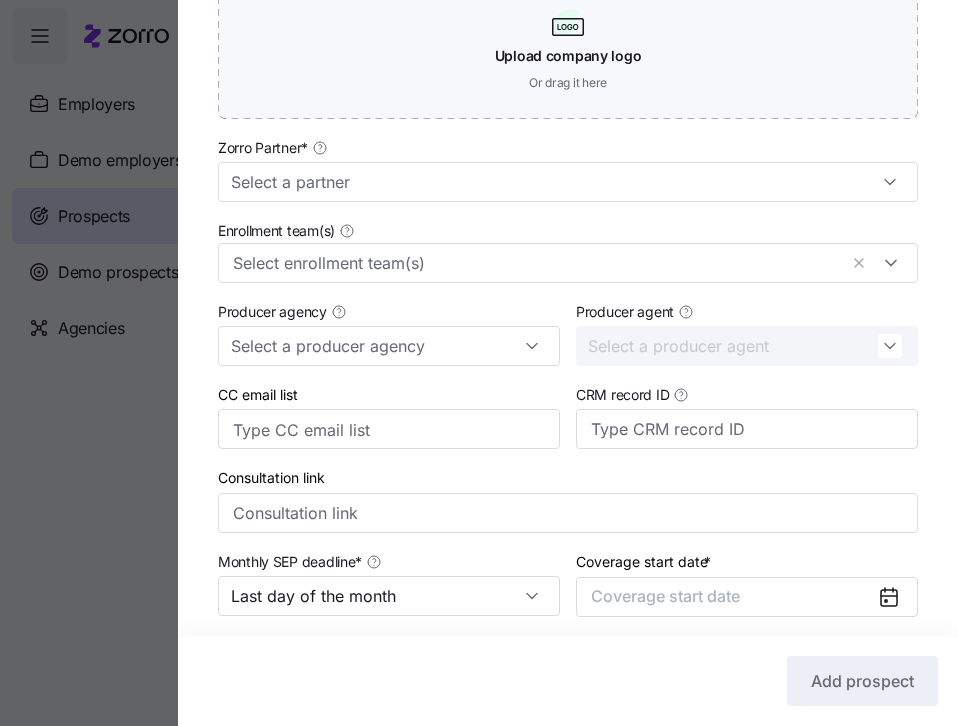 scroll, scrollTop: 635, scrollLeft: 0, axis: vertical 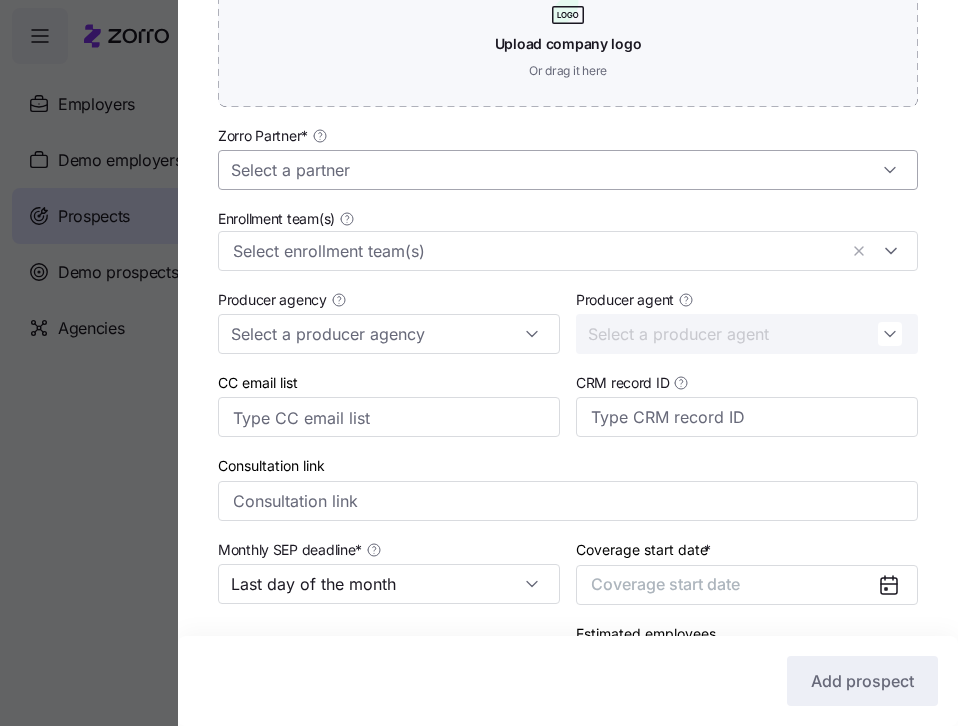click on "Zorro Partner  *" at bounding box center (568, 170) 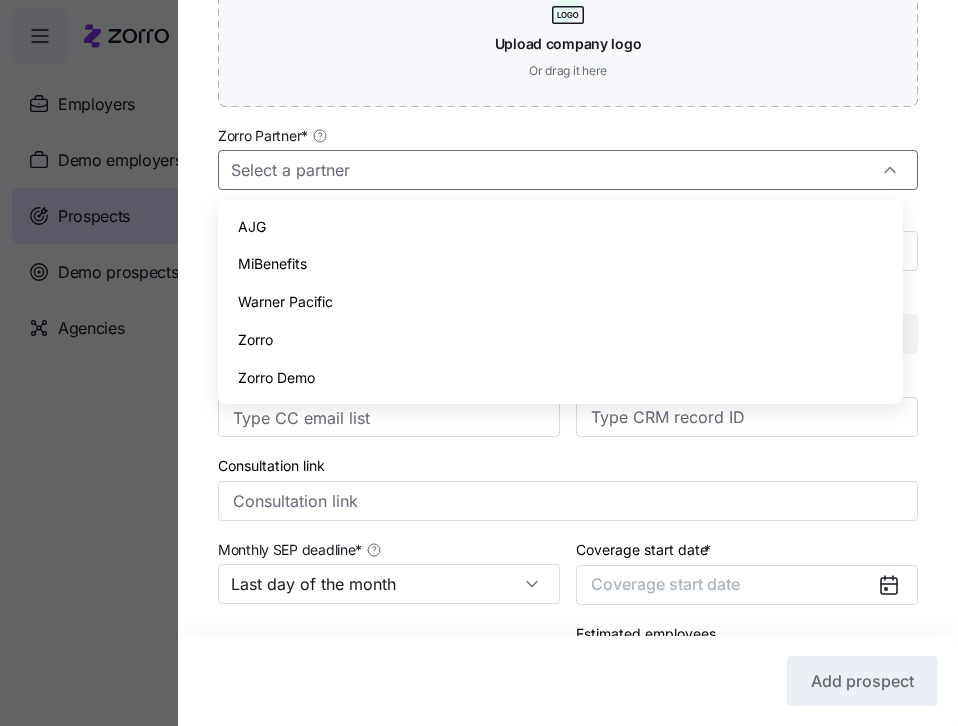 click on "Zorro" at bounding box center (560, 340) 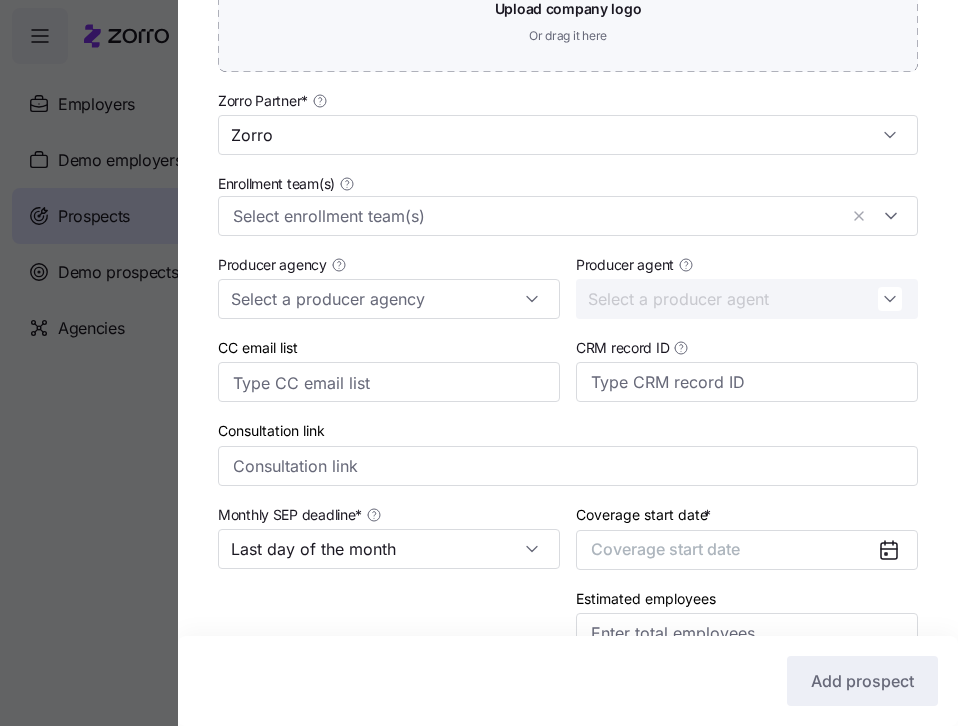 scroll, scrollTop: 836, scrollLeft: 0, axis: vertical 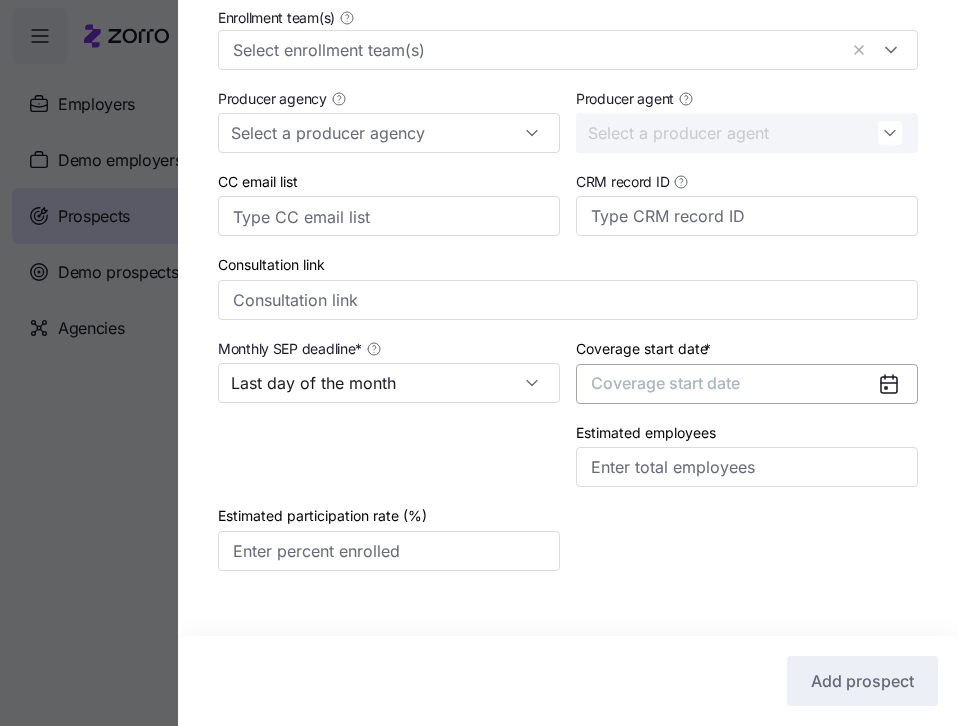 click on "Coverage start date" at bounding box center (747, 384) 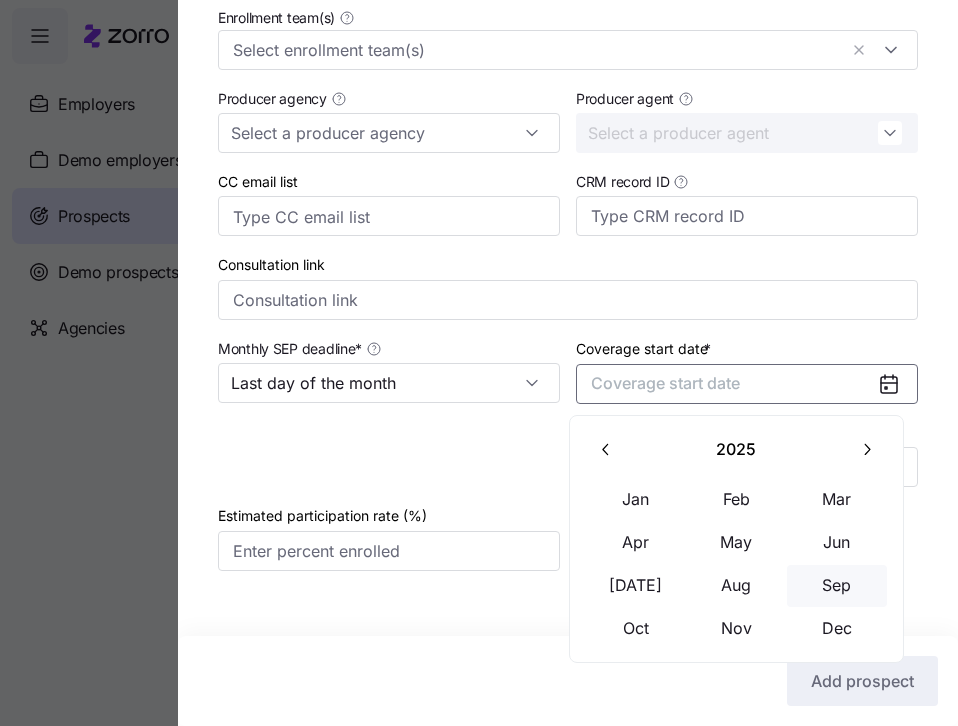 click on "Sep" at bounding box center [837, 586] 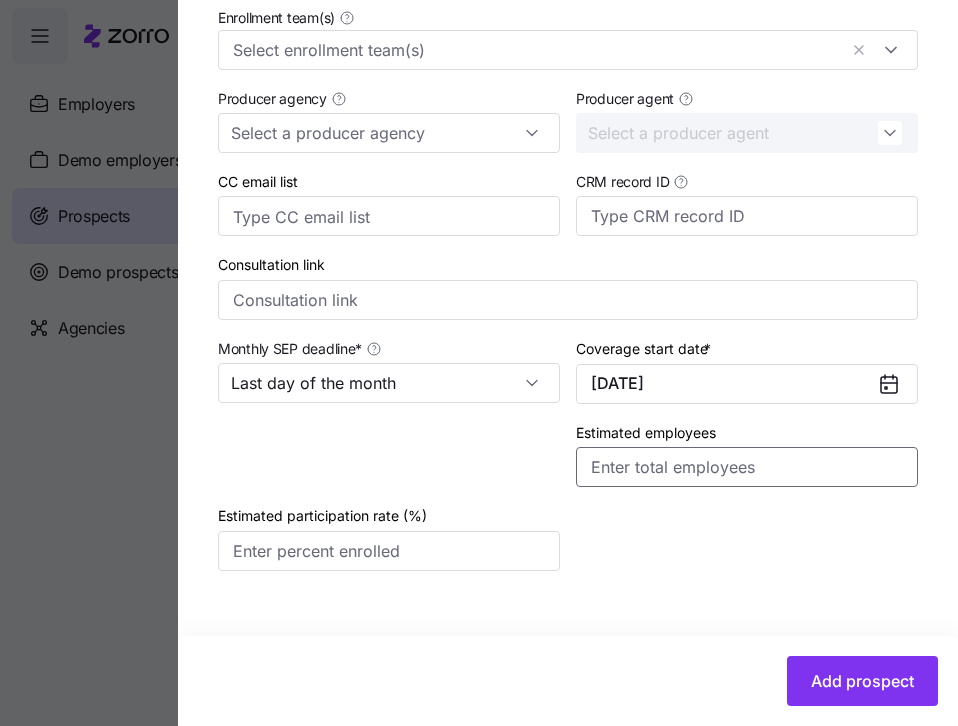 click on "Estimated employees" at bounding box center [747, 467] 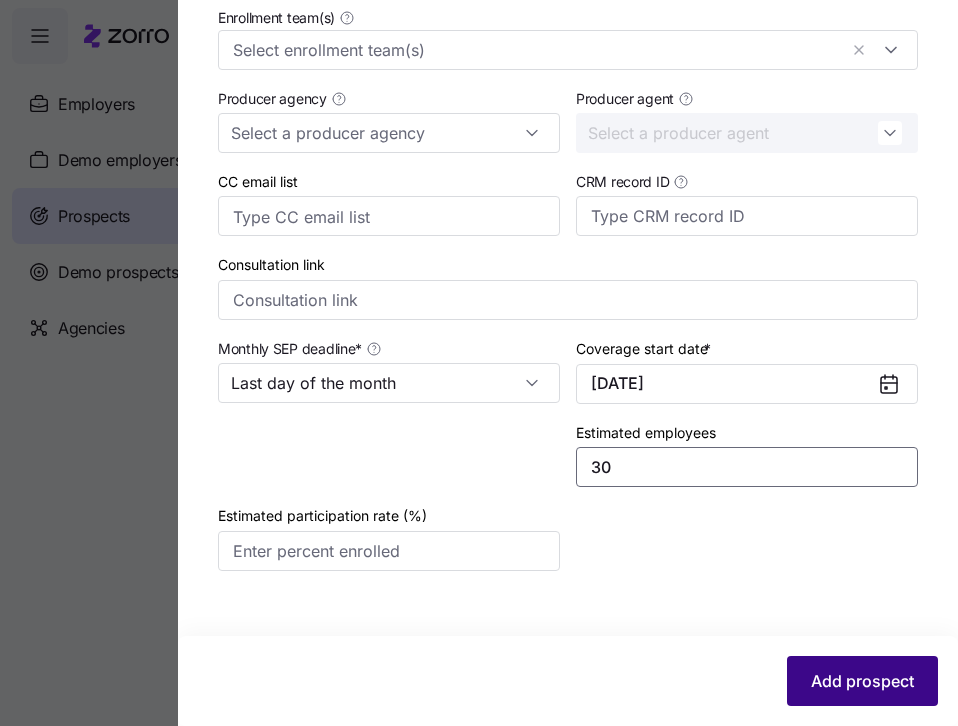 type on "30" 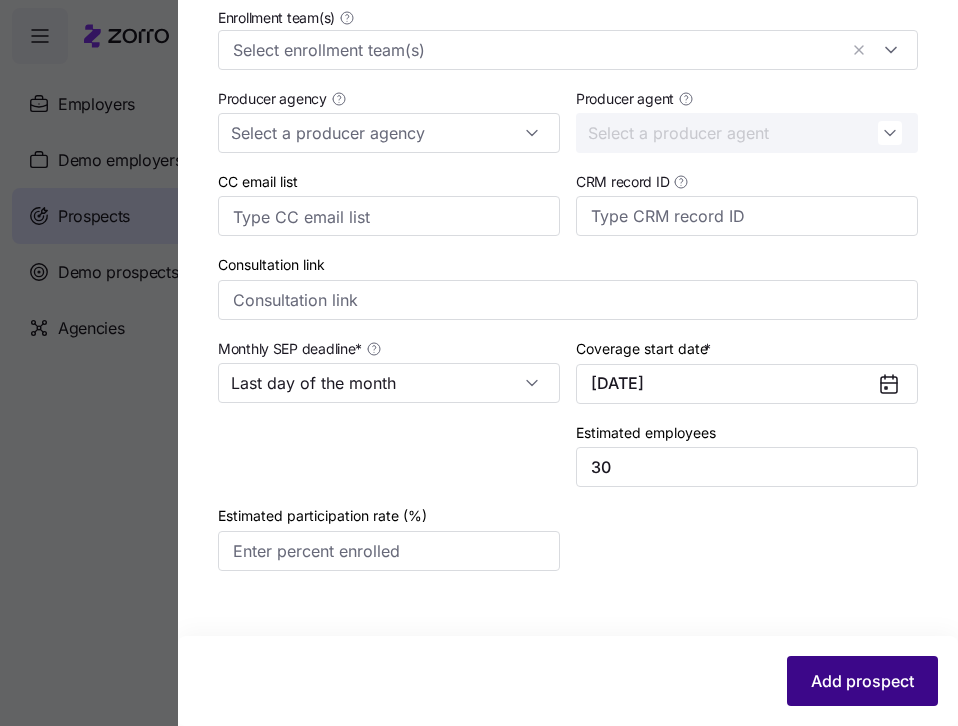 click on "Add prospect" at bounding box center [862, 681] 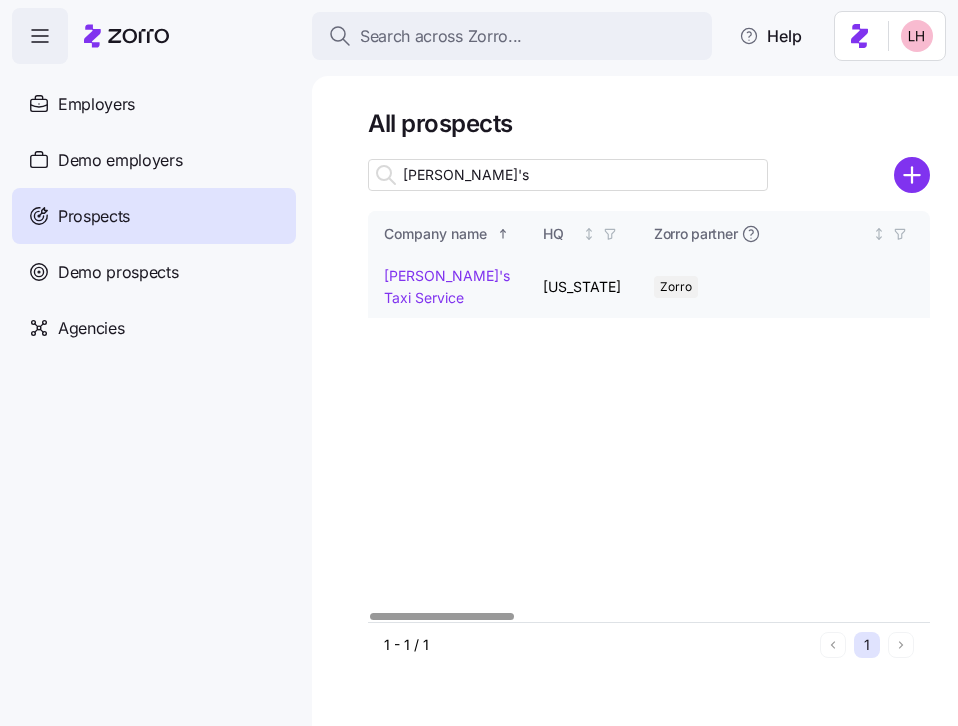 click on "[PERSON_NAME]'s Taxi Service" at bounding box center [447, 286] 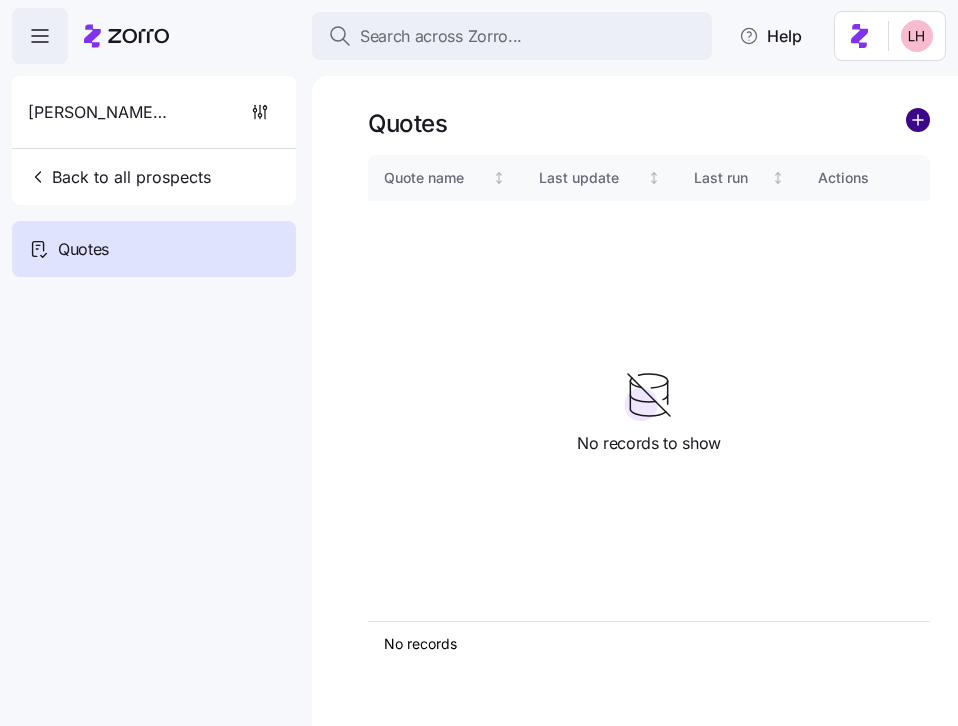 click 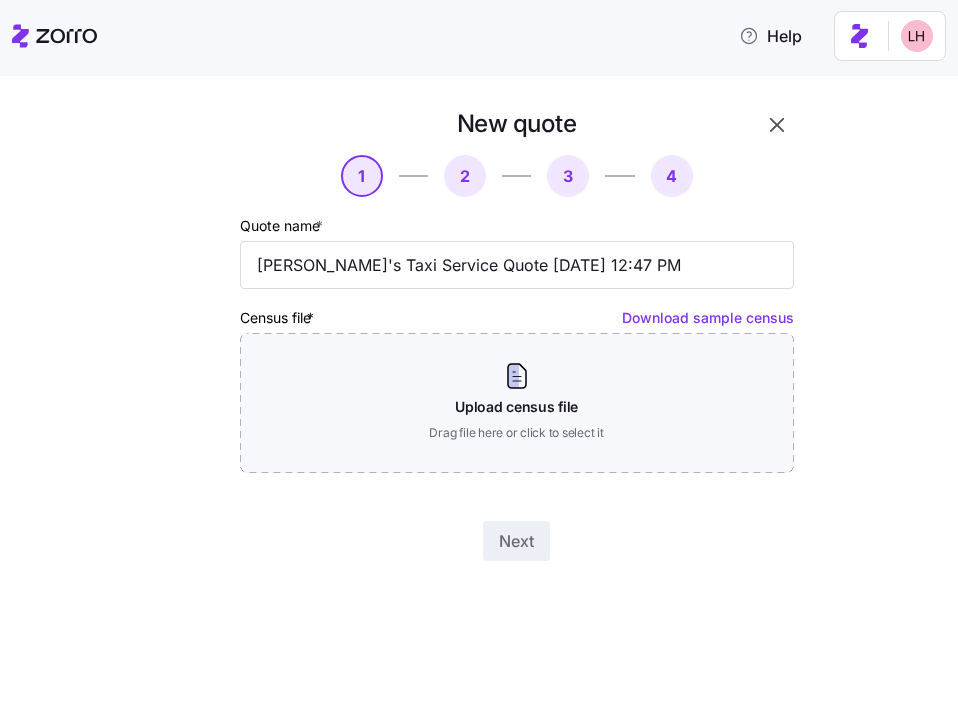 click on "Download sample census" at bounding box center (708, 317) 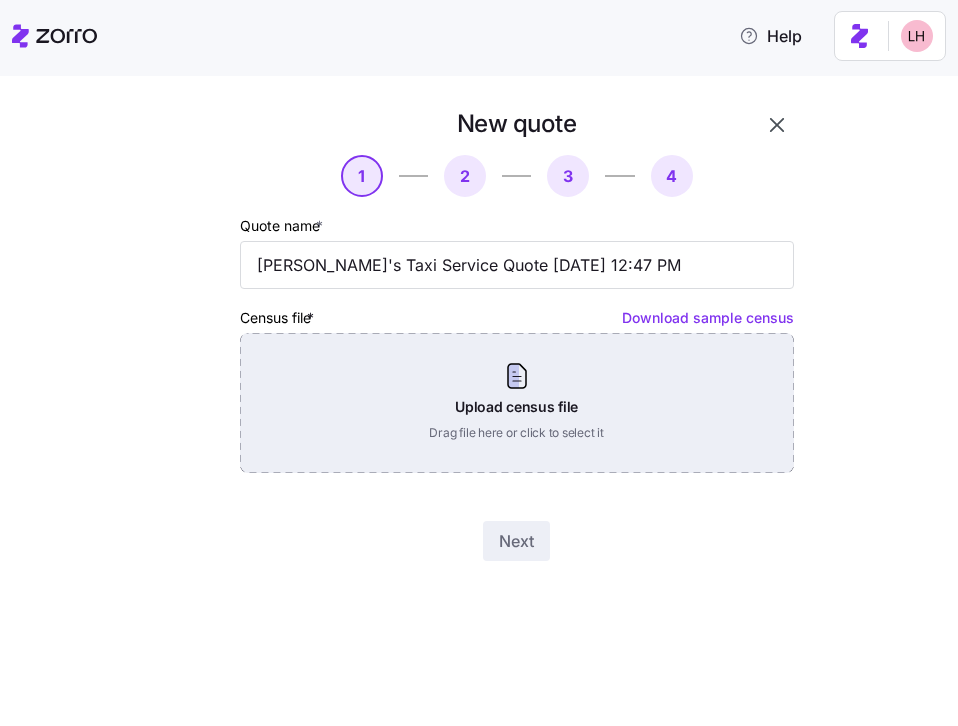 click on "Upload census file Drag file here or click to select it" at bounding box center (517, 403) 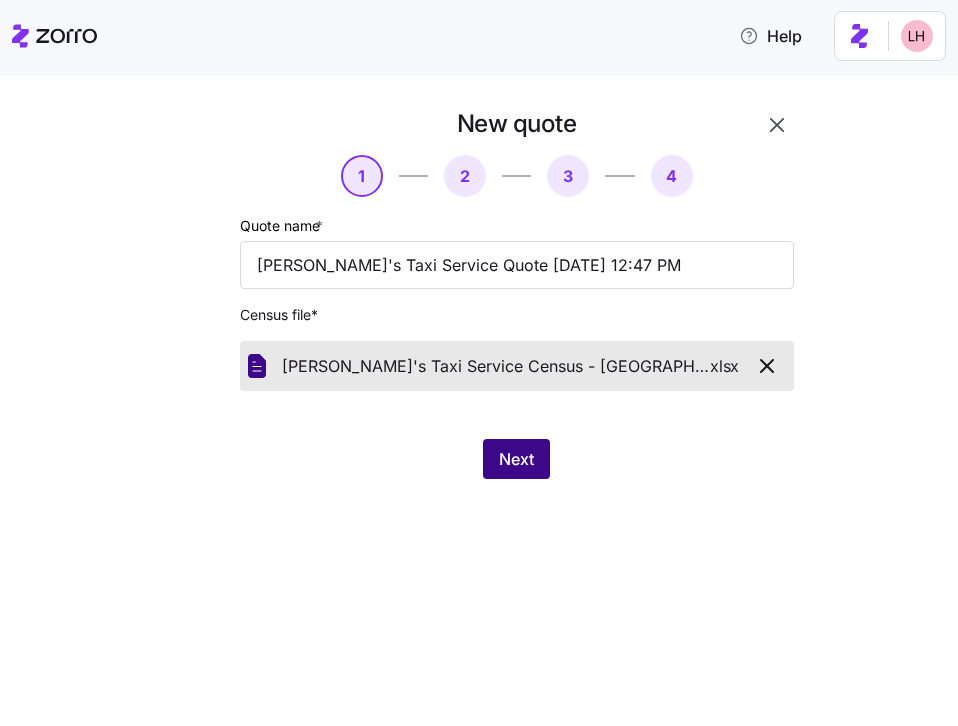click on "Next" at bounding box center [516, 459] 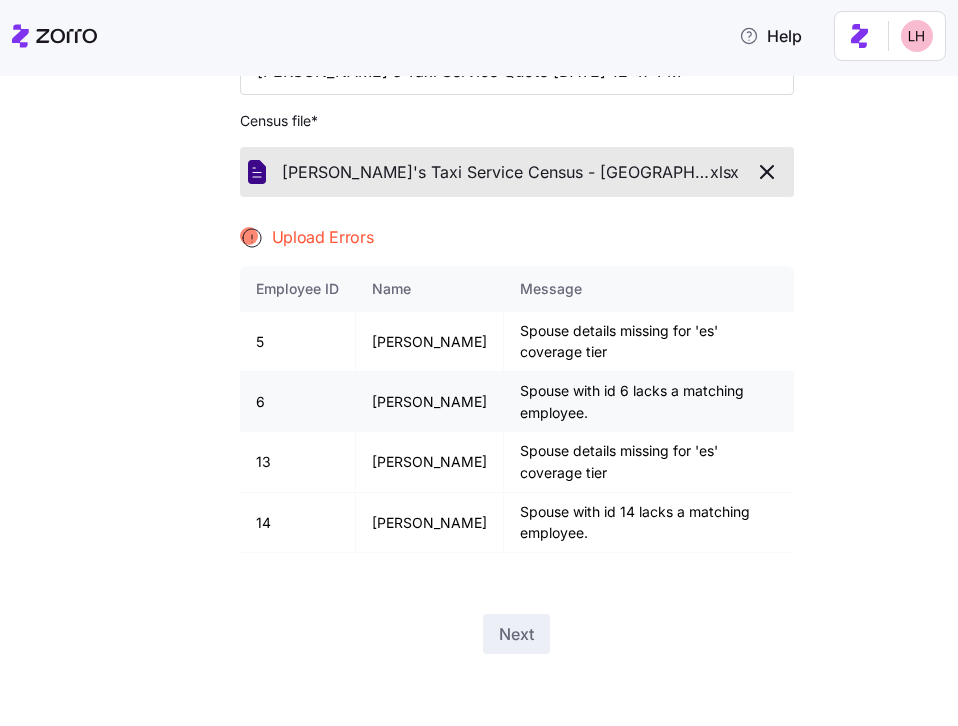 scroll, scrollTop: 194, scrollLeft: 0, axis: vertical 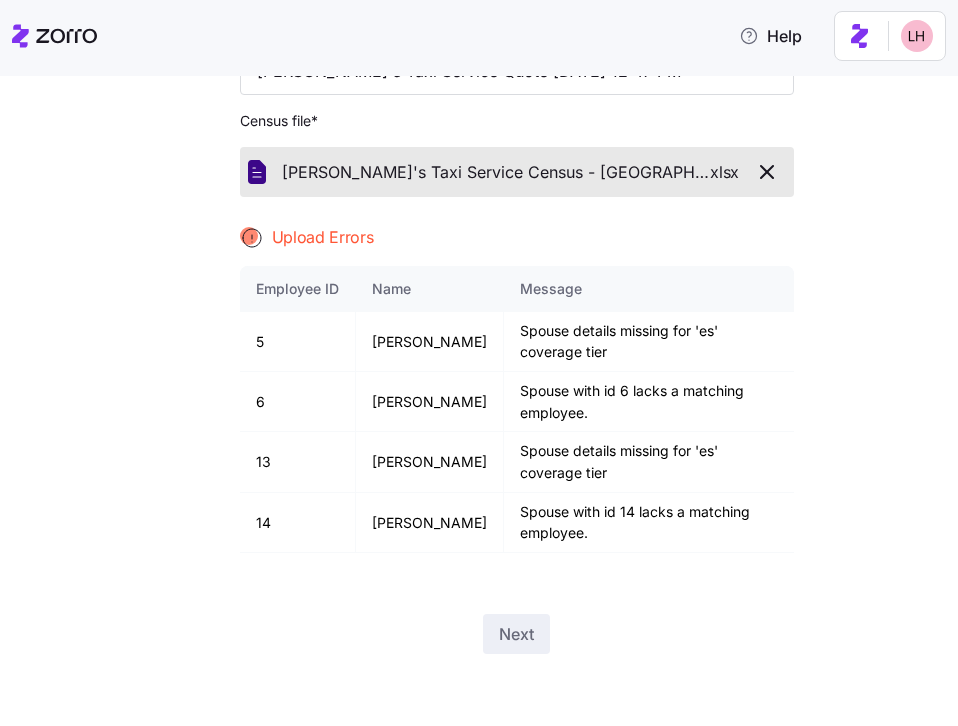 click 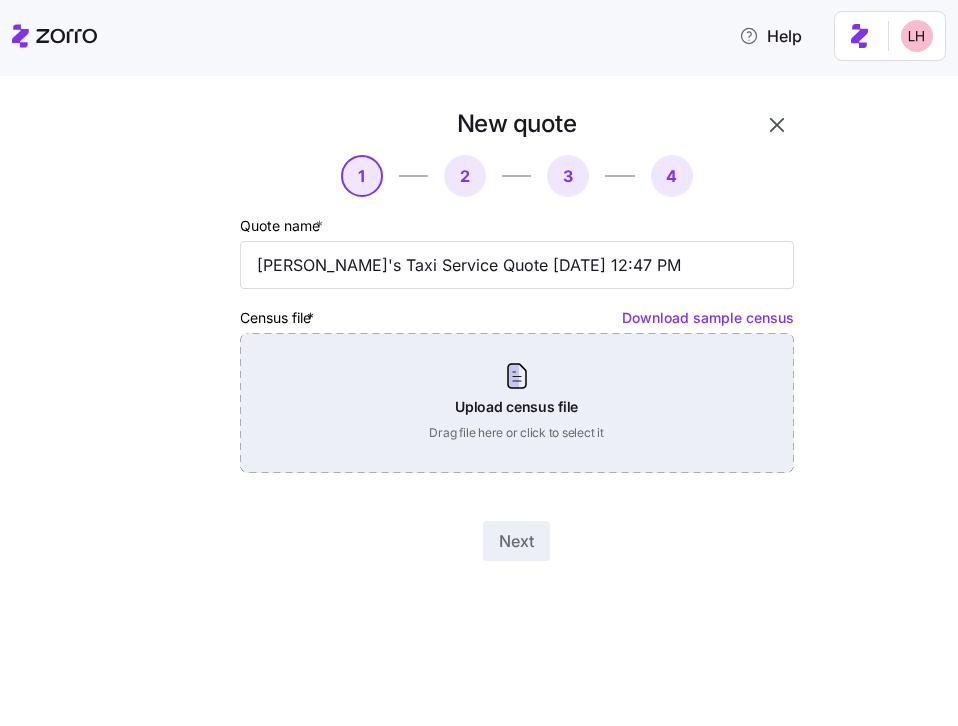 click on "Upload census file Drag file here or click to select it" at bounding box center (517, 403) 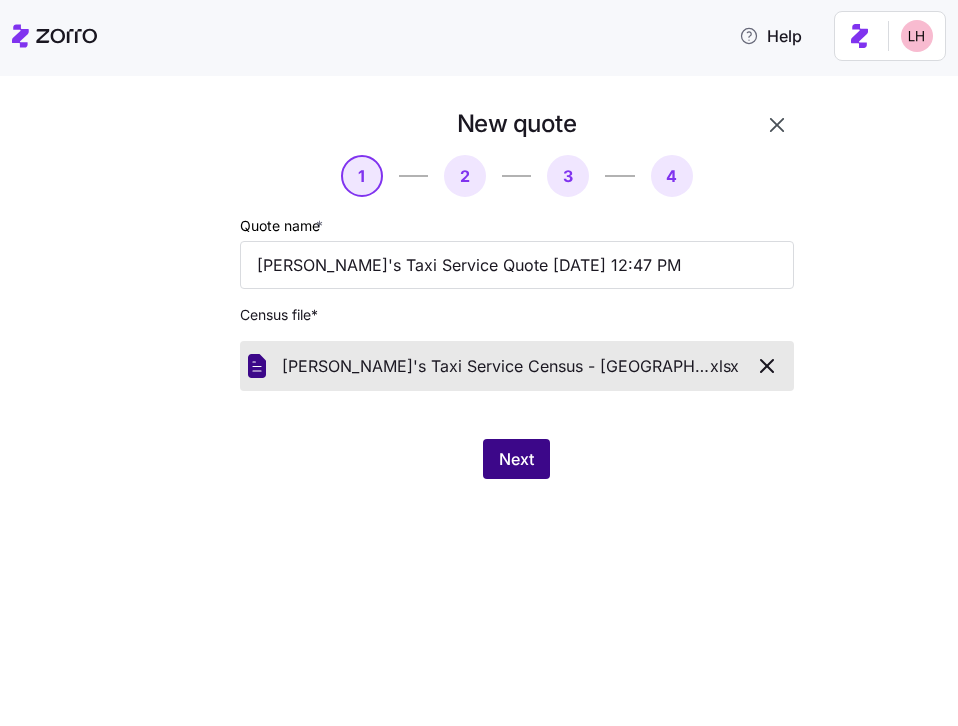 click on "Next" at bounding box center (516, 459) 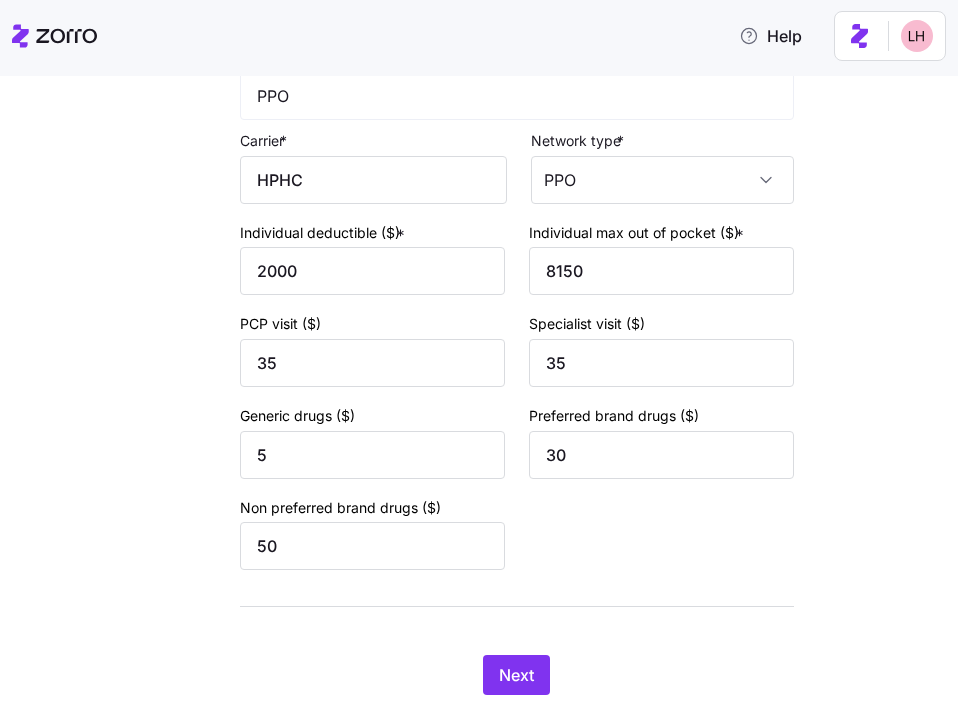 scroll, scrollTop: 1418, scrollLeft: 0, axis: vertical 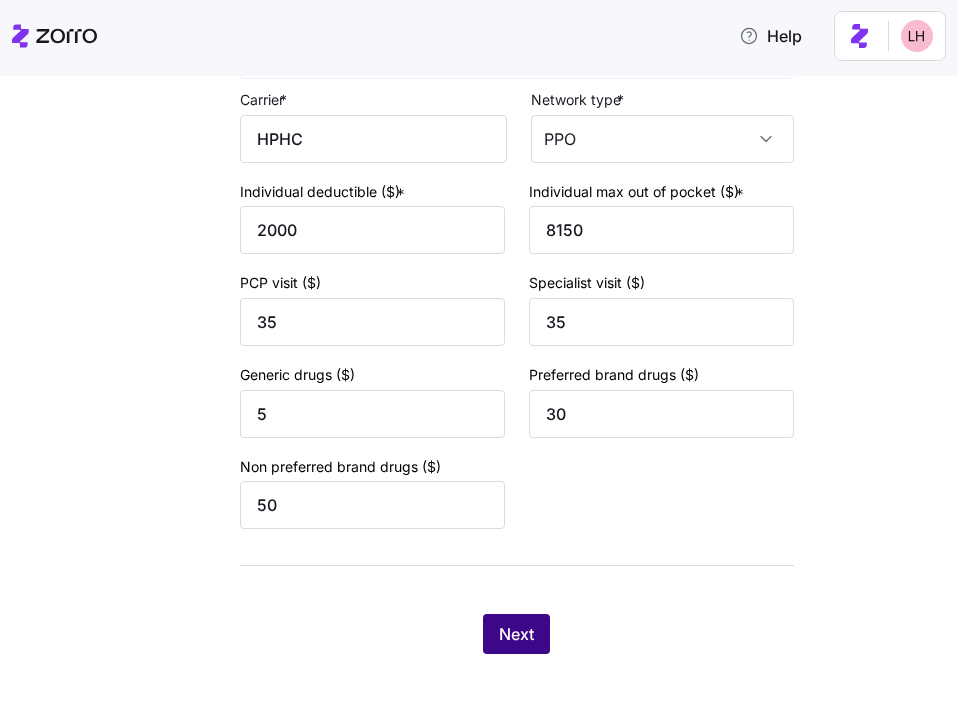 click on "Next" at bounding box center [516, 634] 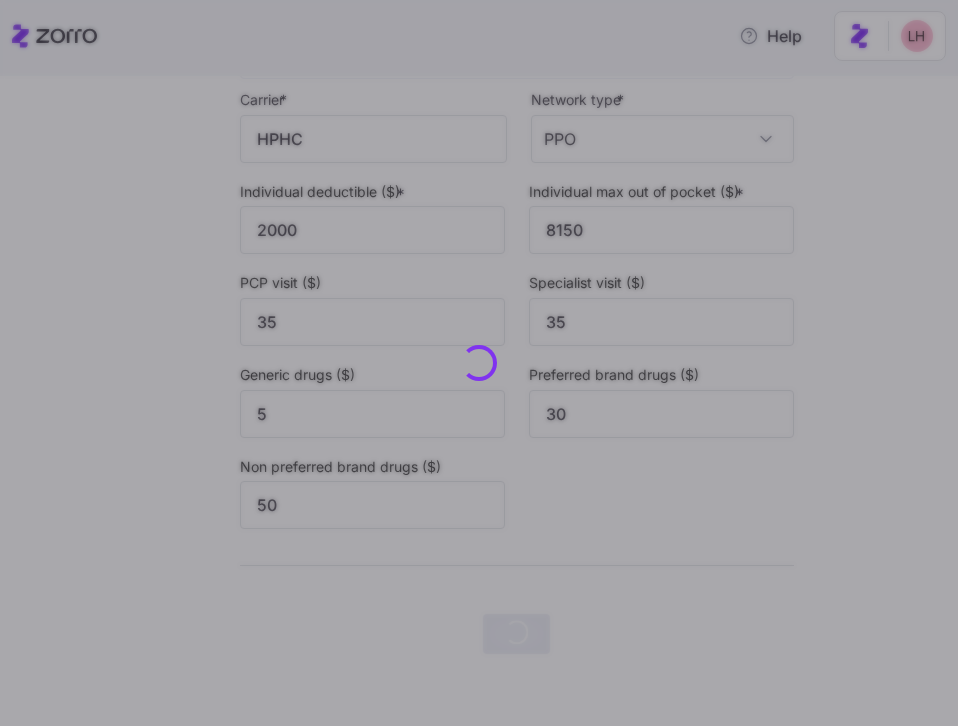scroll, scrollTop: 0, scrollLeft: 0, axis: both 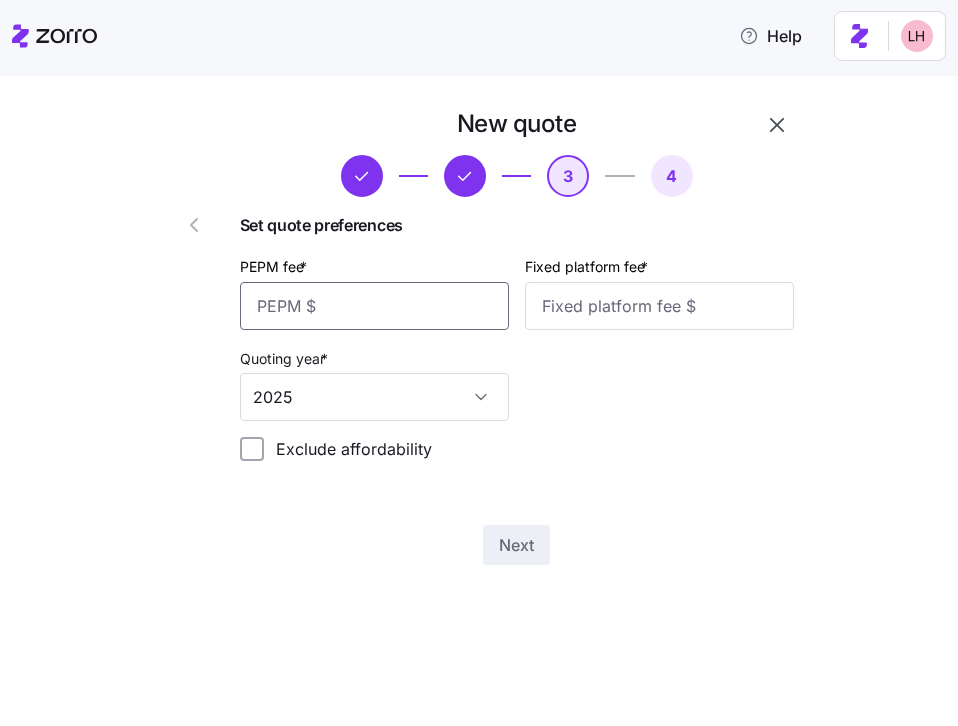 click on "PEPM fee  *" at bounding box center [374, 306] 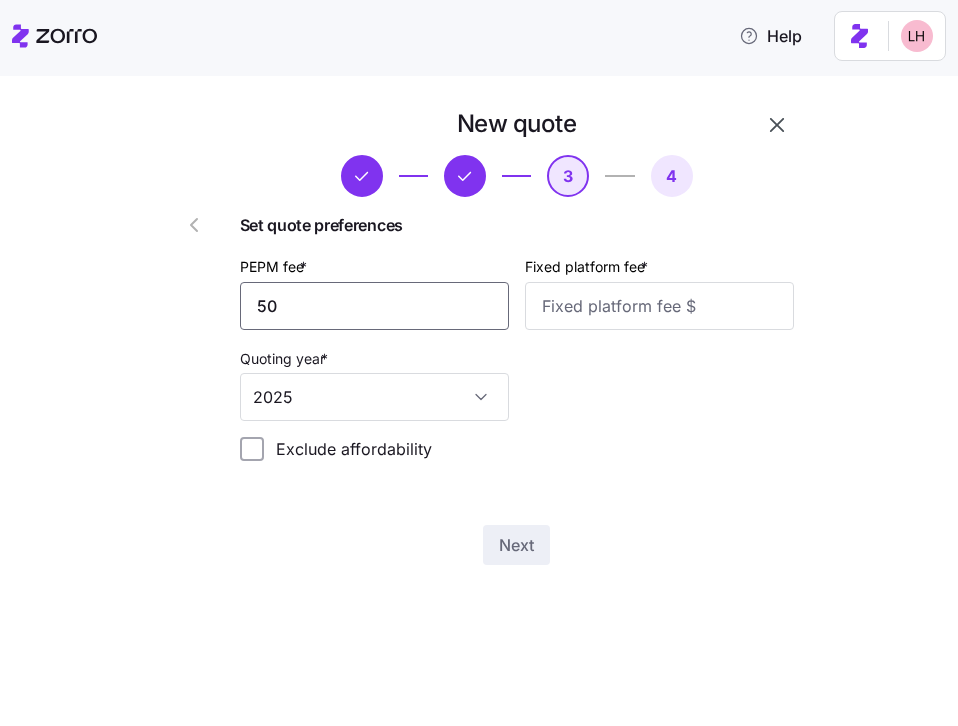 type on "50" 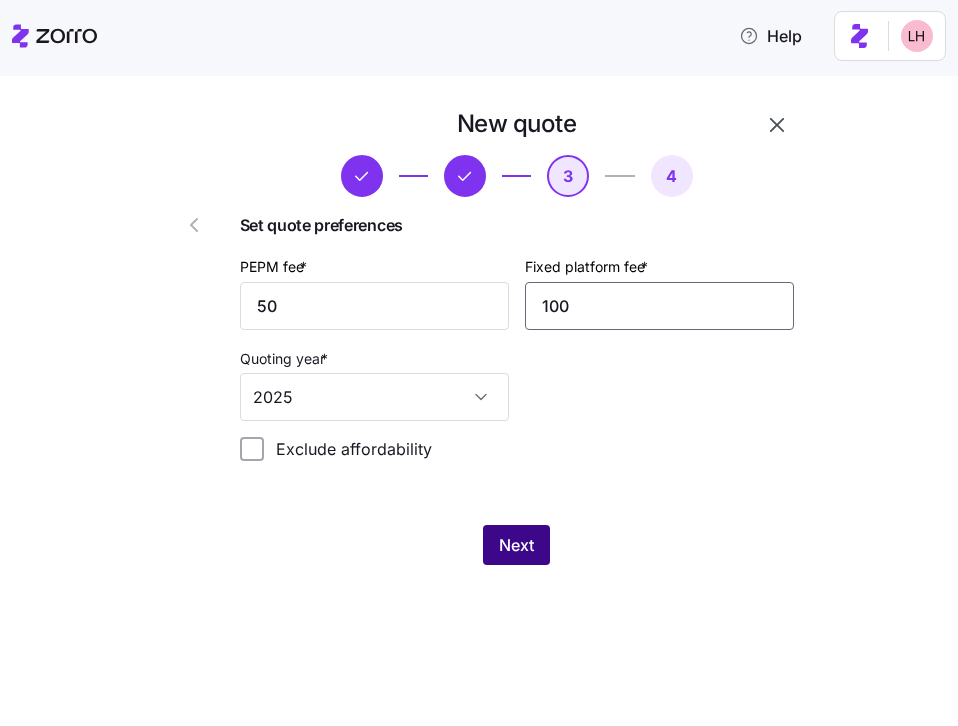 type on "100" 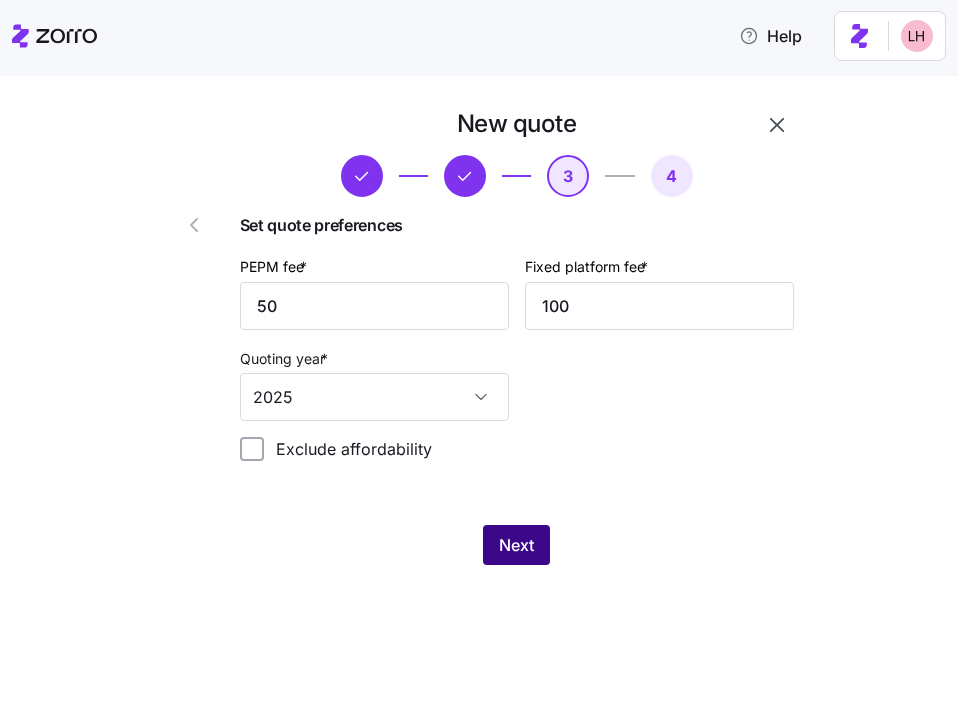 click on "Next" at bounding box center (516, 545) 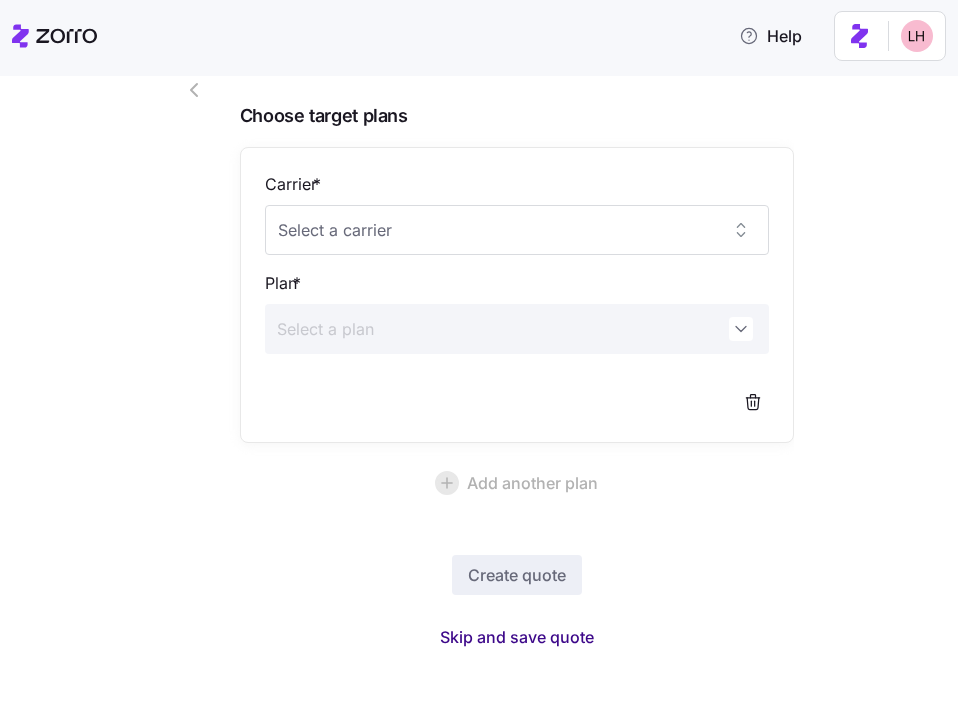 click on "Skip and save quote" at bounding box center [517, 637] 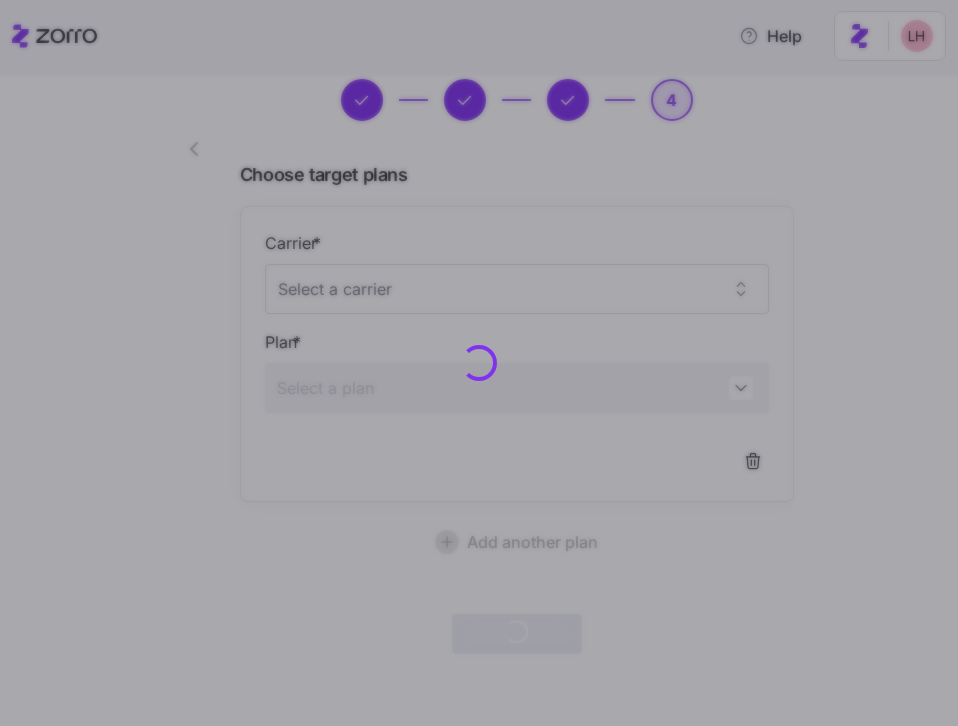 scroll, scrollTop: 75, scrollLeft: 0, axis: vertical 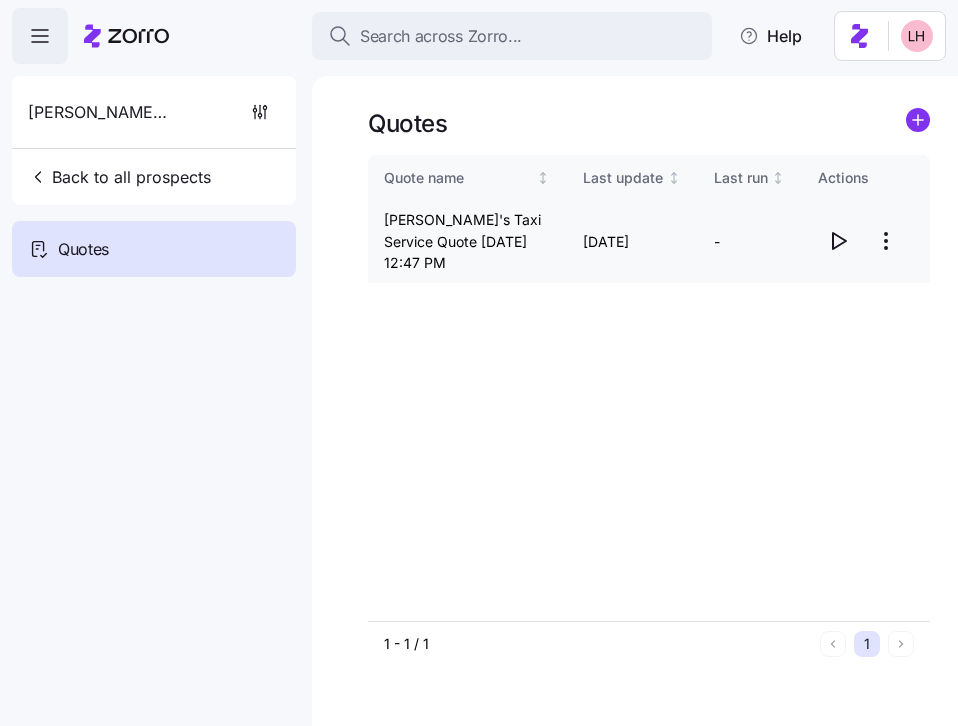 click on "Search across Zorro... Help Bill's Taxi Service Back to all prospects Quotes Quotes Quote name Last update Last run Actions Bill's Taxi Service Quote 07/09/2025 12:47 PM 07/09/2025 - 1 - 1 / 1 1 Quotes" at bounding box center (479, 357) 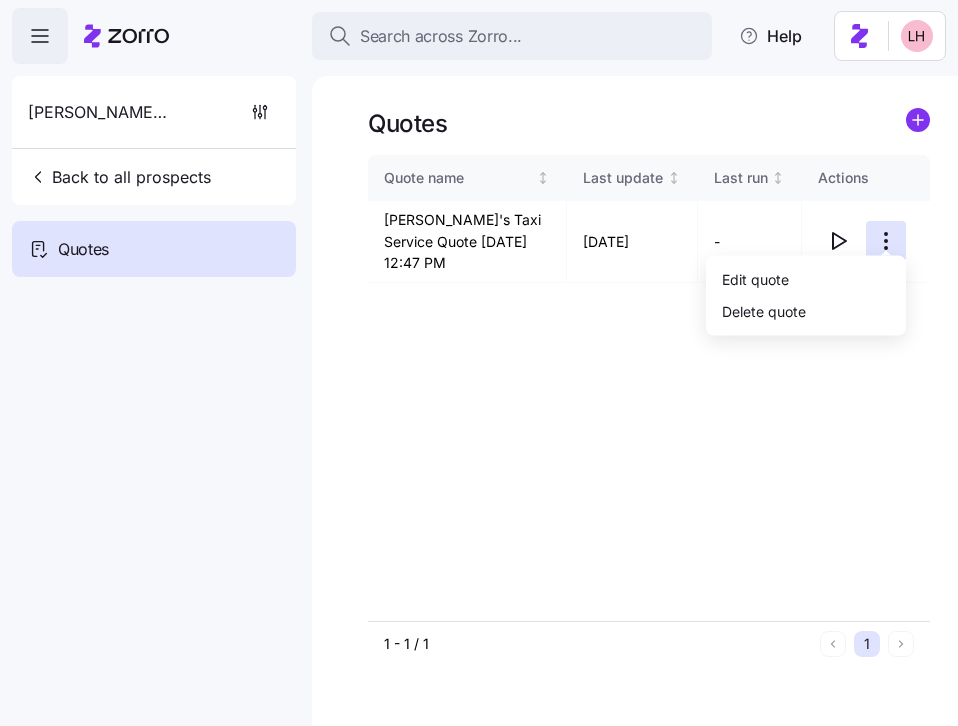click on "Search across Zorro... Help Bill's Taxi Service Back to all prospects Quotes Quotes Quote name Last update Last run Actions Bill's Taxi Service Quote 07/09/2025 12:47 PM 07/09/2025 - 1 - 1 / 1 1 Quotes Edit quote Delete quote" at bounding box center [479, 357] 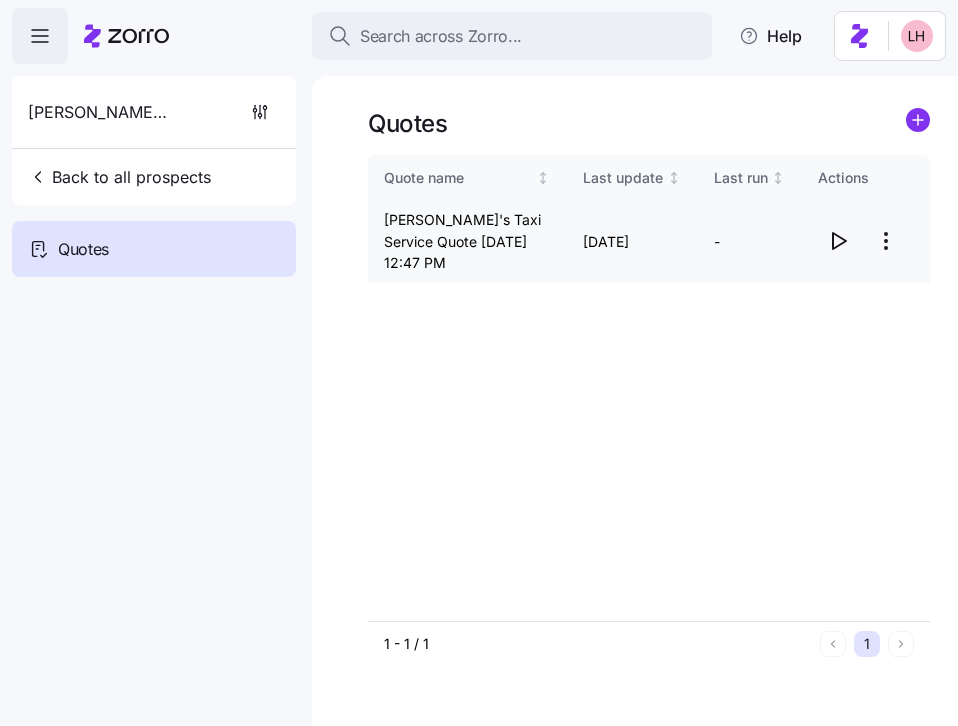 click 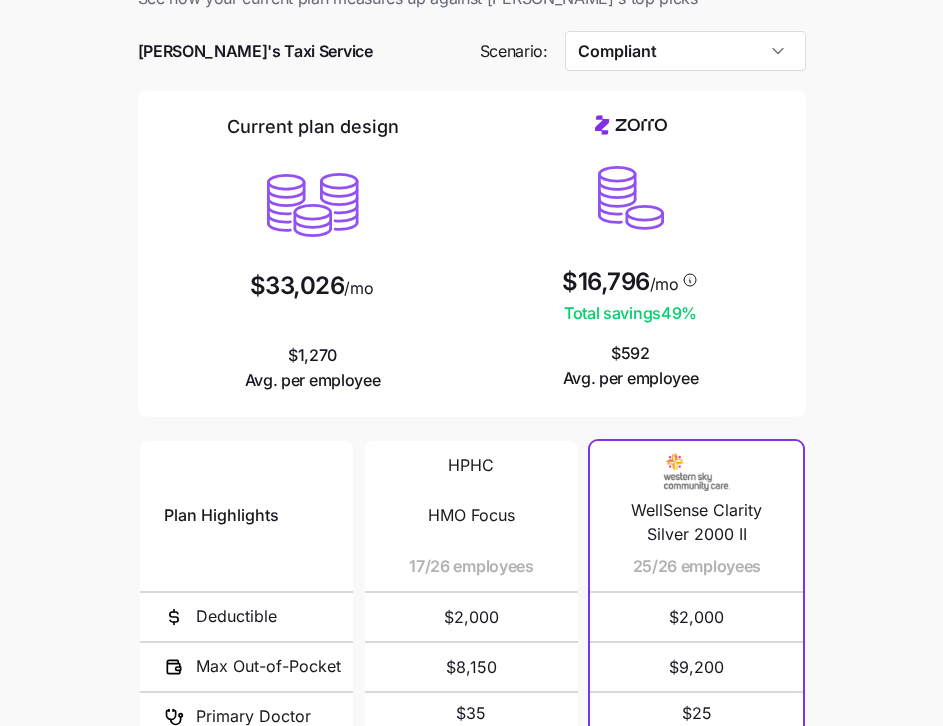 scroll, scrollTop: 0, scrollLeft: 0, axis: both 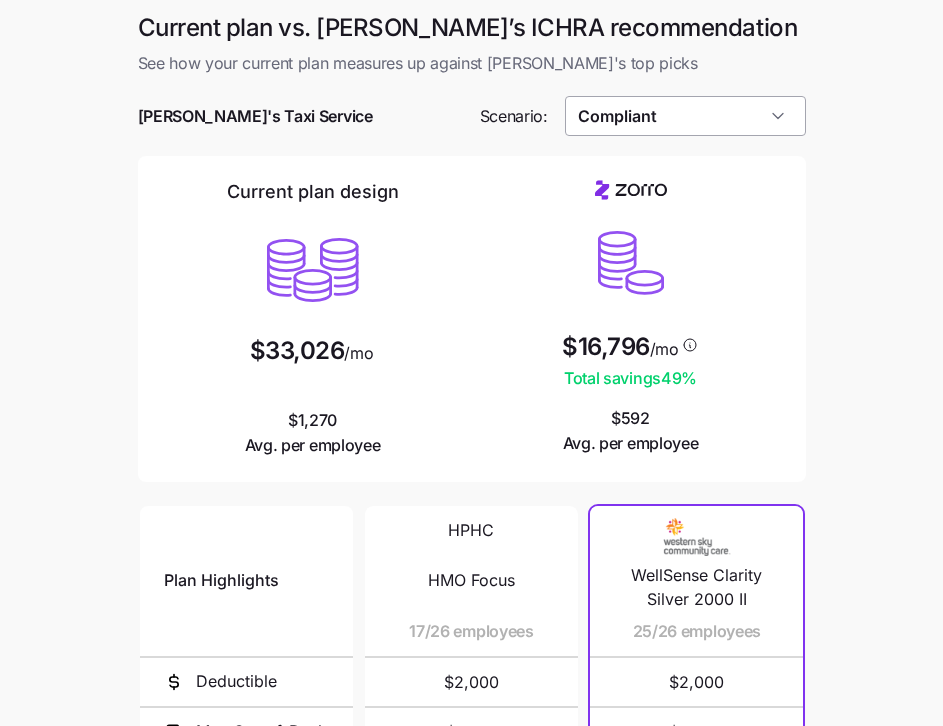 click on "Compliant" at bounding box center (685, 116) 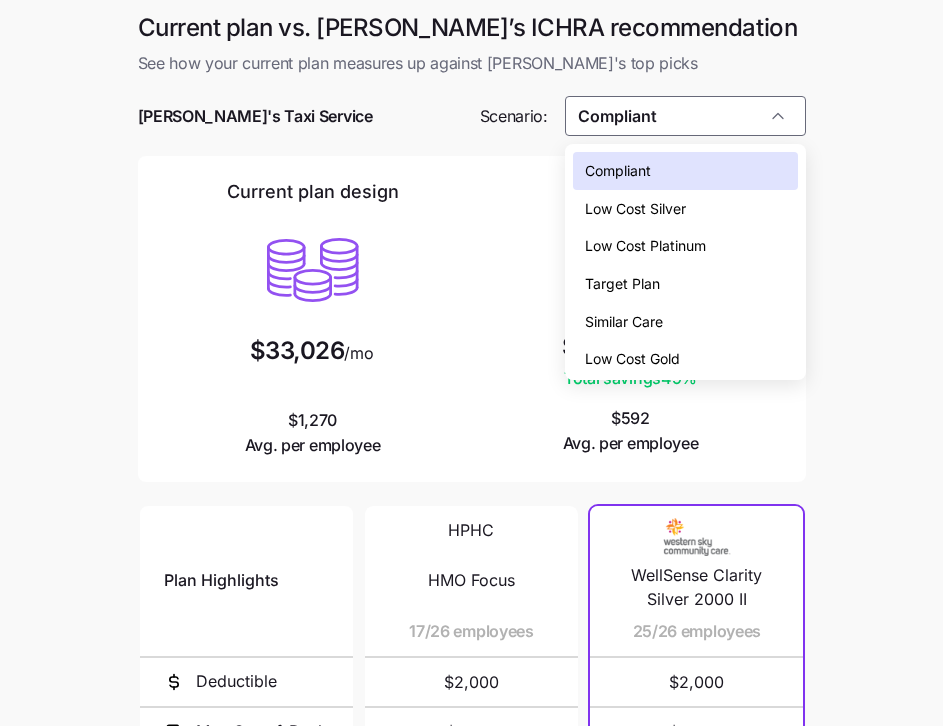 click on "Low Cost Gold" at bounding box center [632, 359] 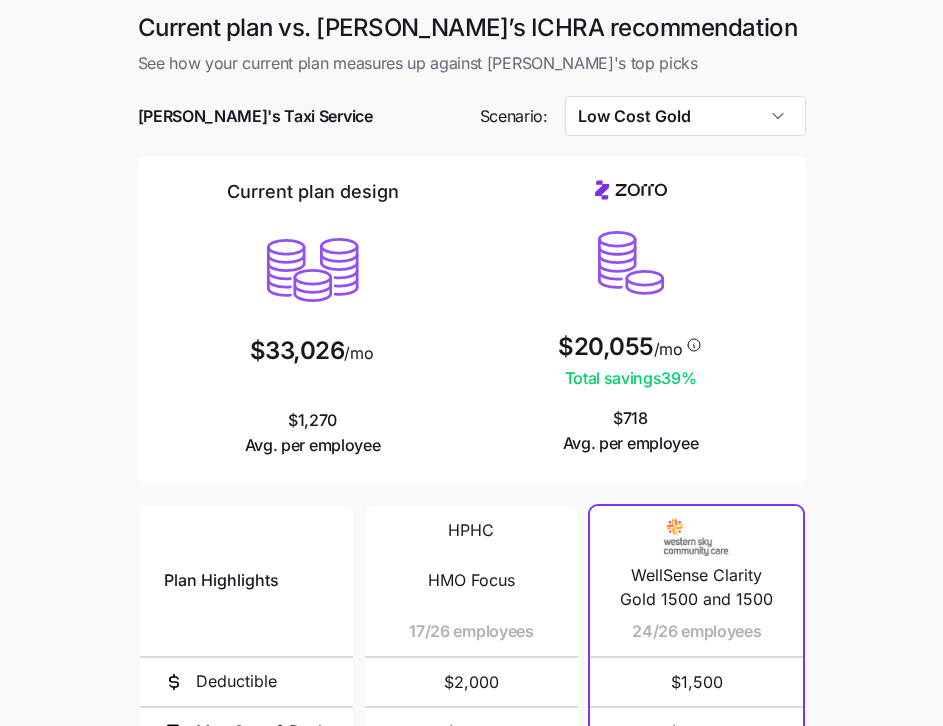 scroll, scrollTop: 0, scrollLeft: 0, axis: both 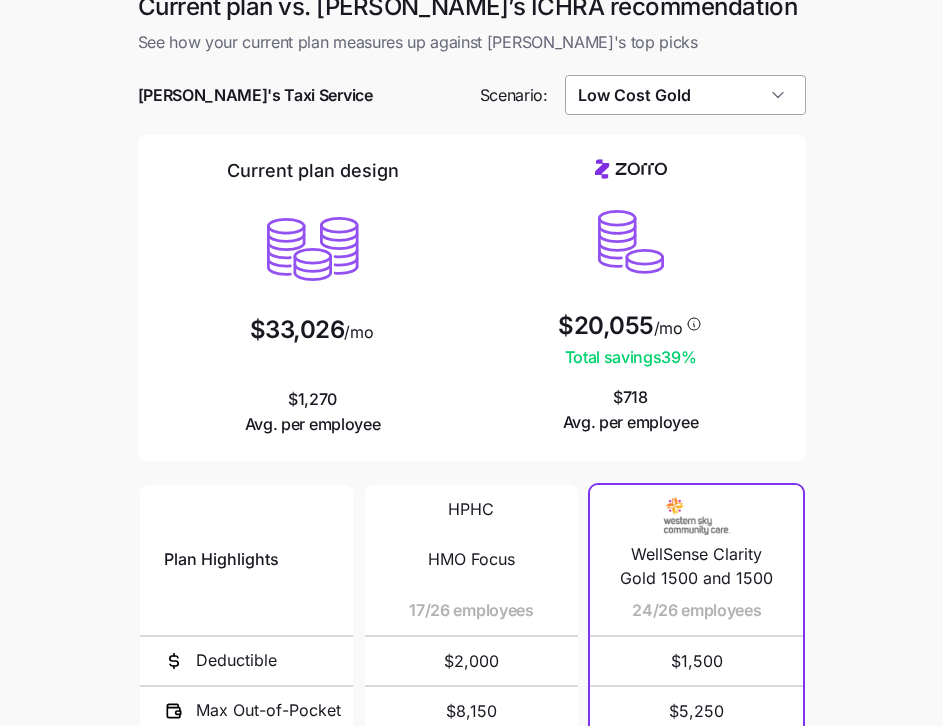 click on "Low Cost Gold" at bounding box center (685, 95) 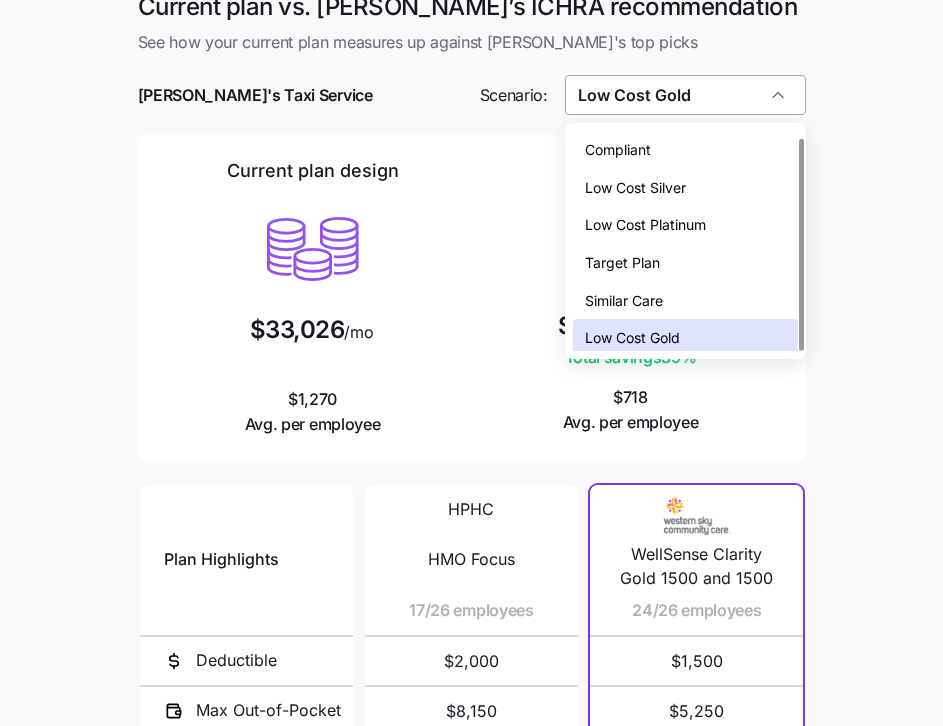 scroll, scrollTop: 6, scrollLeft: 0, axis: vertical 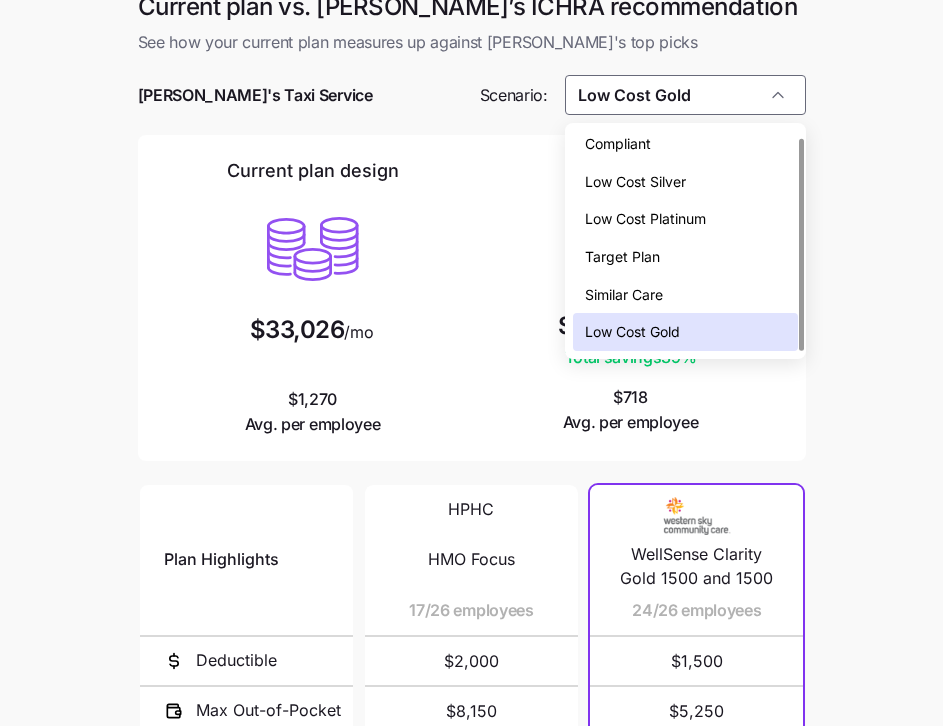 click on "Low Cost Platinum" at bounding box center [645, 219] 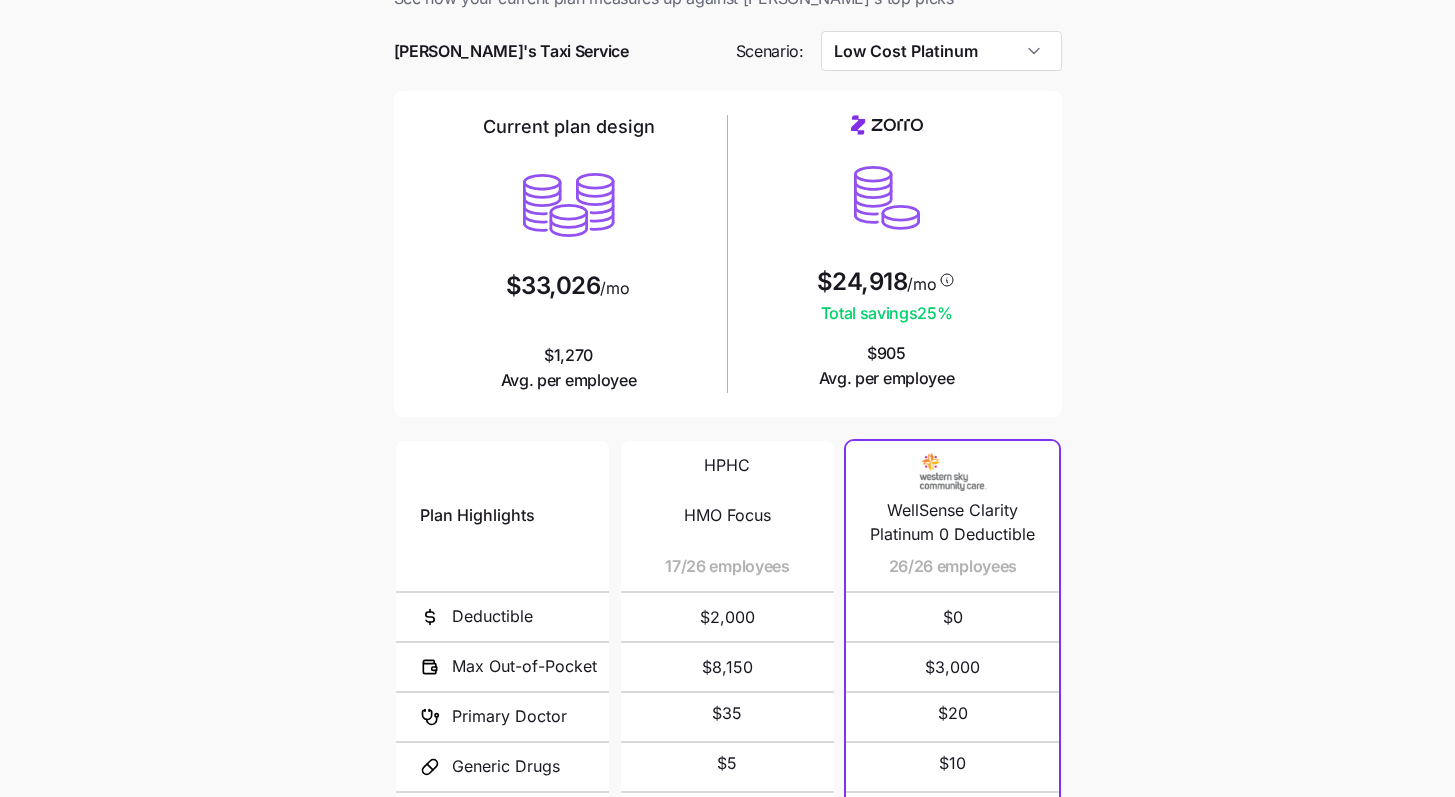 scroll, scrollTop: 44, scrollLeft: 0, axis: vertical 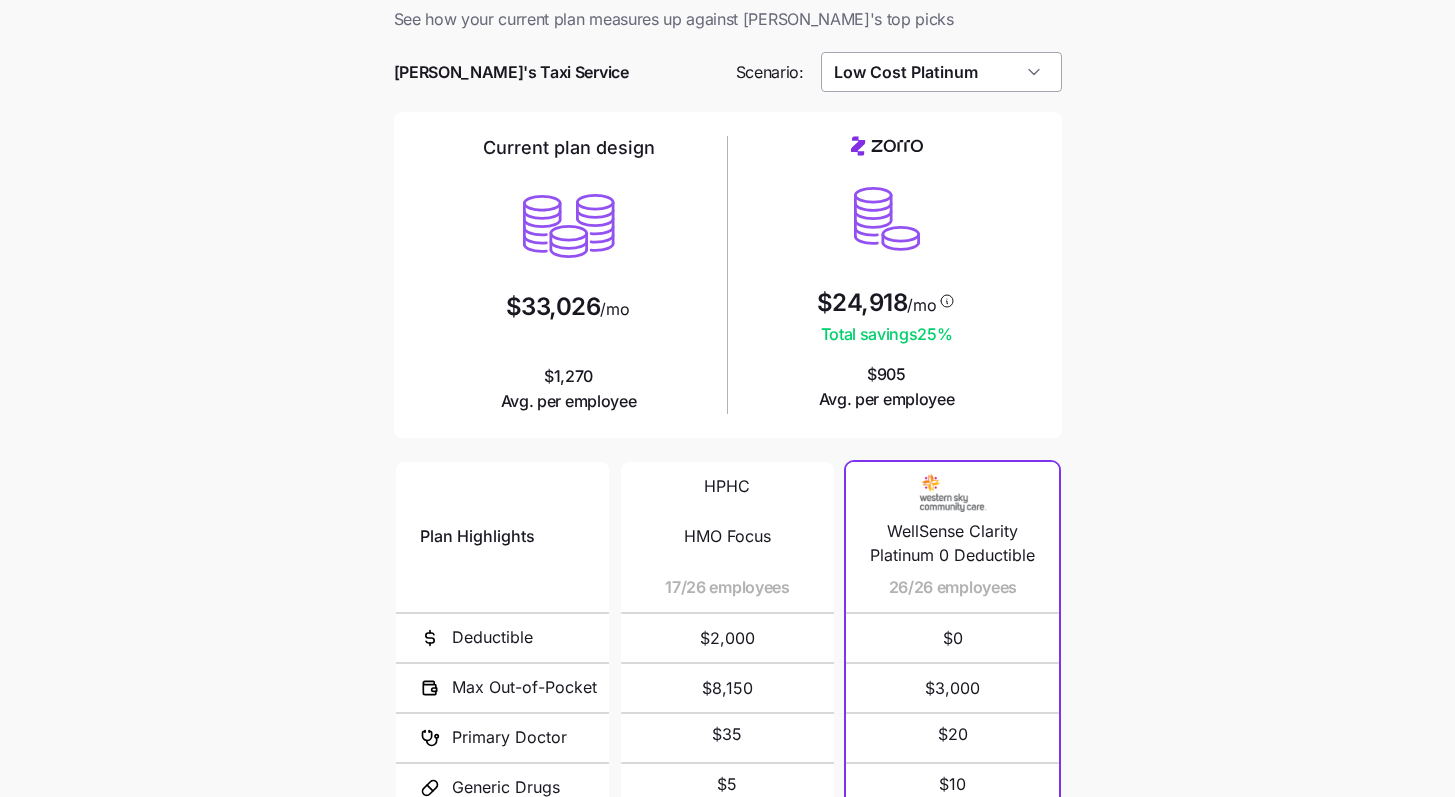 click on "Low Cost Platinum" at bounding box center [941, 72] 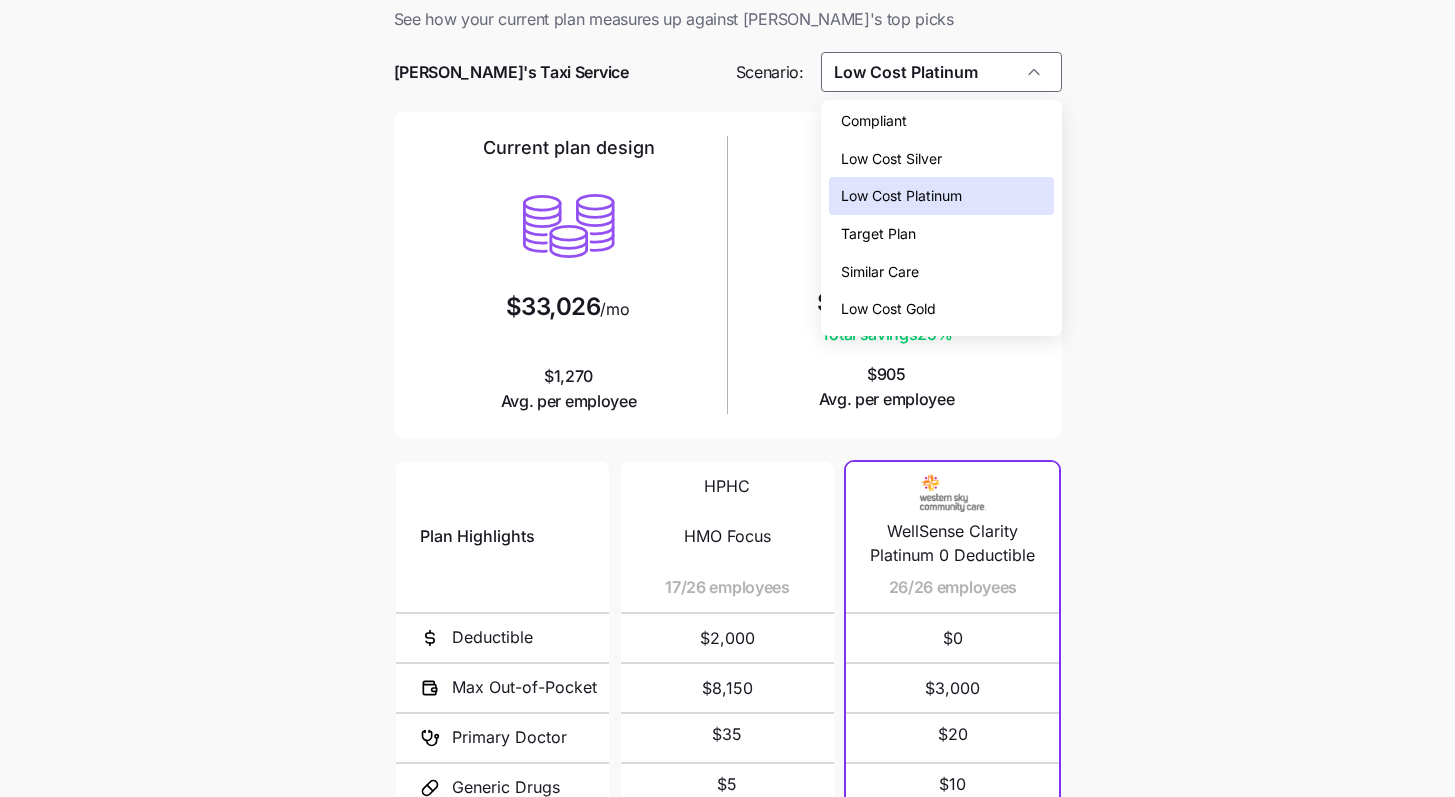 click on "Low Cost Gold" at bounding box center (941, 309) 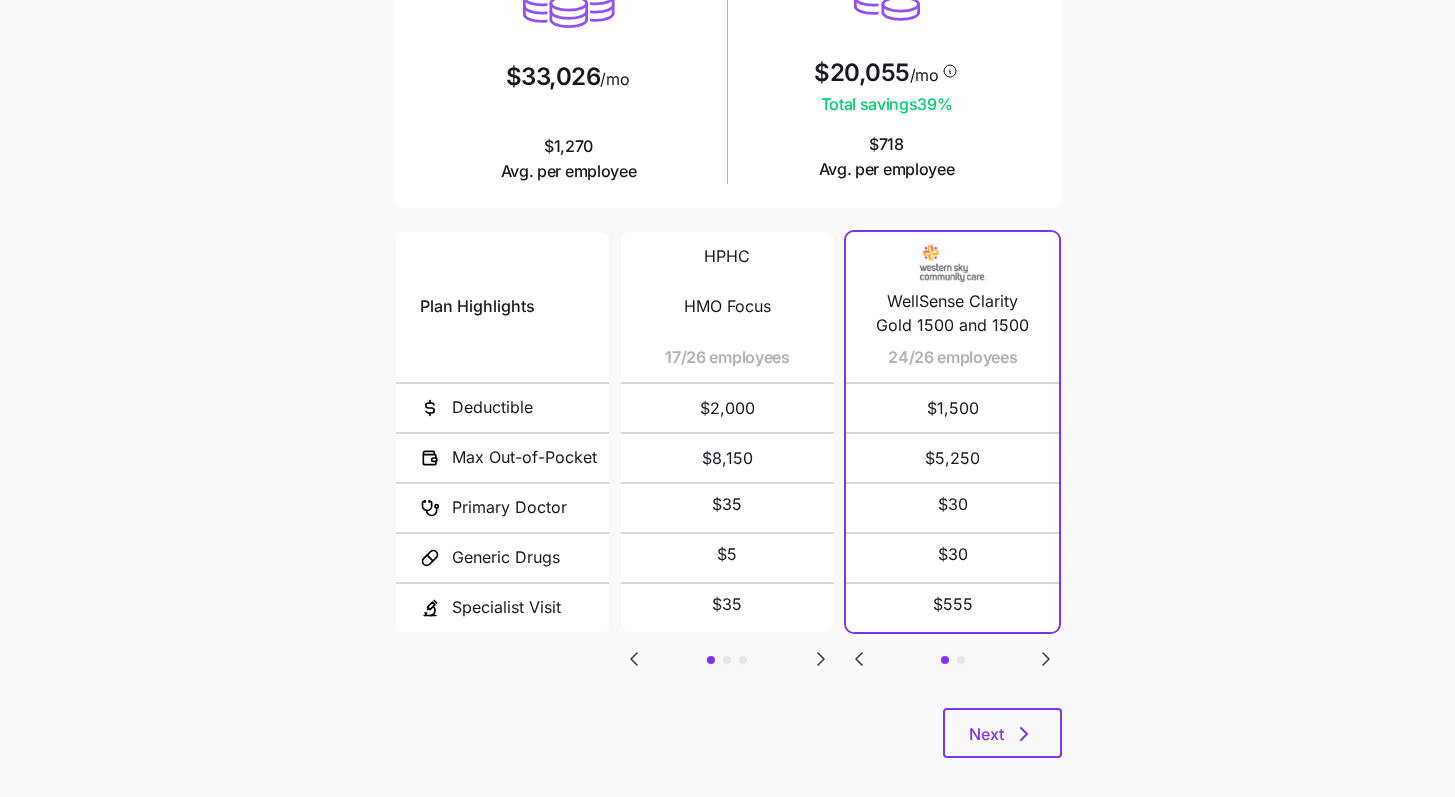 scroll, scrollTop: 275, scrollLeft: 0, axis: vertical 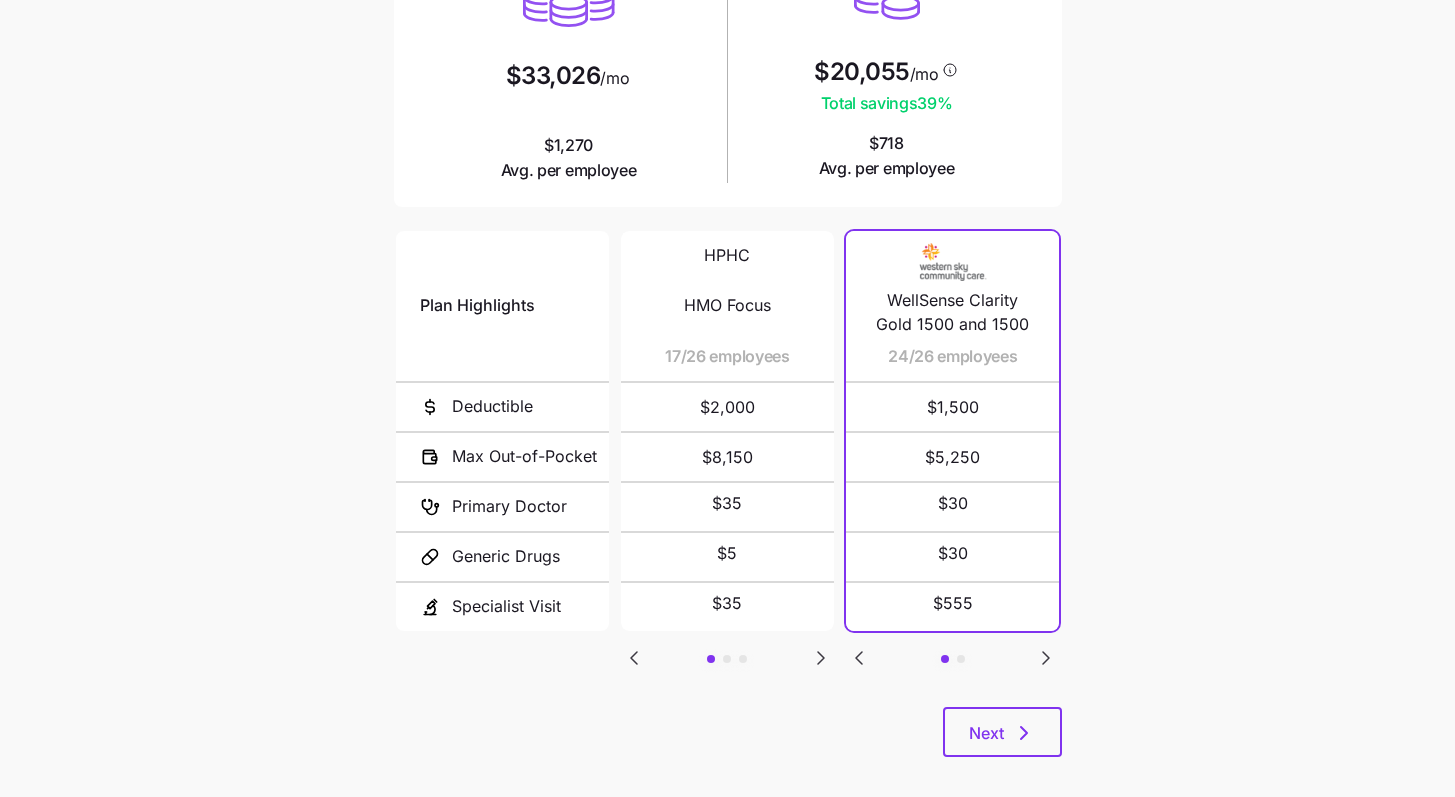 click 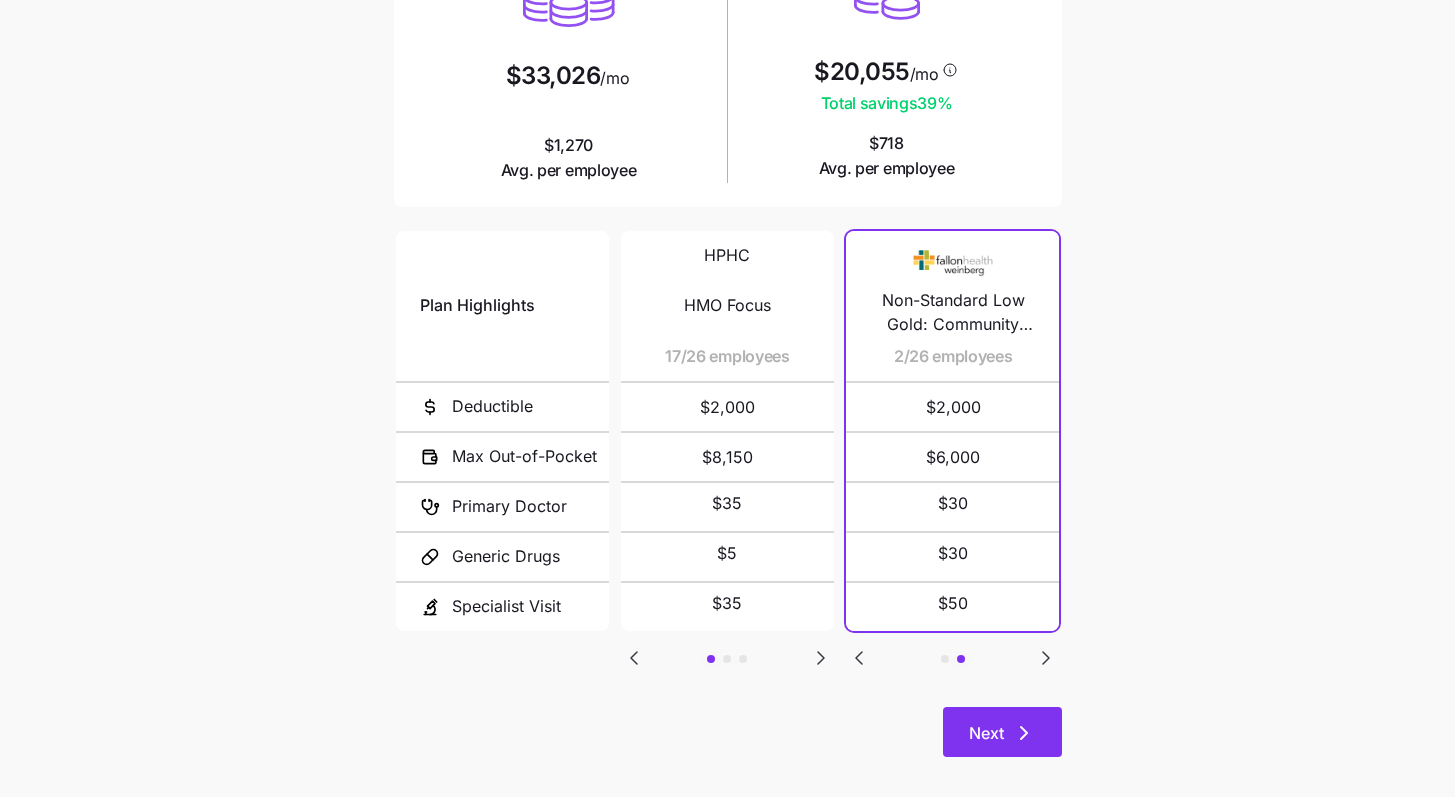 click 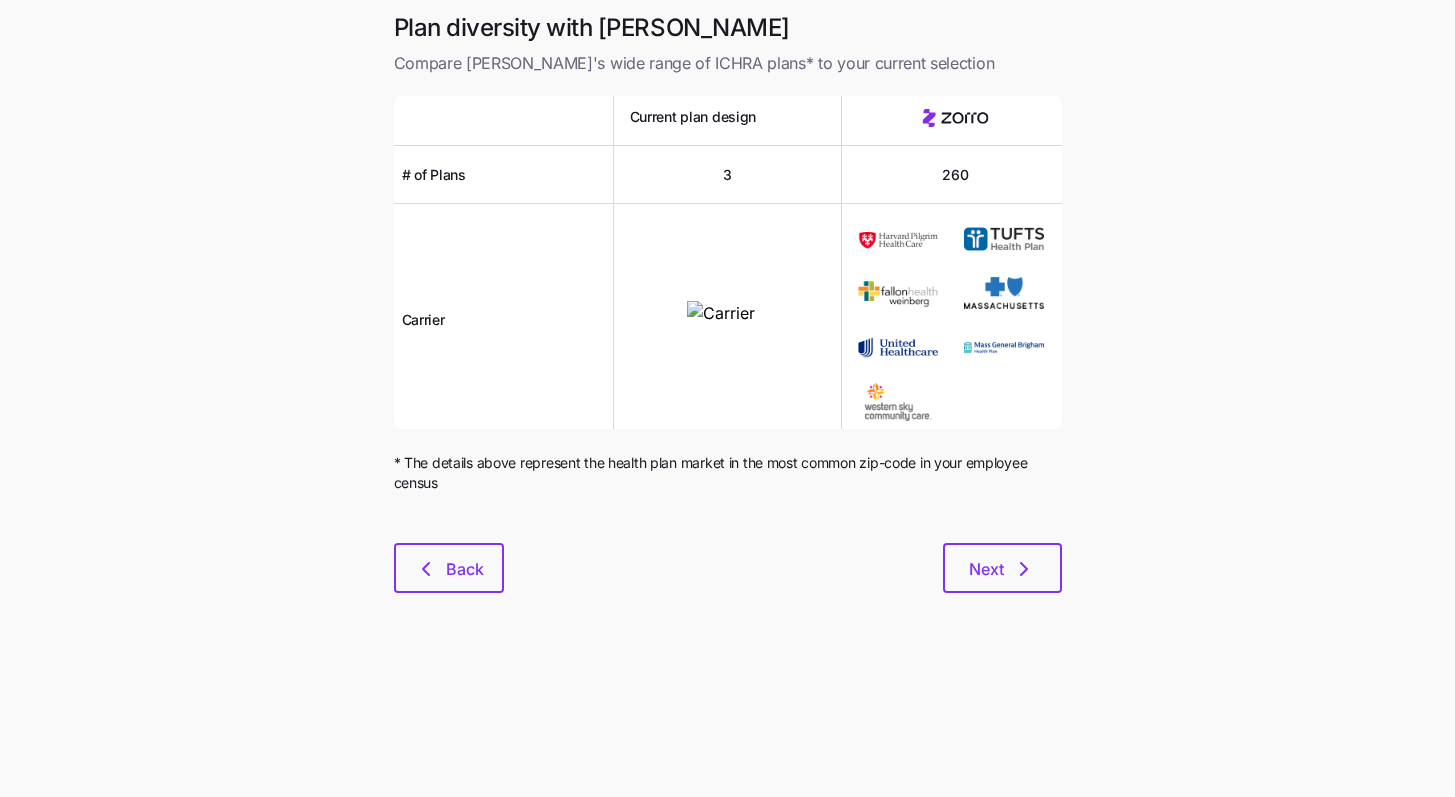 scroll, scrollTop: 0, scrollLeft: 0, axis: both 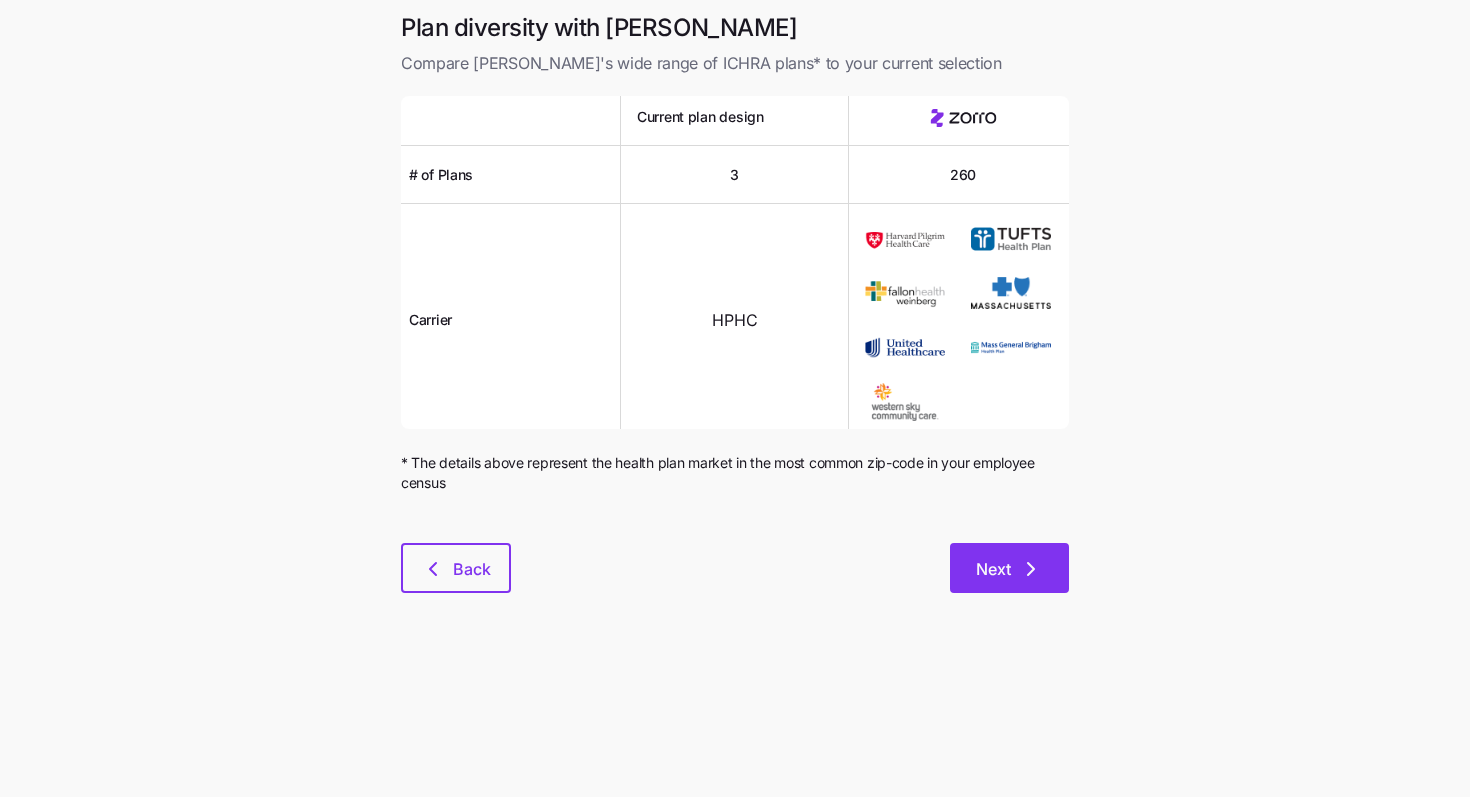 click 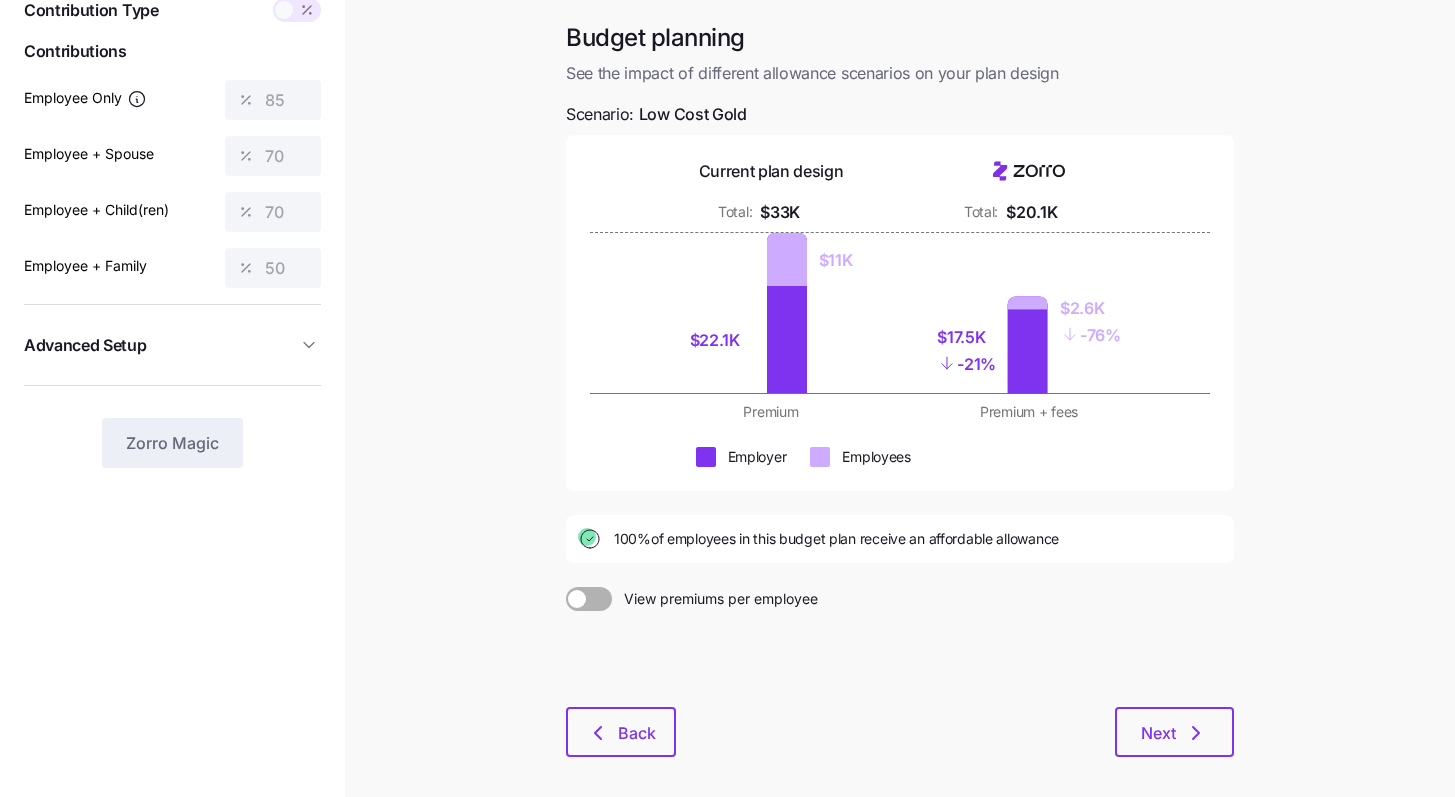 scroll, scrollTop: 186, scrollLeft: 0, axis: vertical 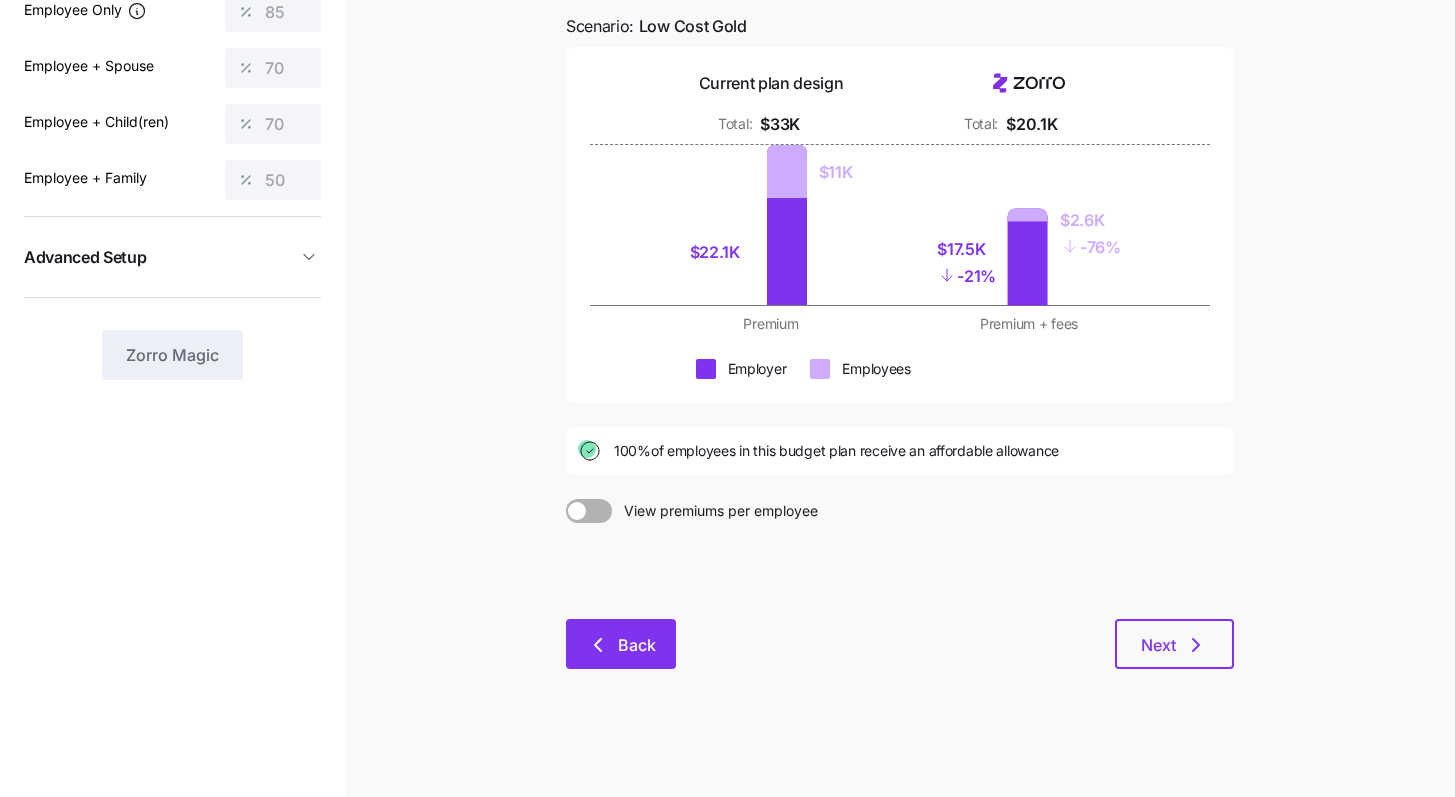 click on "Back" at bounding box center [637, 645] 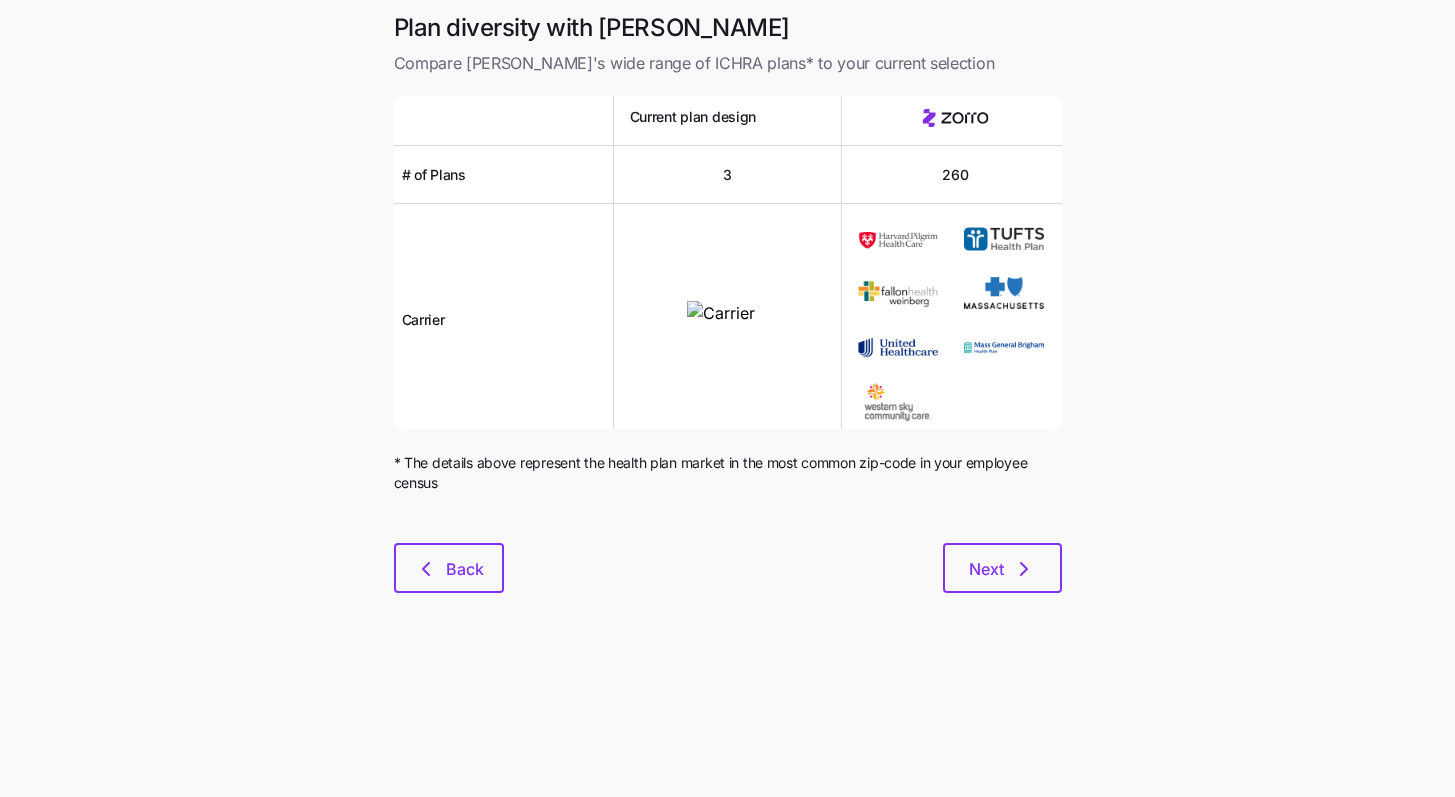scroll, scrollTop: 0, scrollLeft: 0, axis: both 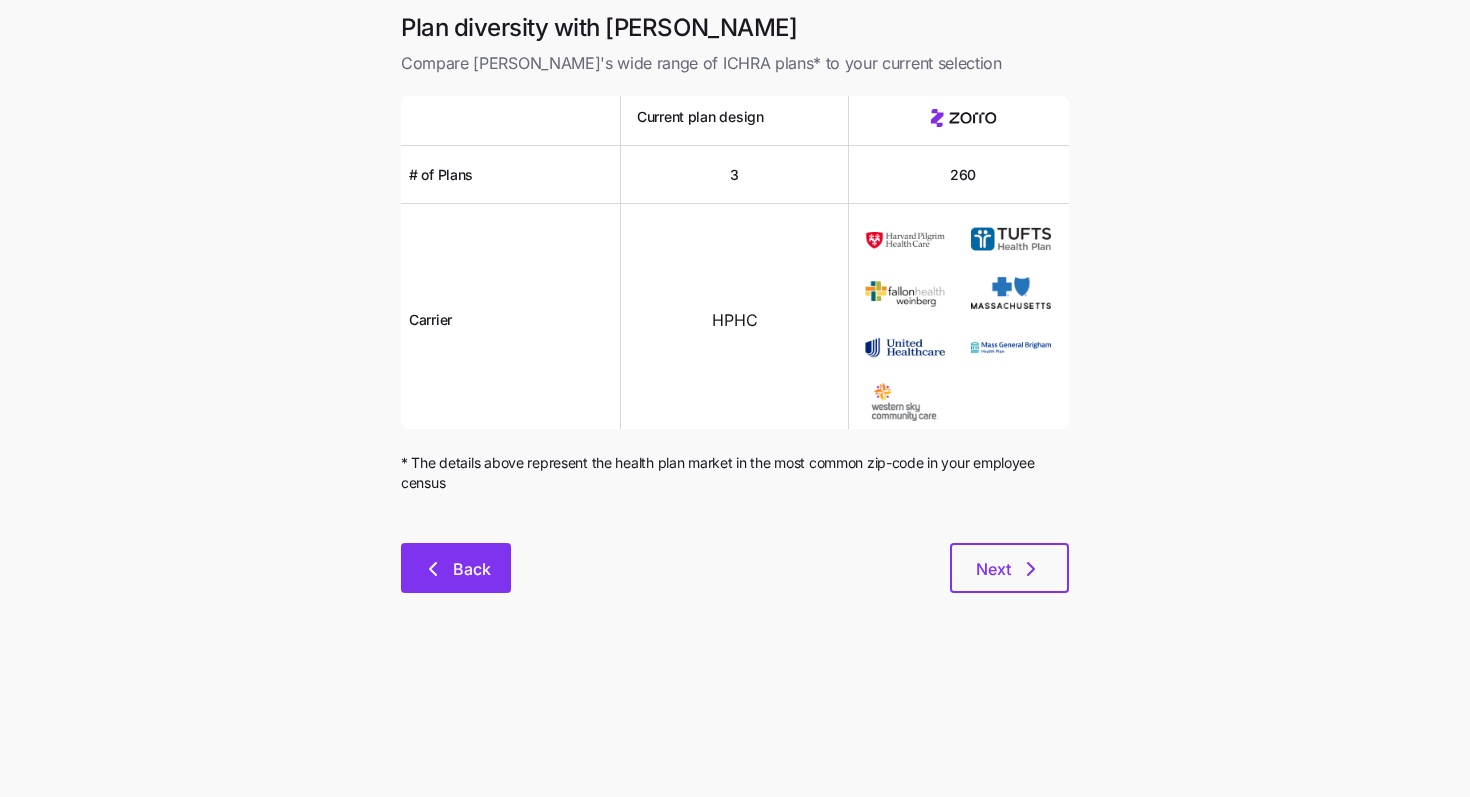 click on "Back" at bounding box center (456, 568) 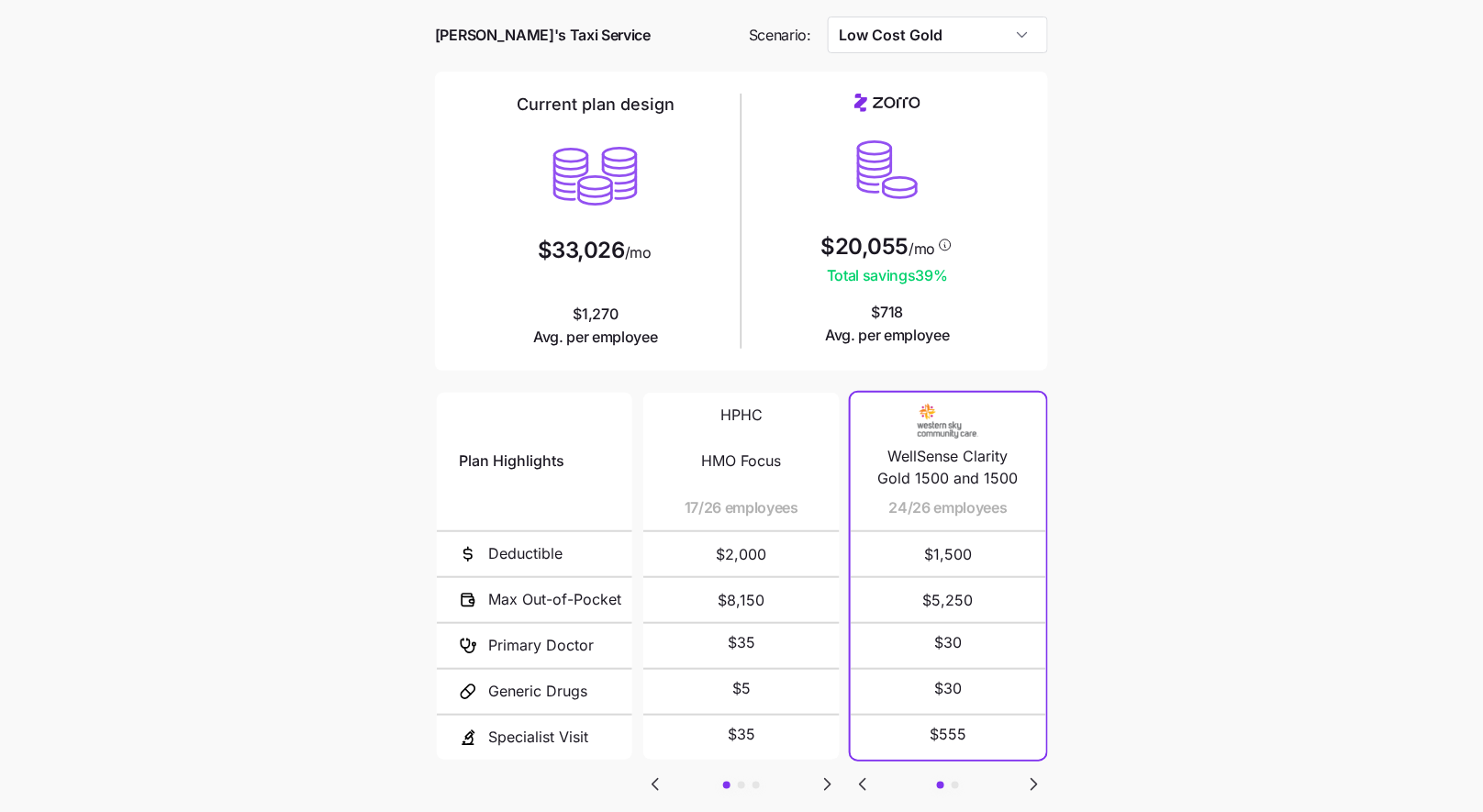scroll, scrollTop: 92, scrollLeft: 0, axis: vertical 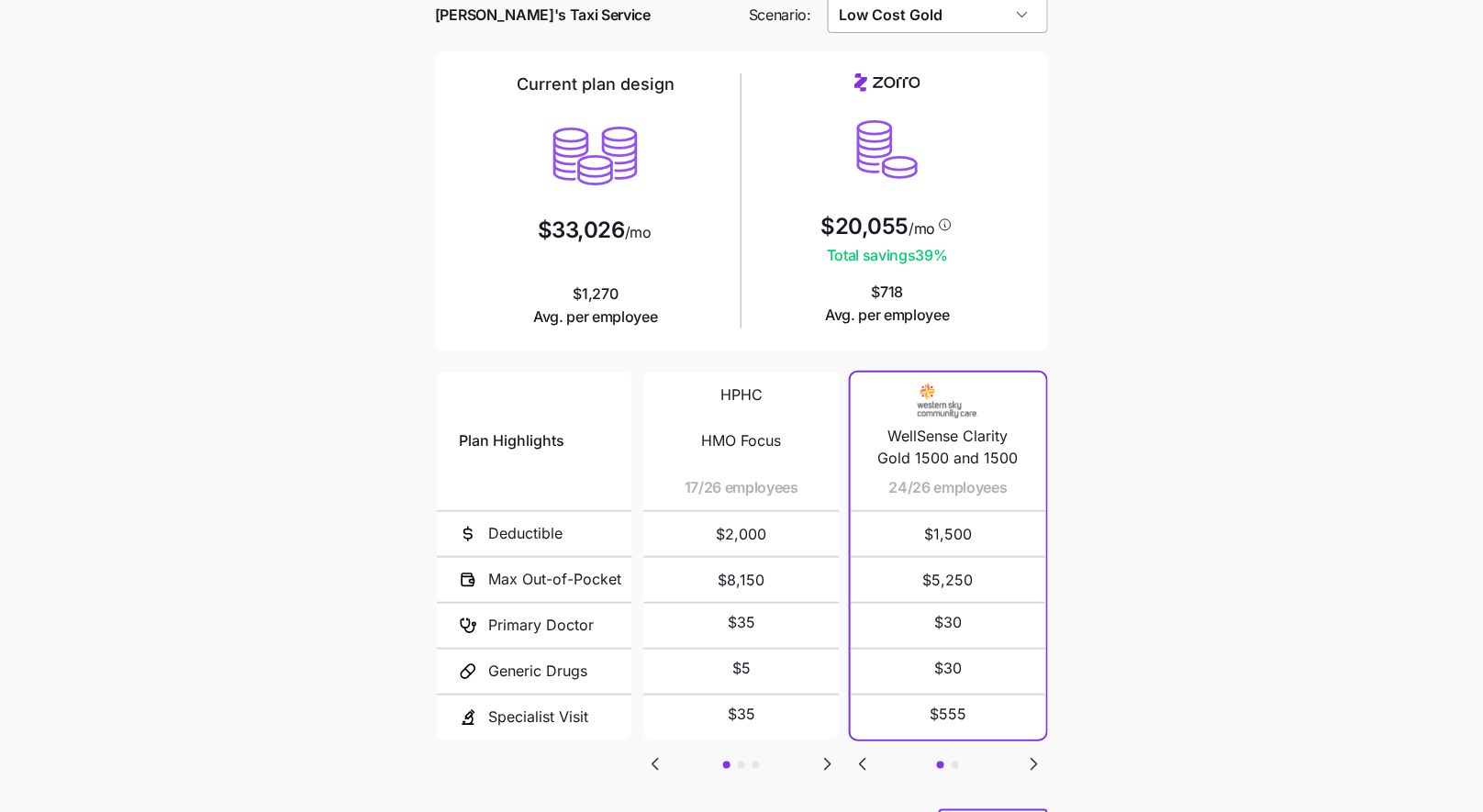 click on "Low Cost Gold" at bounding box center [938, 15] 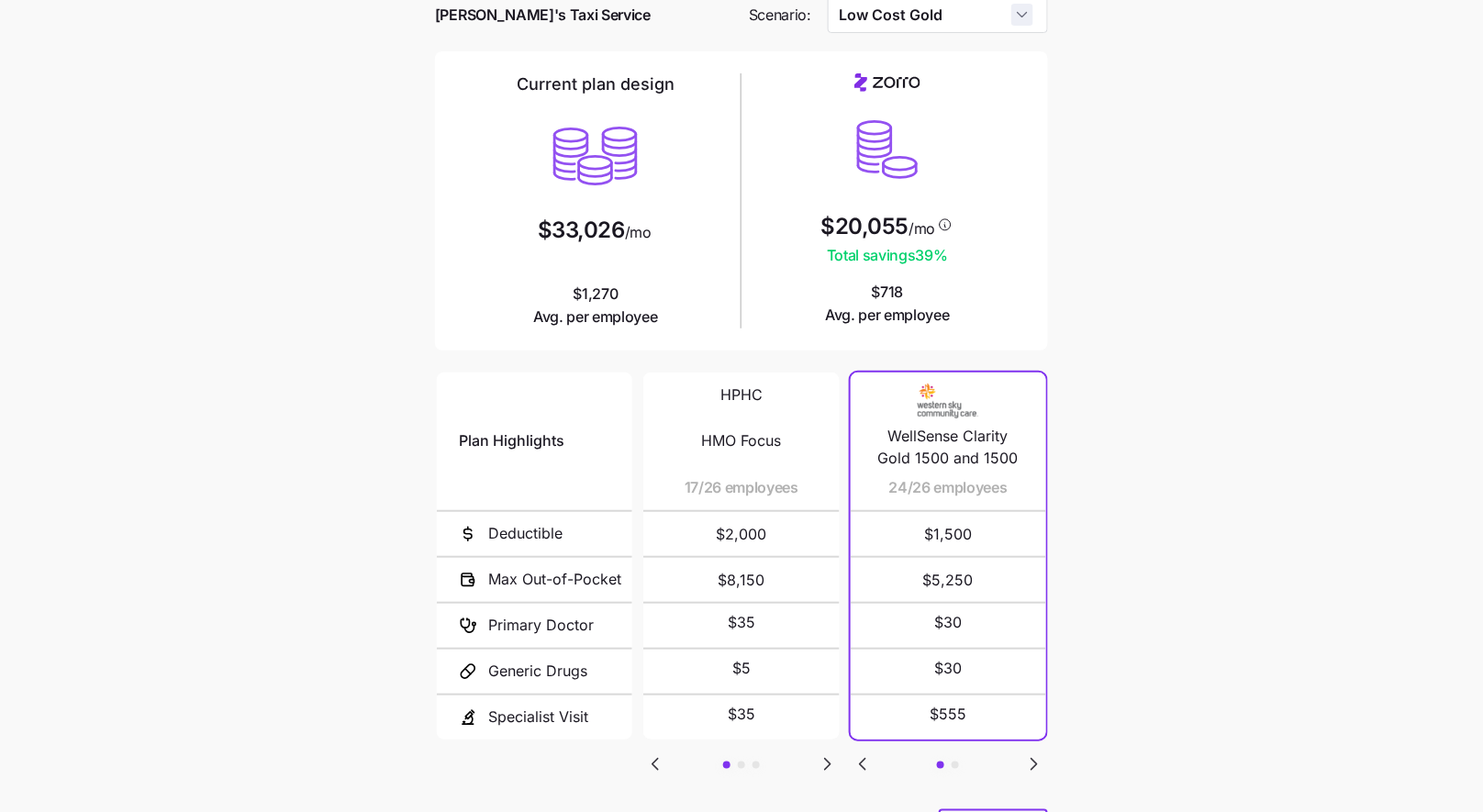 scroll, scrollTop: 6, scrollLeft: 0, axis: vertical 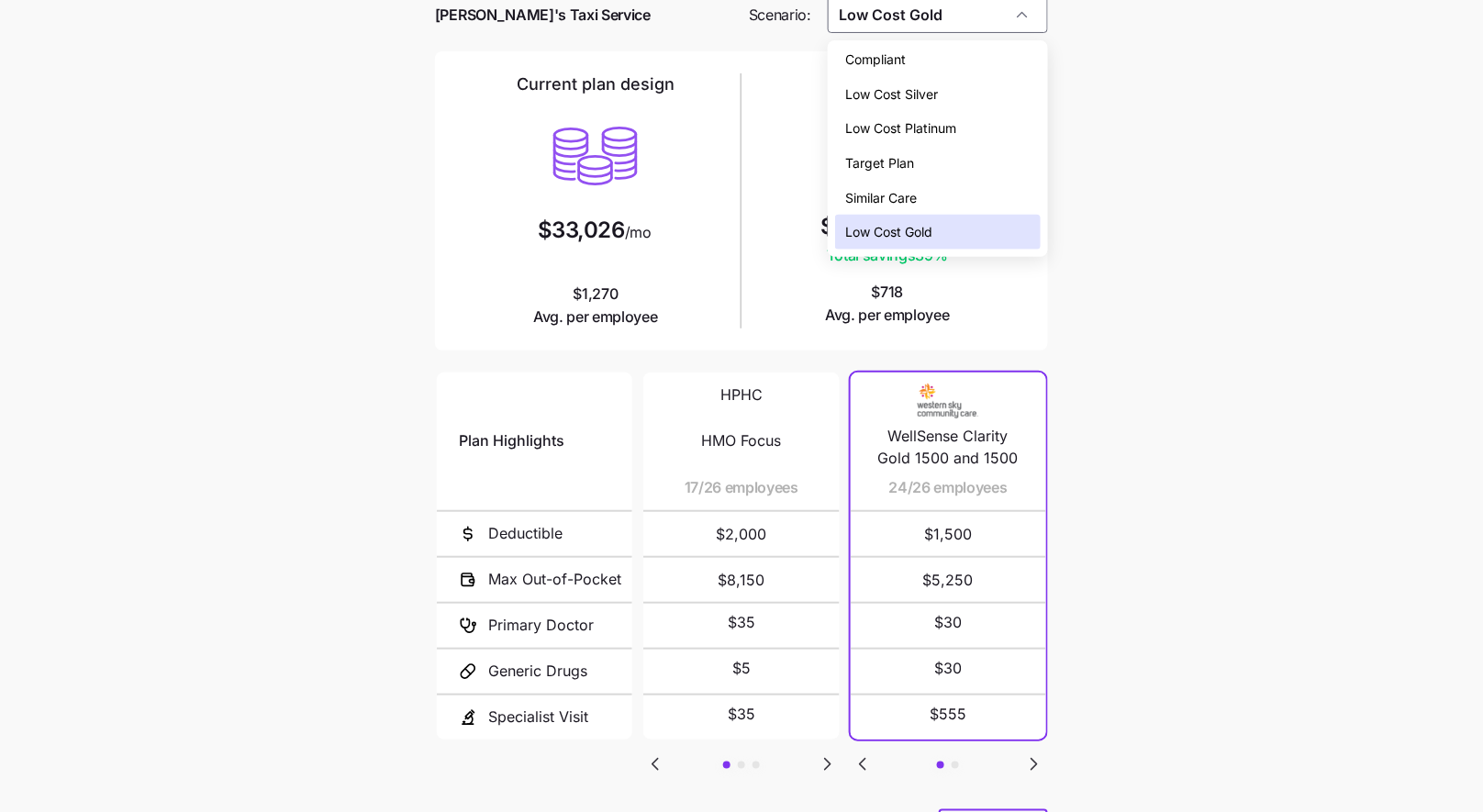 click on "Compliant" at bounding box center [938, 60] 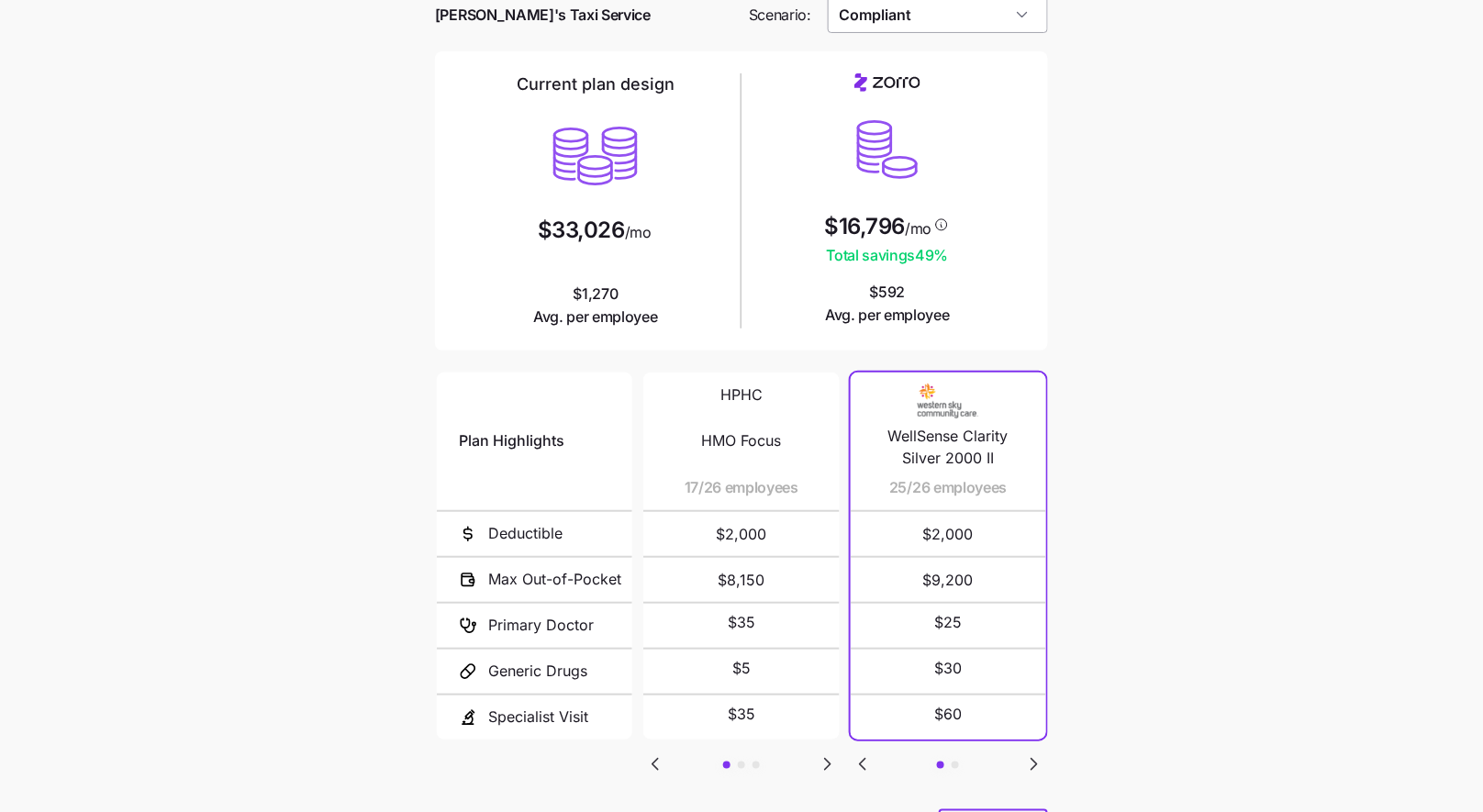 click on "Compliant" at bounding box center [938, 15] 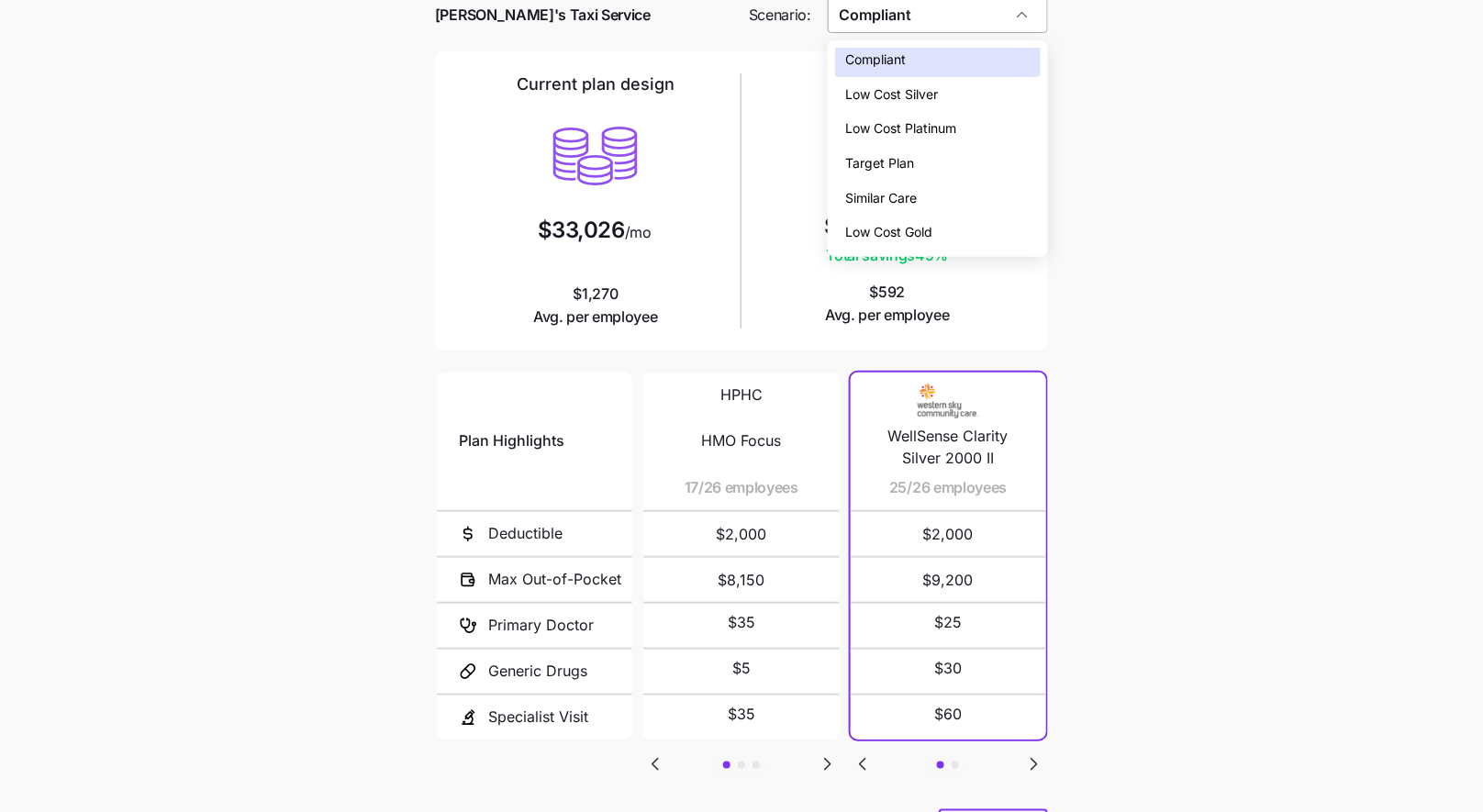 scroll, scrollTop: 0, scrollLeft: 0, axis: both 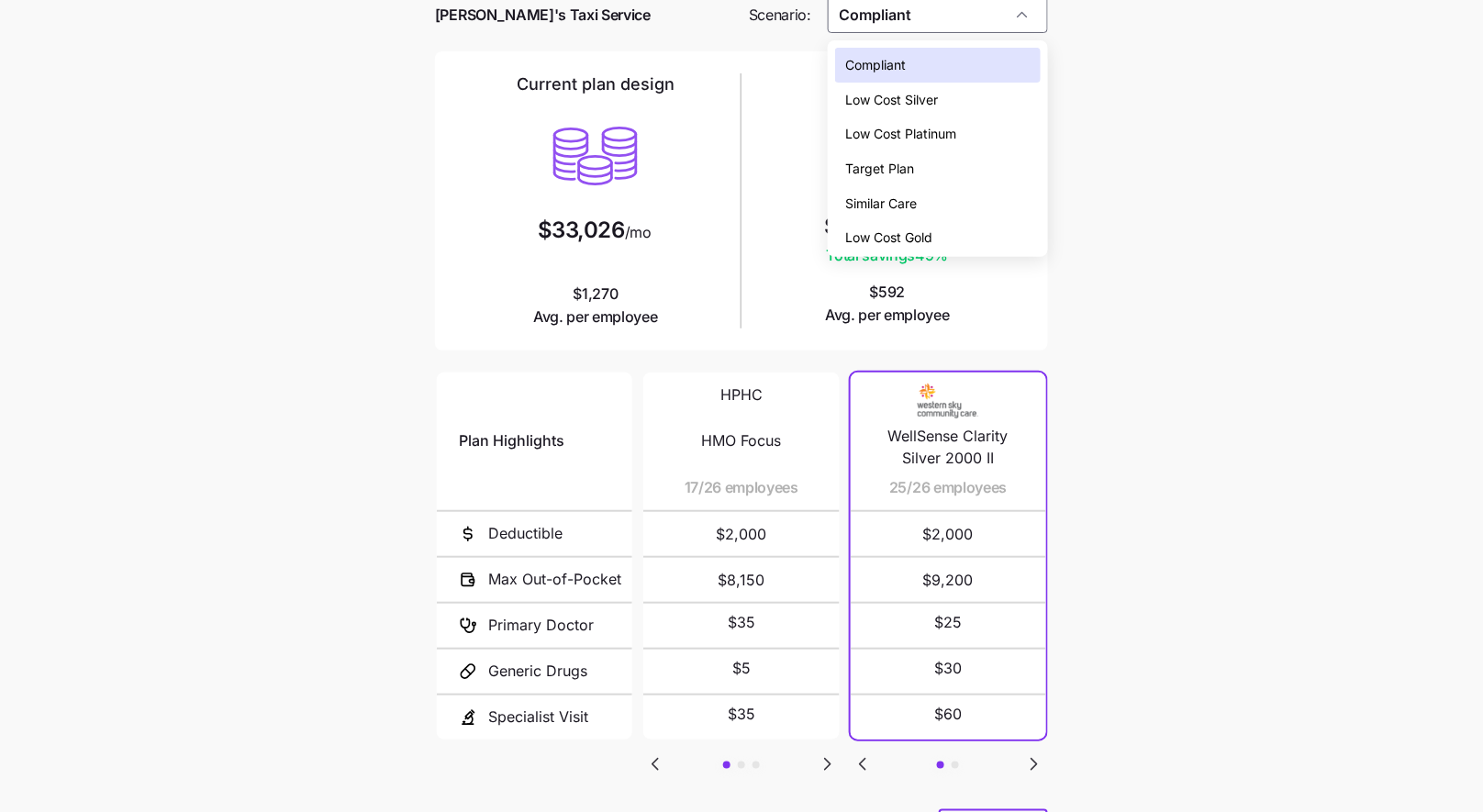 click on "Low Cost Silver" at bounding box center [938, 100] 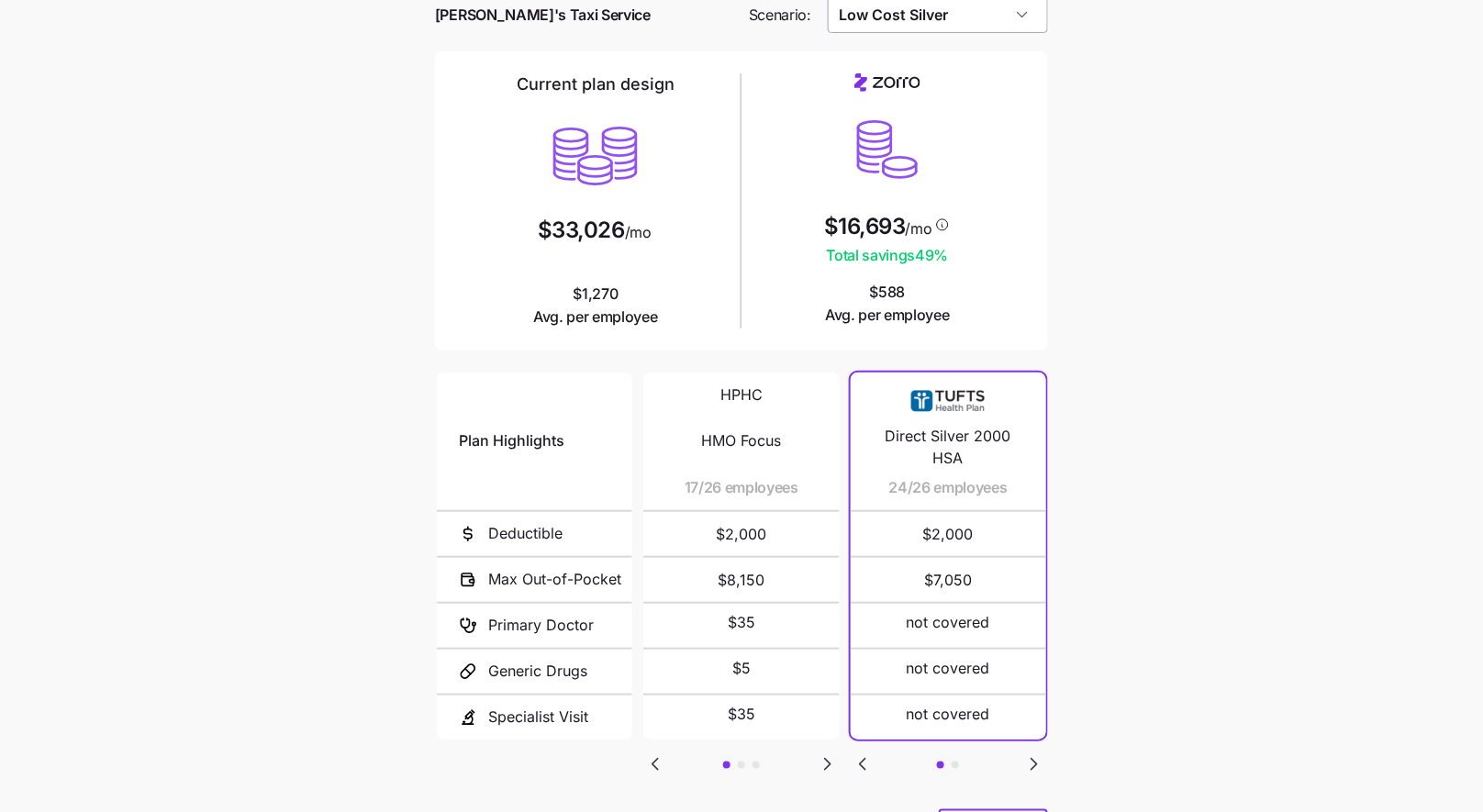 click on "Low Cost Silver" at bounding box center (938, 15) 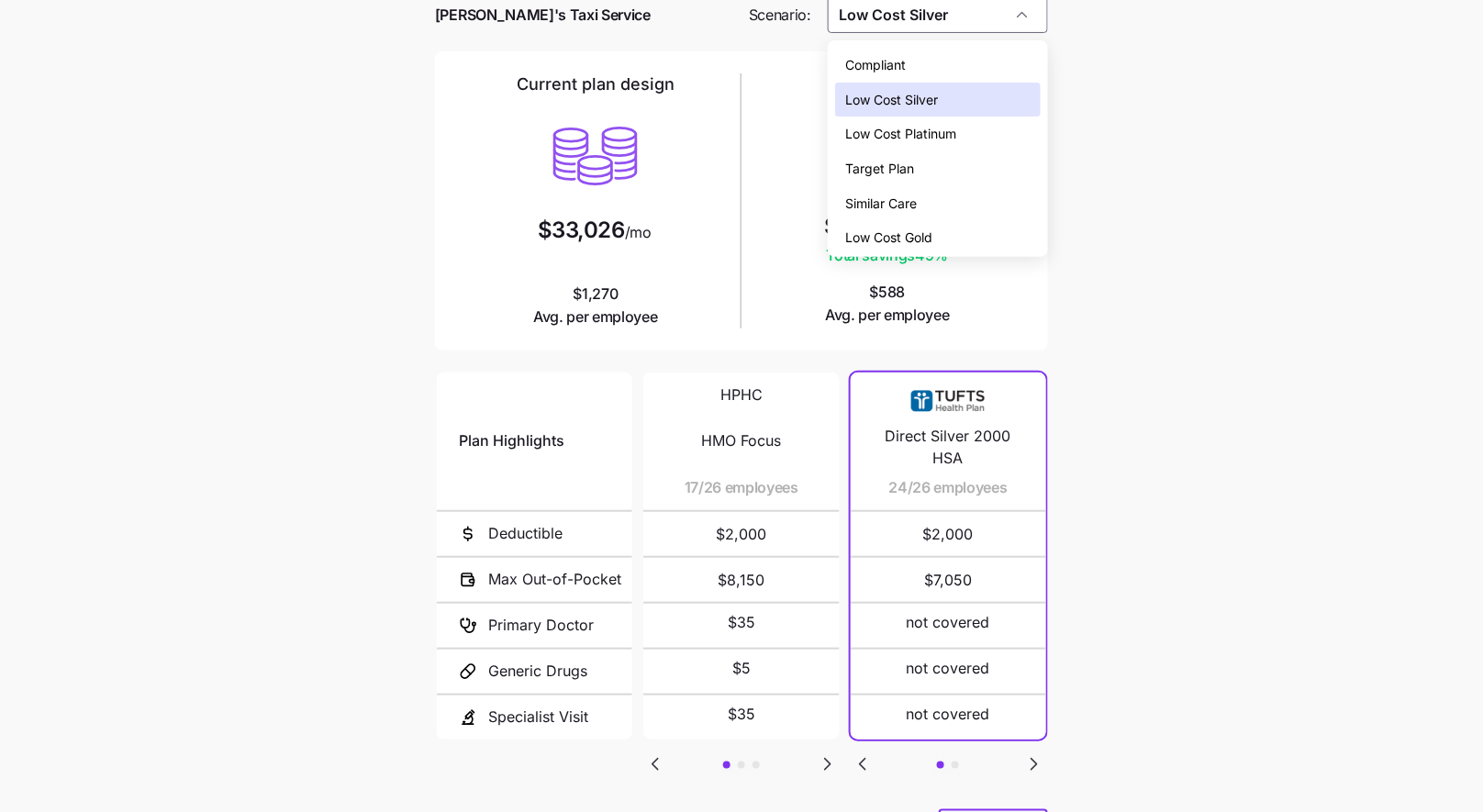 click on "Low Cost Gold" at bounding box center (938, 238) 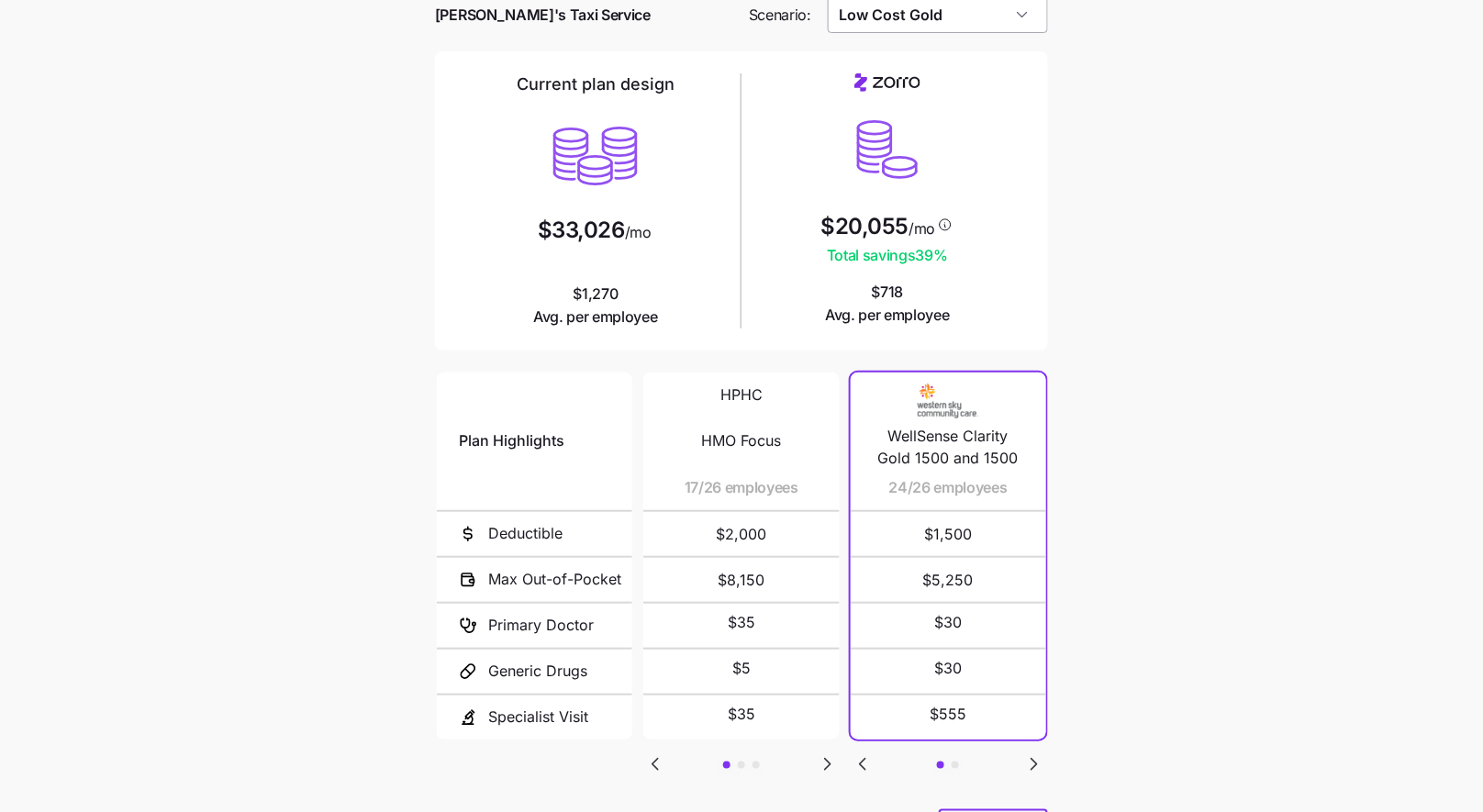 click on "Low Cost Gold" at bounding box center [938, 15] 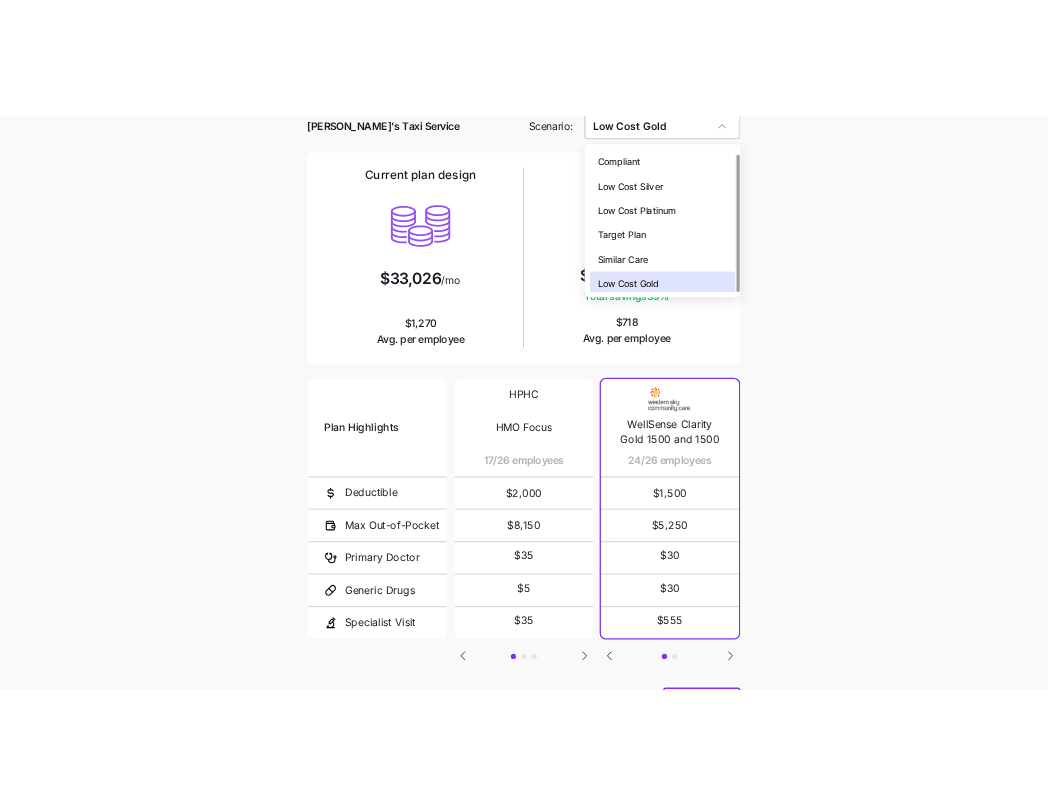scroll, scrollTop: 6, scrollLeft: 0, axis: vertical 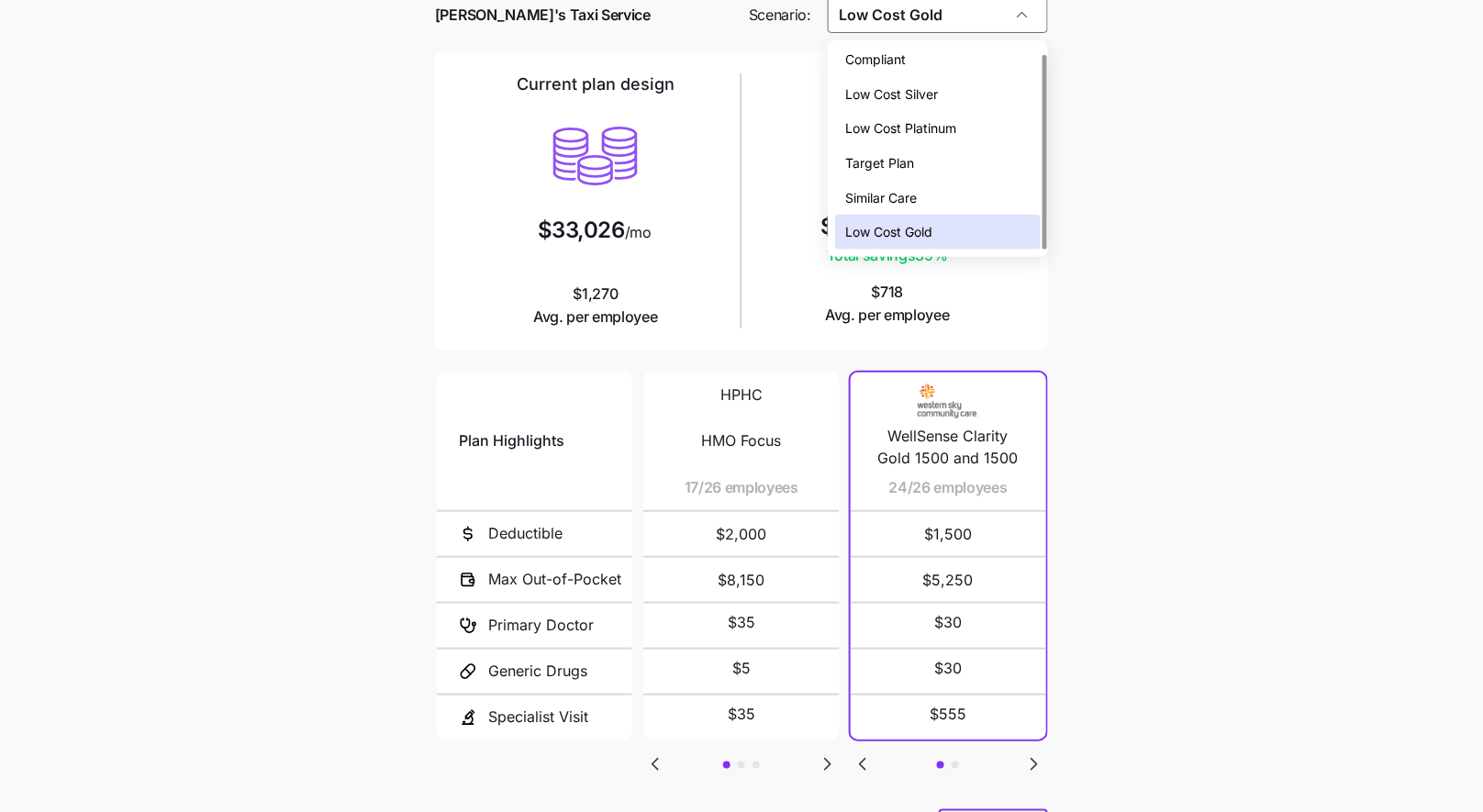 click on "Low Cost Platinum" at bounding box center [901, 128] 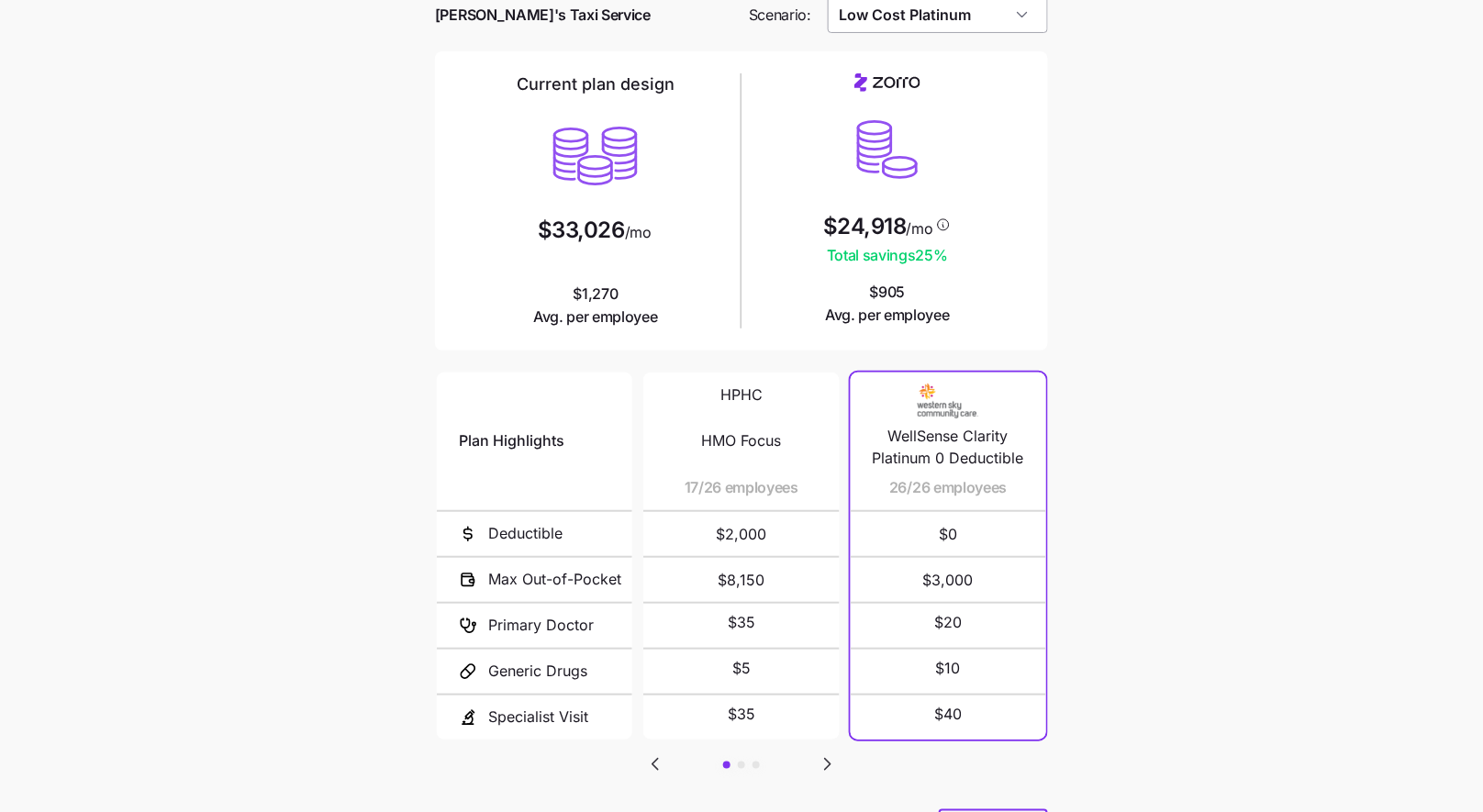 click on "Low Cost Platinum" at bounding box center [938, 15] 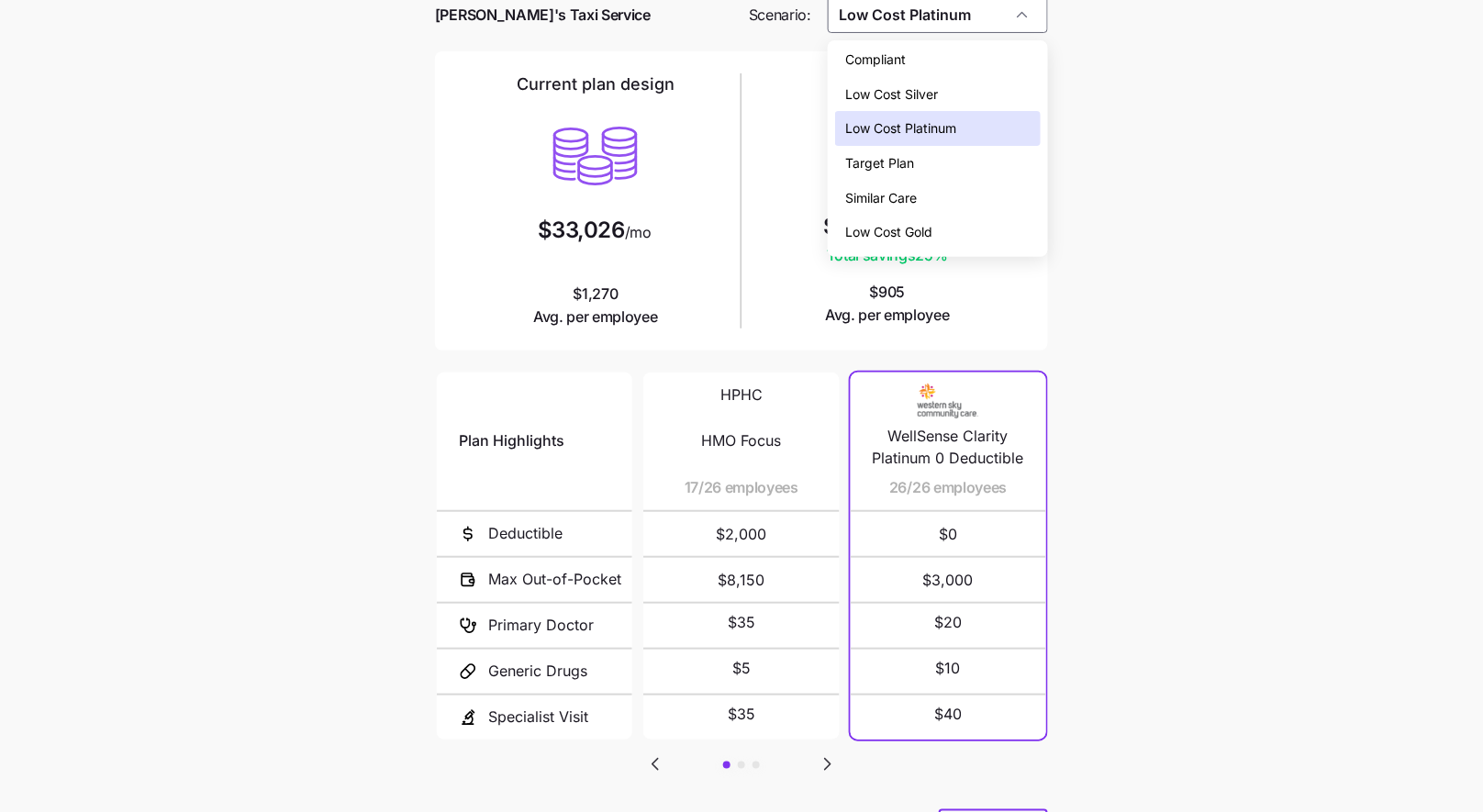 click on "Target Plan" at bounding box center (880, 163) 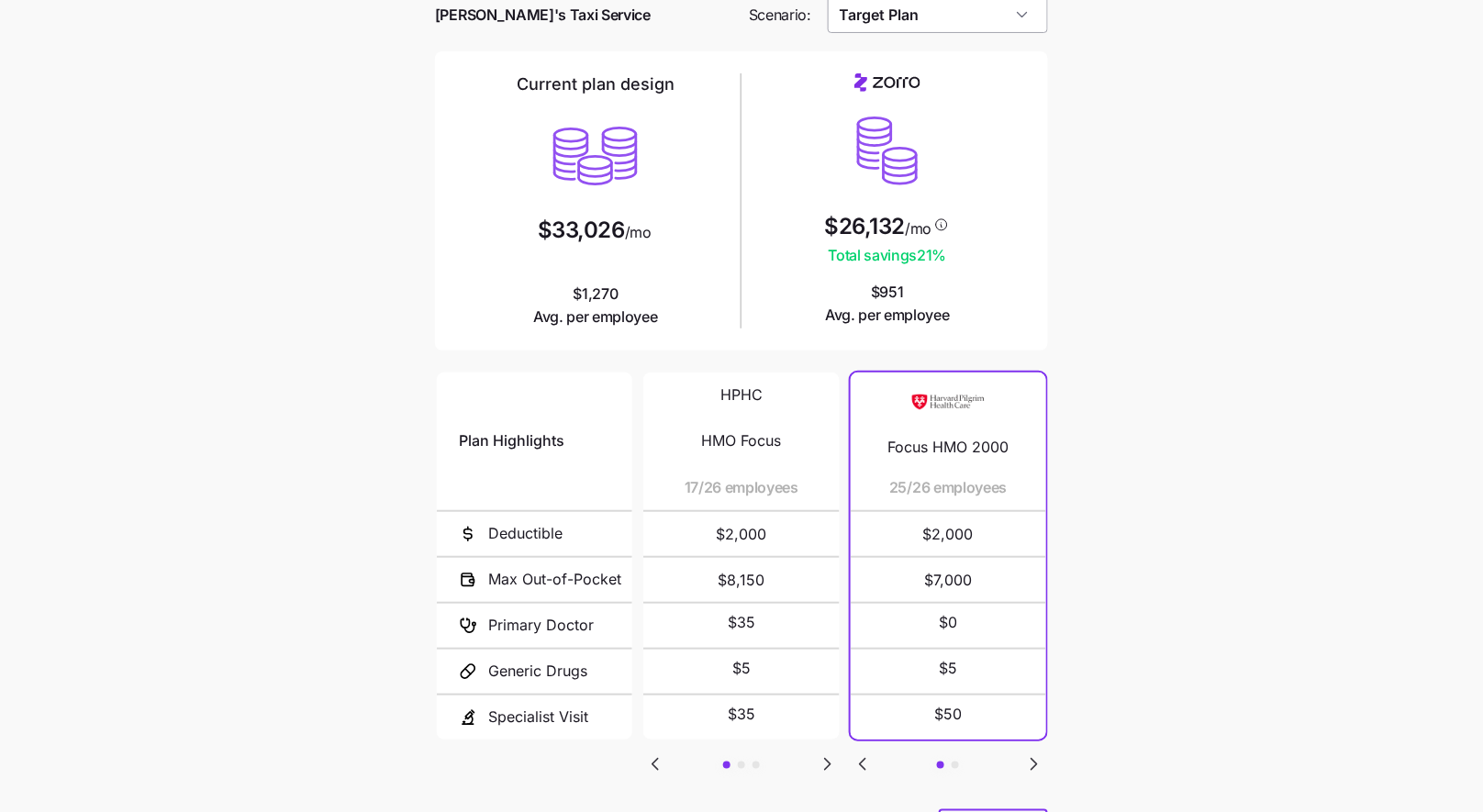click on "Target Plan" at bounding box center [938, 15] 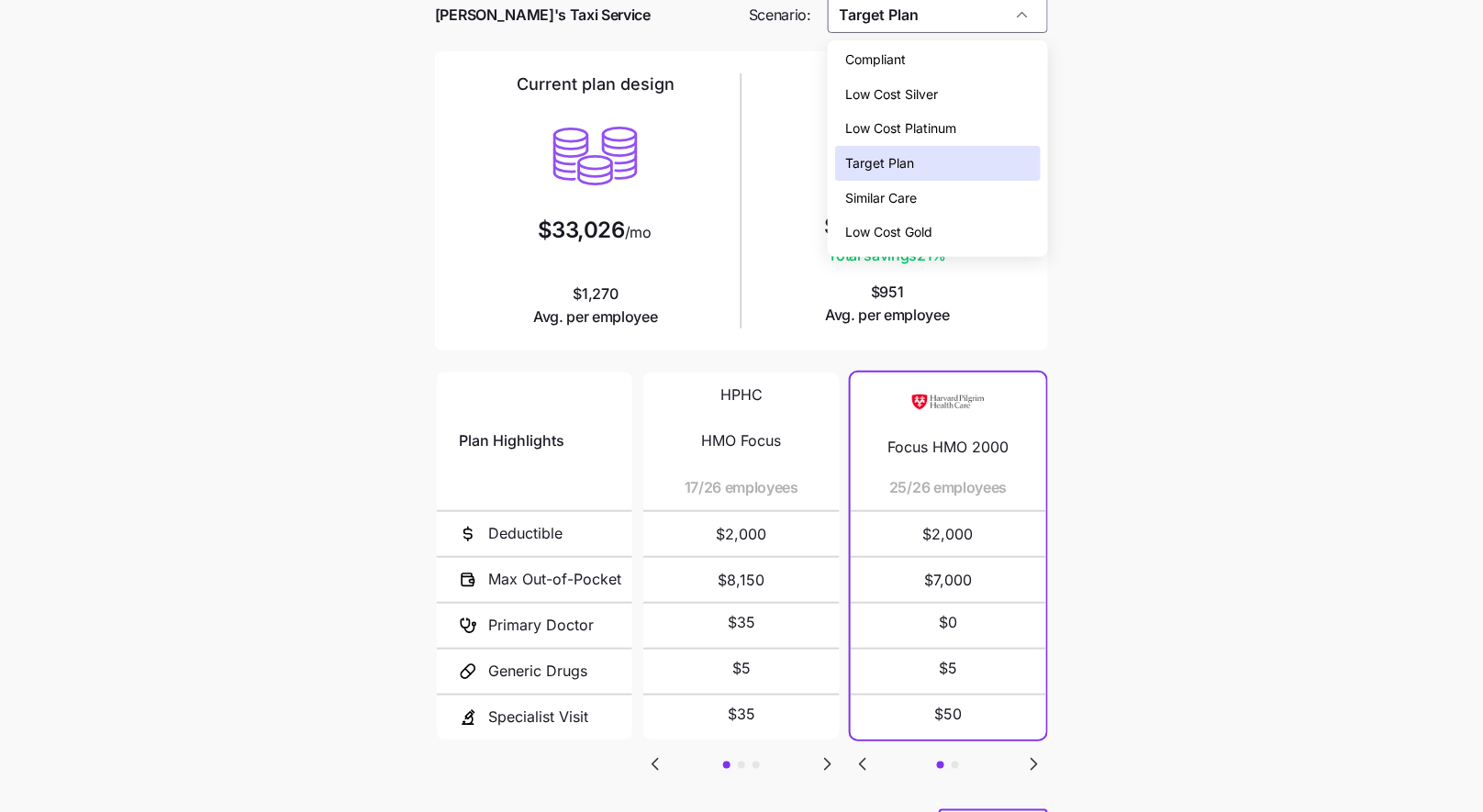 click on "Similar Care" at bounding box center [882, 198] 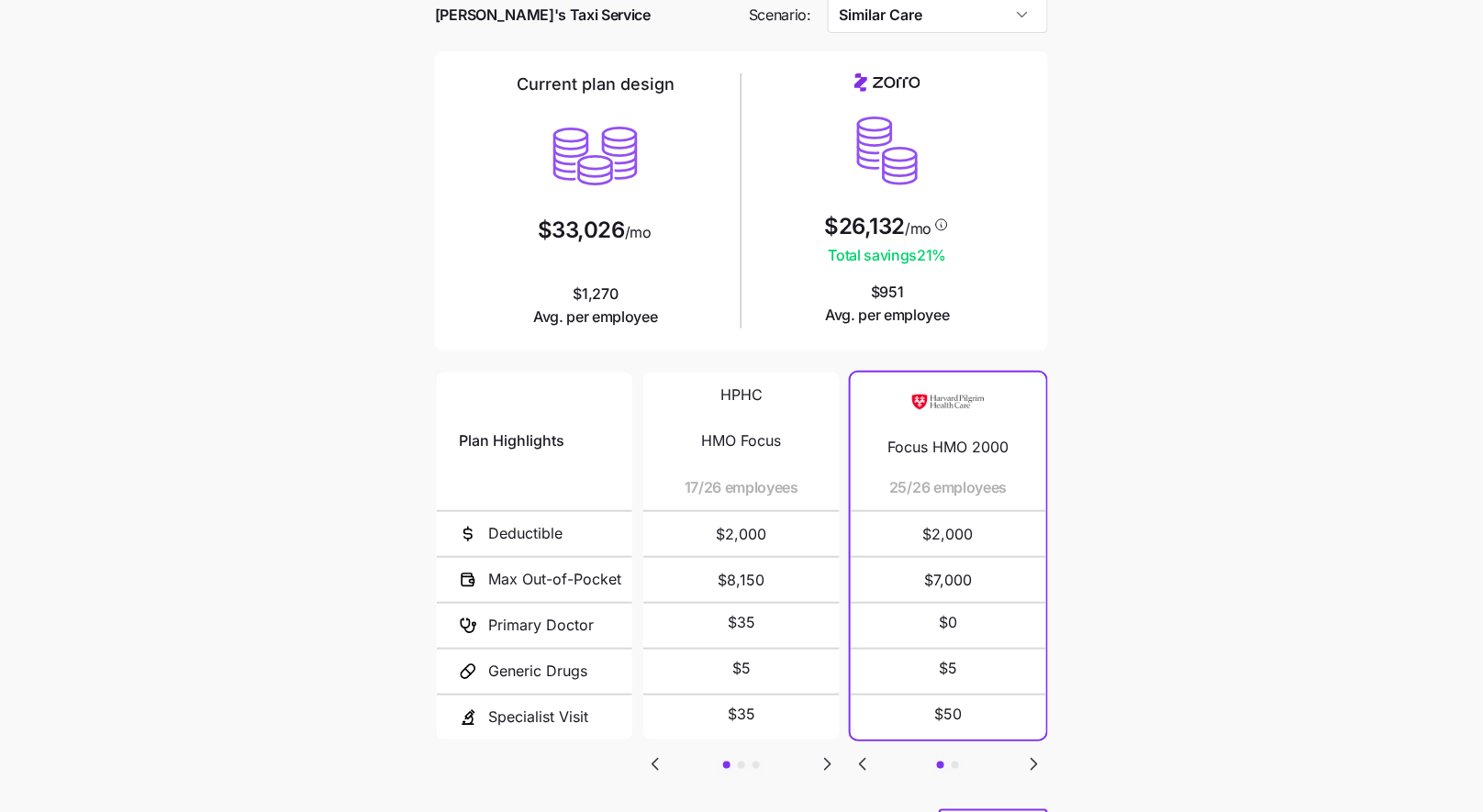 click 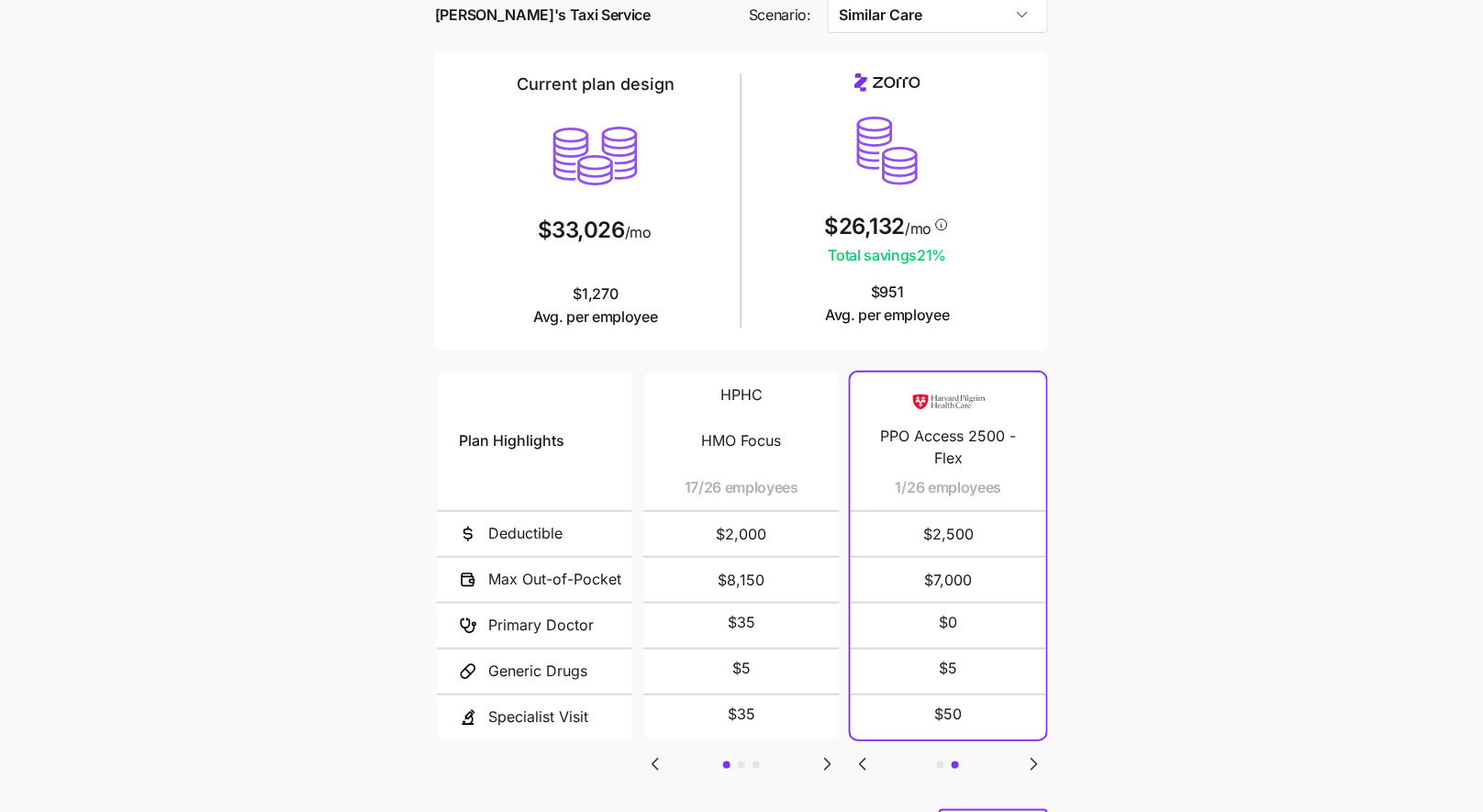 click 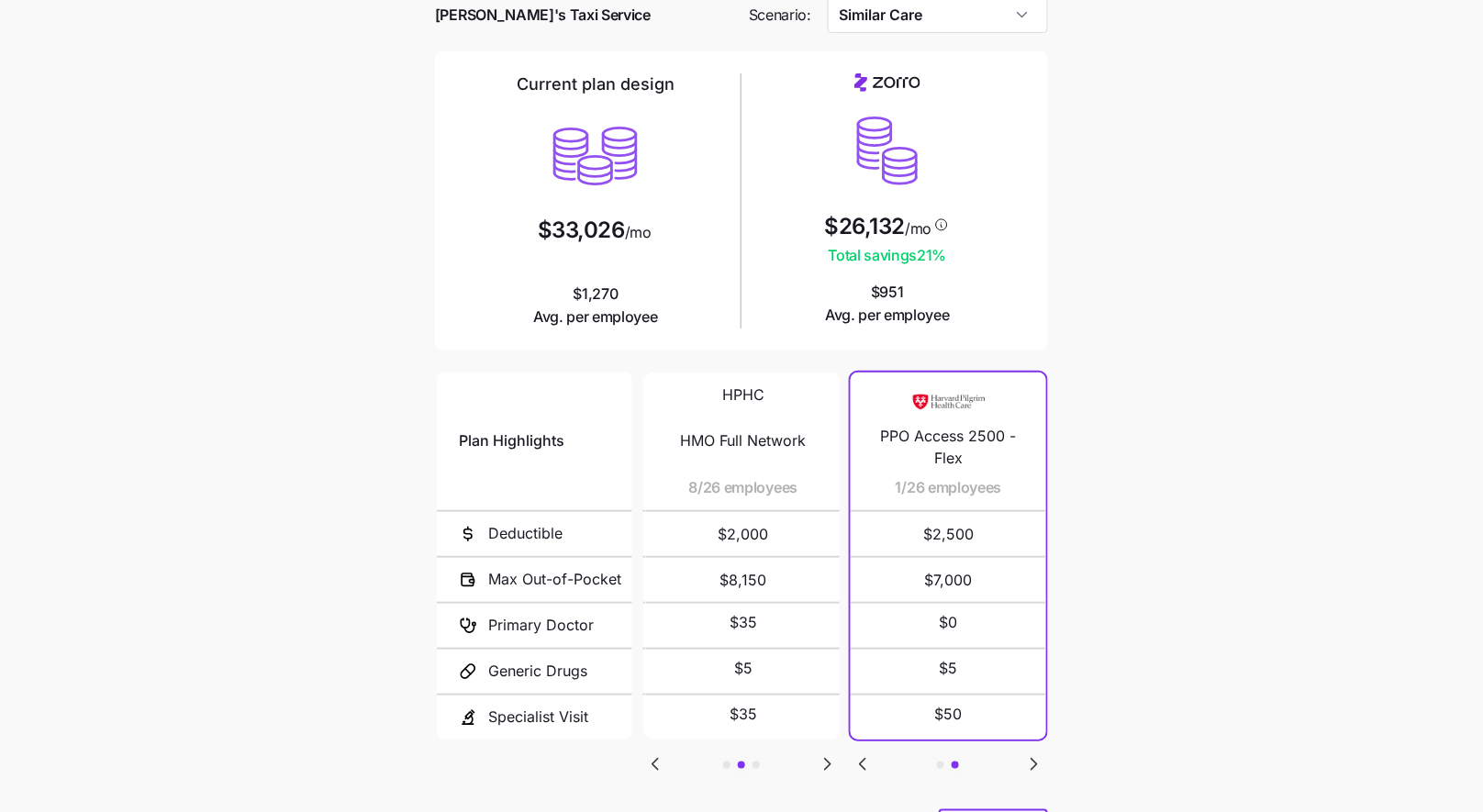 click 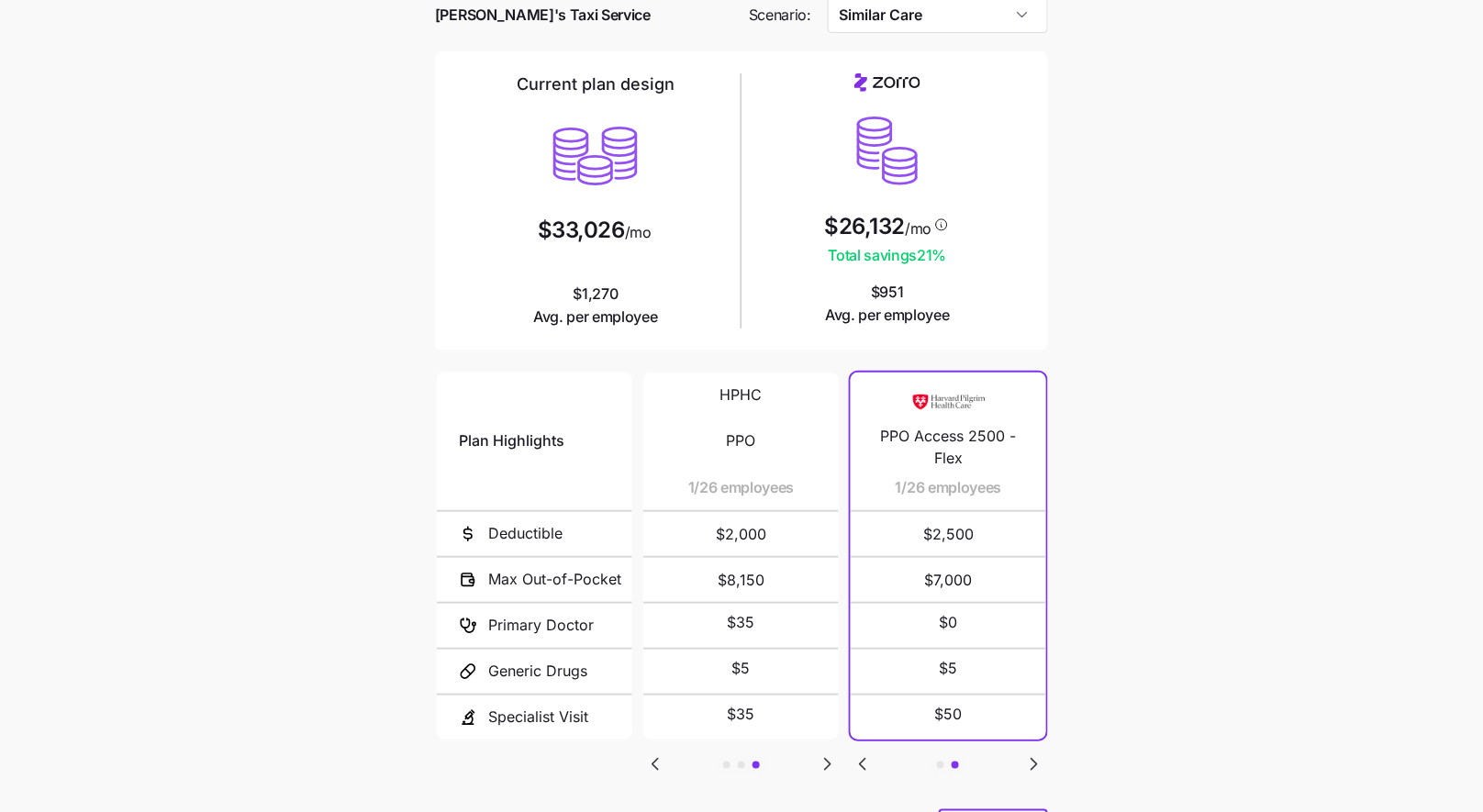 click 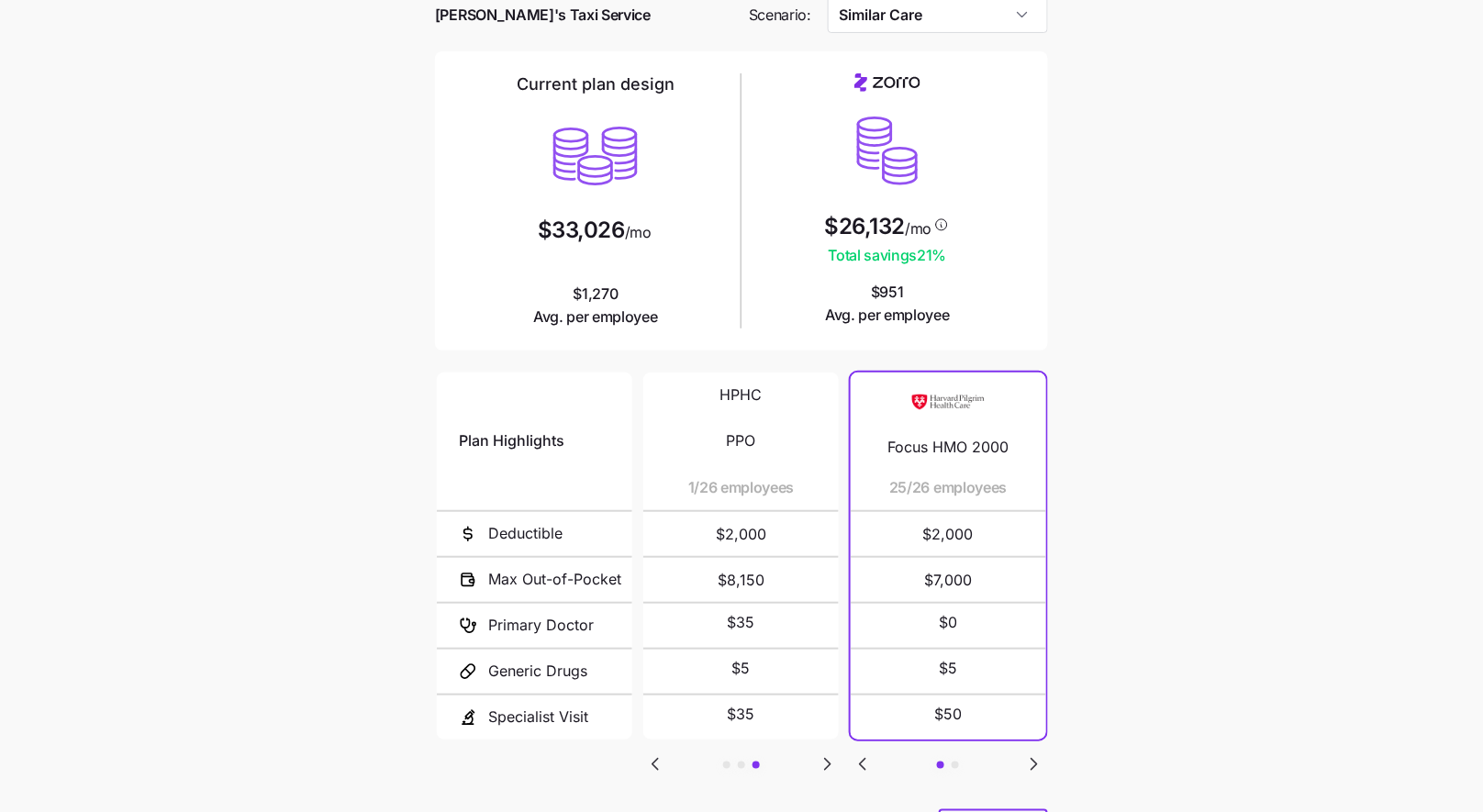 click 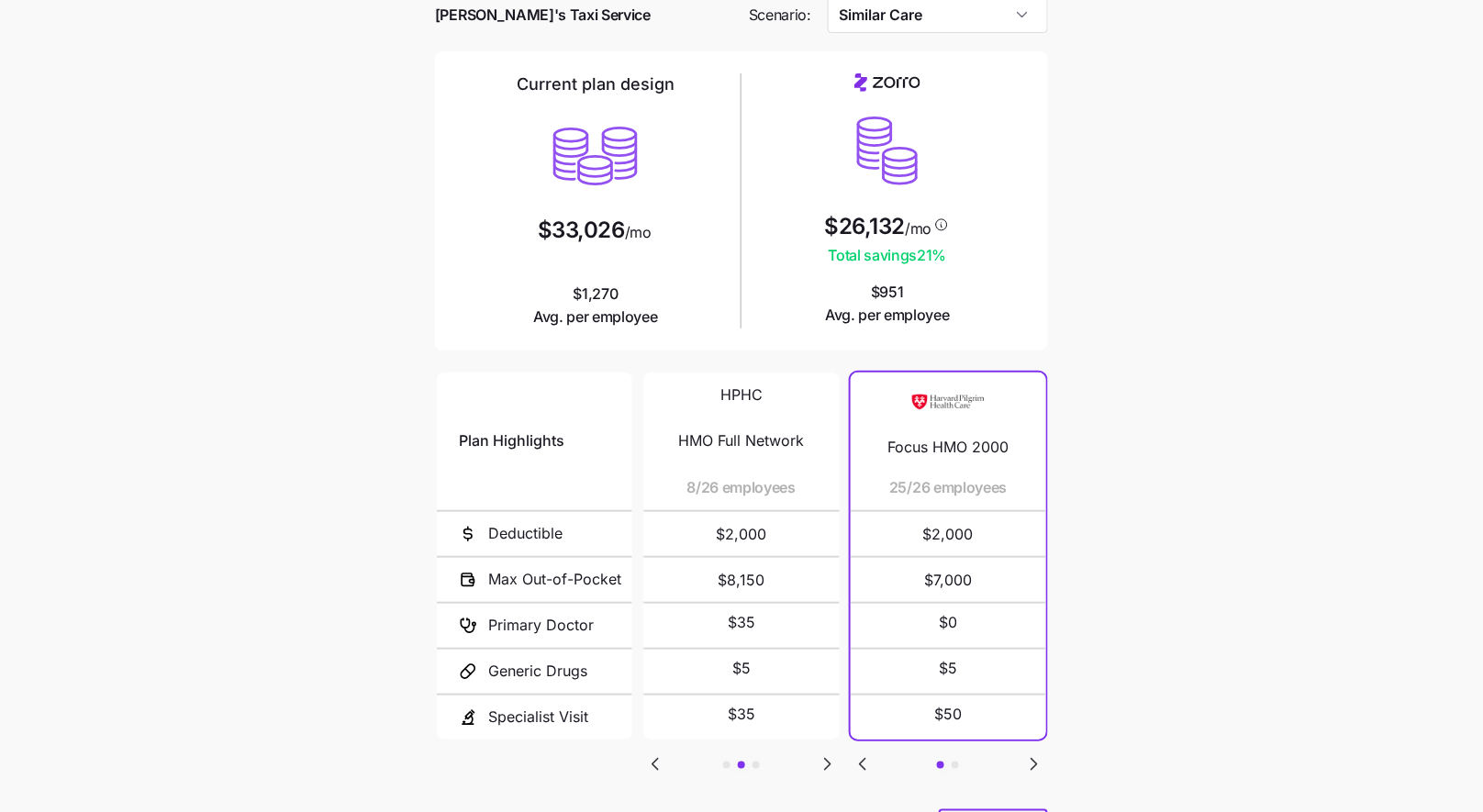 click 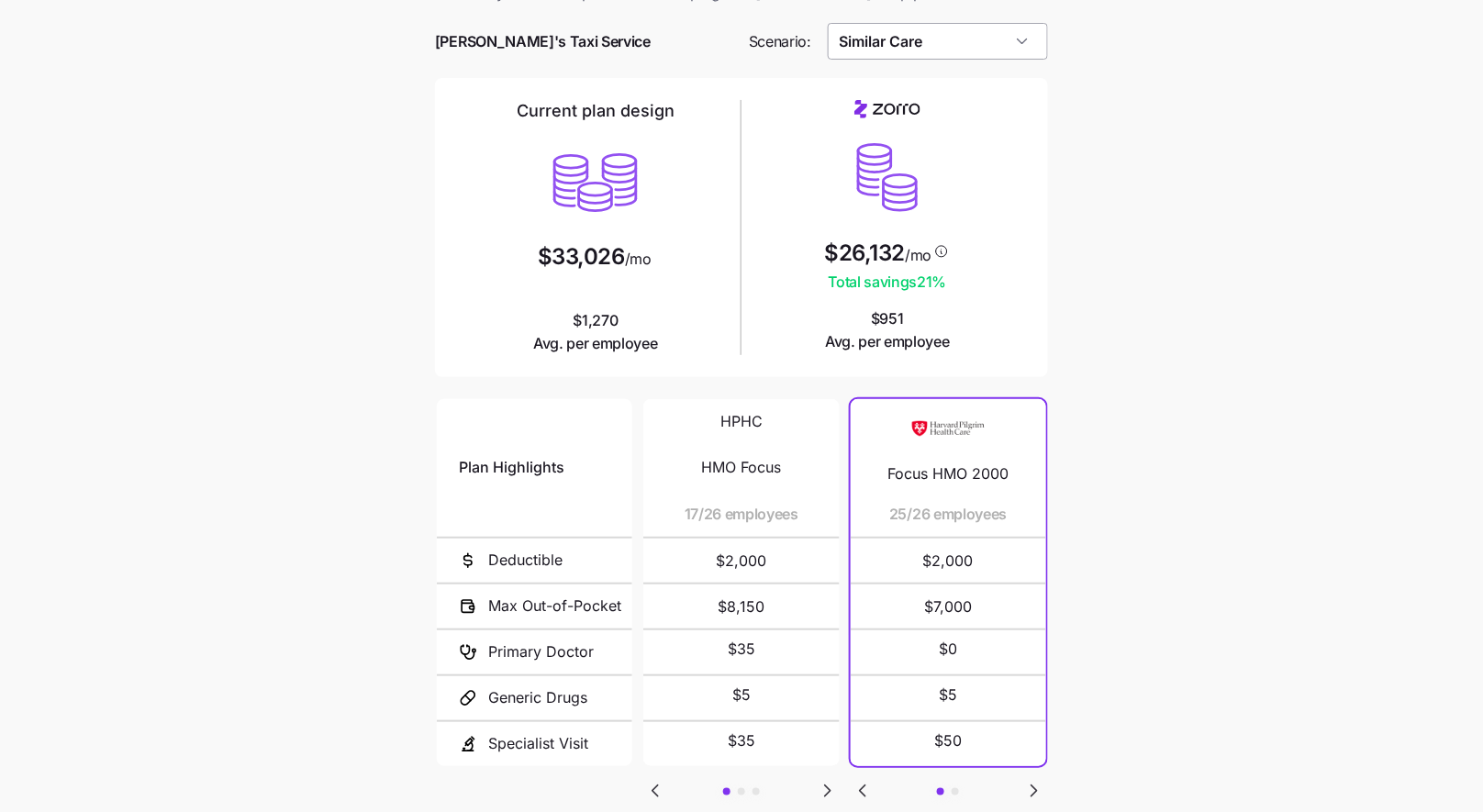 scroll, scrollTop: 60, scrollLeft: 0, axis: vertical 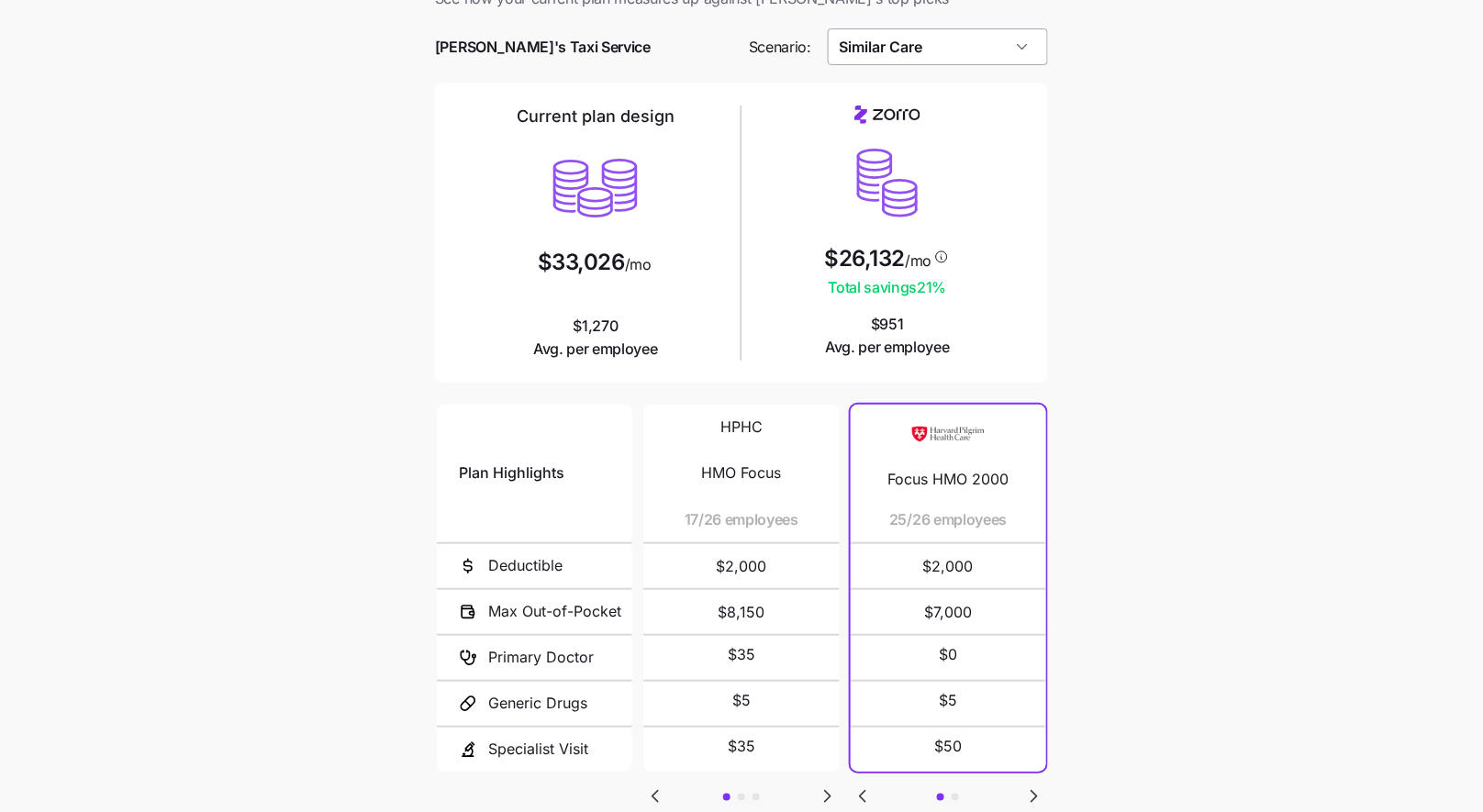 click on "Similar Care" at bounding box center (938, 47) 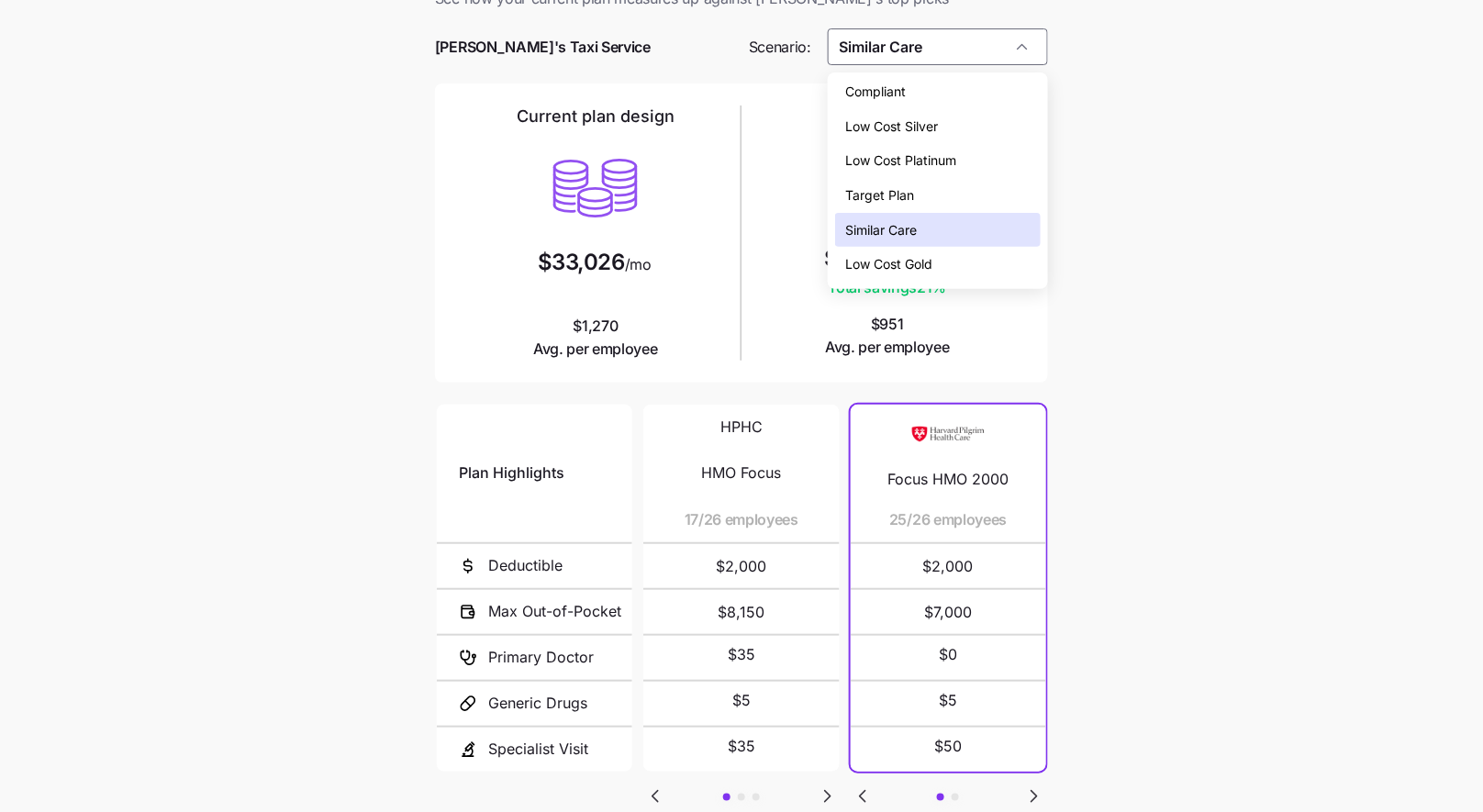 click on "Compliant" at bounding box center (938, 92) 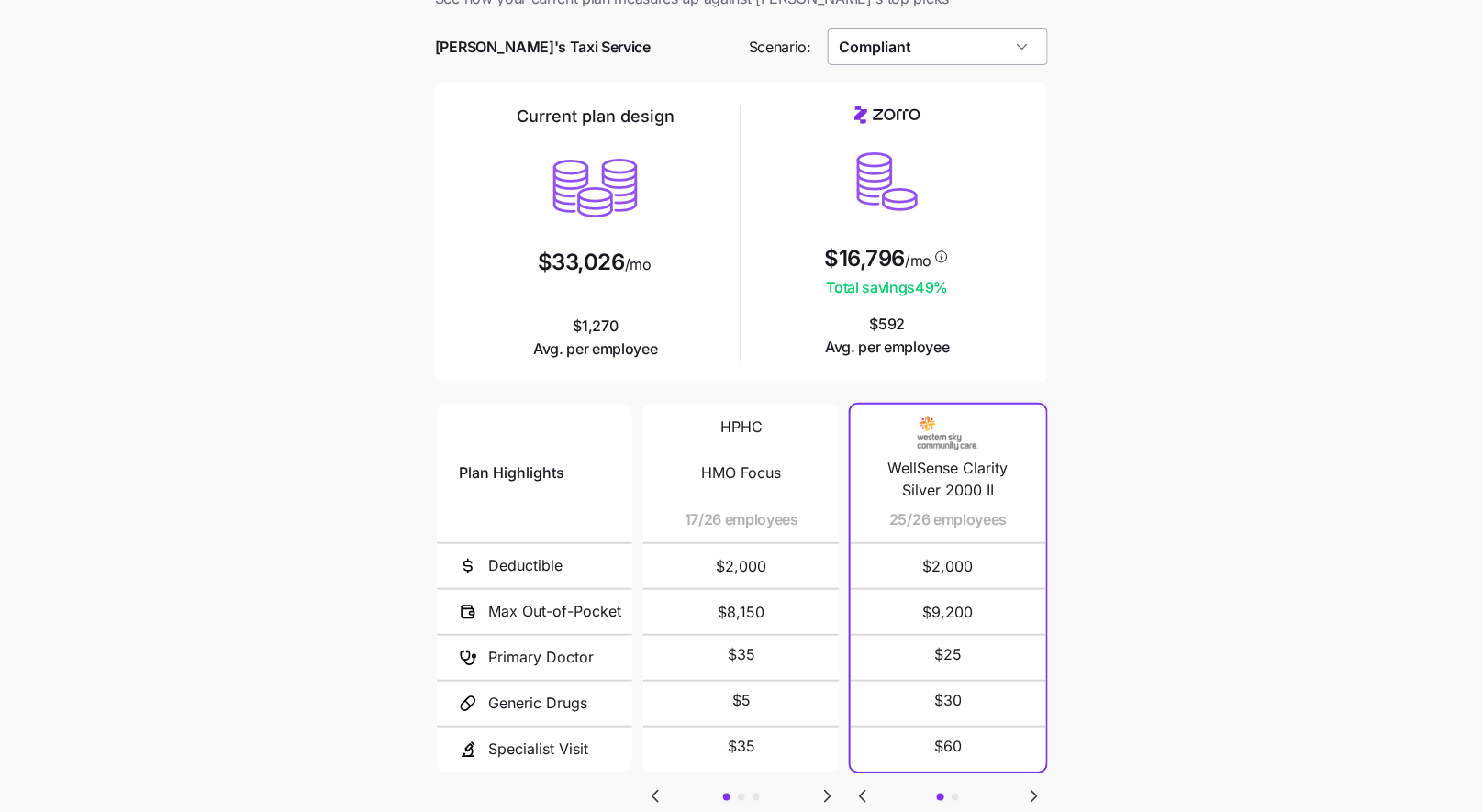 click on "Compliant" at bounding box center [938, 47] 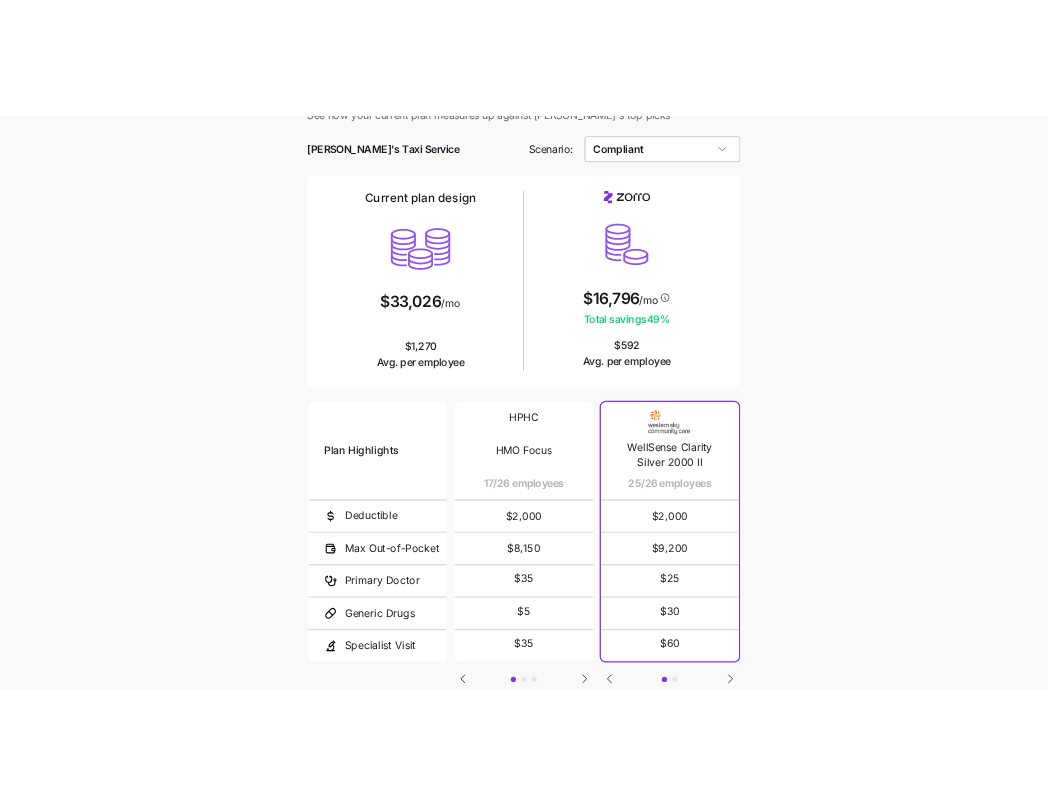 scroll, scrollTop: 0, scrollLeft: 0, axis: both 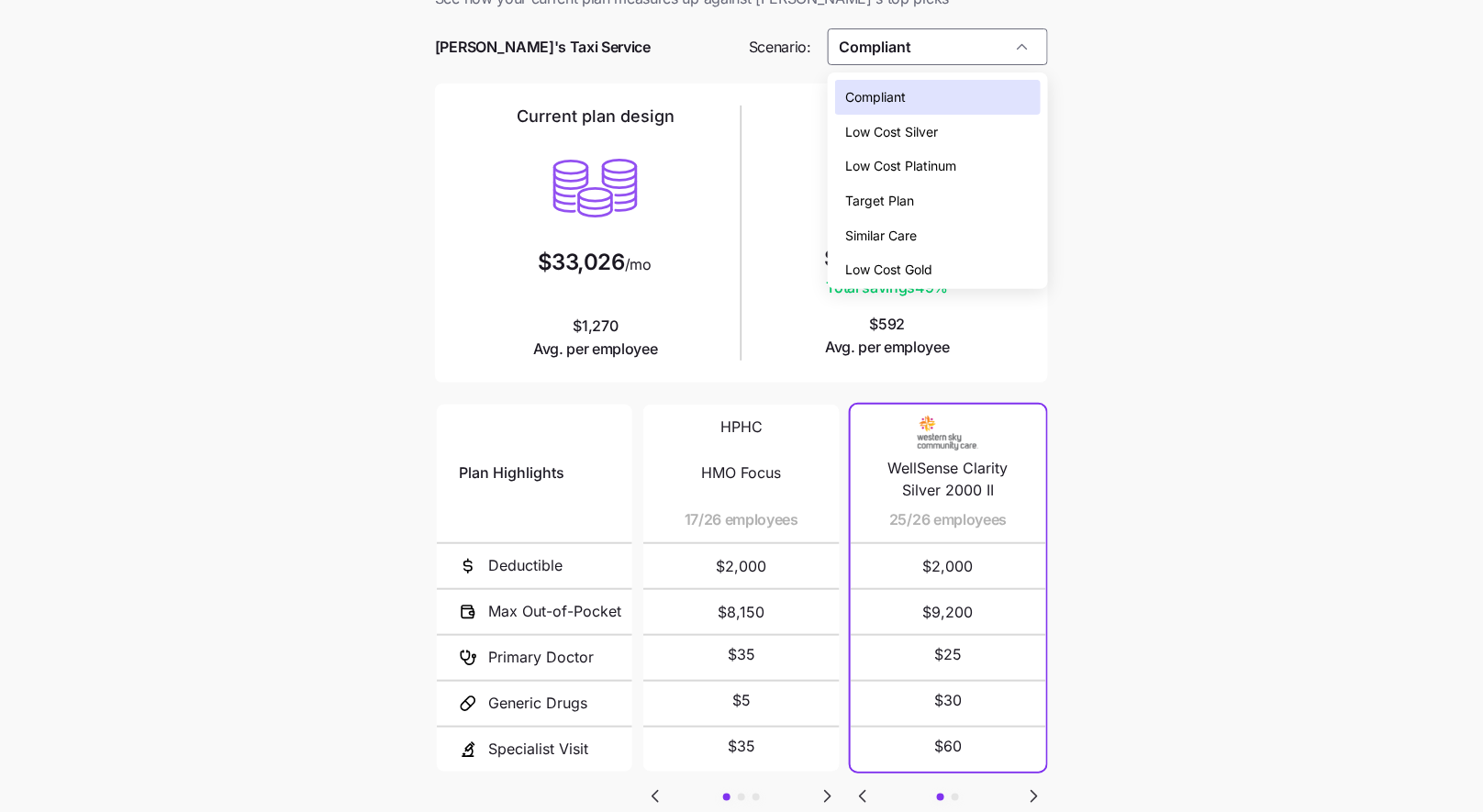 click on "Low Cost Silver" at bounding box center [938, 132] 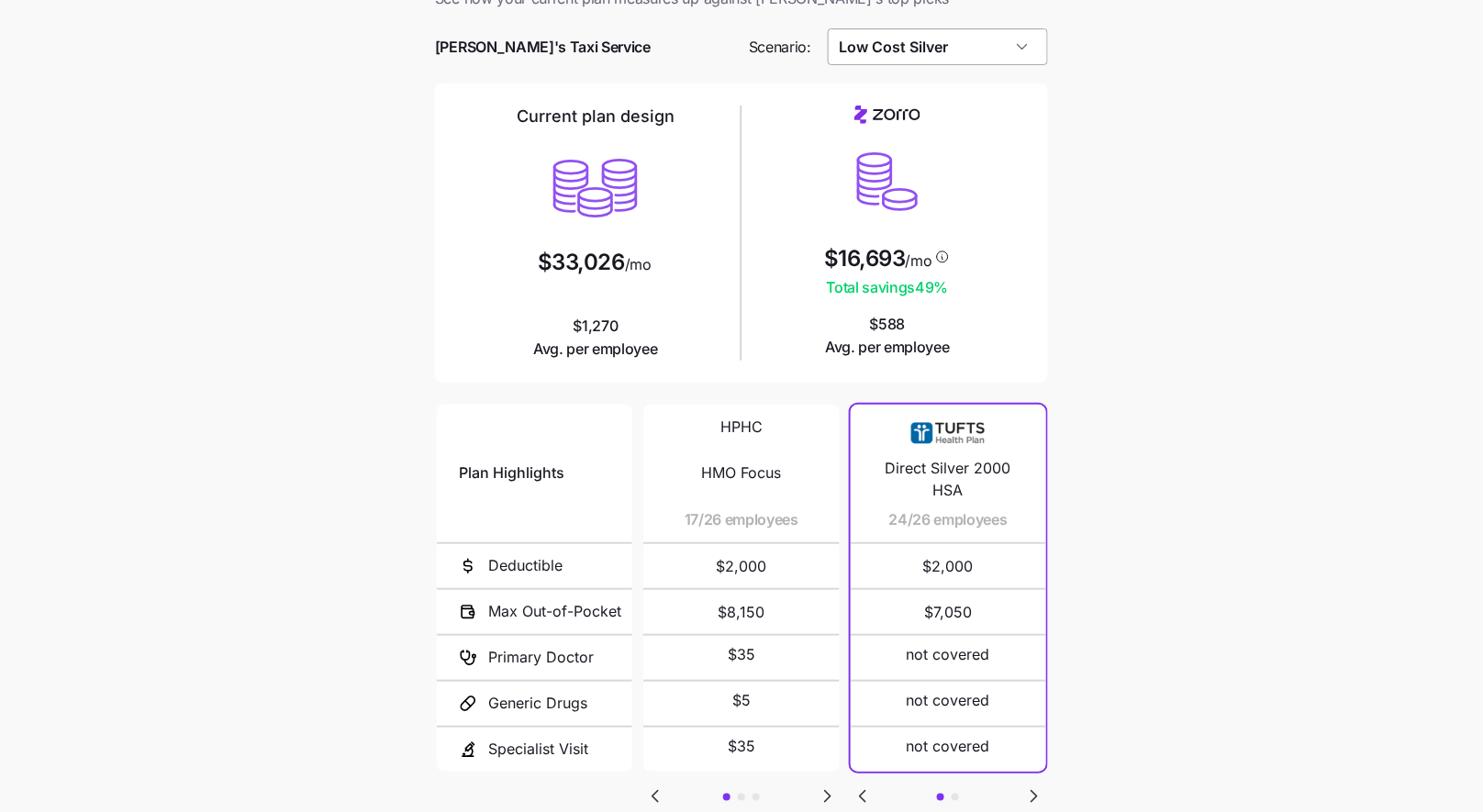 click on "Low Cost Silver" at bounding box center (938, 47) 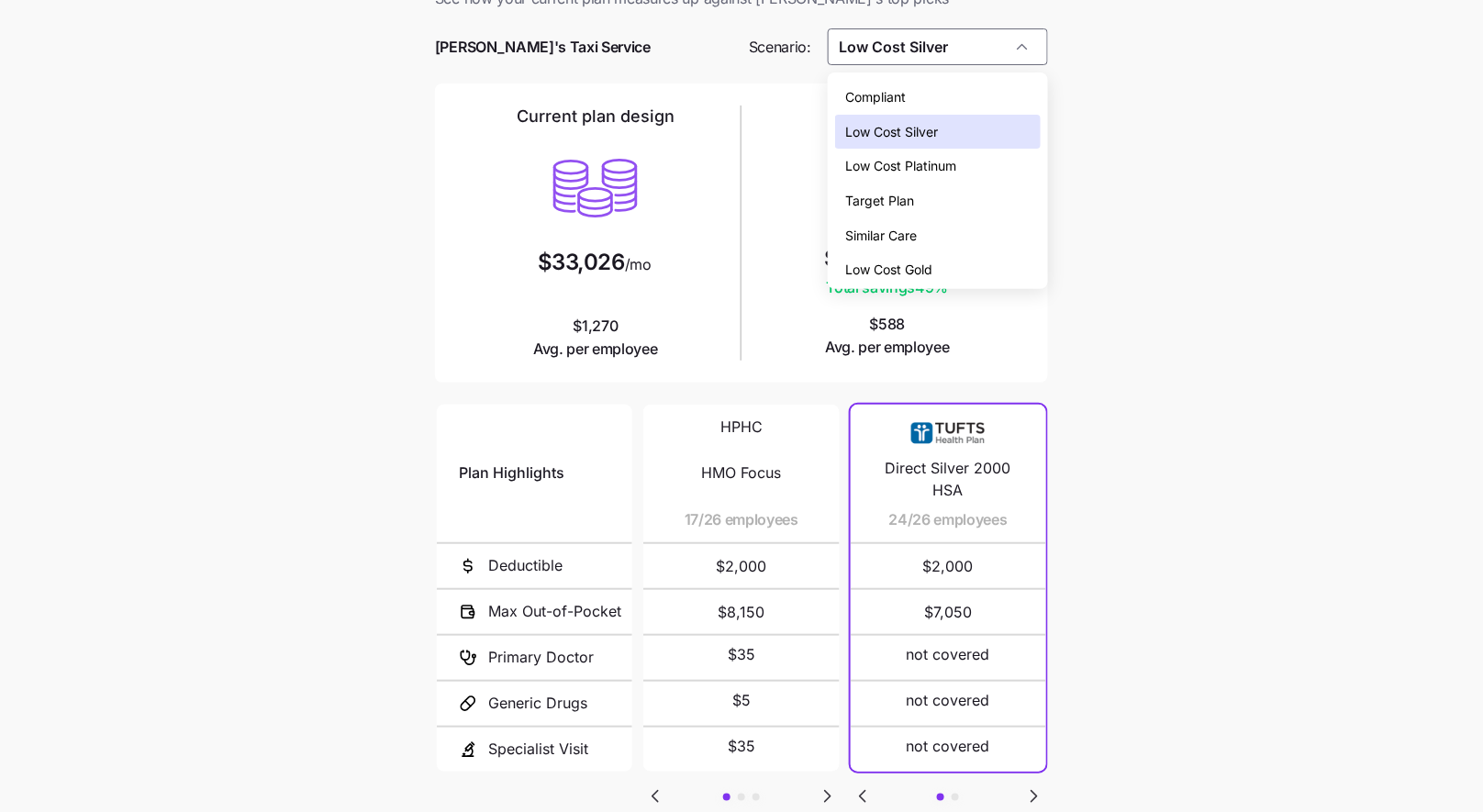 click on "Low Cost Platinum" at bounding box center [901, 166] 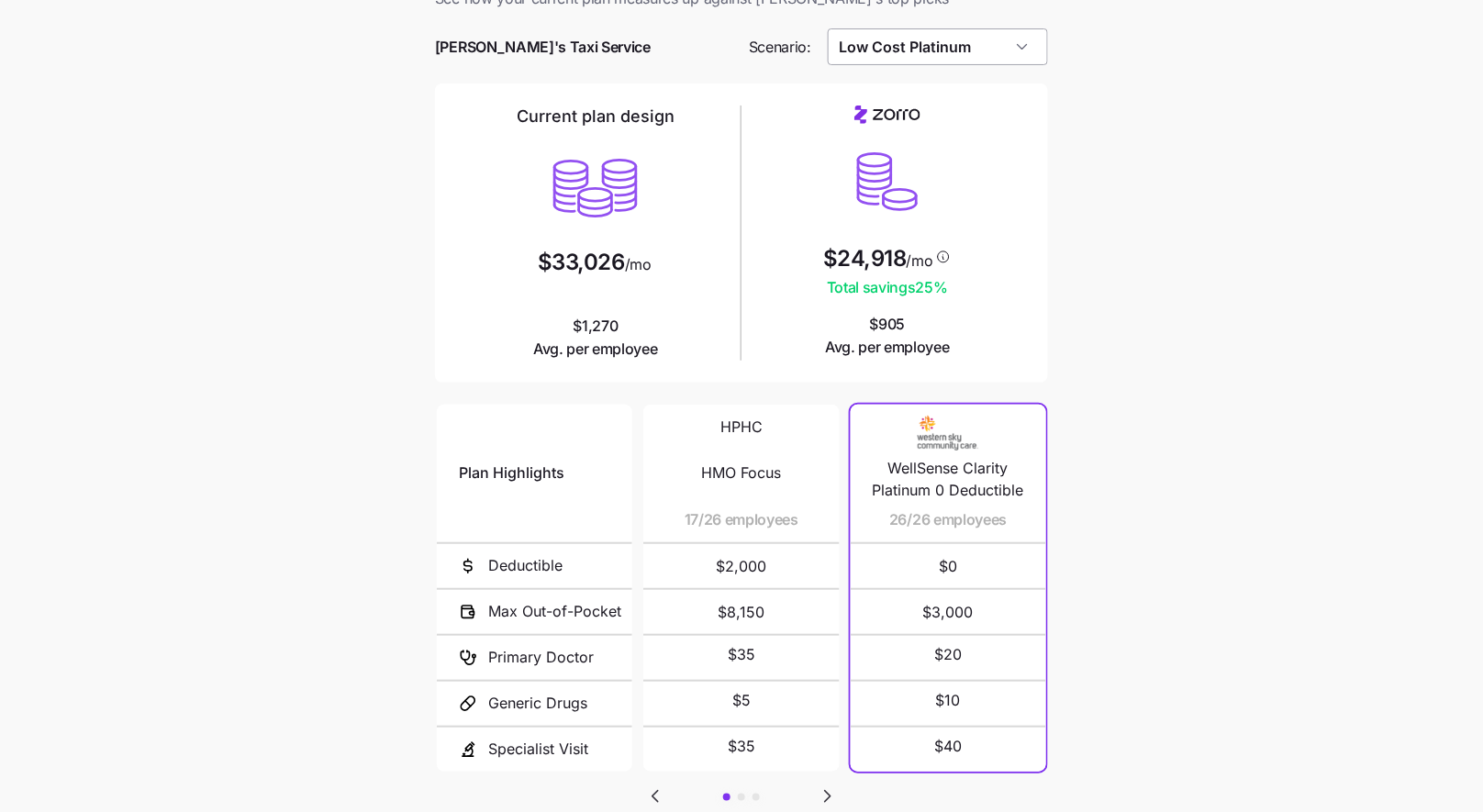 click on "Low Cost Platinum" at bounding box center [938, 47] 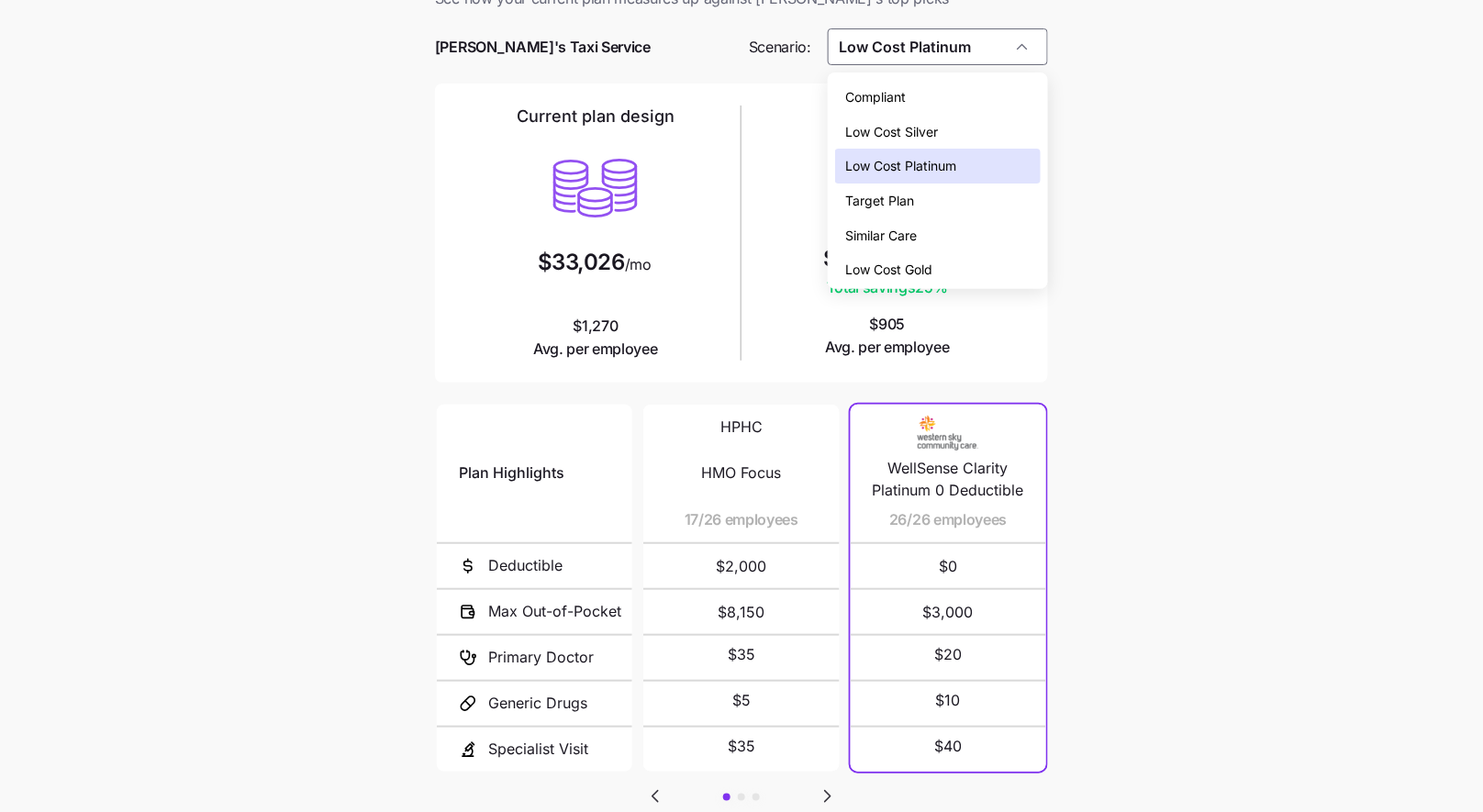click on "Target Plan" at bounding box center [938, 201] 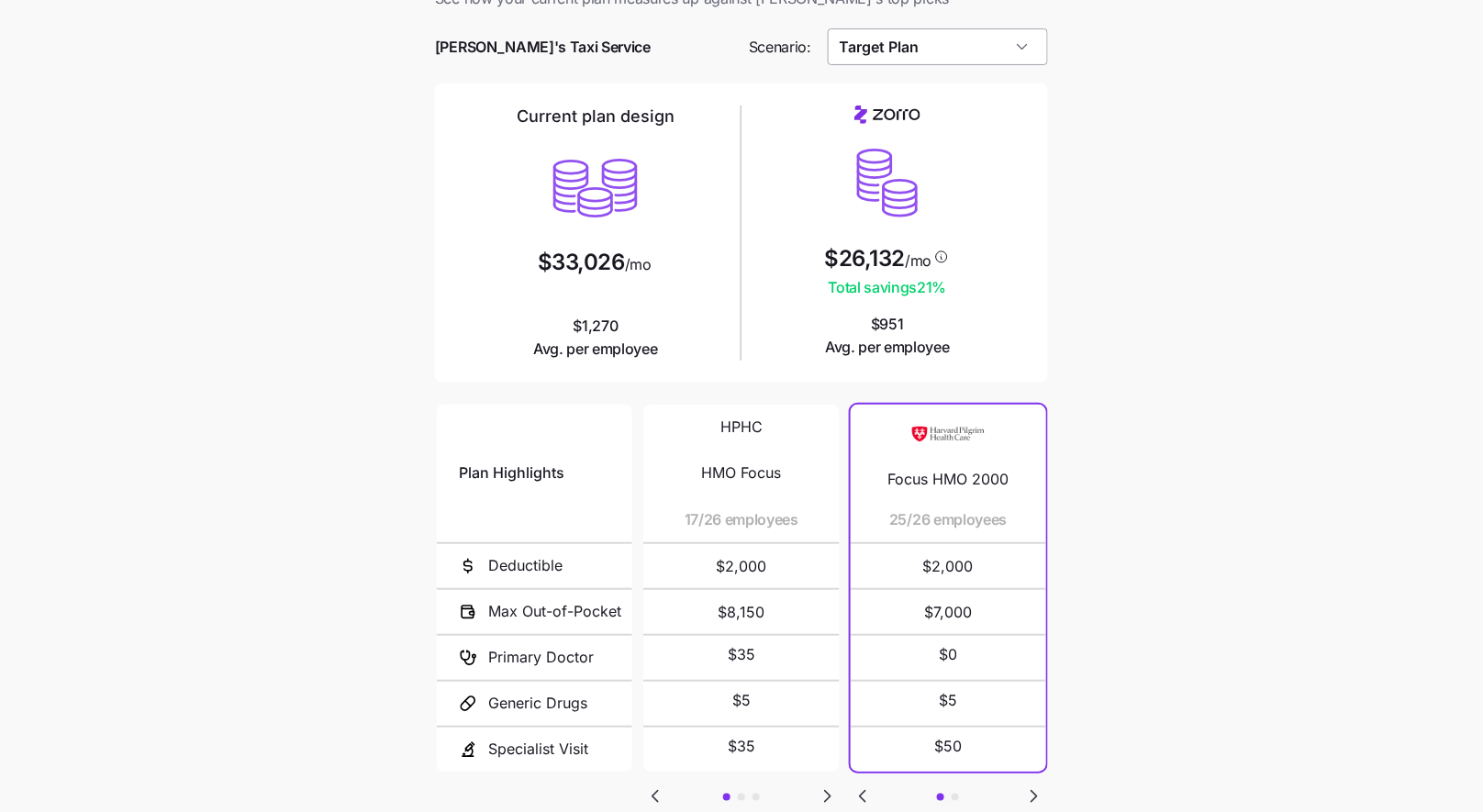click on "Target Plan" at bounding box center (938, 47) 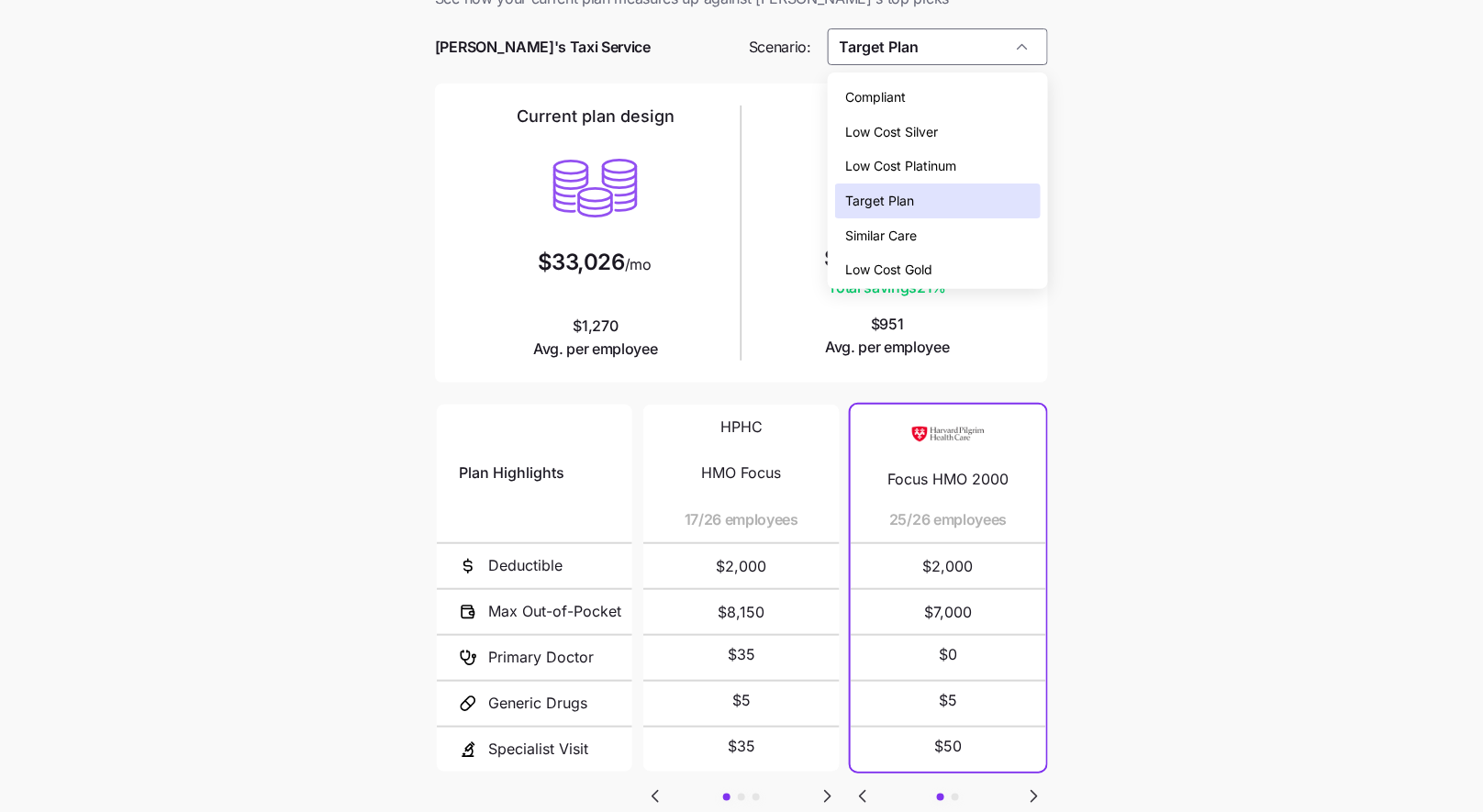 click on "Similar Care" at bounding box center [938, 236] 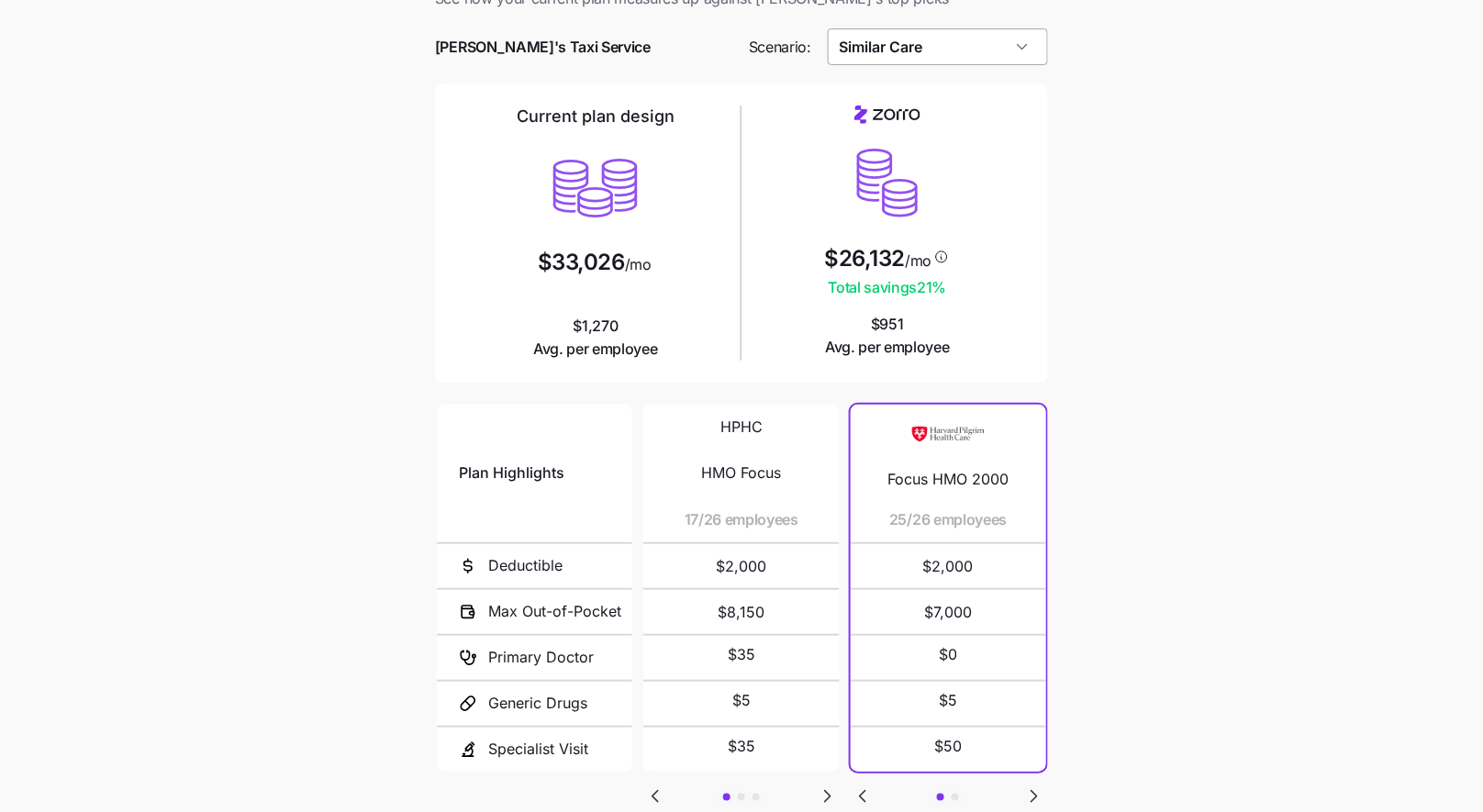 click on "Similar Care" at bounding box center (938, 47) 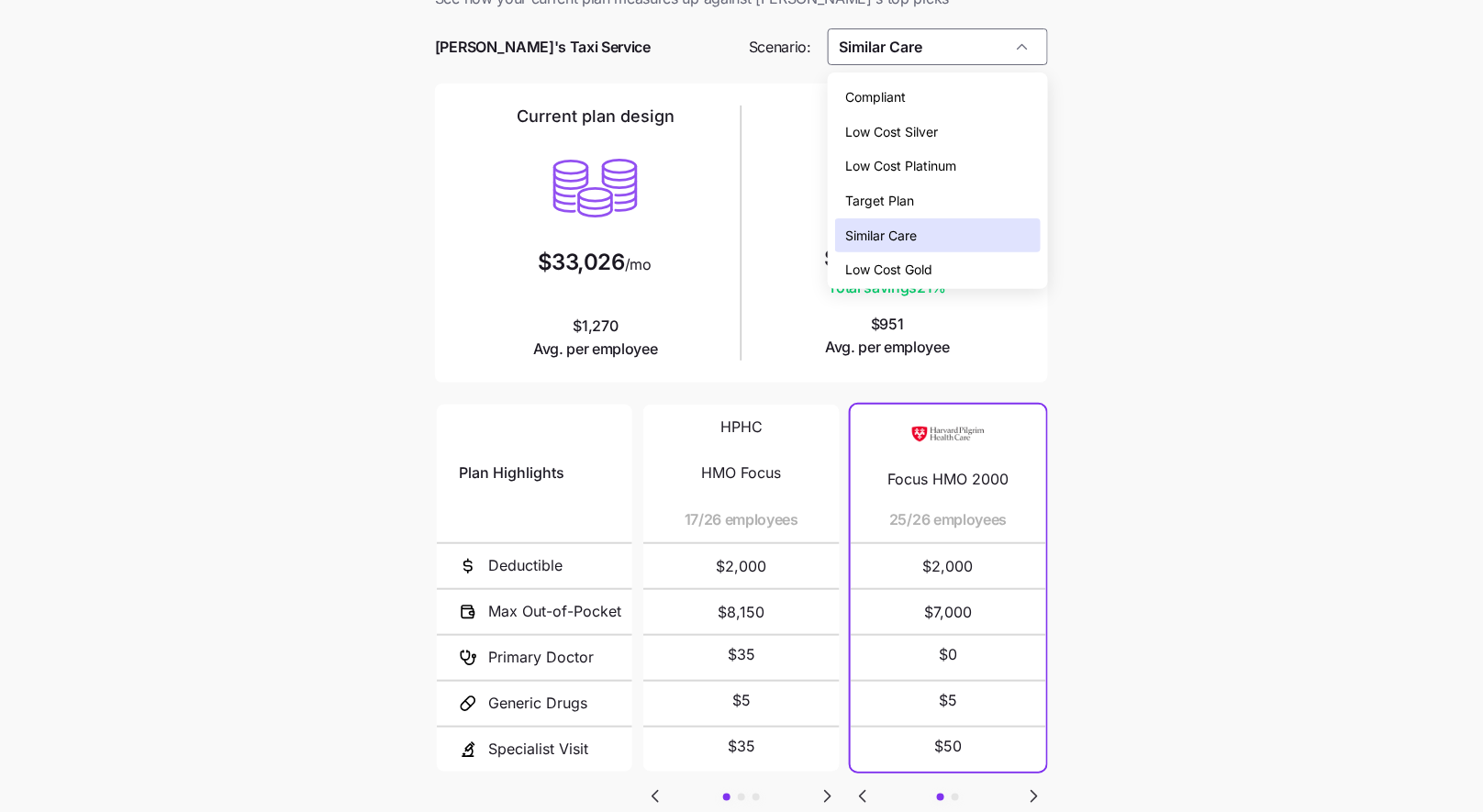 click on "Low Cost Gold" at bounding box center (938, 270) 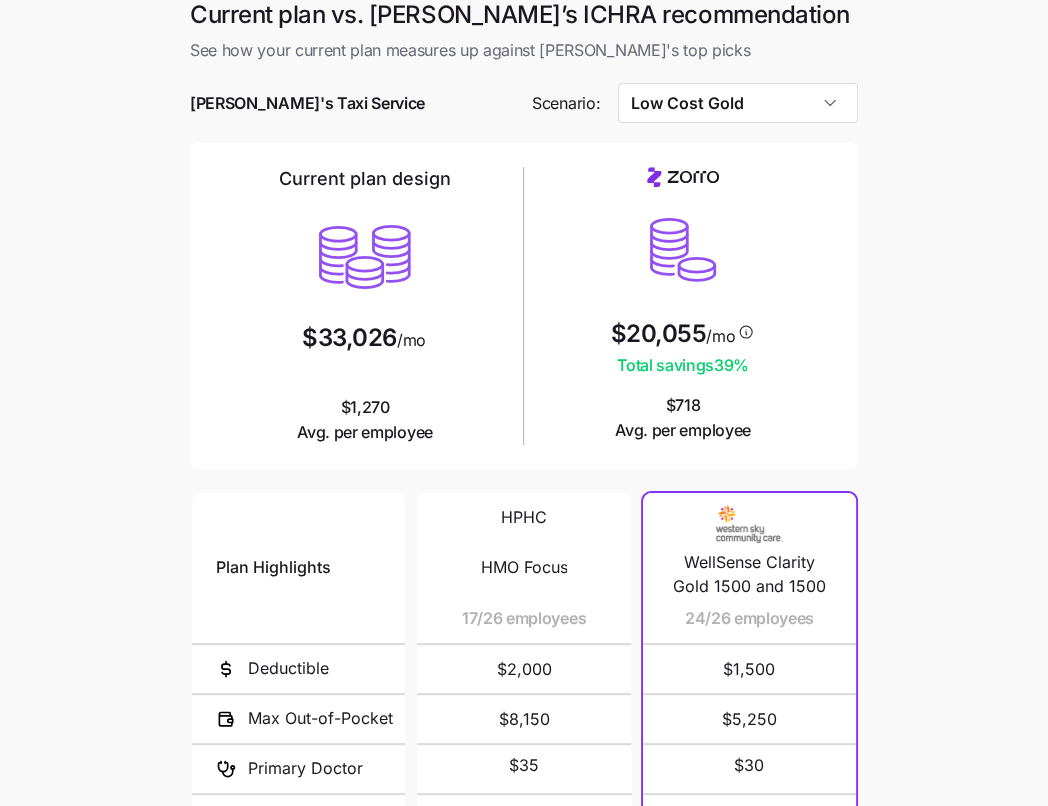 scroll, scrollTop: 0, scrollLeft: 0, axis: both 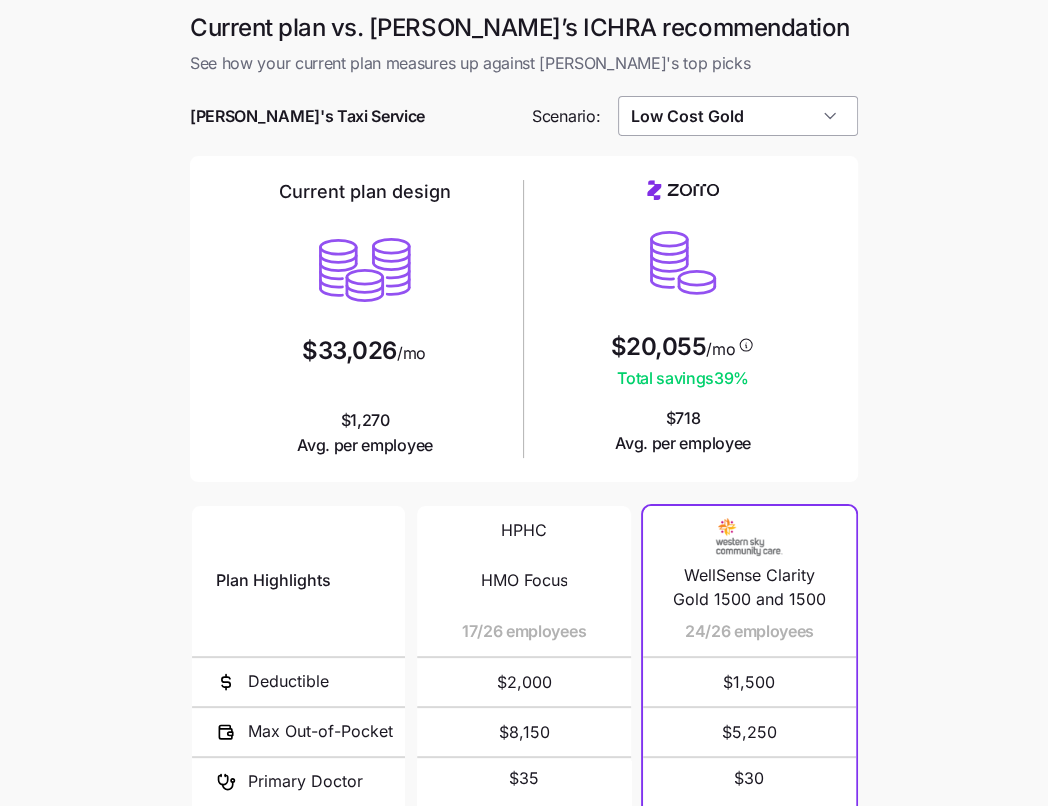 click on "Low Cost Gold" at bounding box center (738, 116) 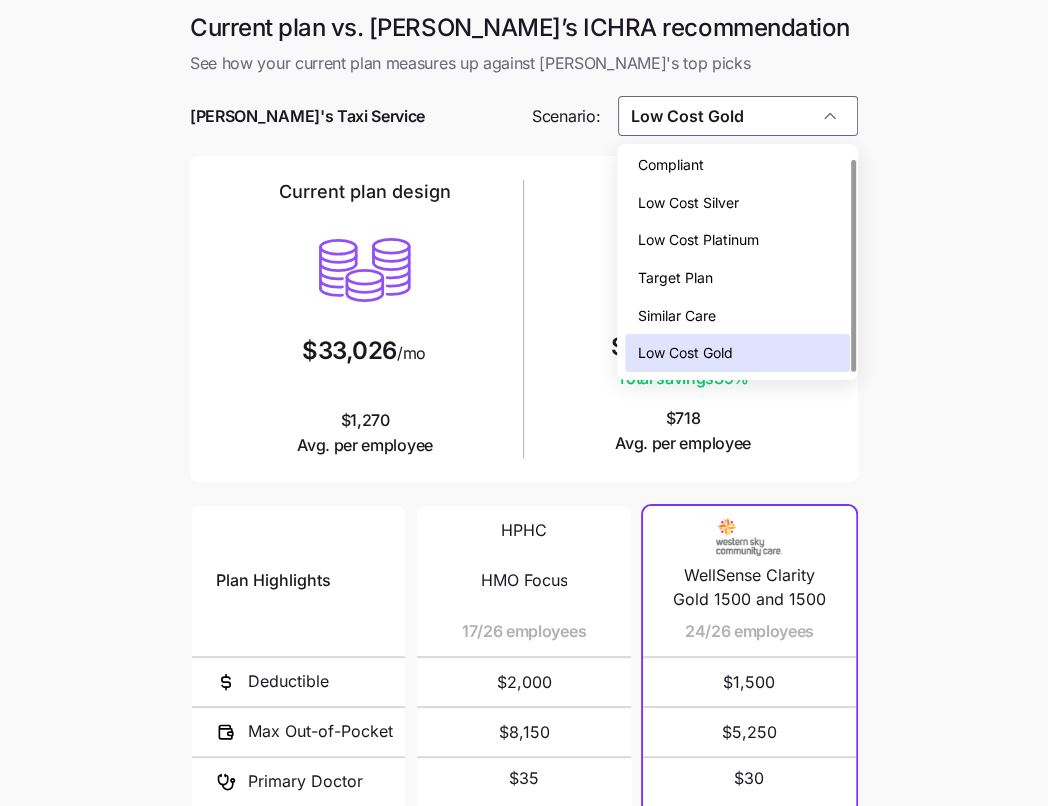 click on "Target Plan" at bounding box center (737, 278) 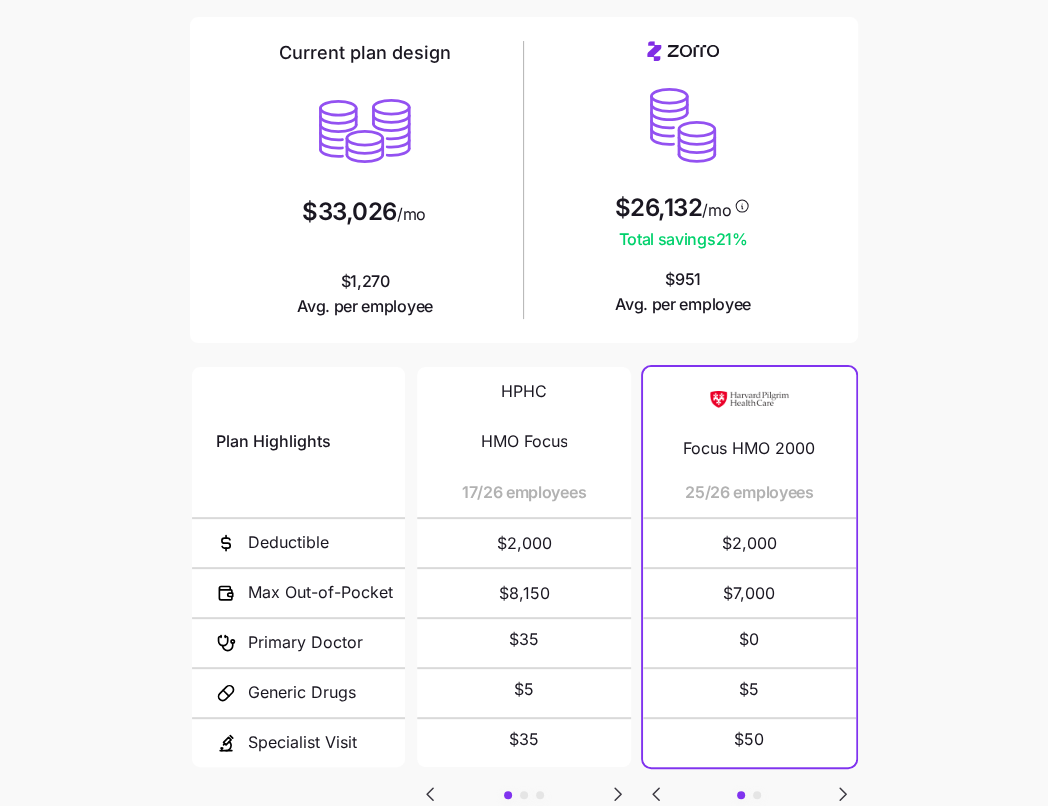 scroll, scrollTop: 274, scrollLeft: 0, axis: vertical 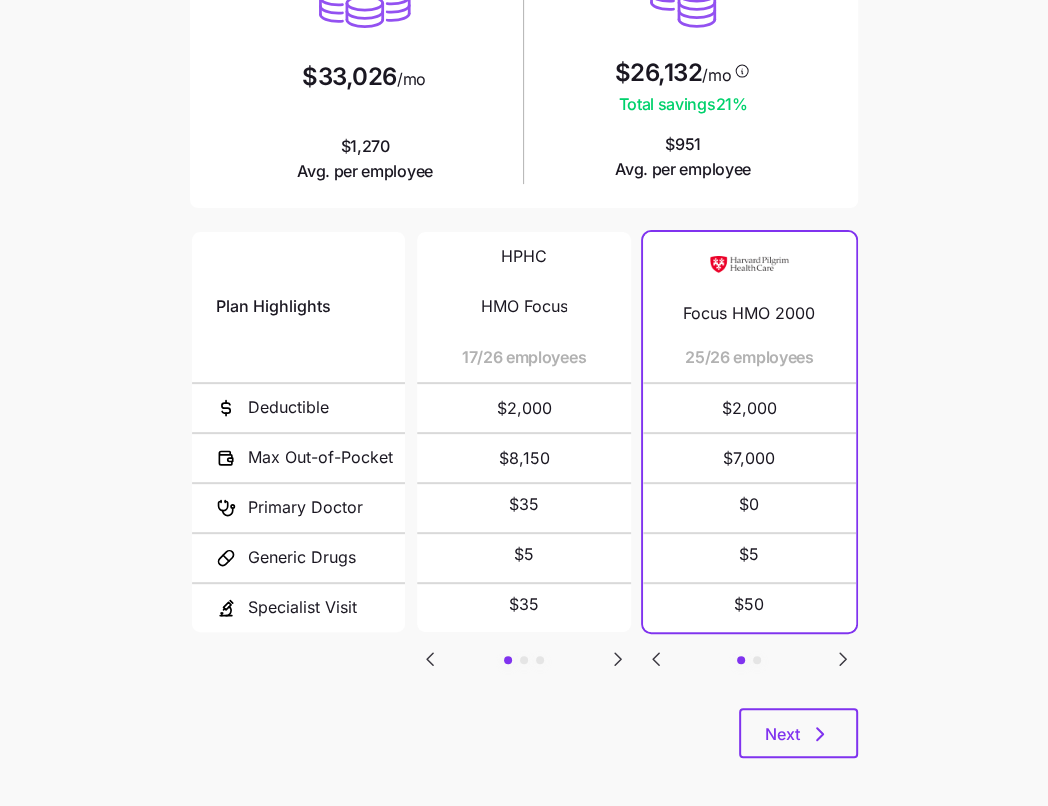 click 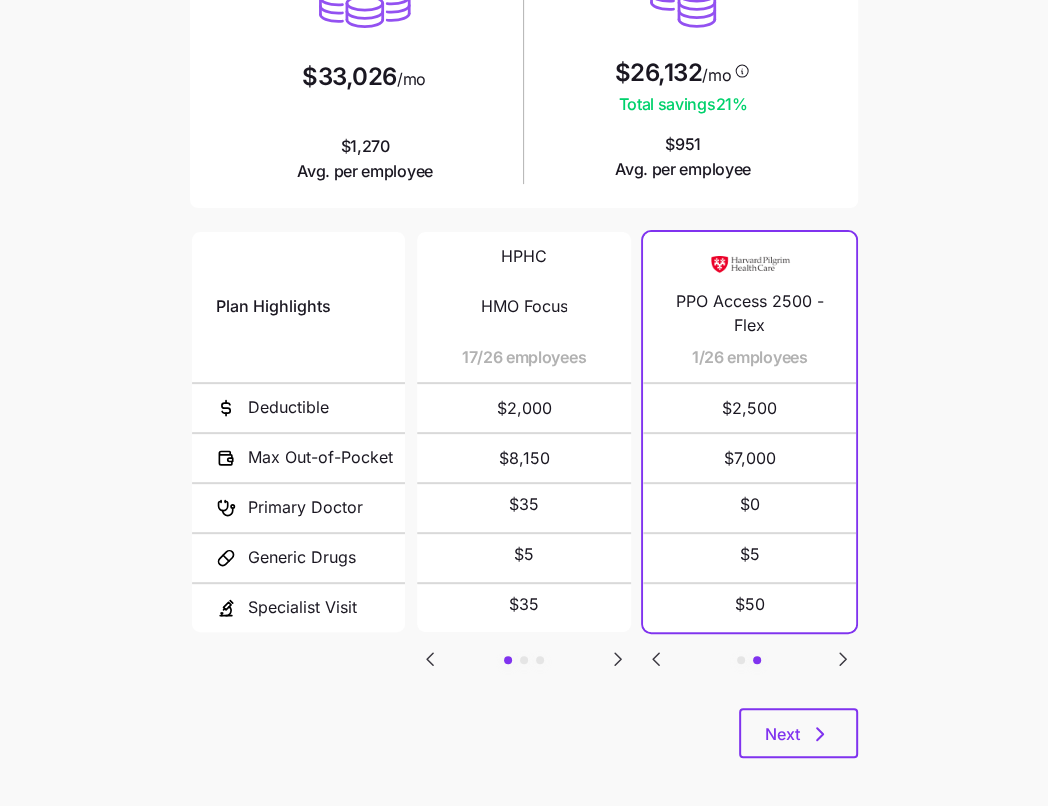 click 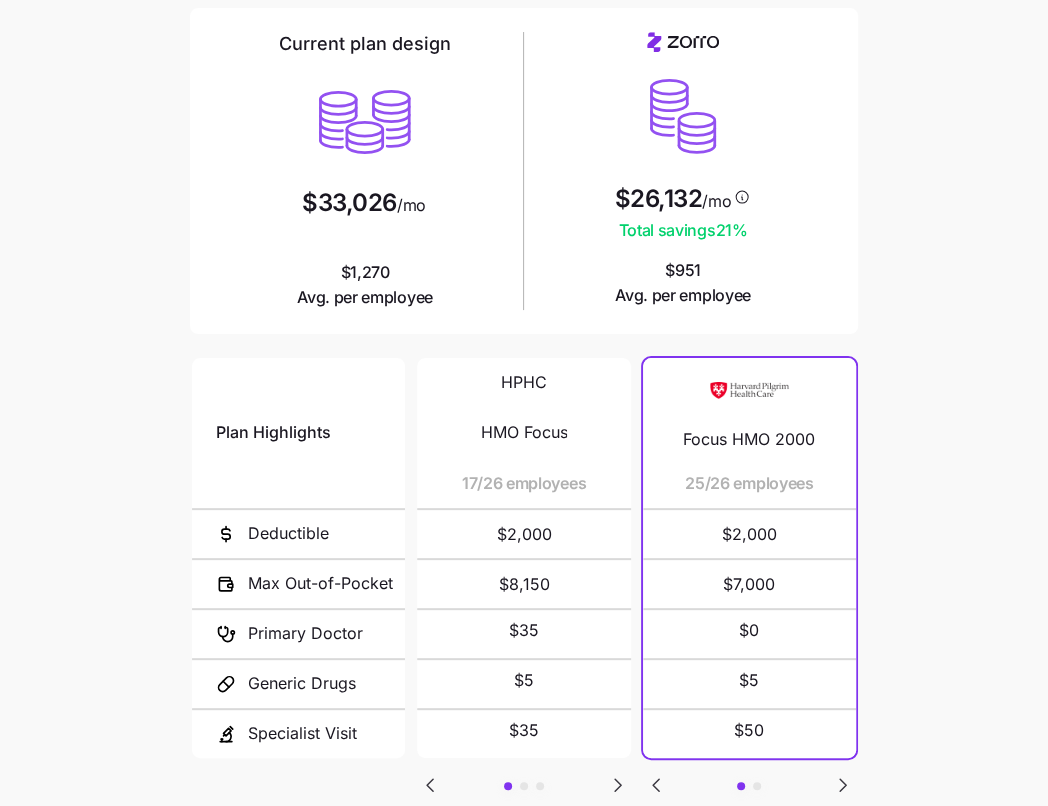 scroll, scrollTop: 268, scrollLeft: 0, axis: vertical 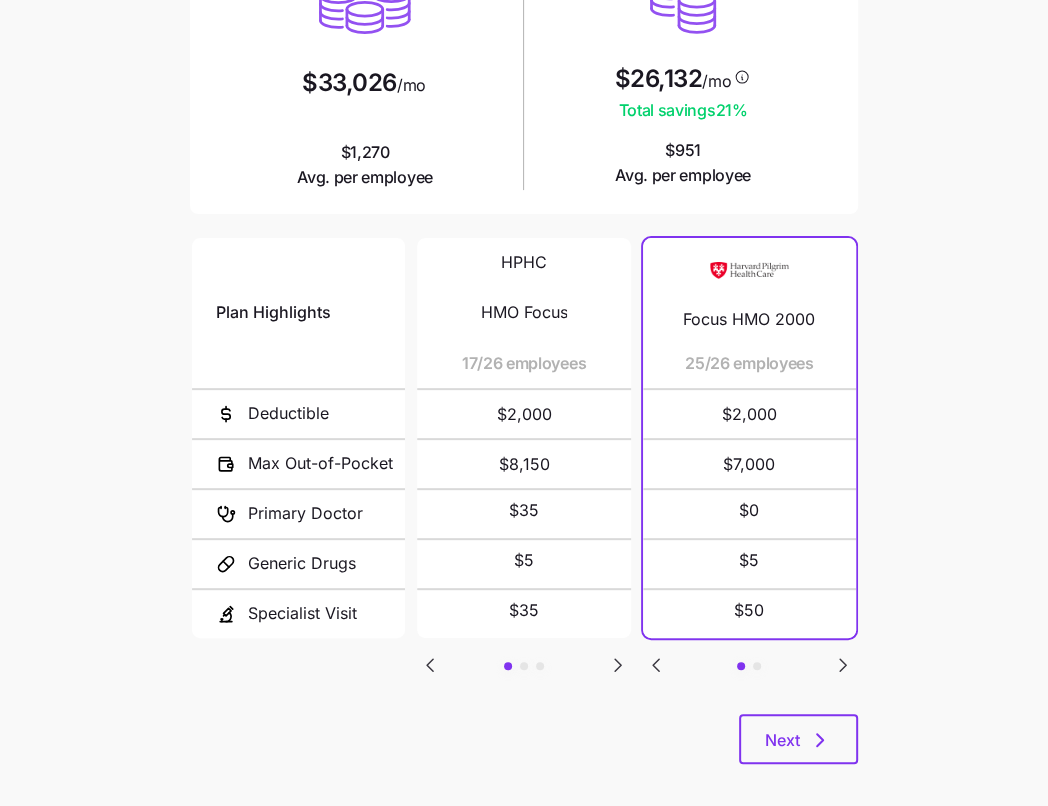 click 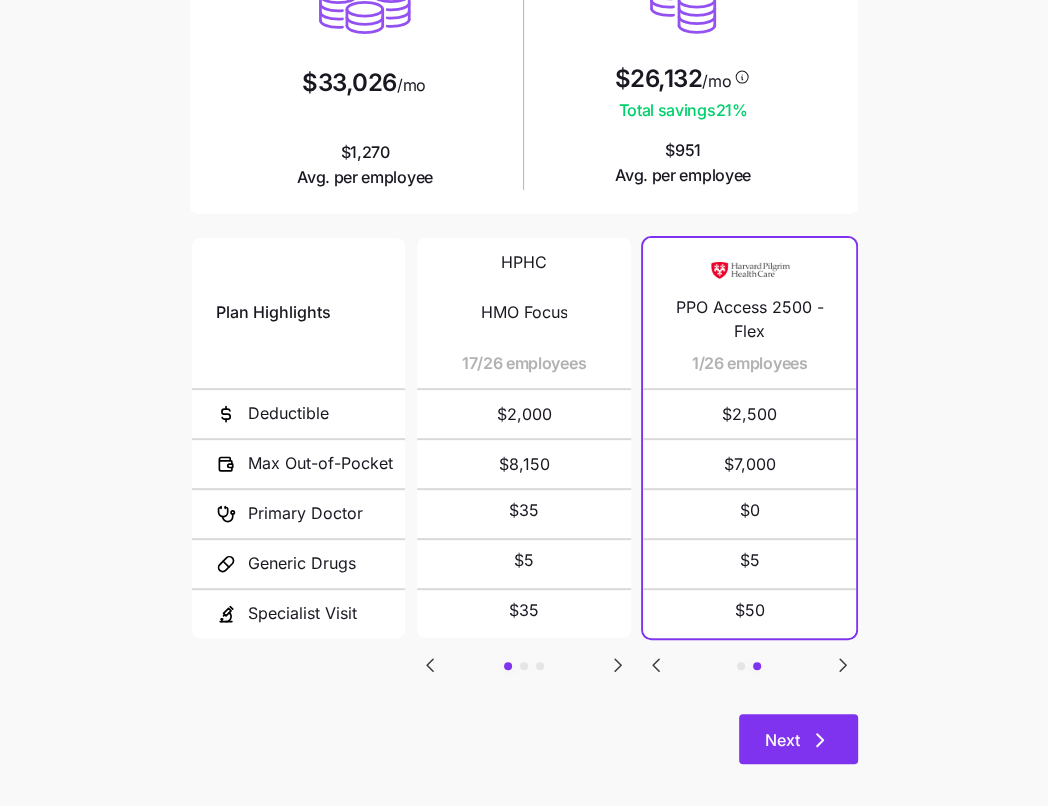 click on "Next" at bounding box center [798, 739] 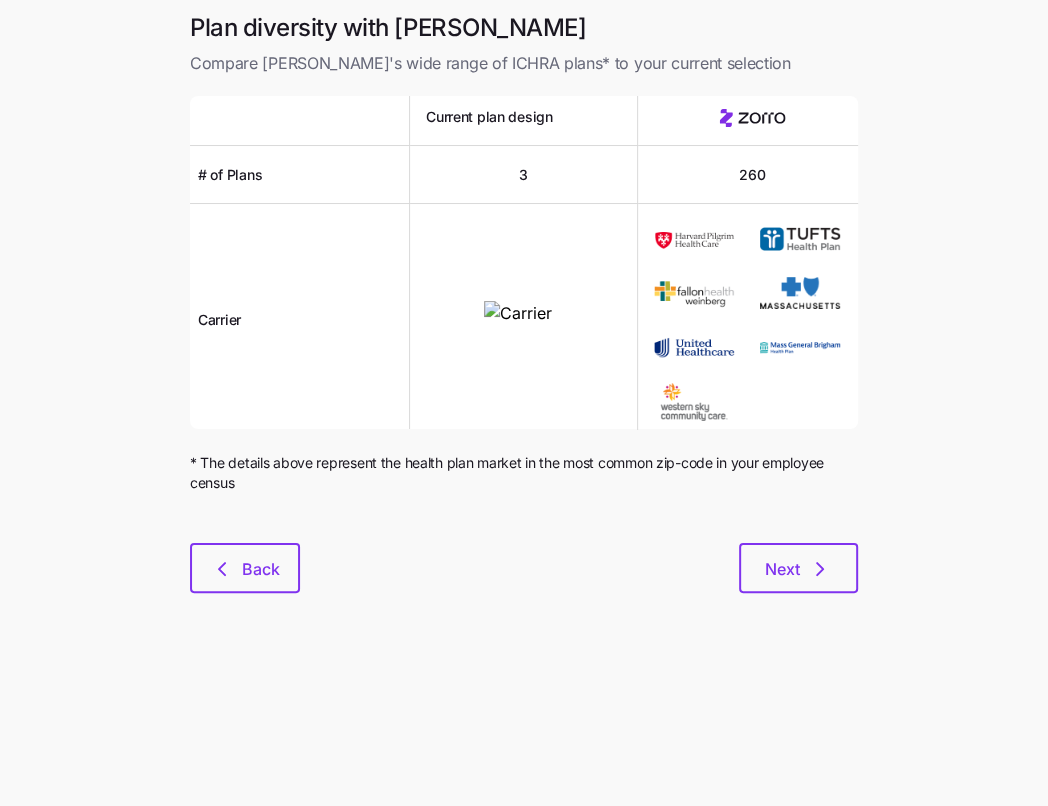 scroll, scrollTop: 0, scrollLeft: 0, axis: both 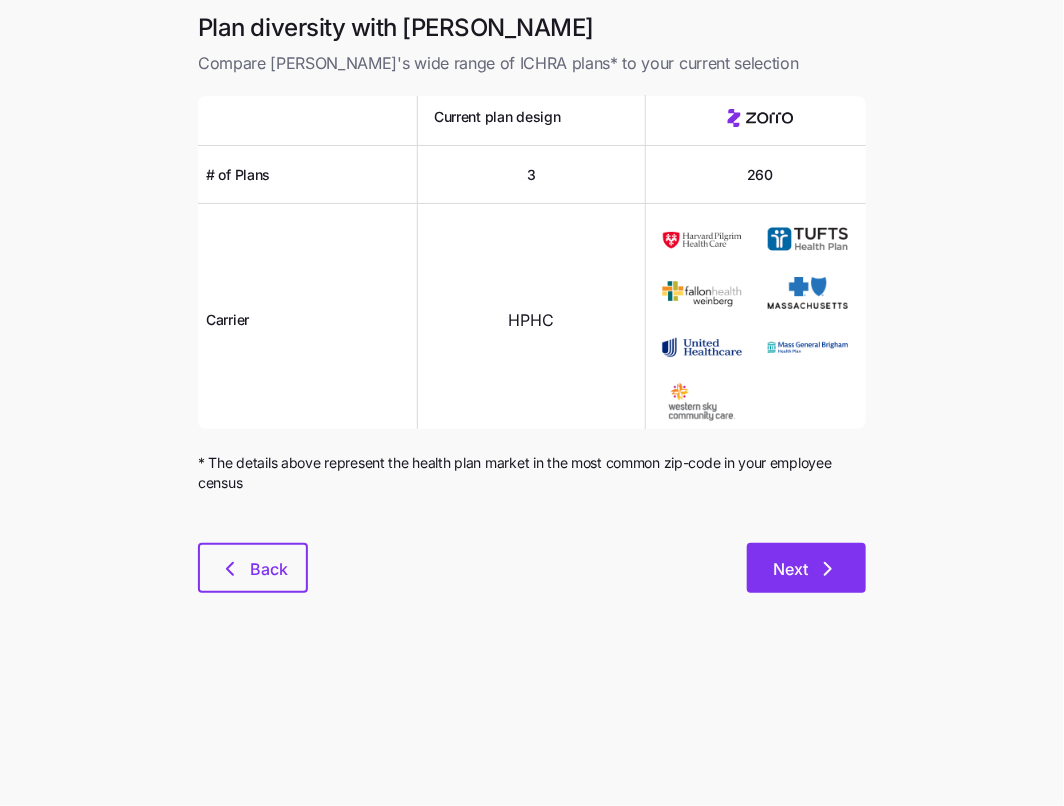 click on "Next" at bounding box center (806, 568) 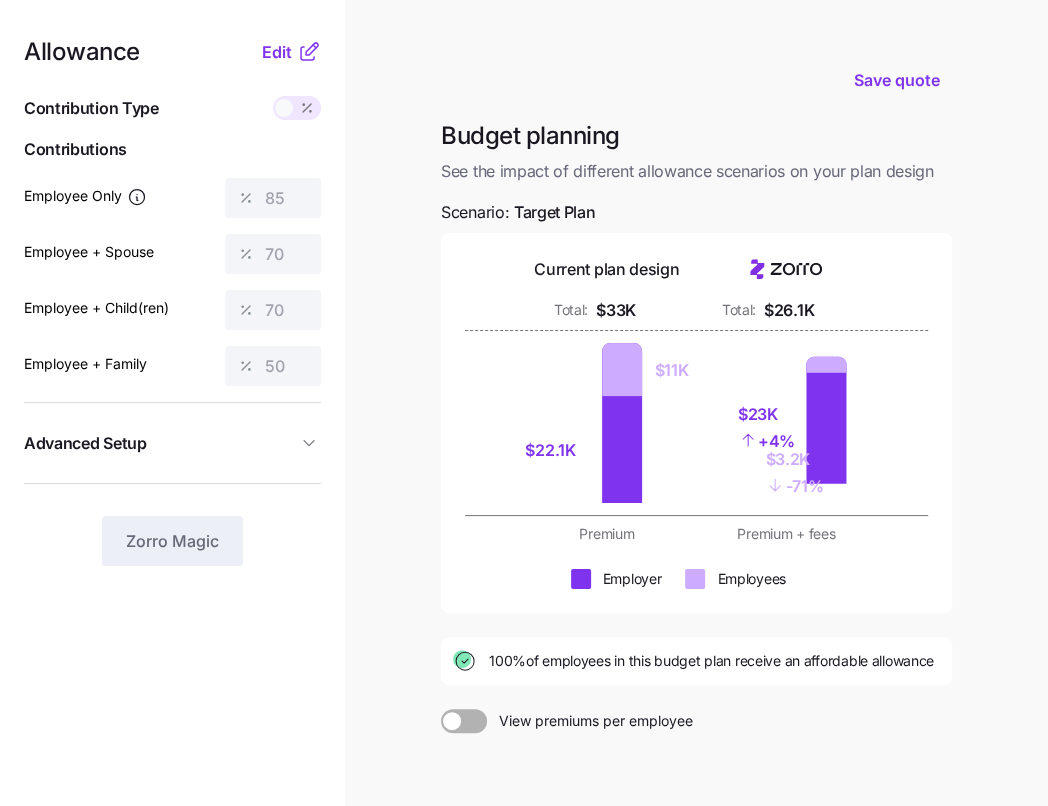 scroll, scrollTop: 231, scrollLeft: 0, axis: vertical 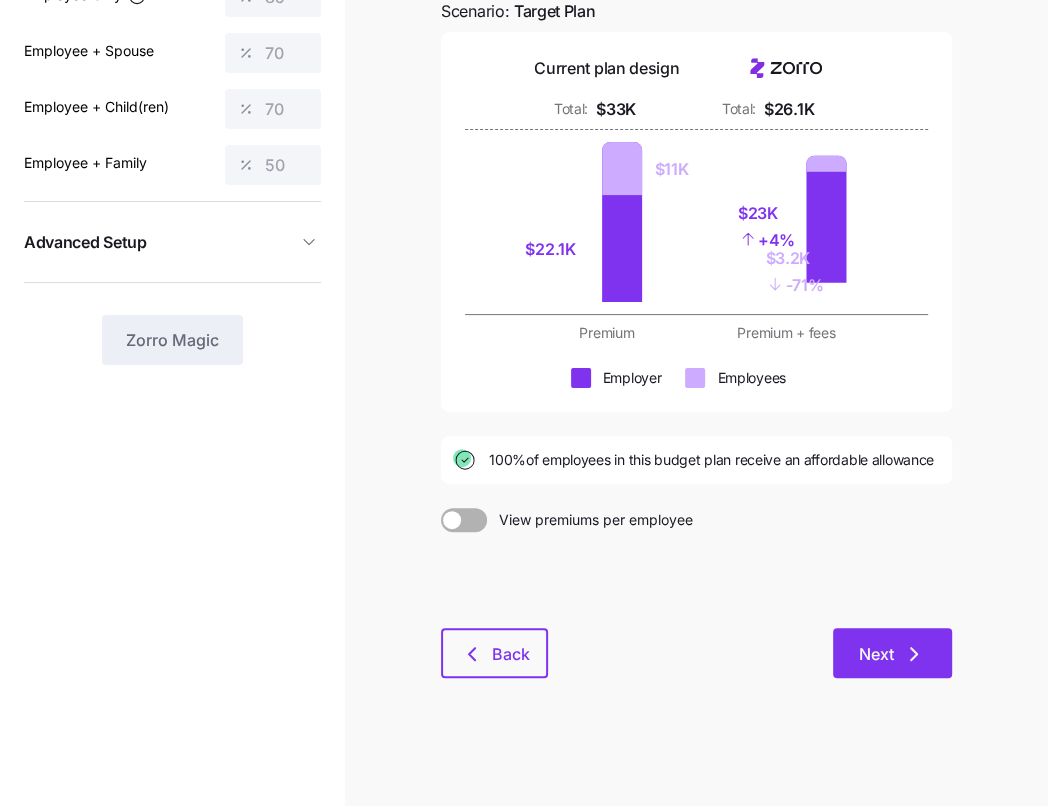 click on "Next" at bounding box center [892, 653] 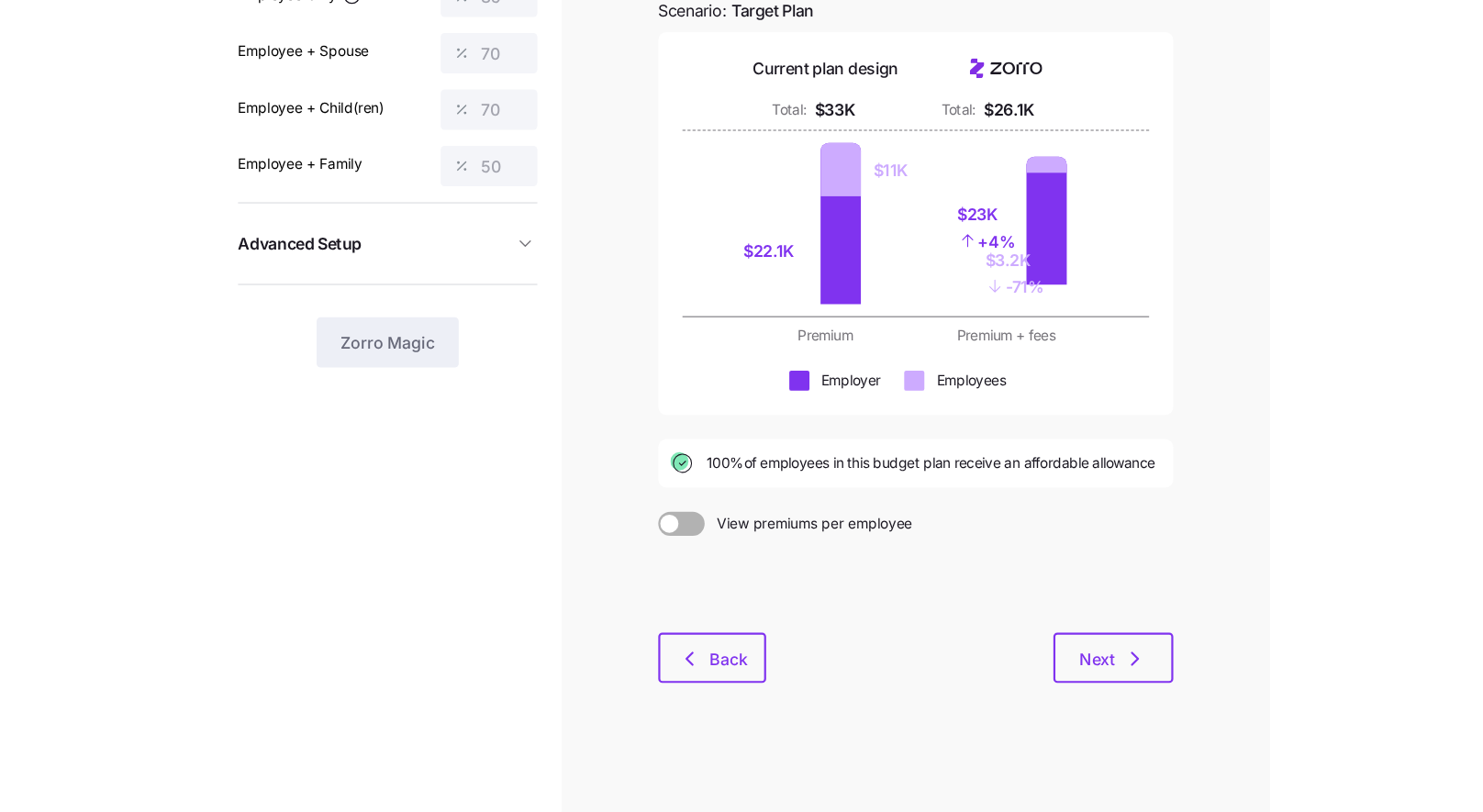 scroll, scrollTop: 0, scrollLeft: 0, axis: both 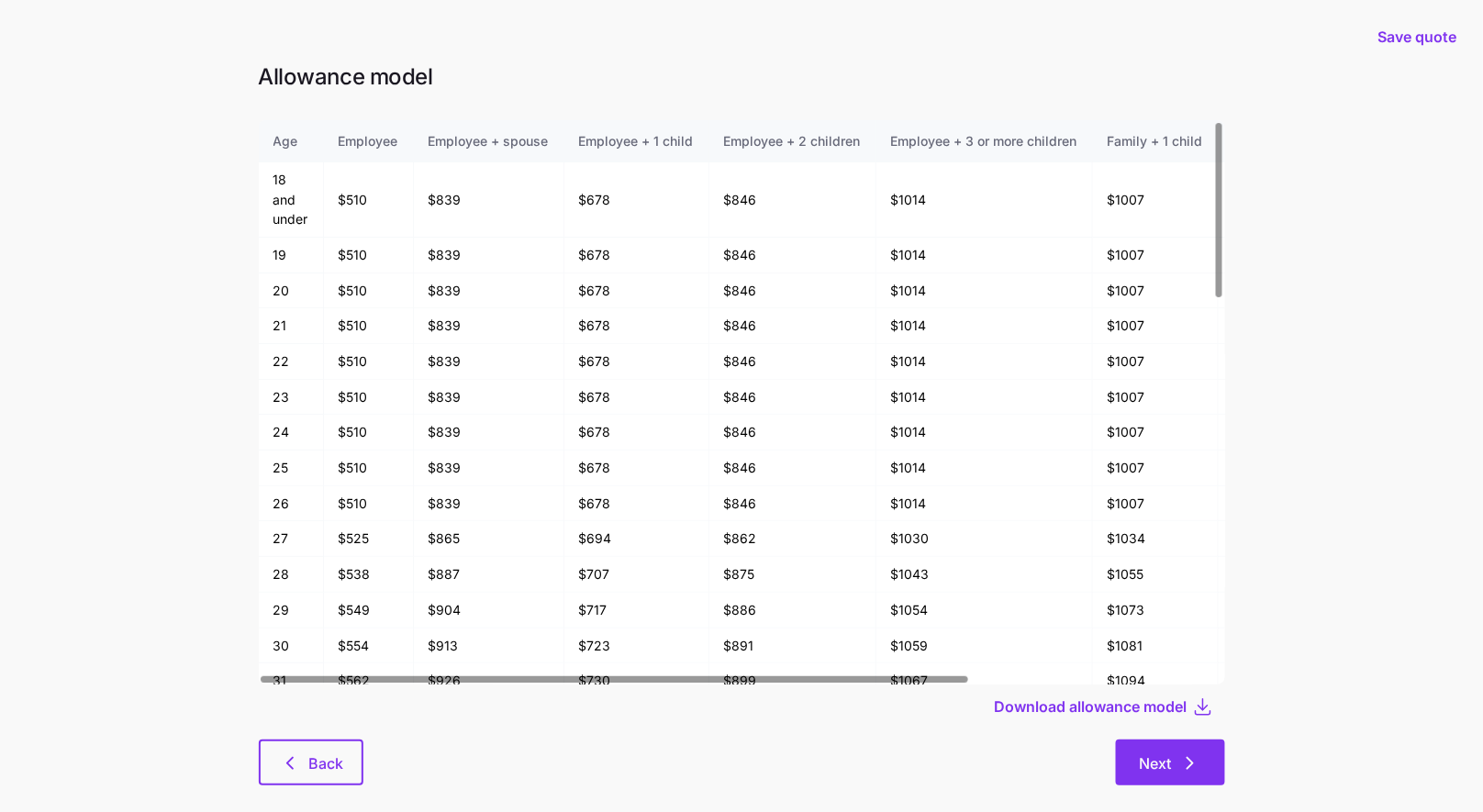 click on "Next" at bounding box center [1170, 762] 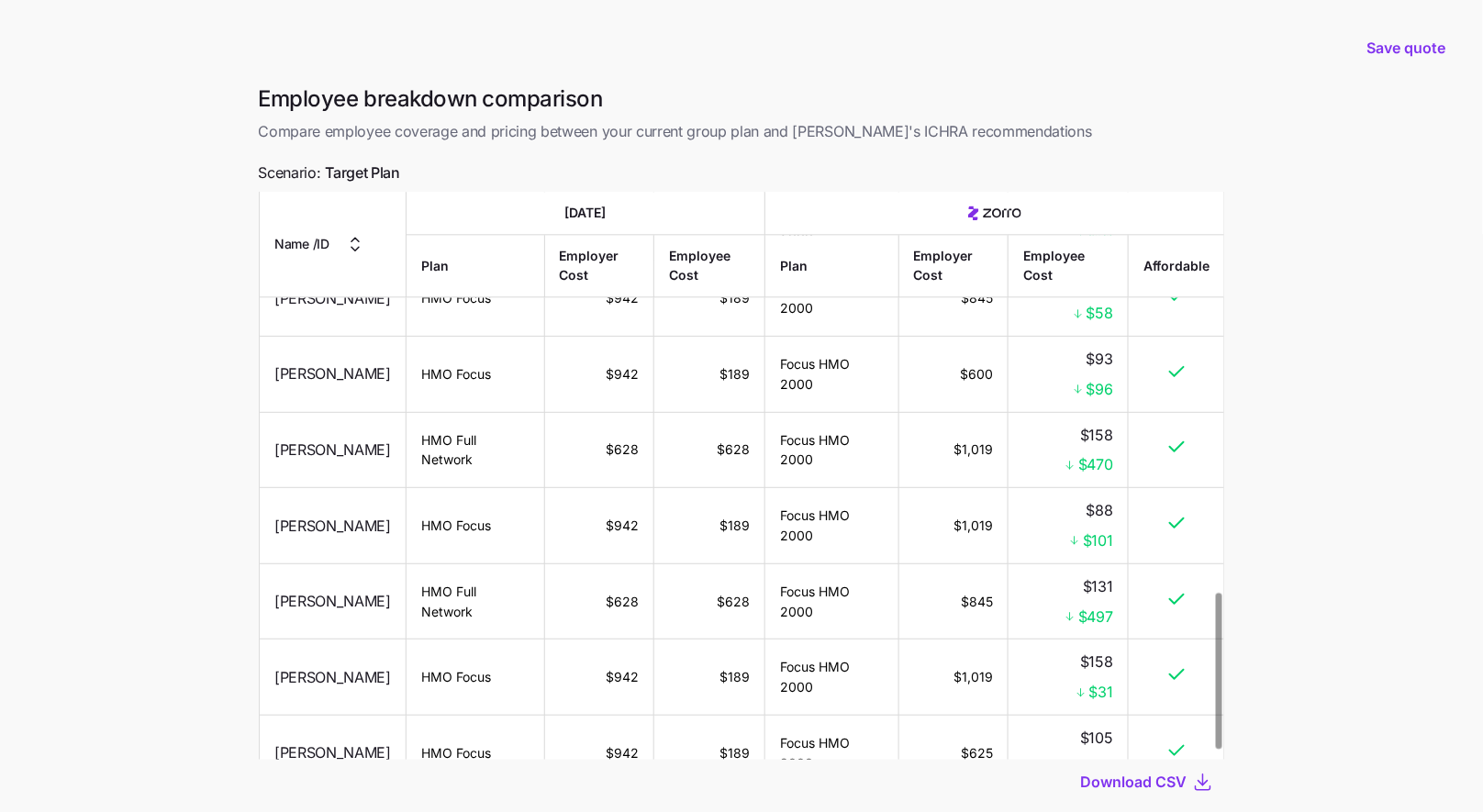scroll, scrollTop: 1496, scrollLeft: 0, axis: vertical 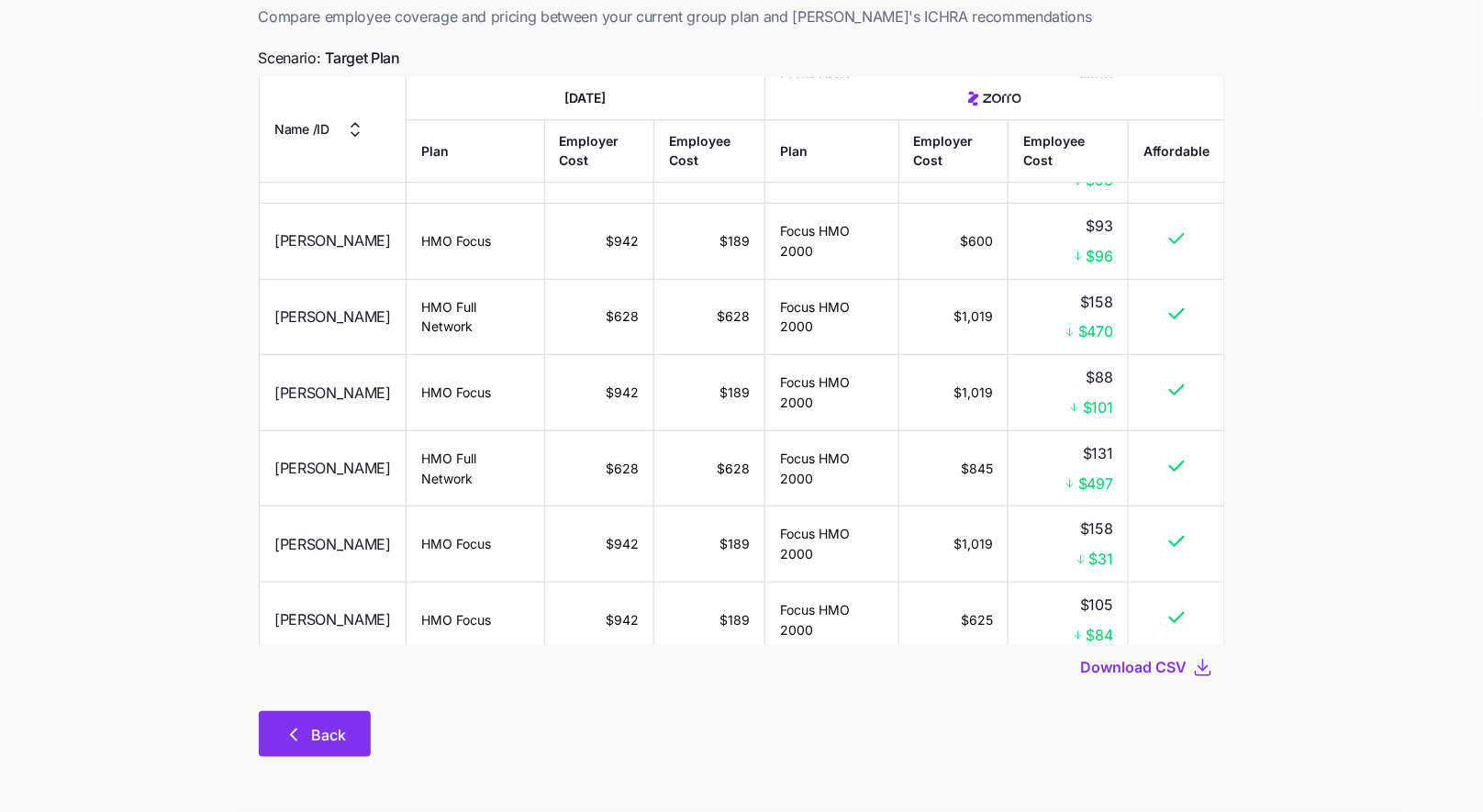 click on "Back" at bounding box center [315, 734] 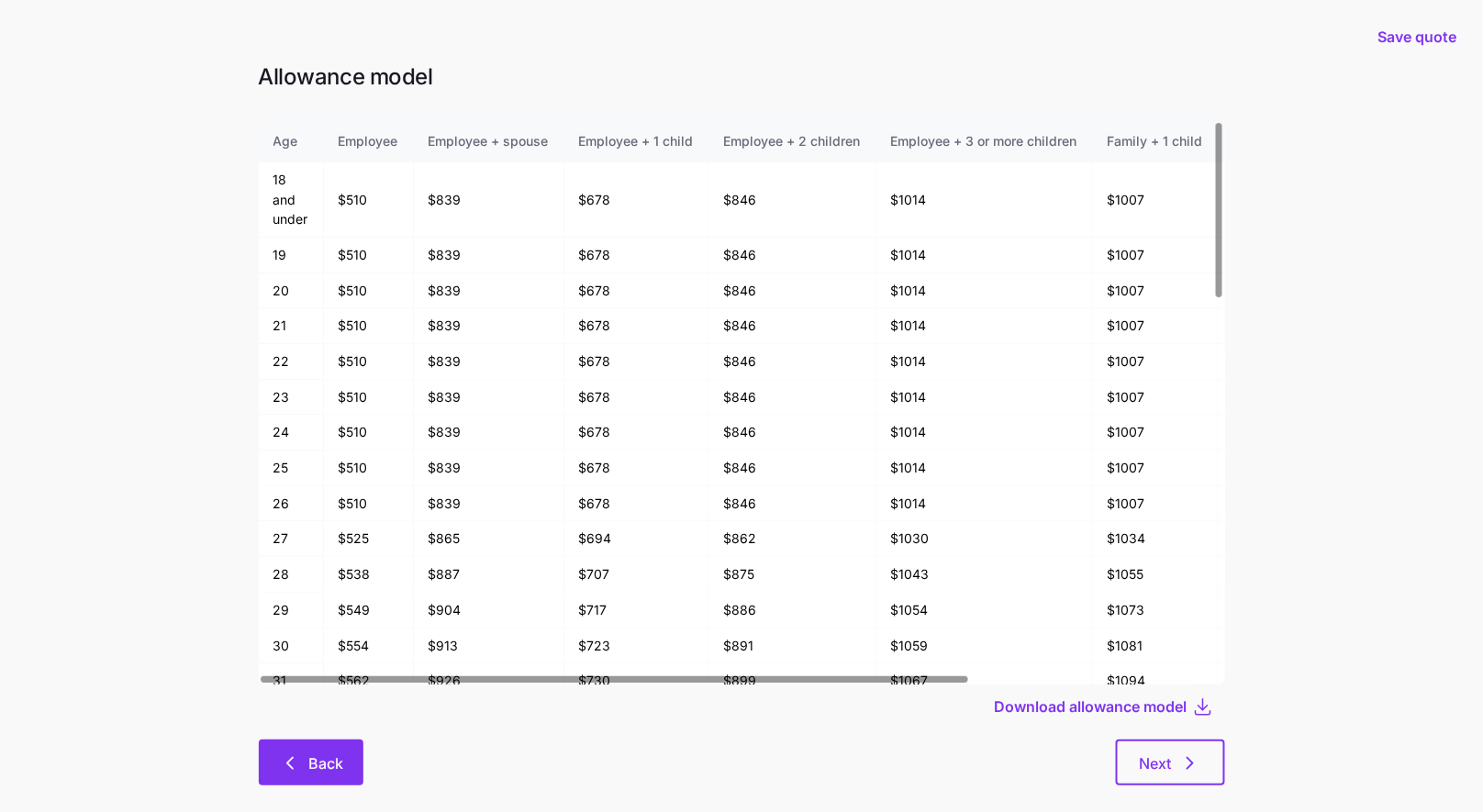 click on "Back" at bounding box center (311, 762) 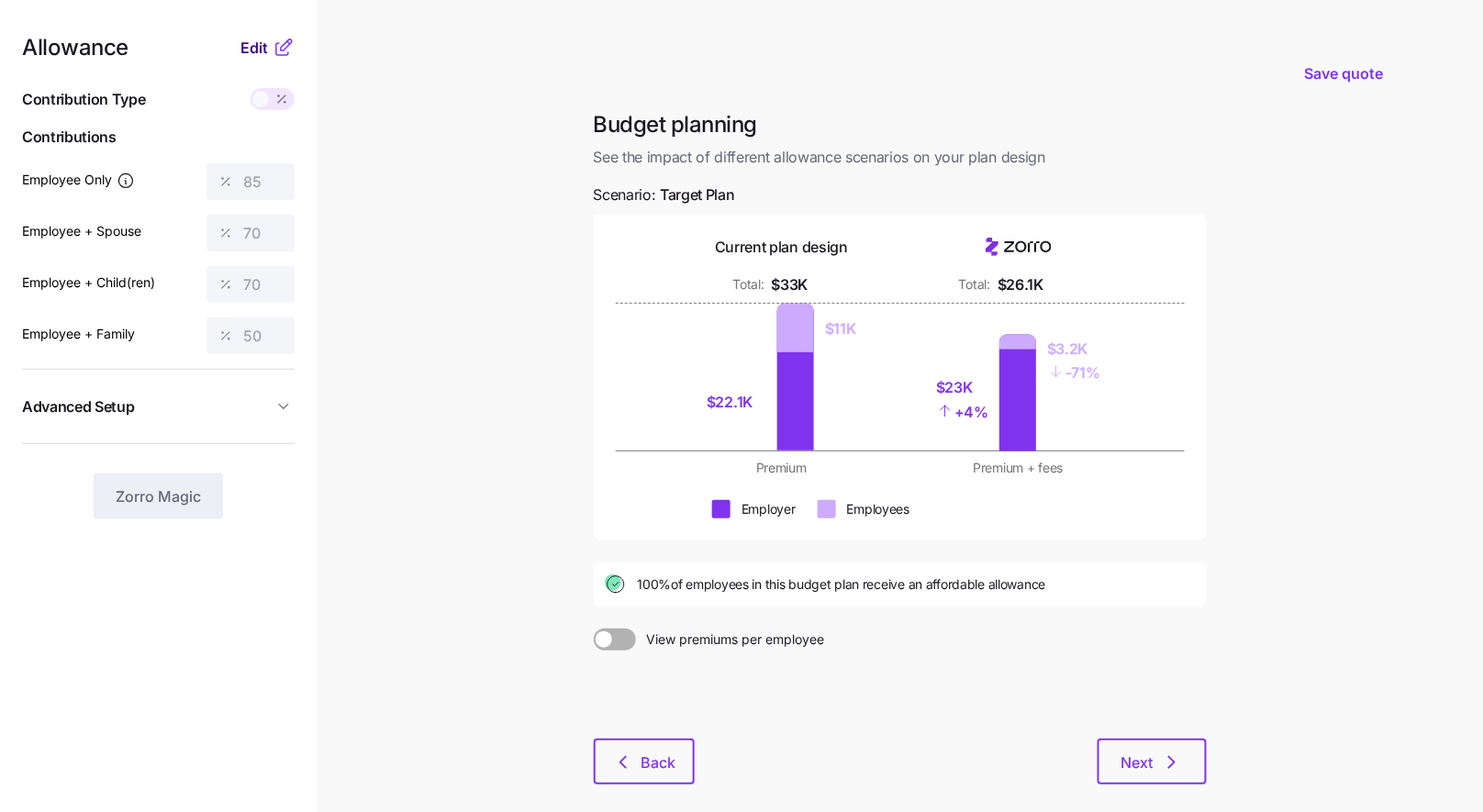 click on "Edit" at bounding box center (254, 48) 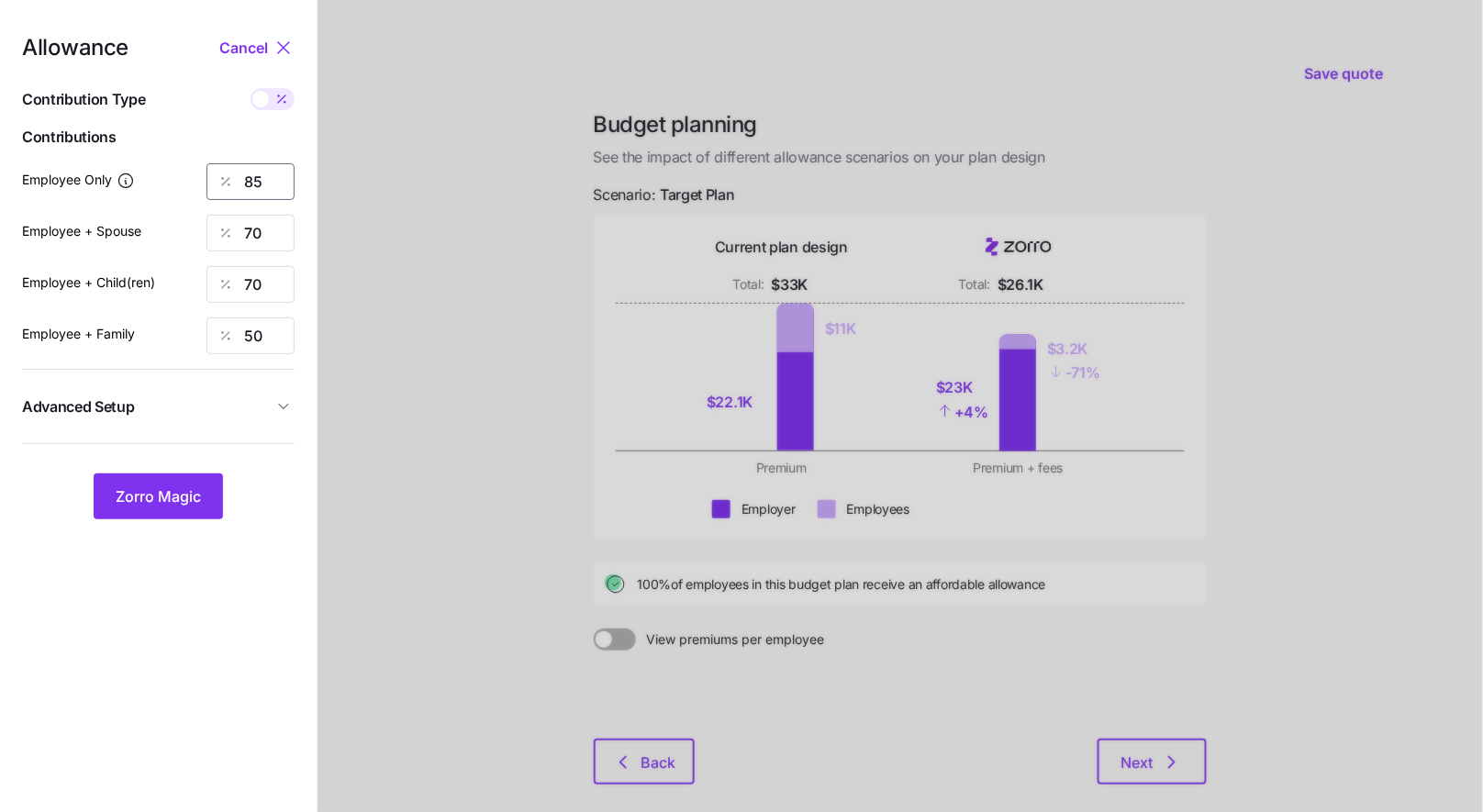 drag, startPoint x: 271, startPoint y: 182, endPoint x: 220, endPoint y: 179, distance: 51.088159 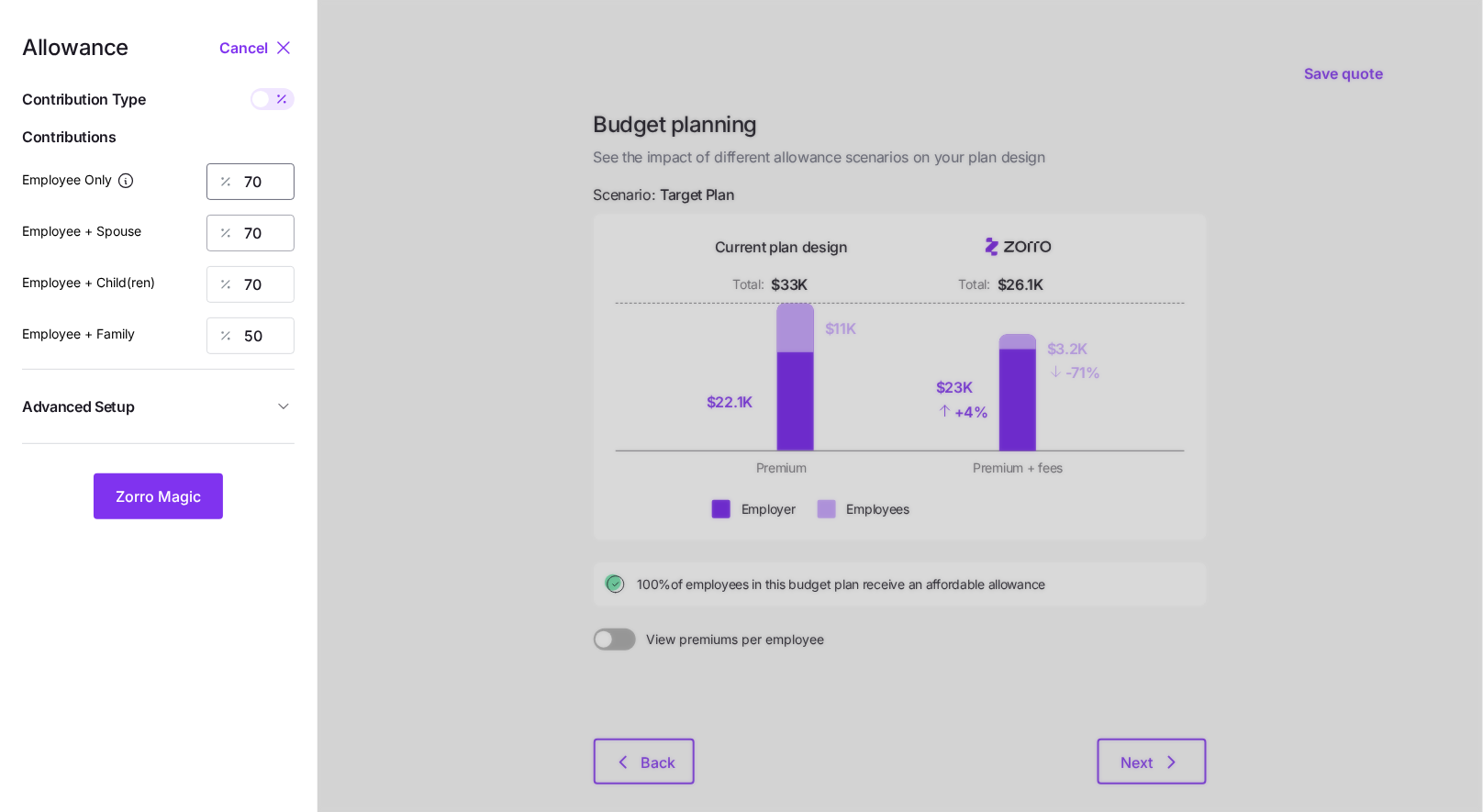 type on "70" 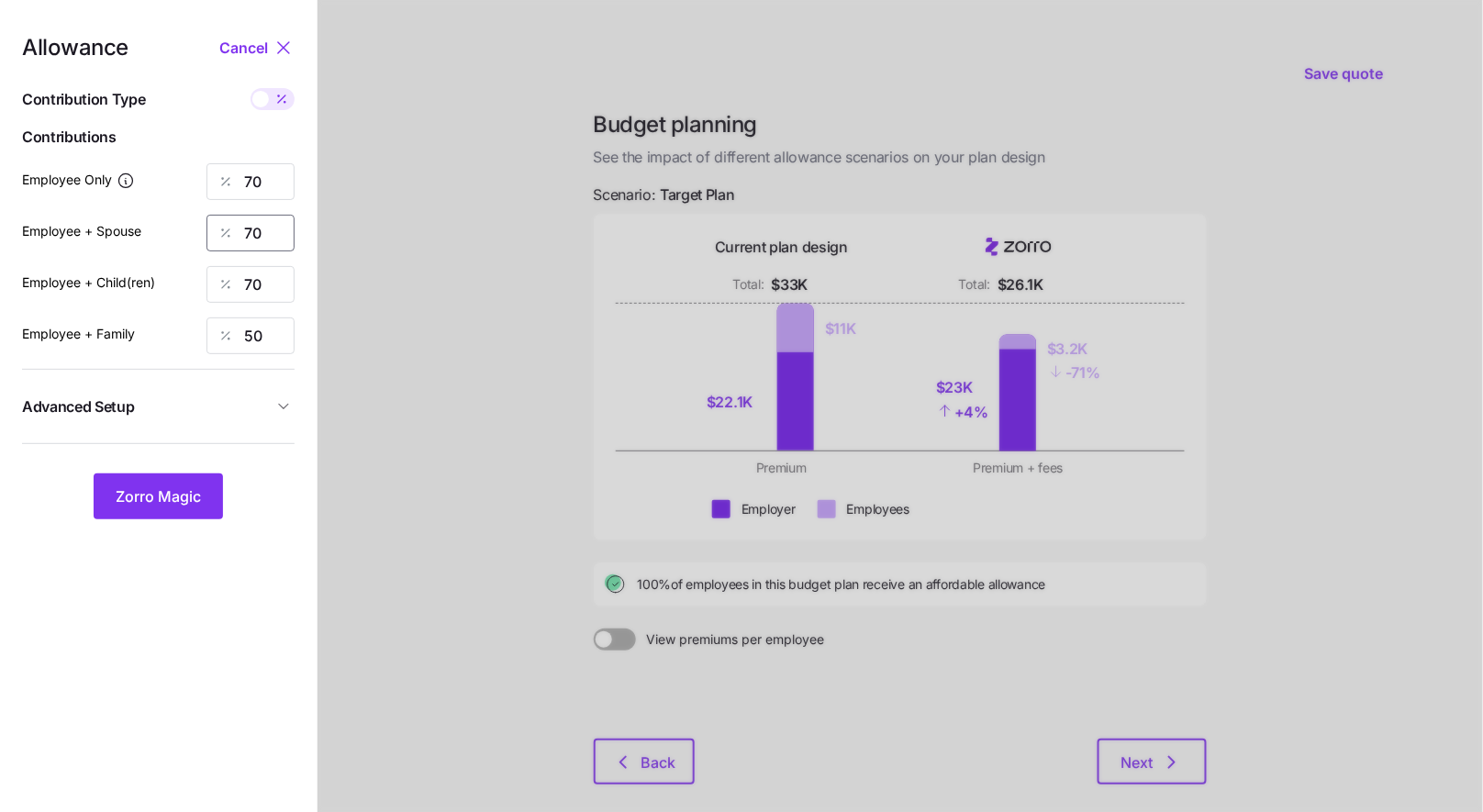 drag, startPoint x: 264, startPoint y: 224, endPoint x: 222, endPoint y: 217, distance: 42.57934 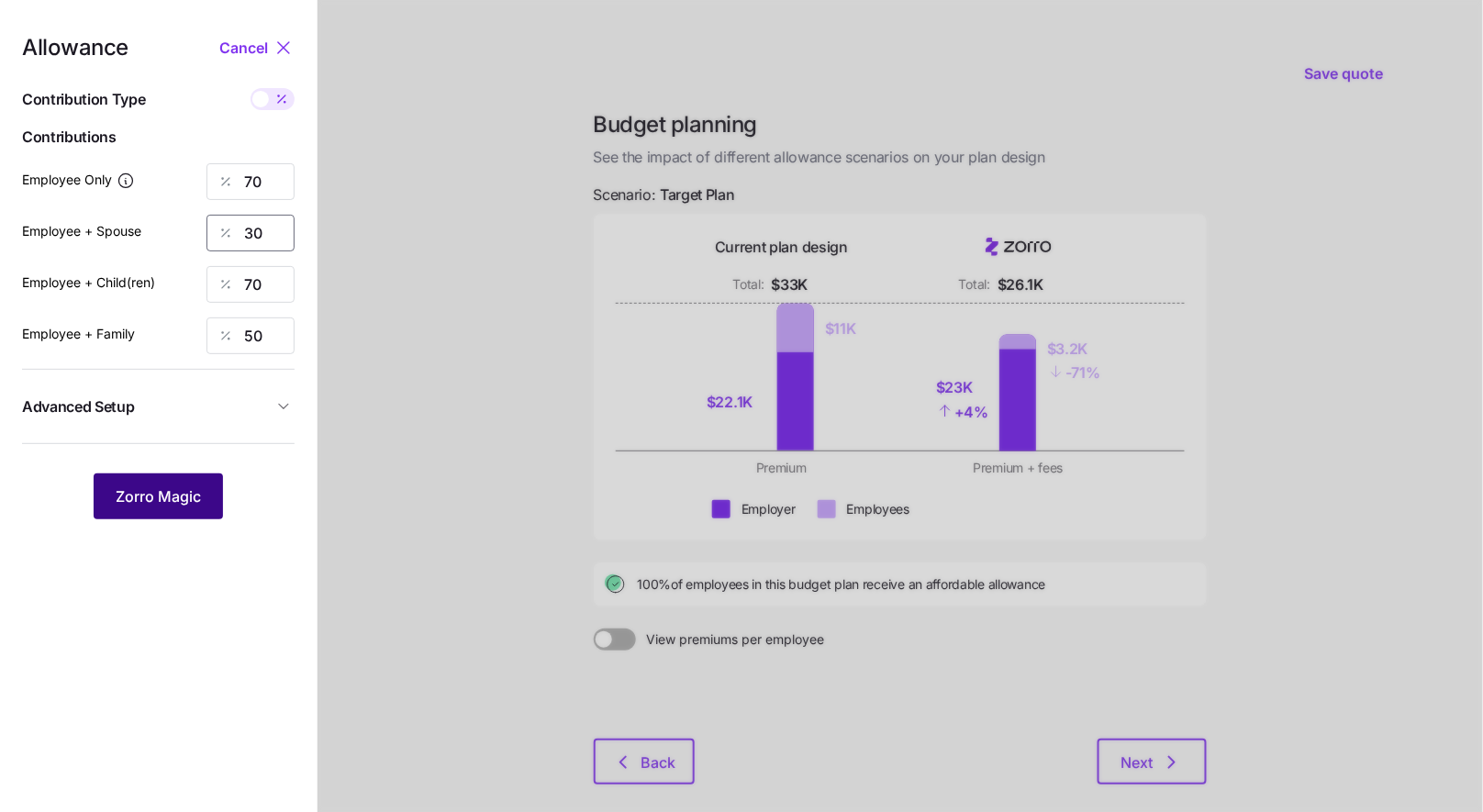 type on "30" 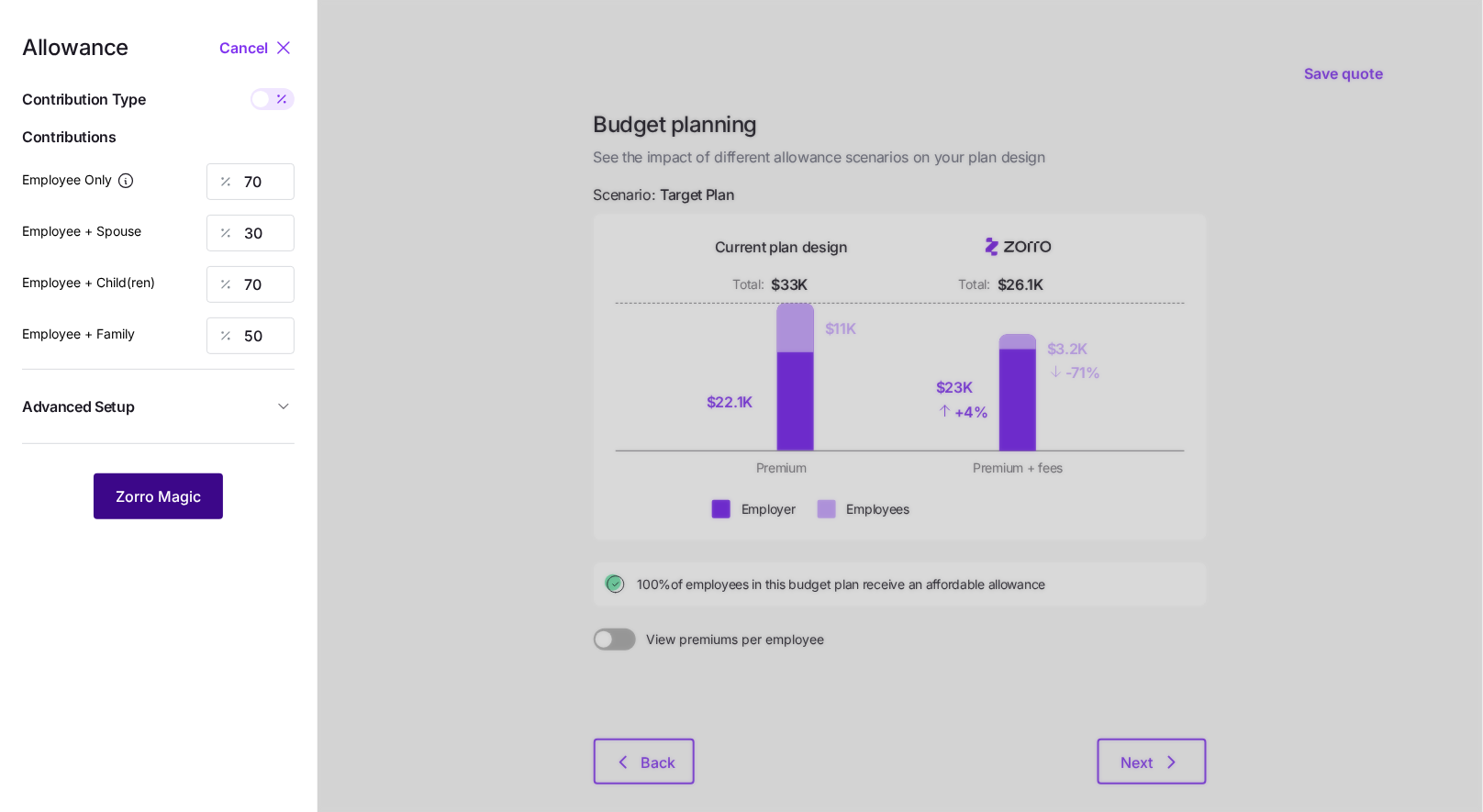 click on "Zorro Magic" at bounding box center (158, 496) 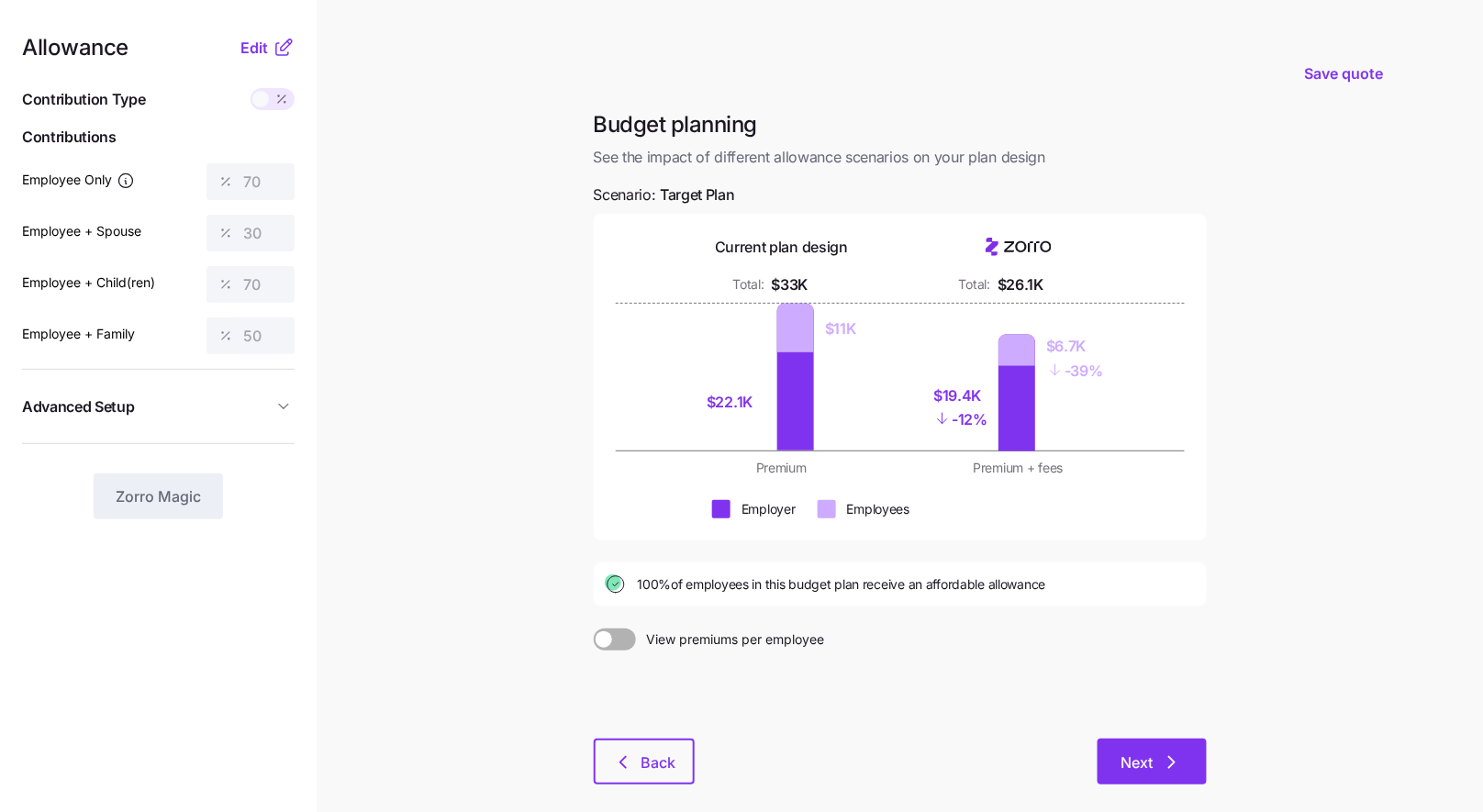 click on "Next" at bounding box center (1137, 762) 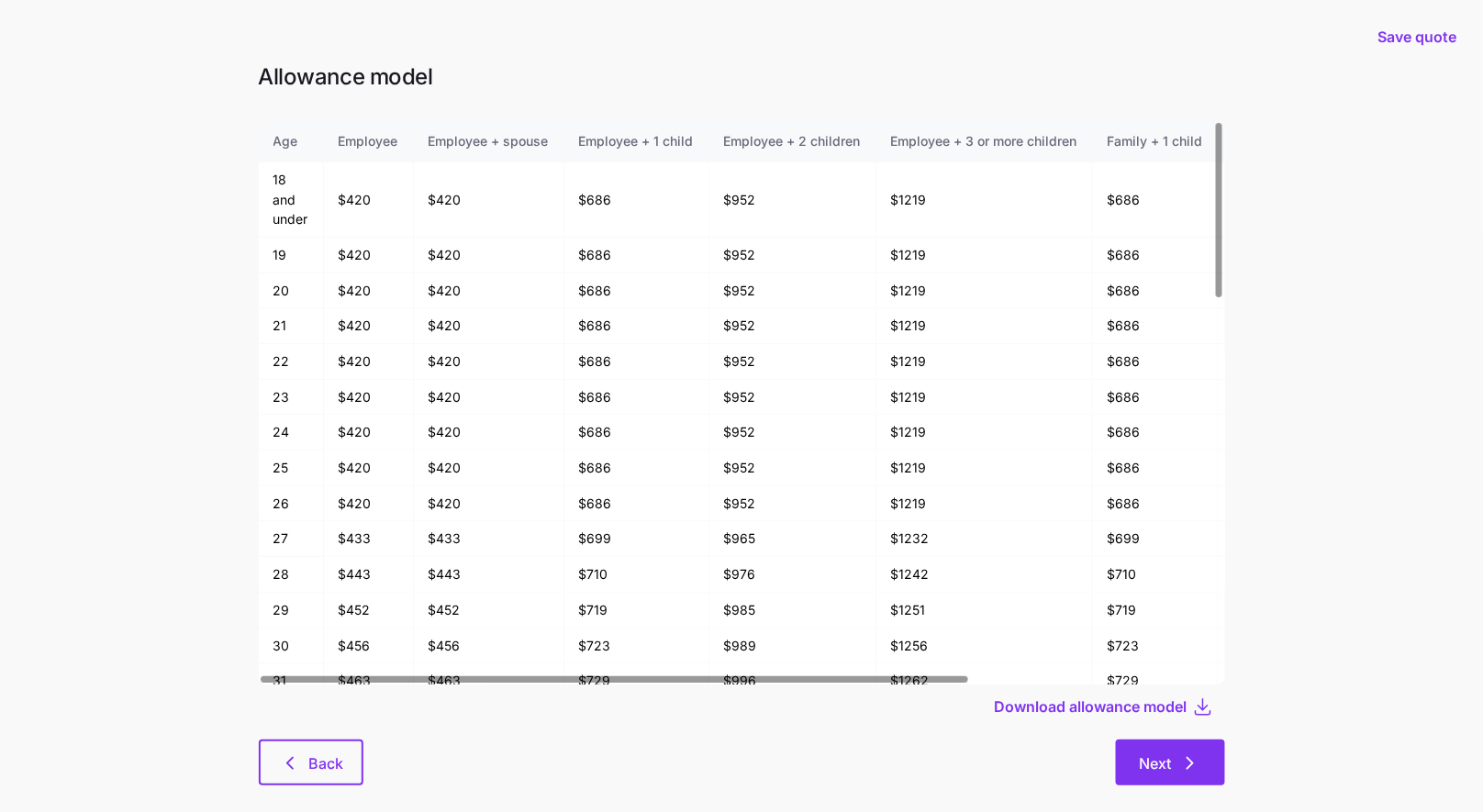 click 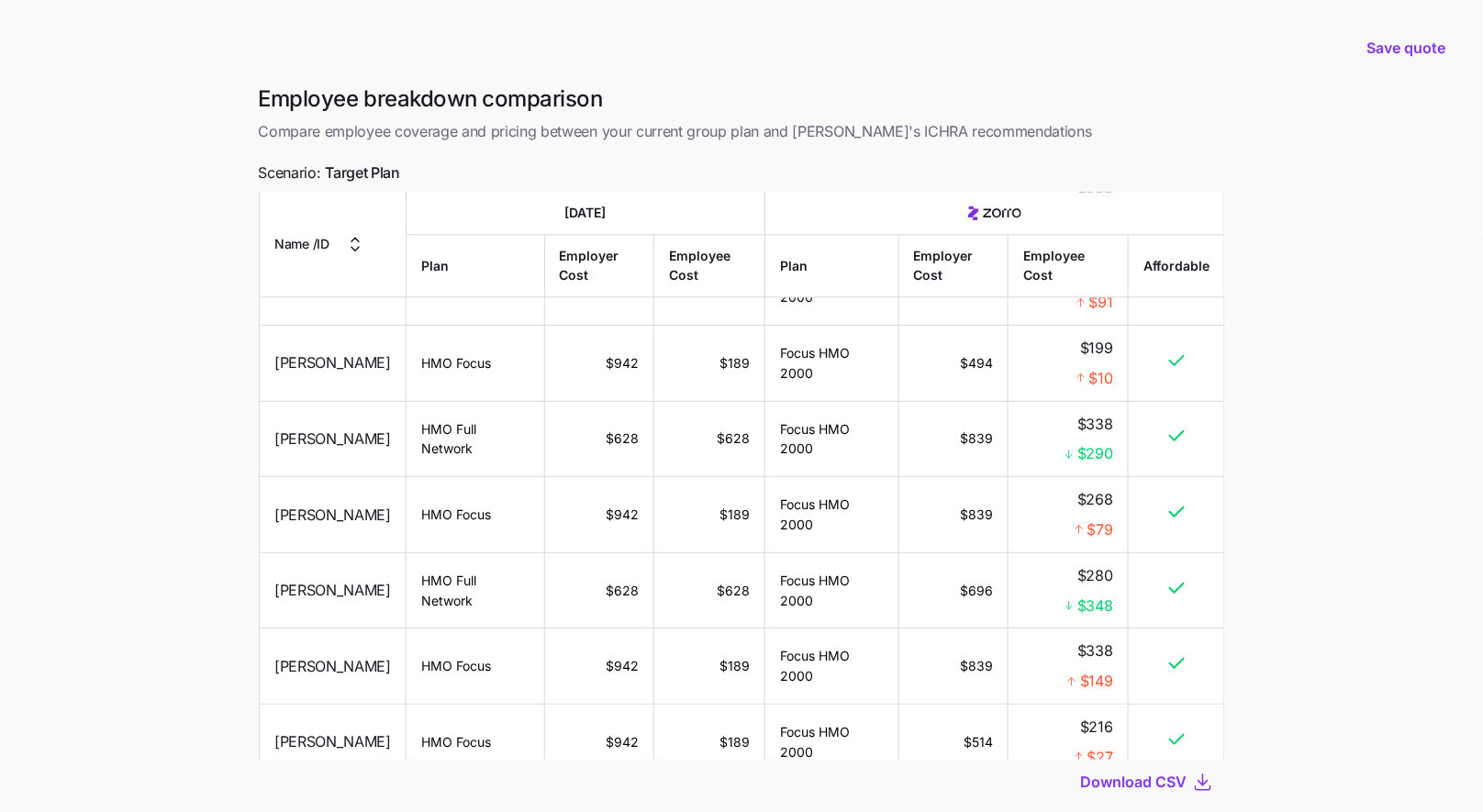 scroll, scrollTop: 1496, scrollLeft: 0, axis: vertical 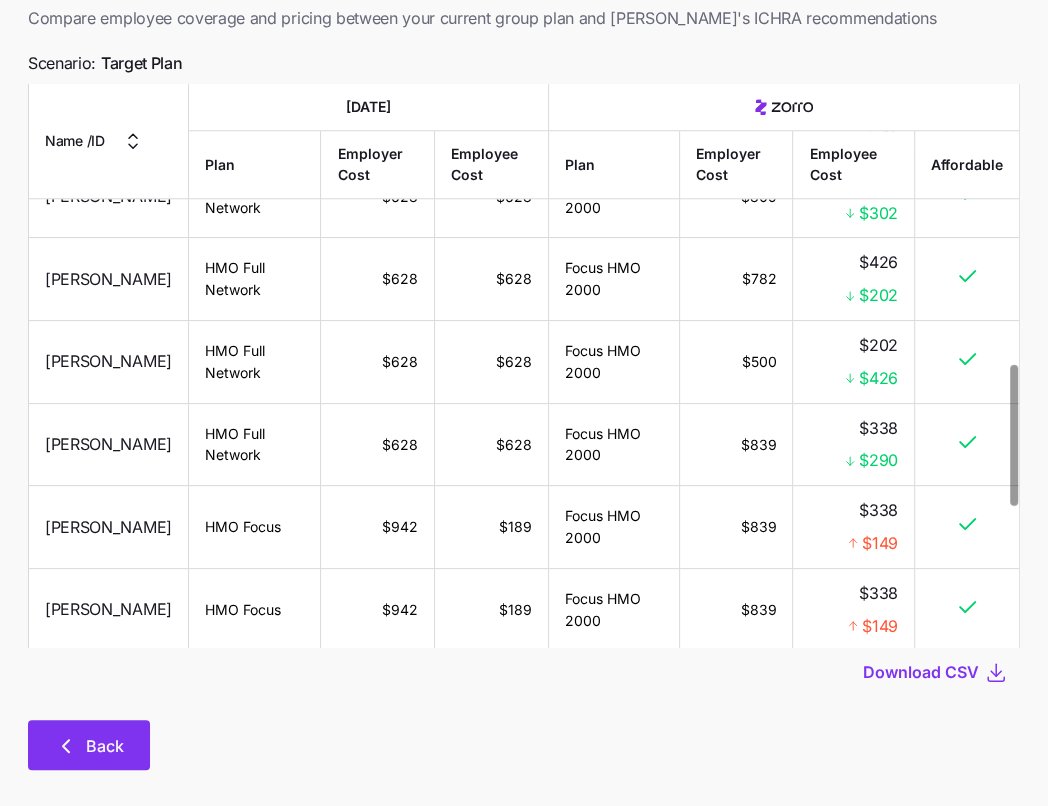 click on "Back" at bounding box center [89, 745] 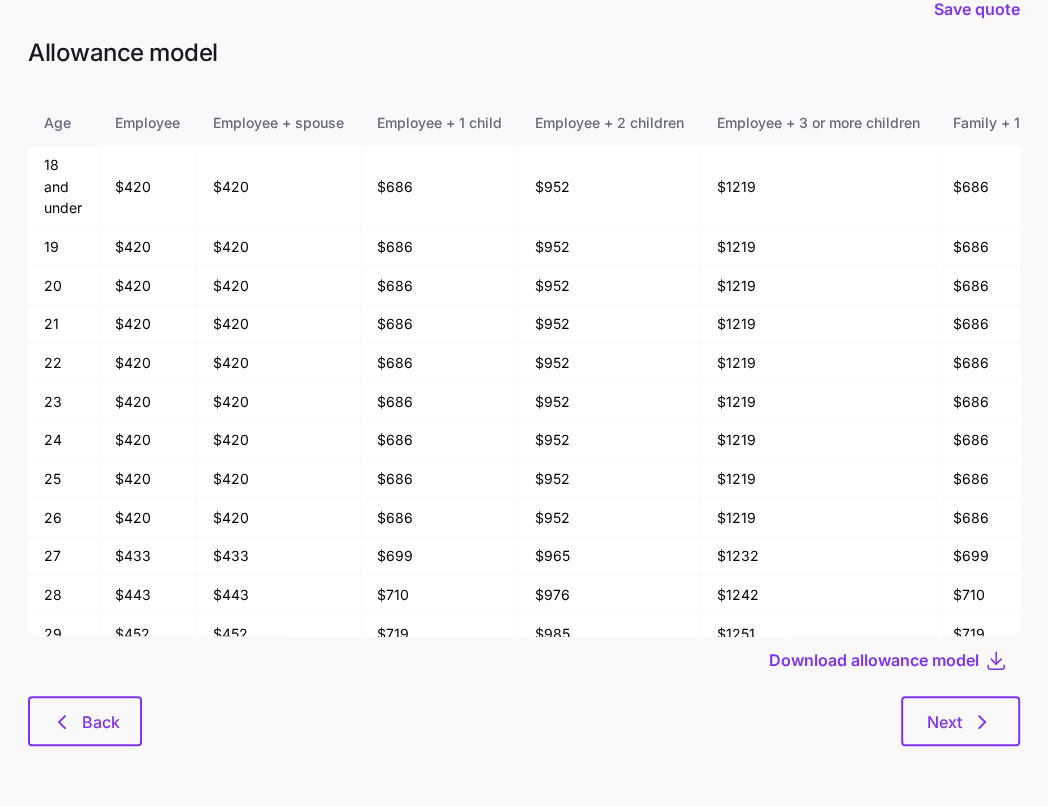 scroll, scrollTop: 0, scrollLeft: 0, axis: both 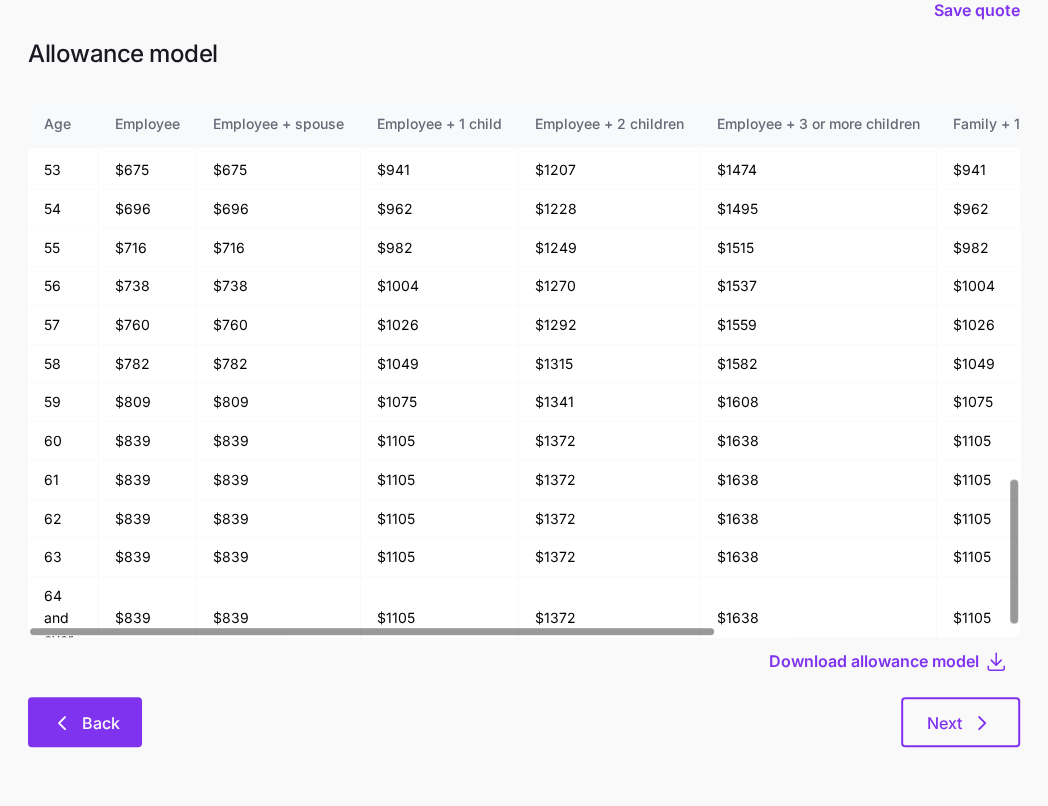 click on "Back" at bounding box center (85, 722) 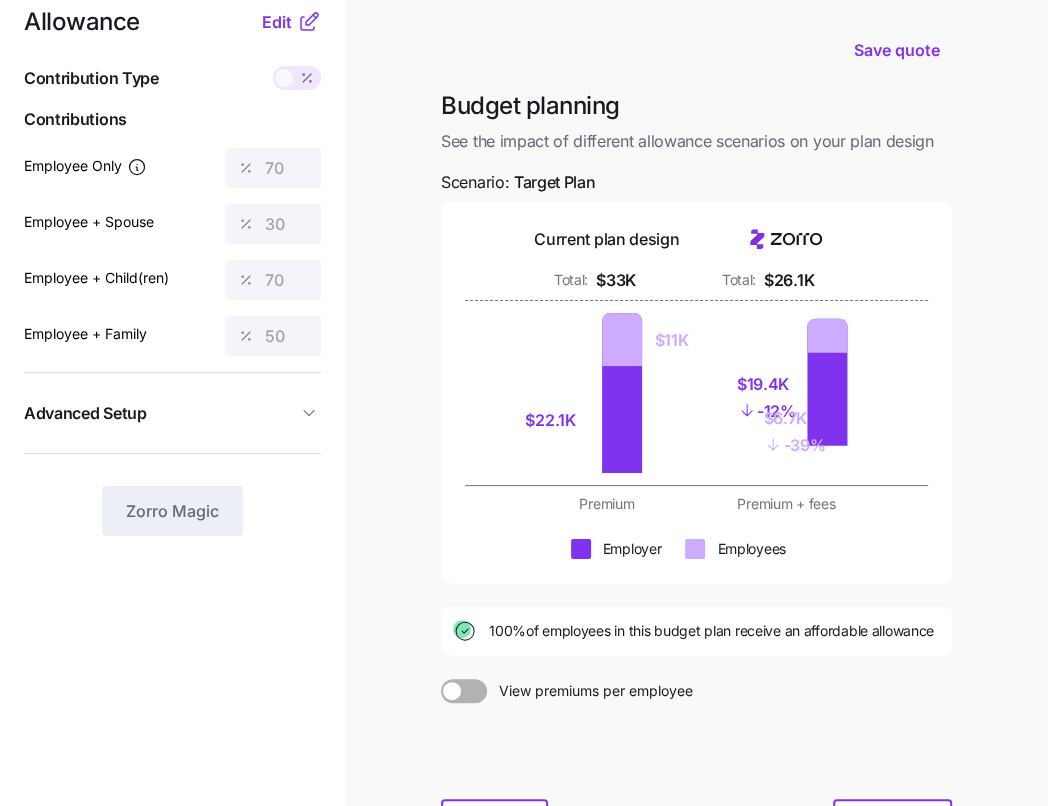 scroll, scrollTop: 0, scrollLeft: 0, axis: both 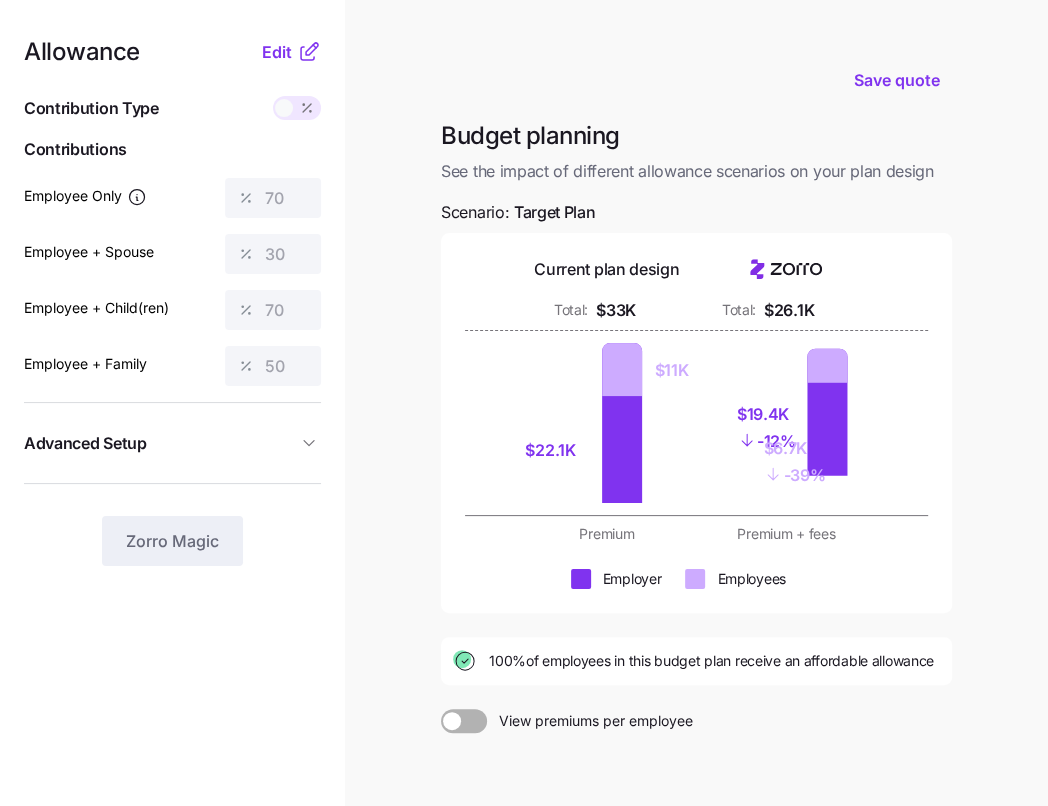 click at bounding box center (284, 108) 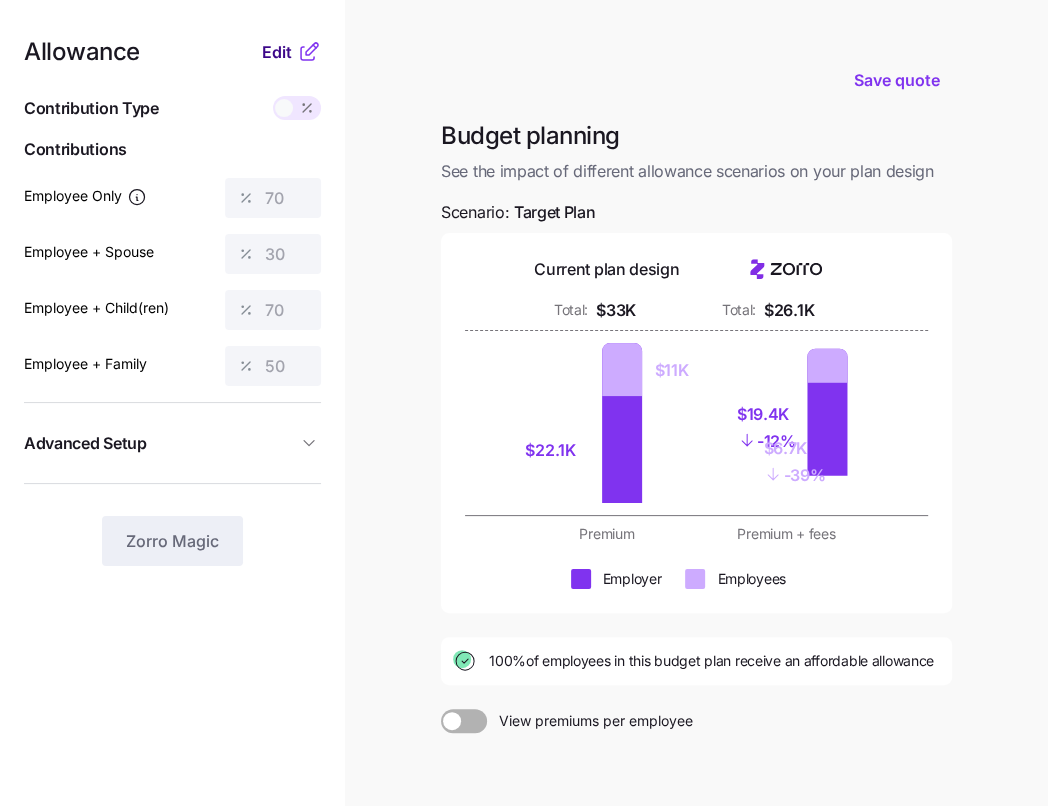 click on "Edit" at bounding box center [277, 52] 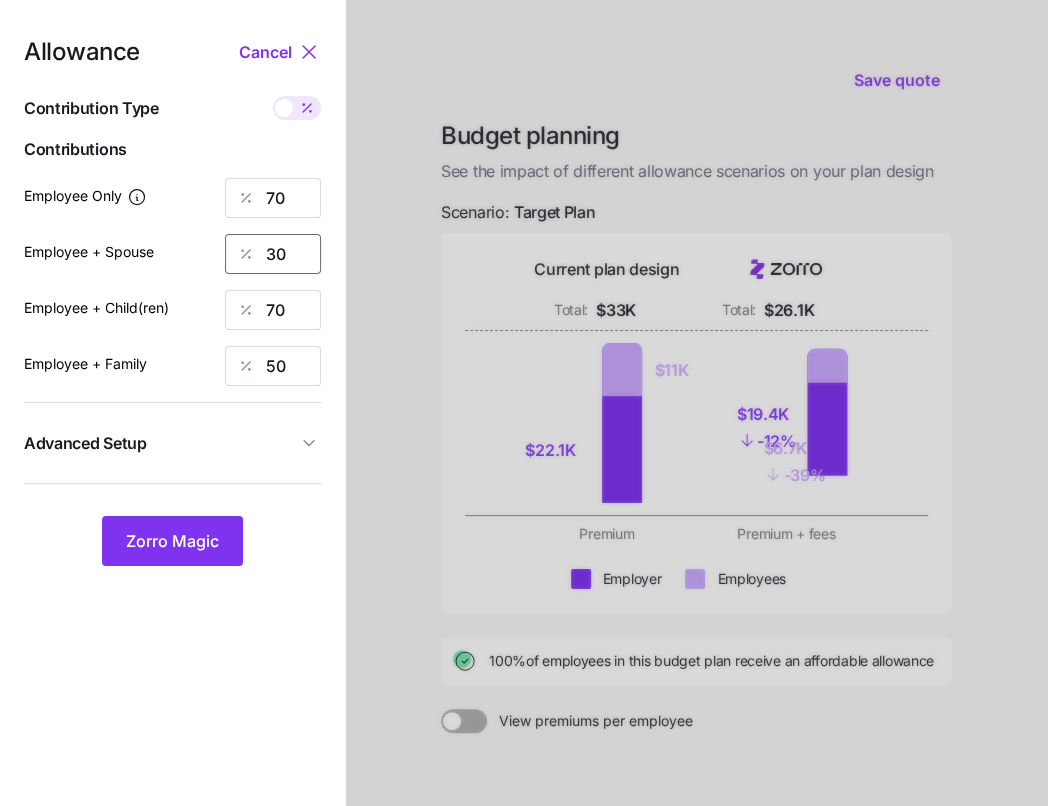 drag, startPoint x: 291, startPoint y: 245, endPoint x: 254, endPoint y: 248, distance: 37.12142 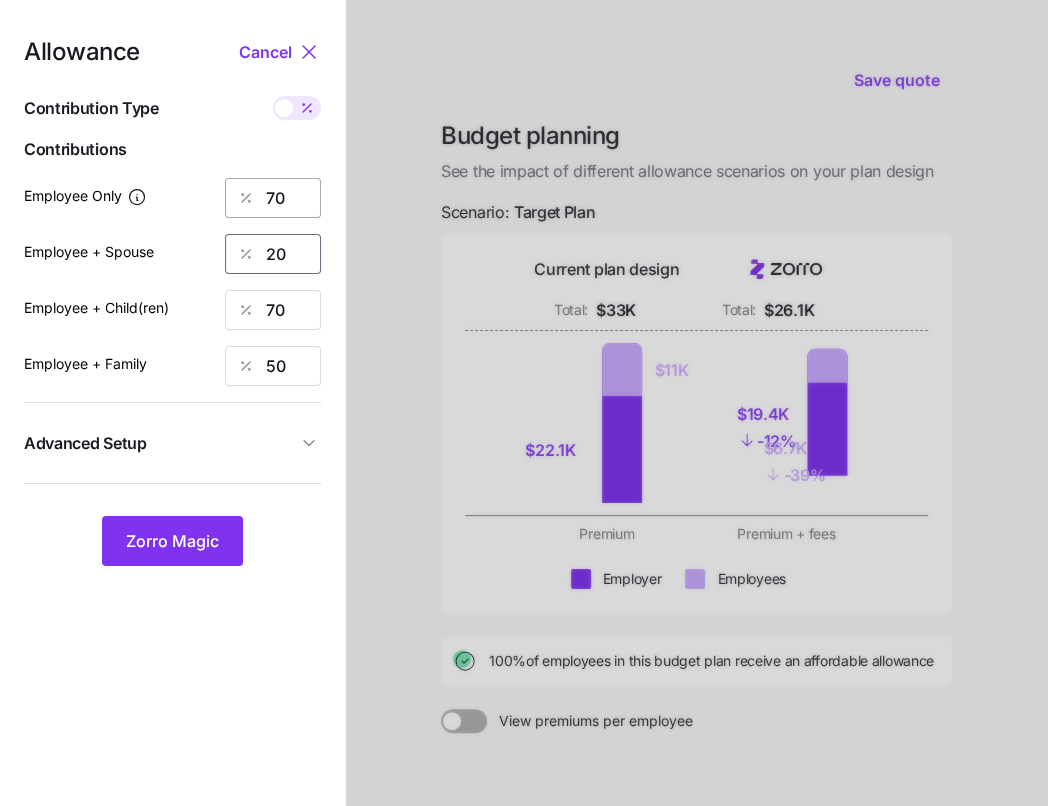 type on "20" 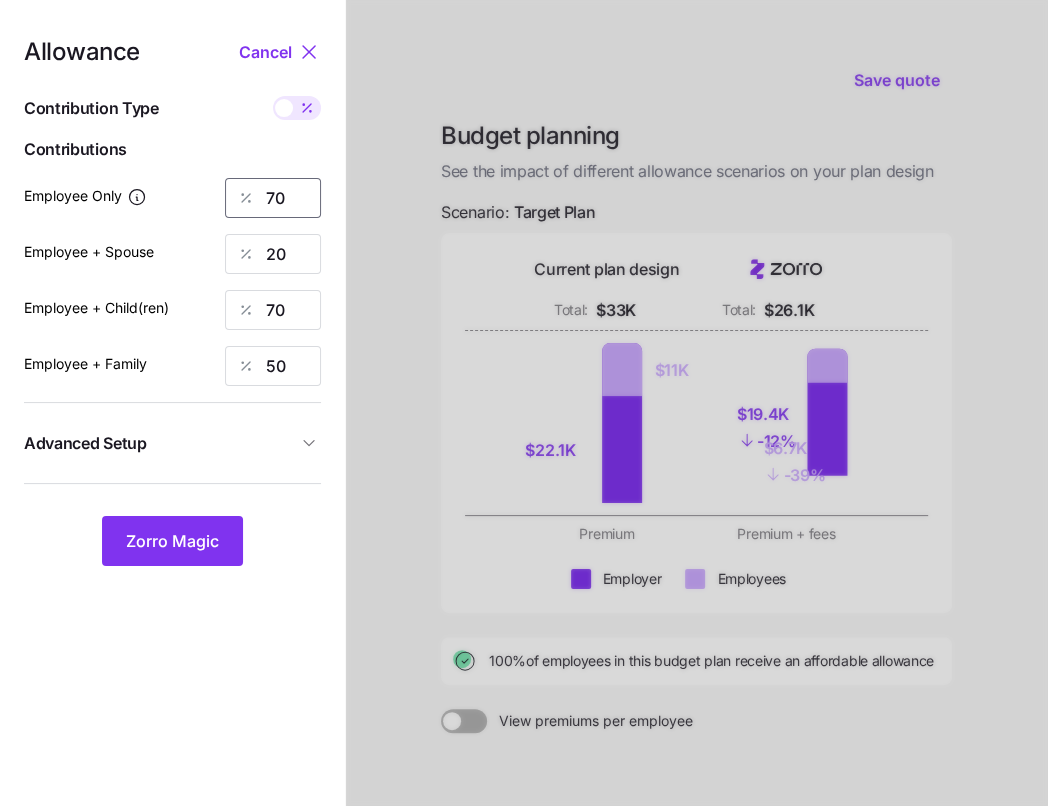 drag, startPoint x: 300, startPoint y: 194, endPoint x: 241, endPoint y: 186, distance: 59.5399 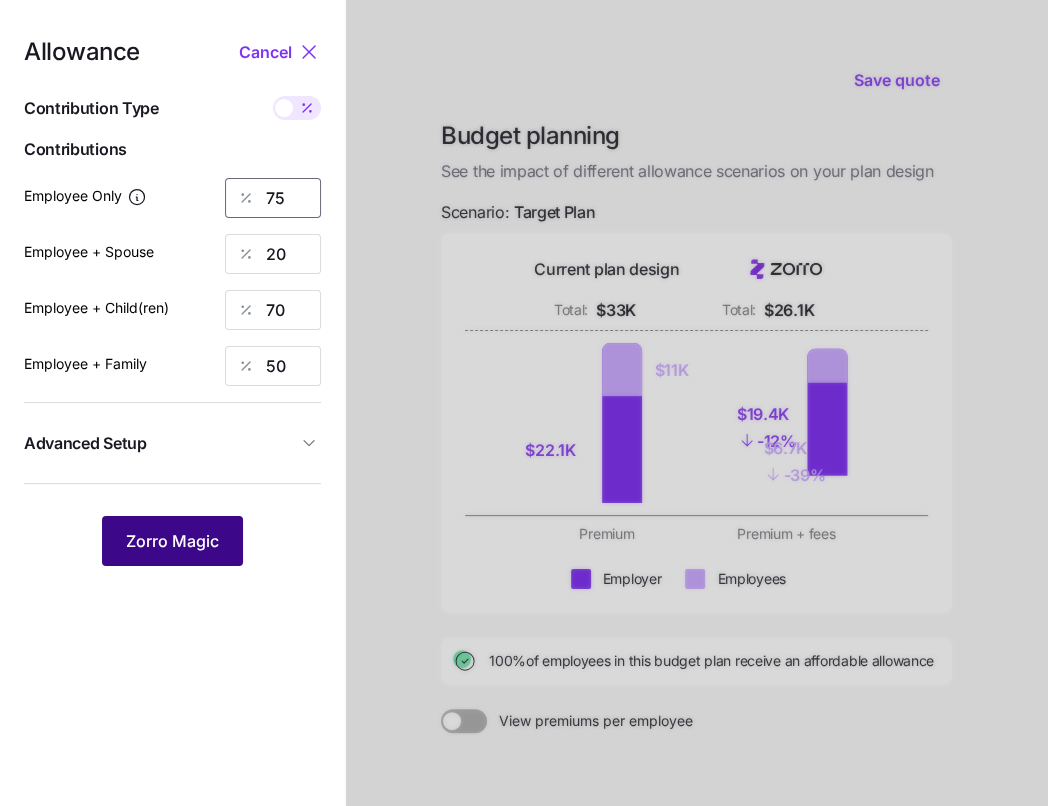 type on "75" 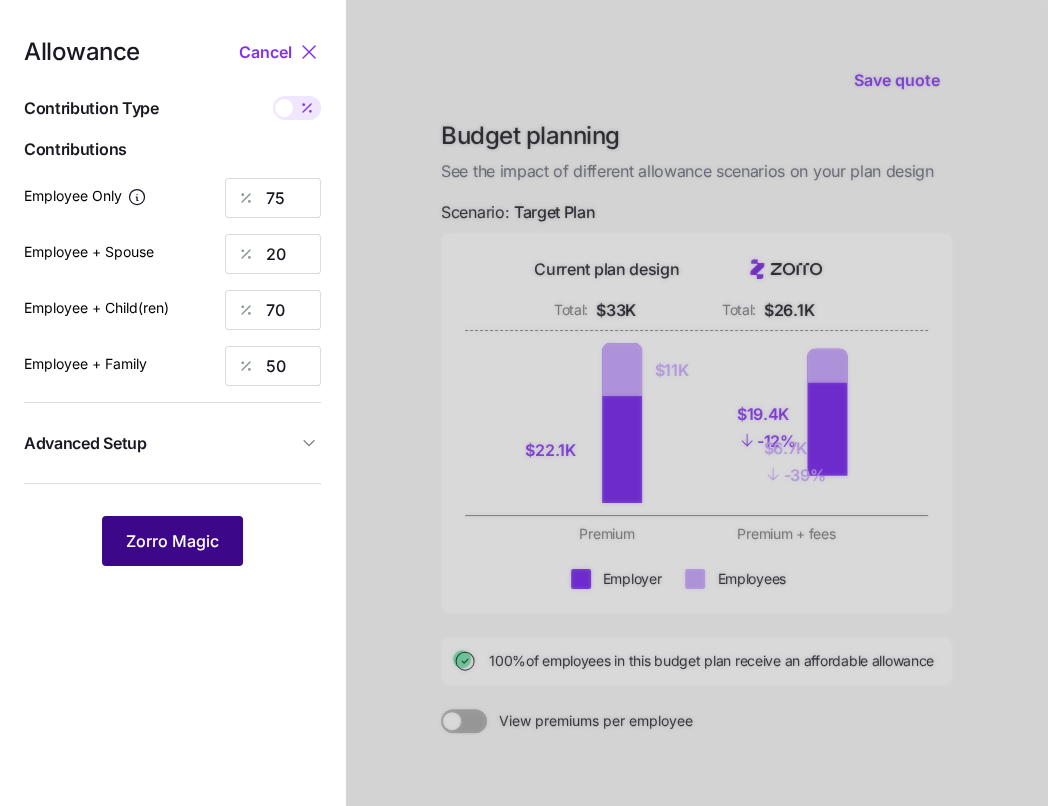 click on "Zorro Magic" at bounding box center [172, 541] 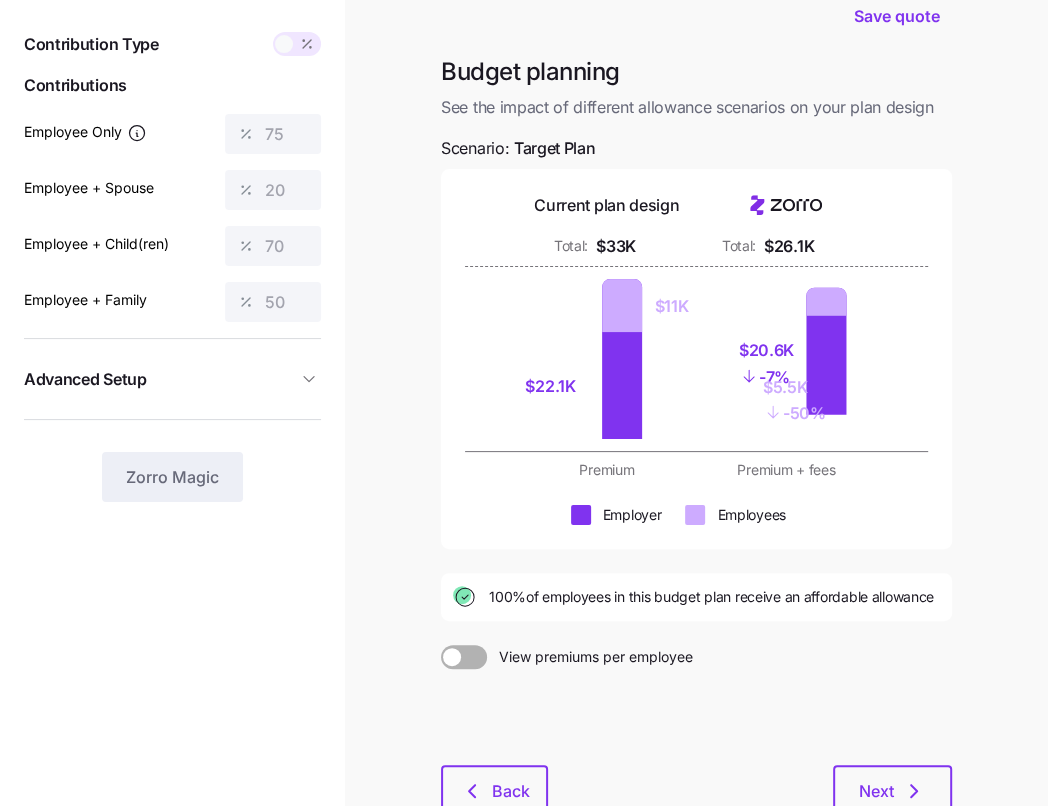 scroll, scrollTop: 195, scrollLeft: 0, axis: vertical 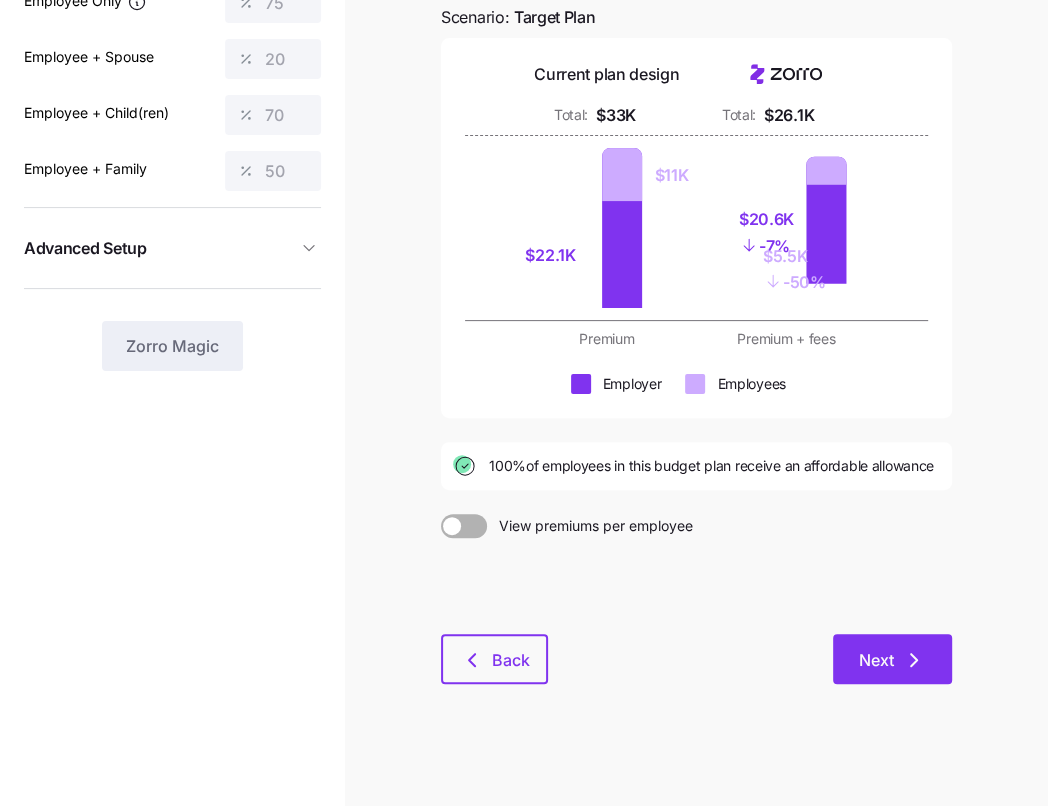 click 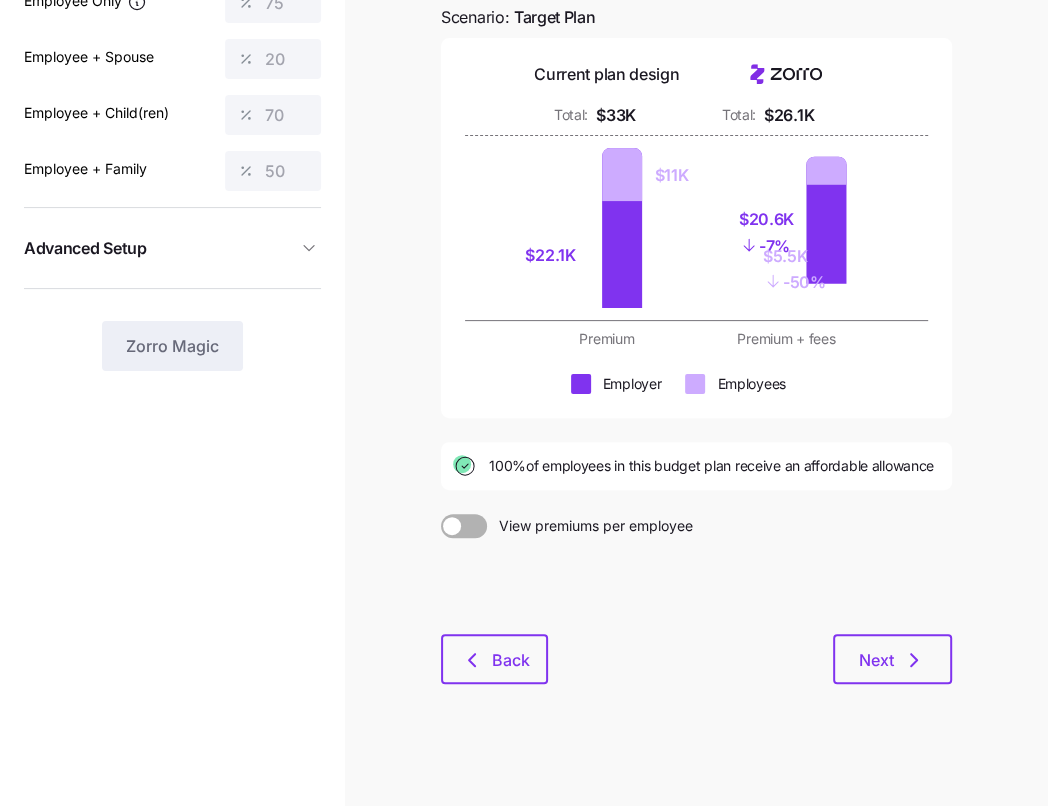 scroll, scrollTop: 0, scrollLeft: 0, axis: both 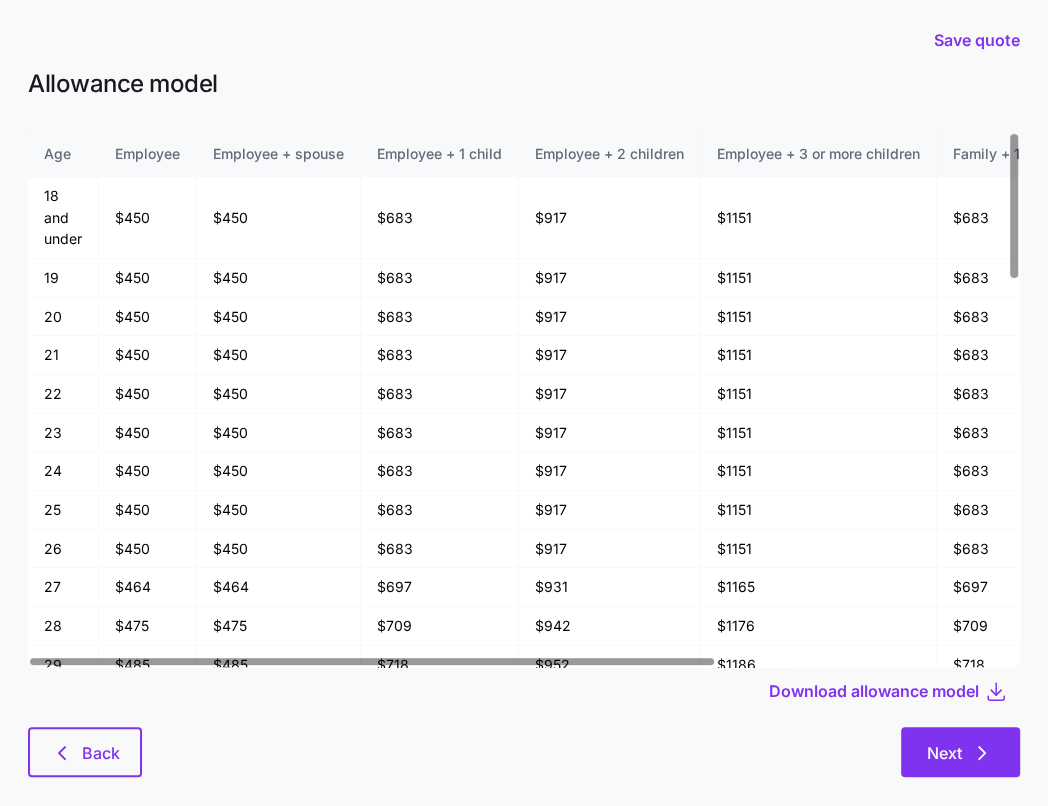 click on "Next" at bounding box center [960, 752] 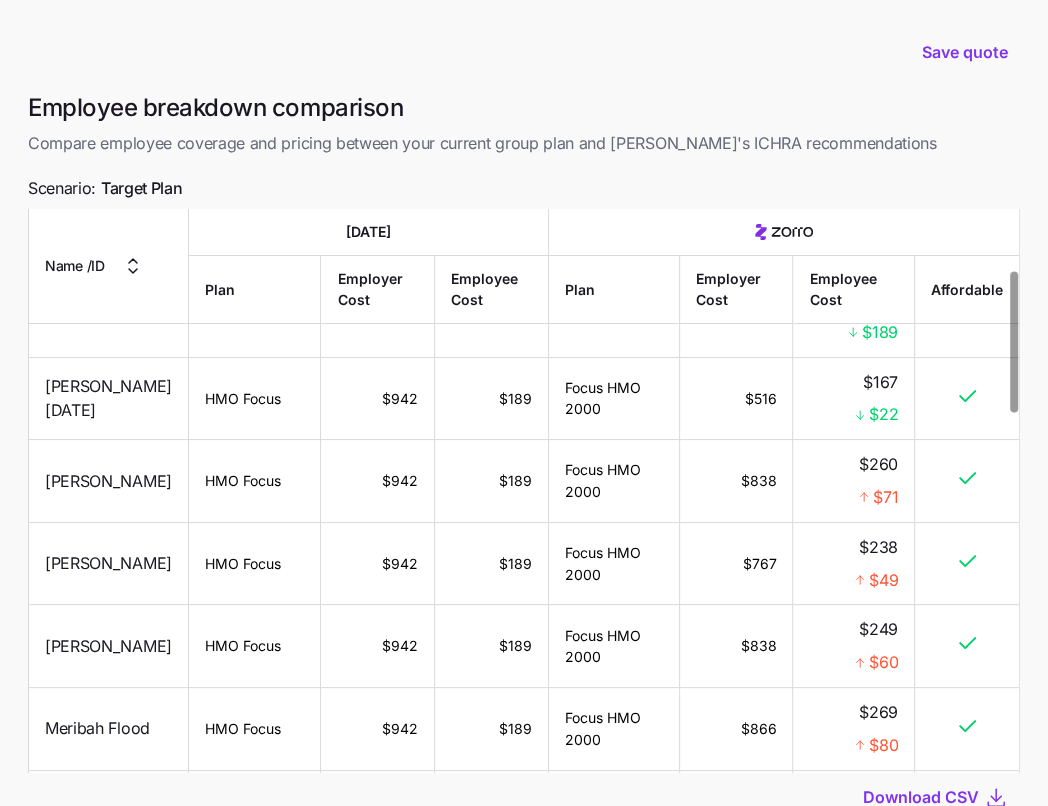 scroll, scrollTop: 471, scrollLeft: 0, axis: vertical 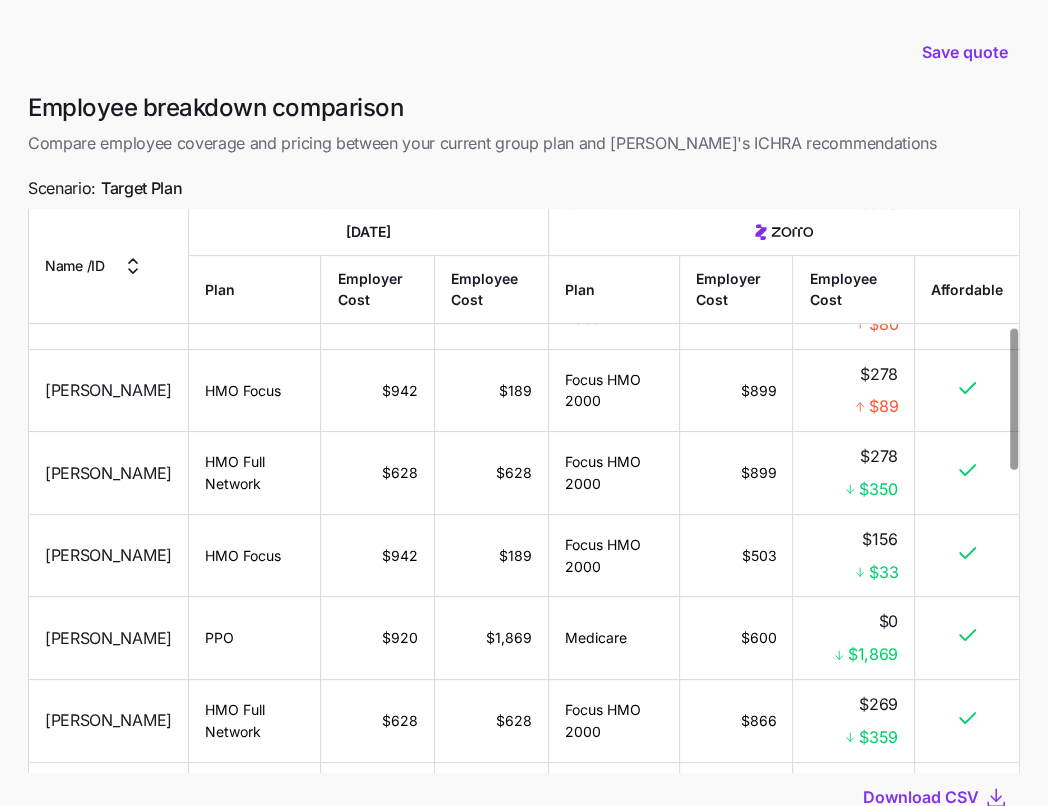click on "$1,869" at bounding box center (492, 638) 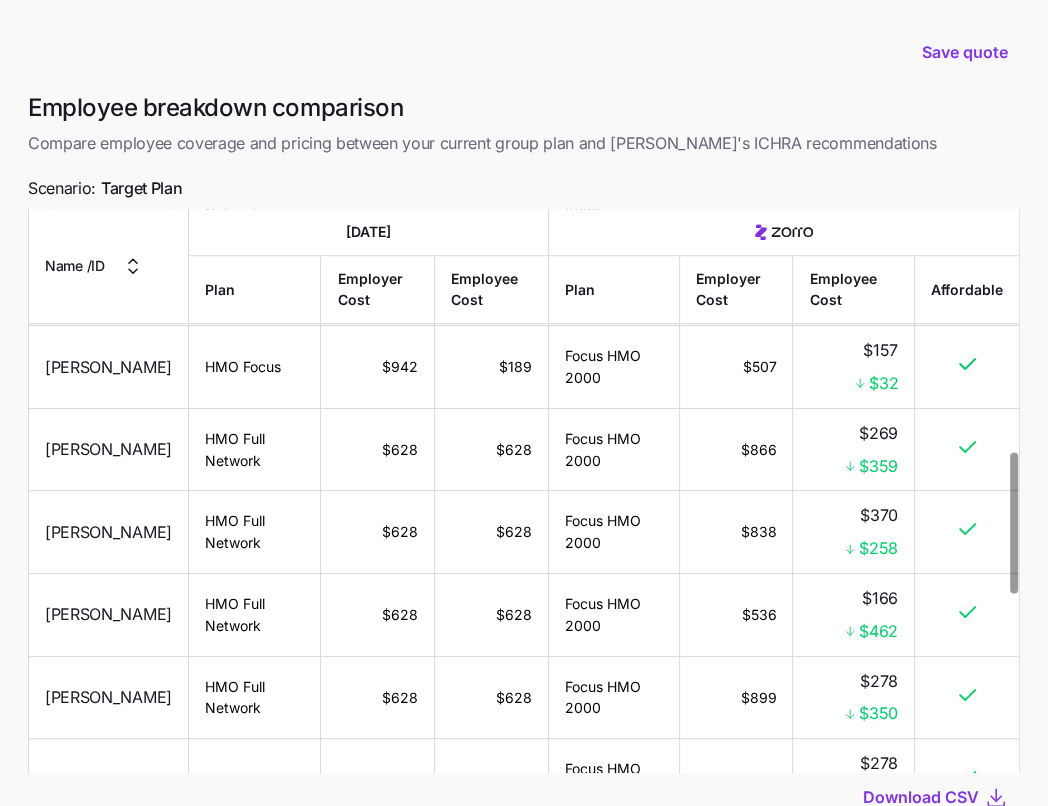 scroll, scrollTop: 687, scrollLeft: 0, axis: vertical 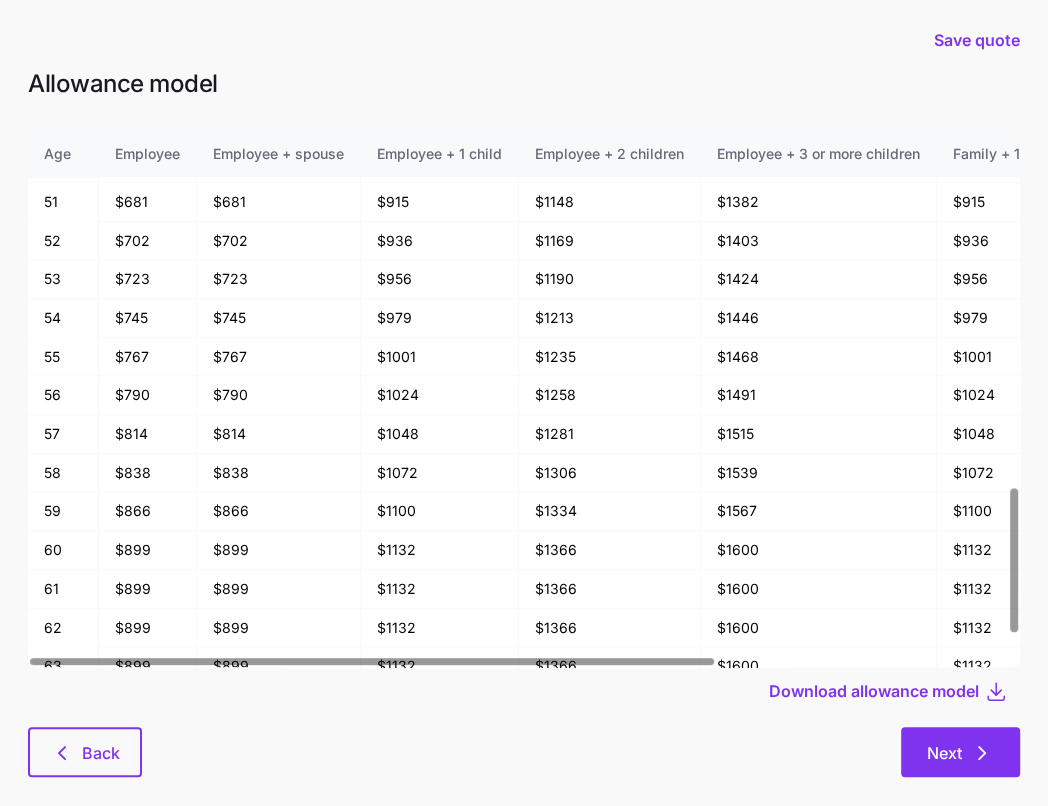 click 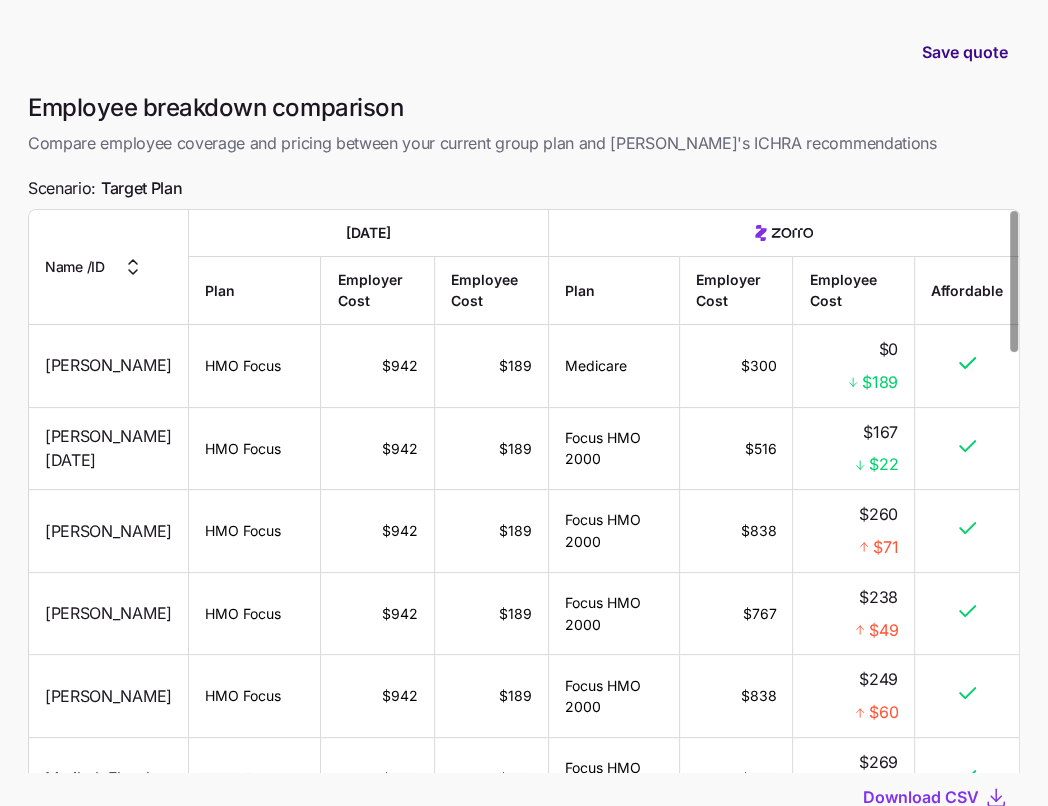 click on "Save quote" at bounding box center (965, 52) 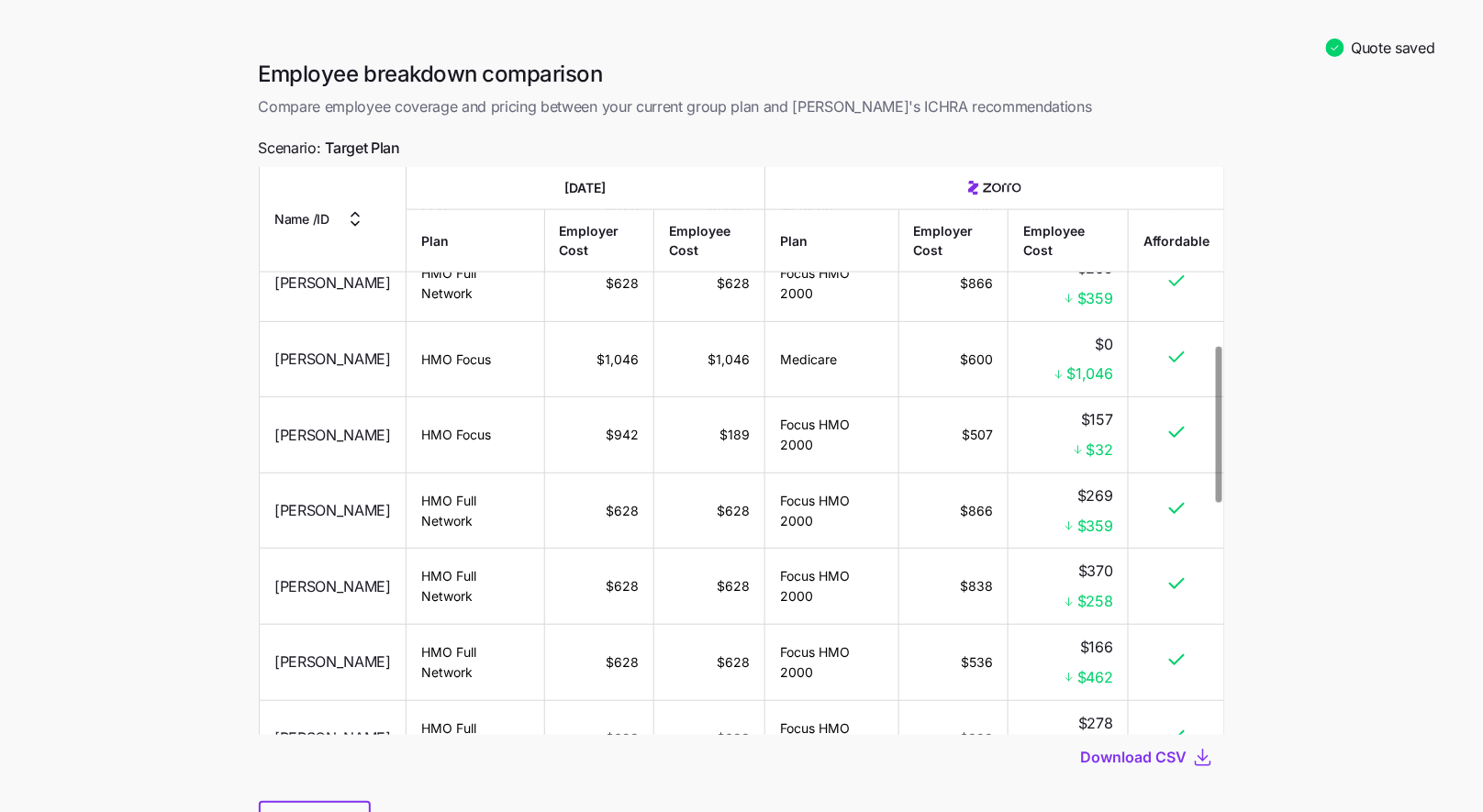 scroll, scrollTop: 834, scrollLeft: 0, axis: vertical 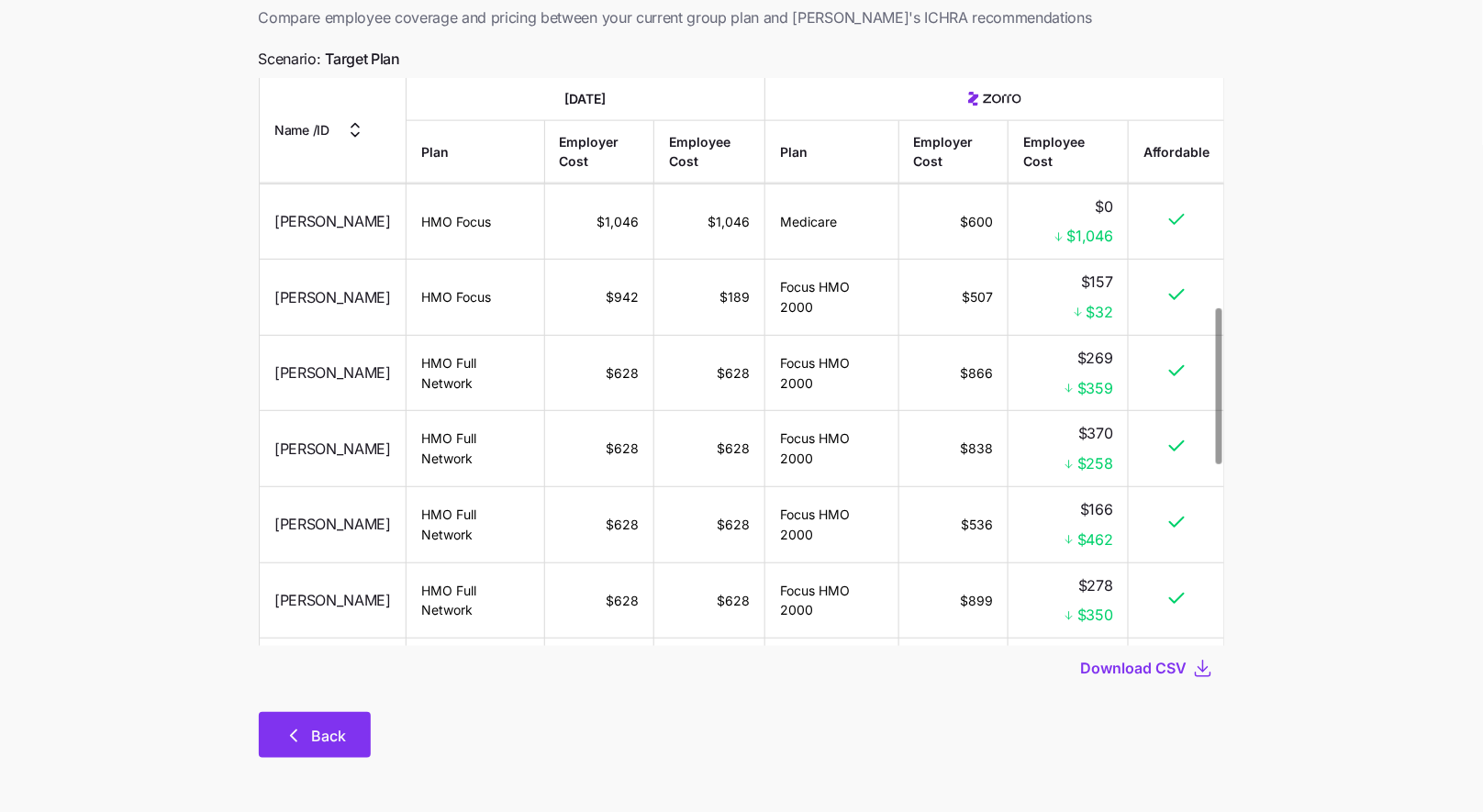 click on "Back" at bounding box center [315, 735] 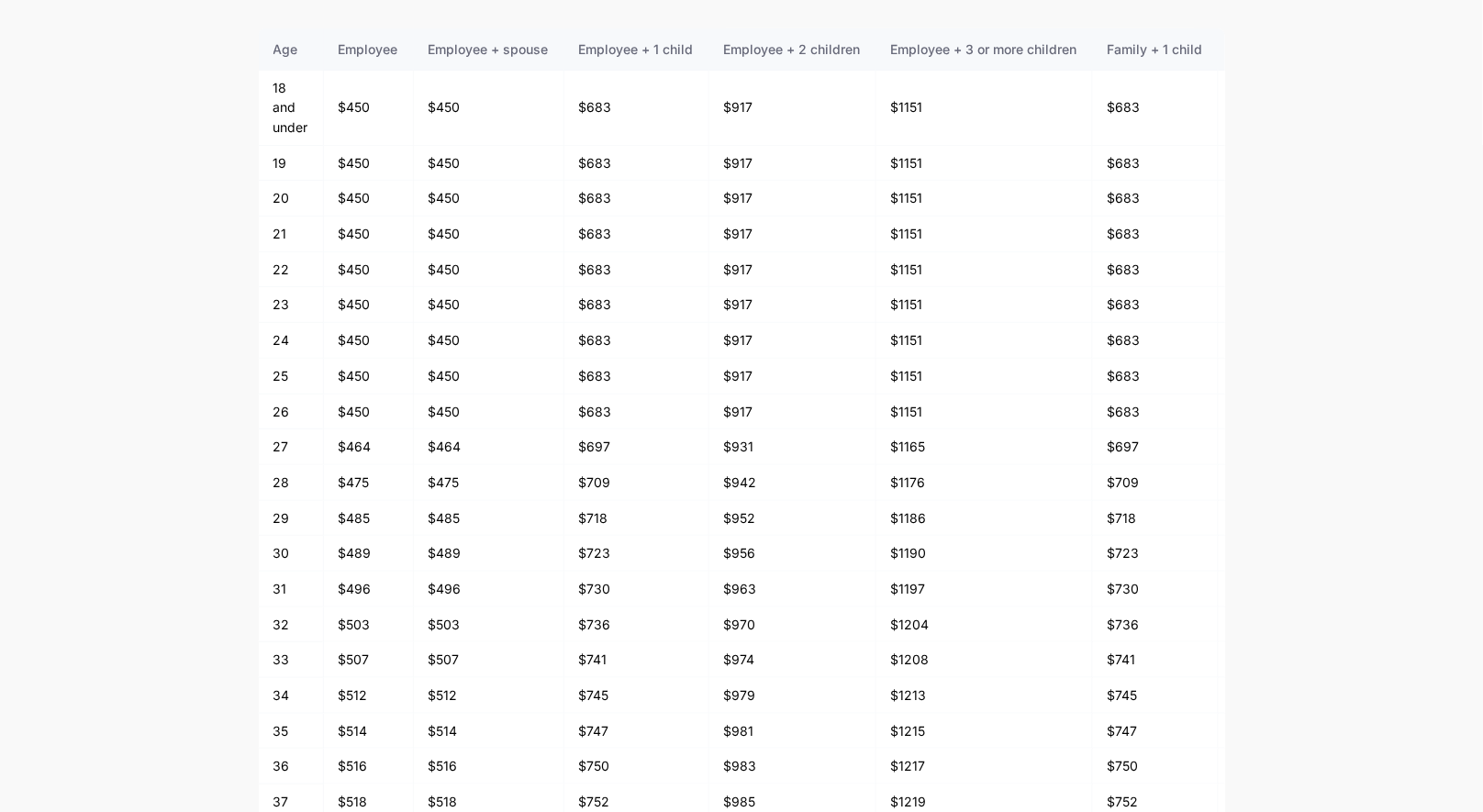 scroll, scrollTop: 0, scrollLeft: 0, axis: both 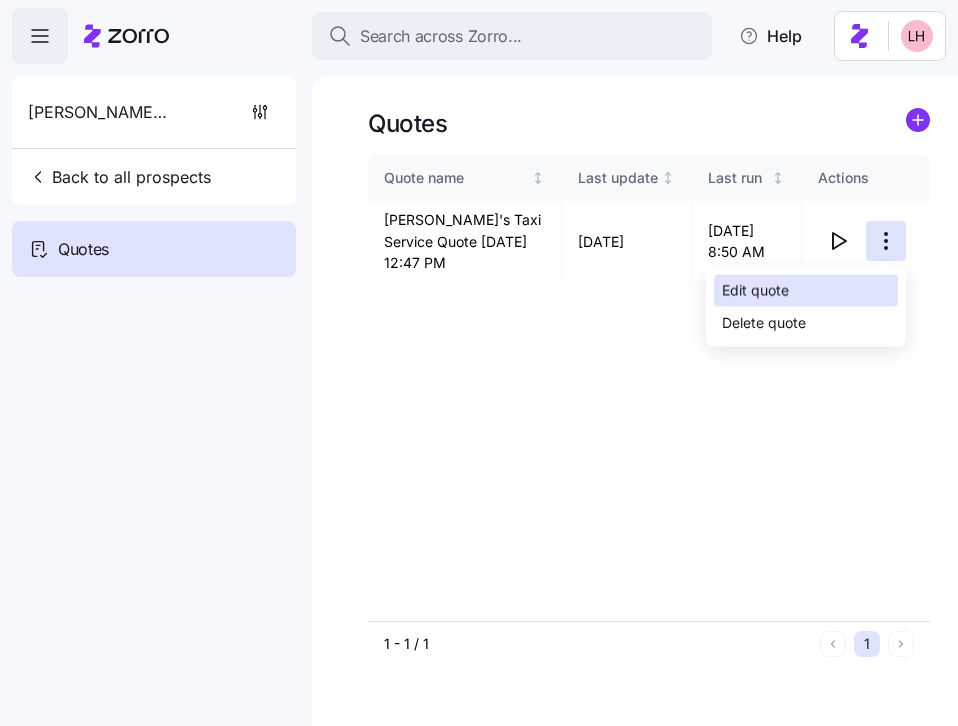 click on "Edit quote" at bounding box center (806, 291) 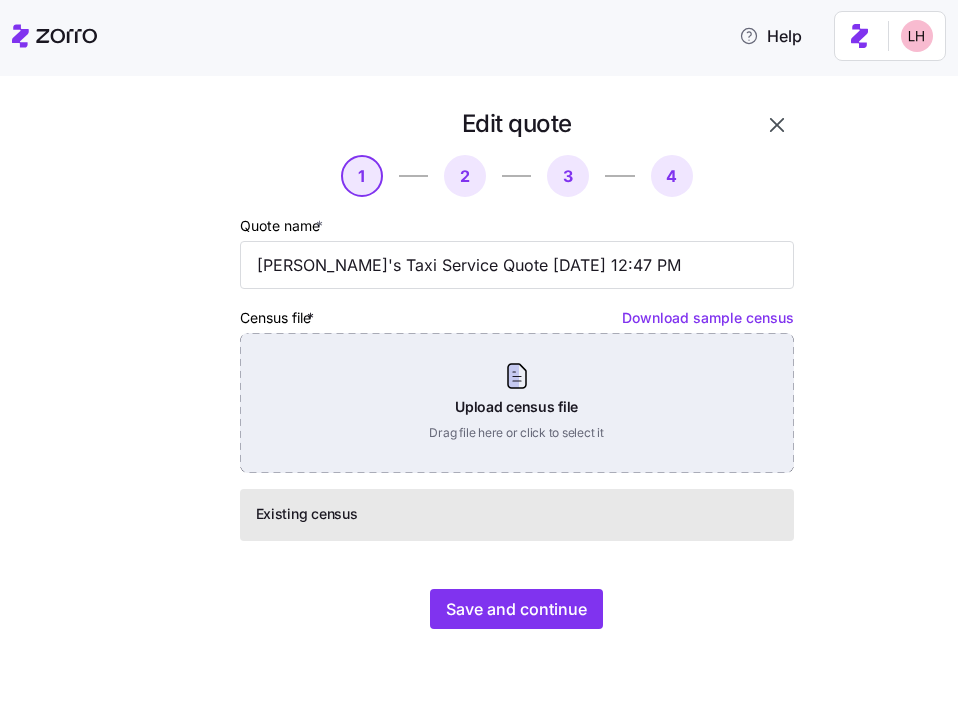 click on "Upload census file Drag file here or click to select it" at bounding box center [517, 403] 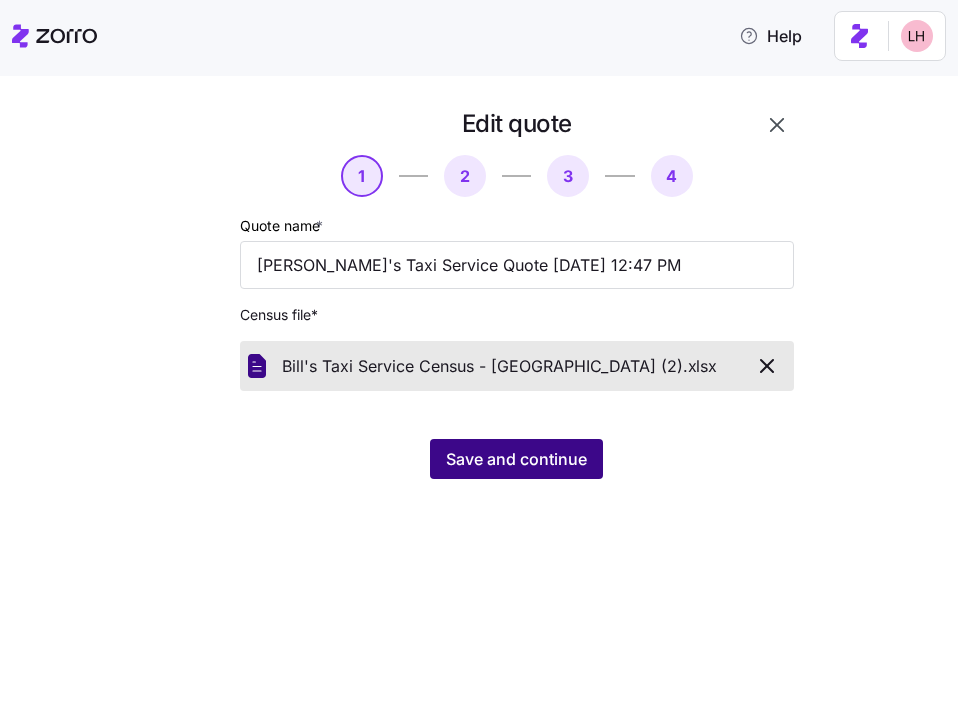 click on "Save and continue" at bounding box center [516, 459] 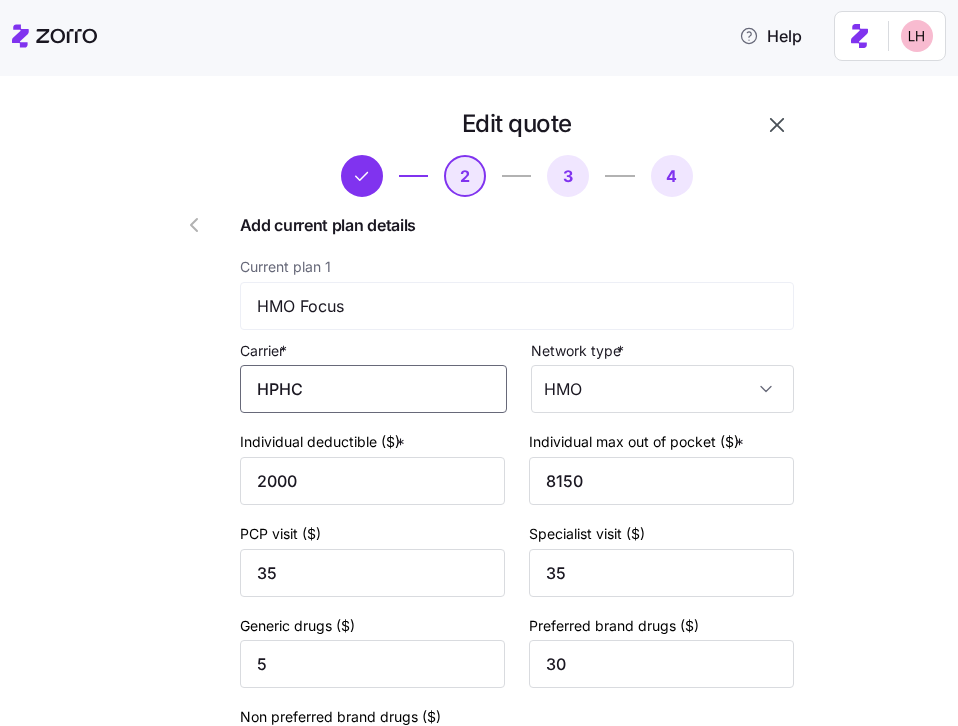 click on "HPHC" at bounding box center [373, 389] 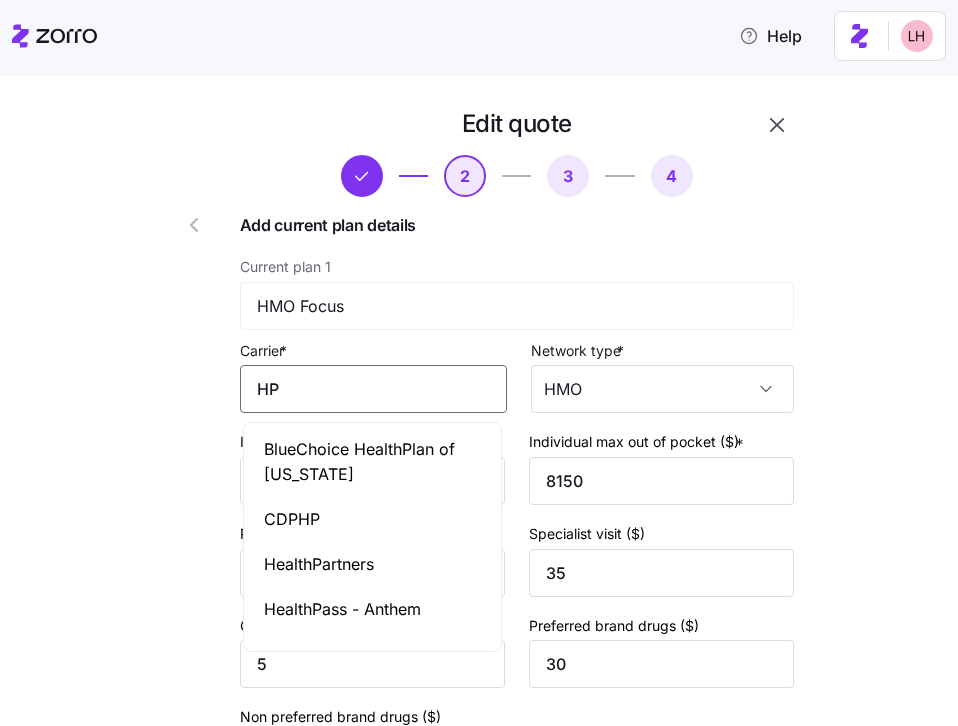 type on "H" 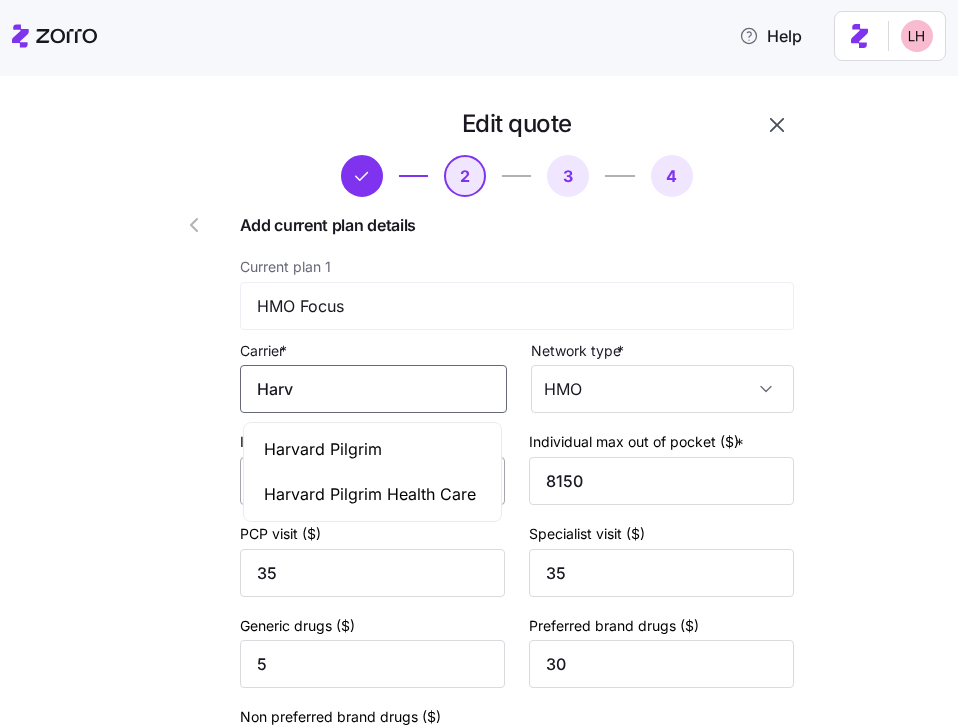 click on "Harvard Pilgrim Health Care" at bounding box center (370, 494) 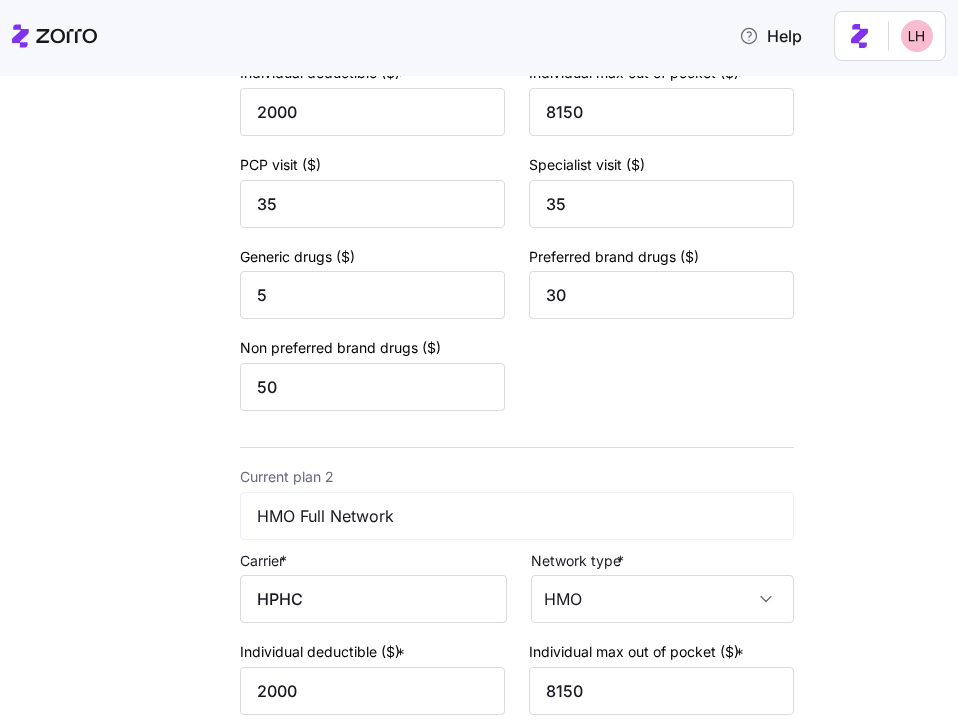scroll, scrollTop: 370, scrollLeft: 0, axis: vertical 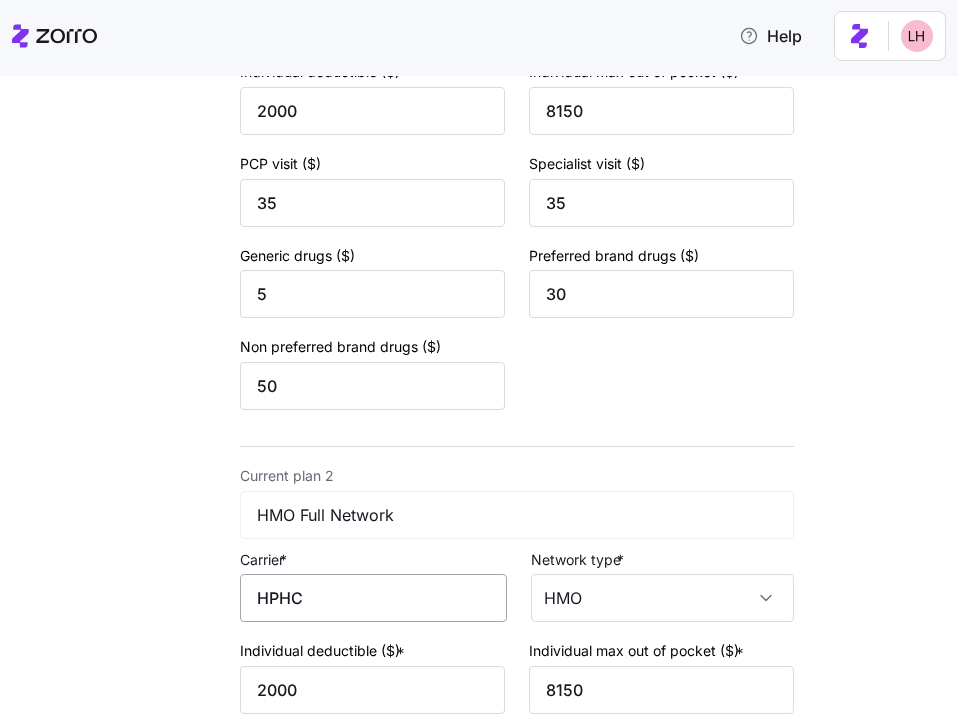 type on "Harvard Pilgrim Health Care" 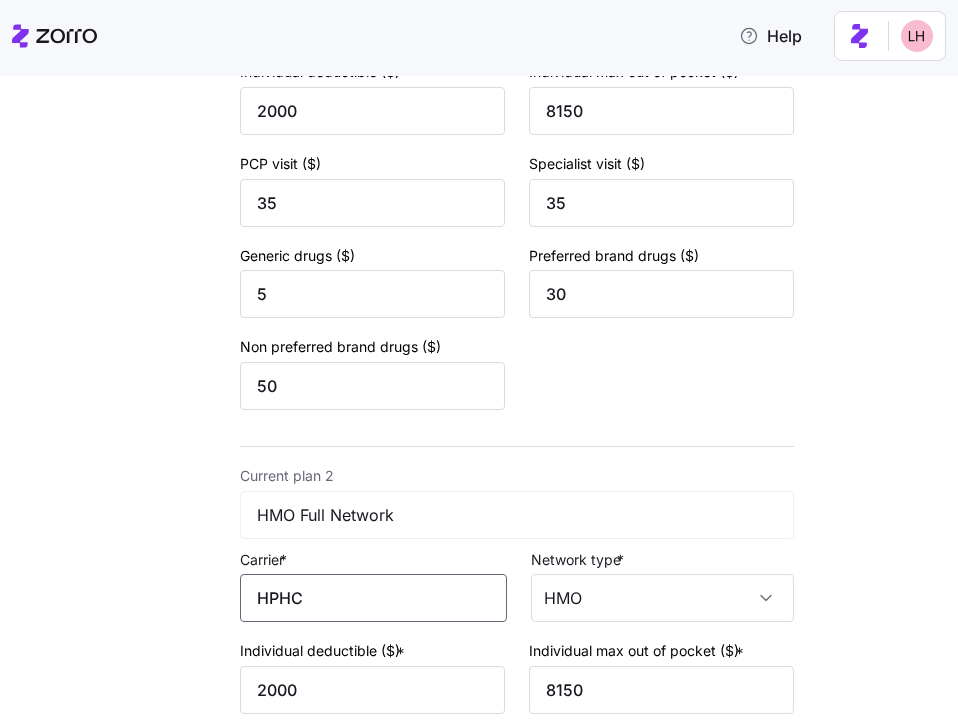 click on "HPHC" at bounding box center (373, 598) 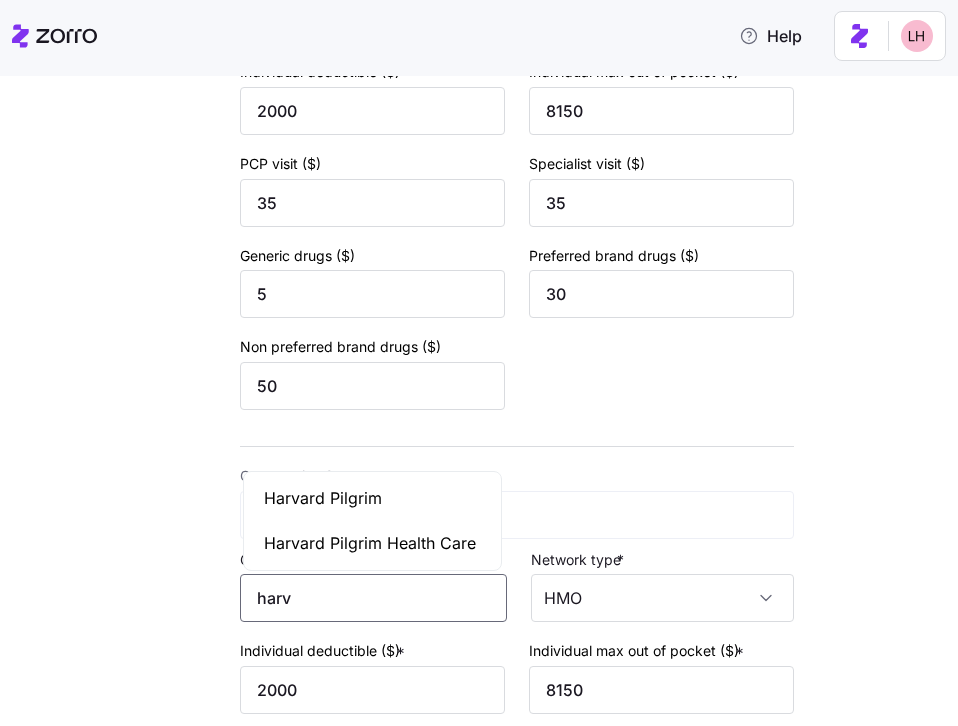 click on "Harvard Pilgrim Health Care" at bounding box center (370, 543) 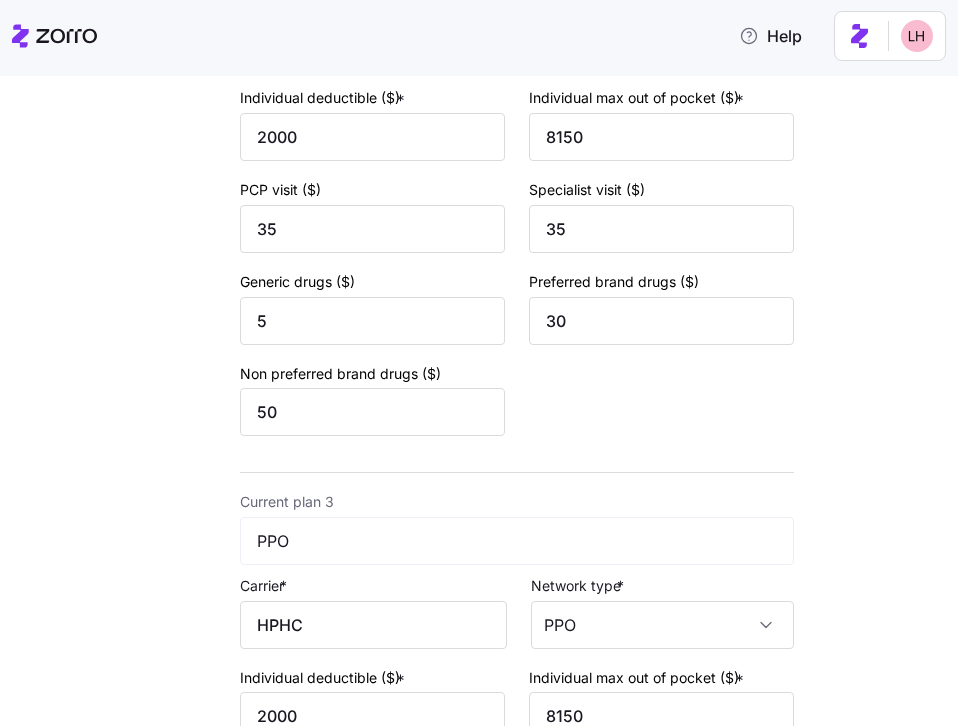 scroll, scrollTop: 1032, scrollLeft: 0, axis: vertical 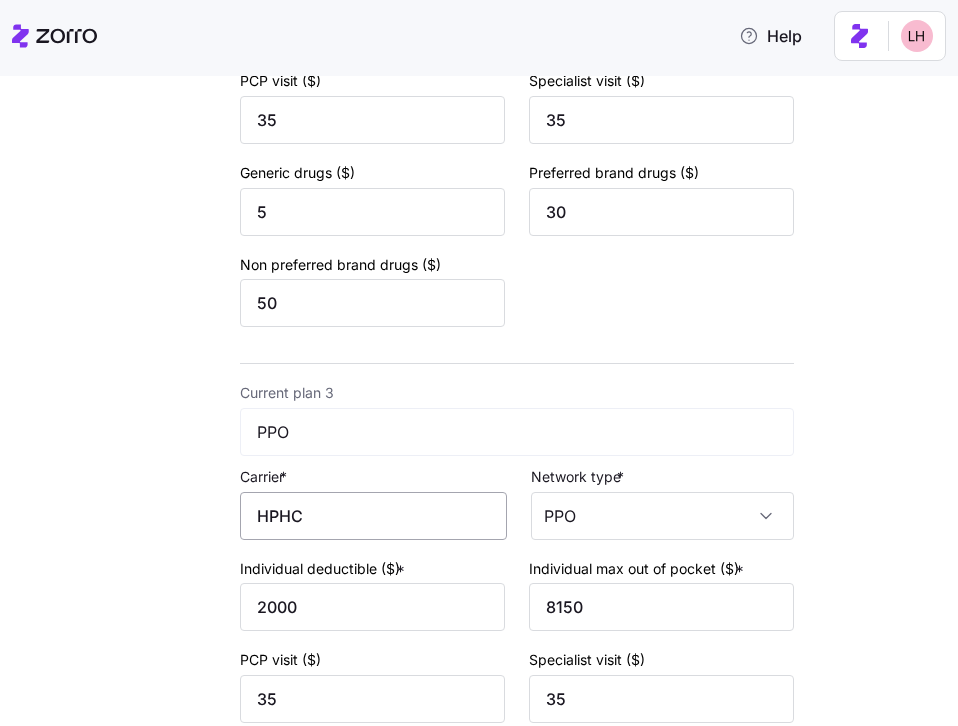 type on "Harvard Pilgrim Health Care" 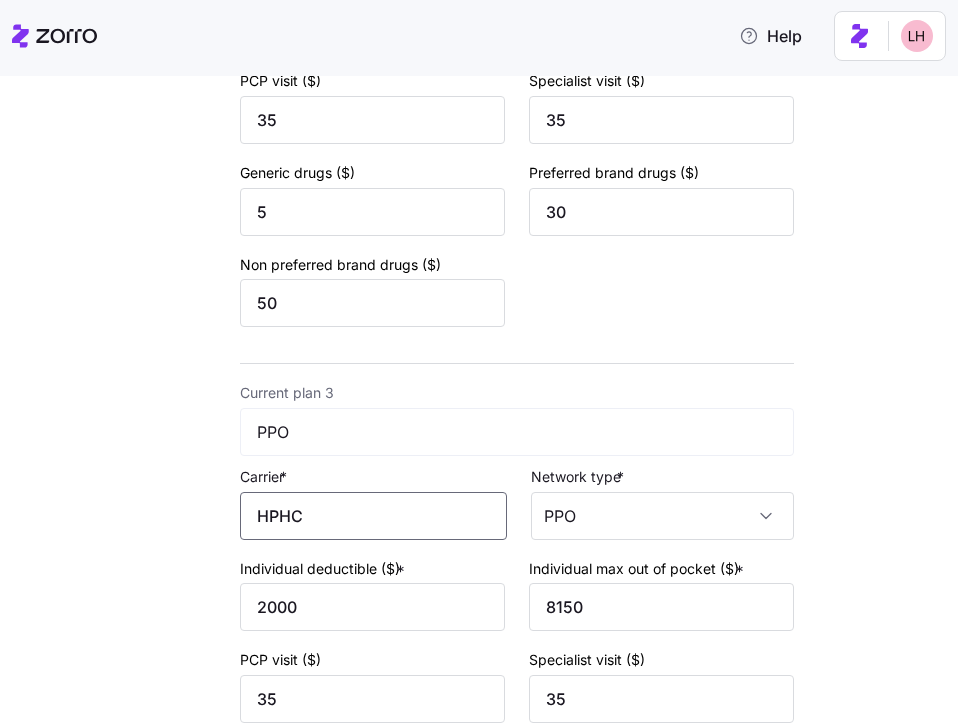 click on "HPHC" at bounding box center [373, 516] 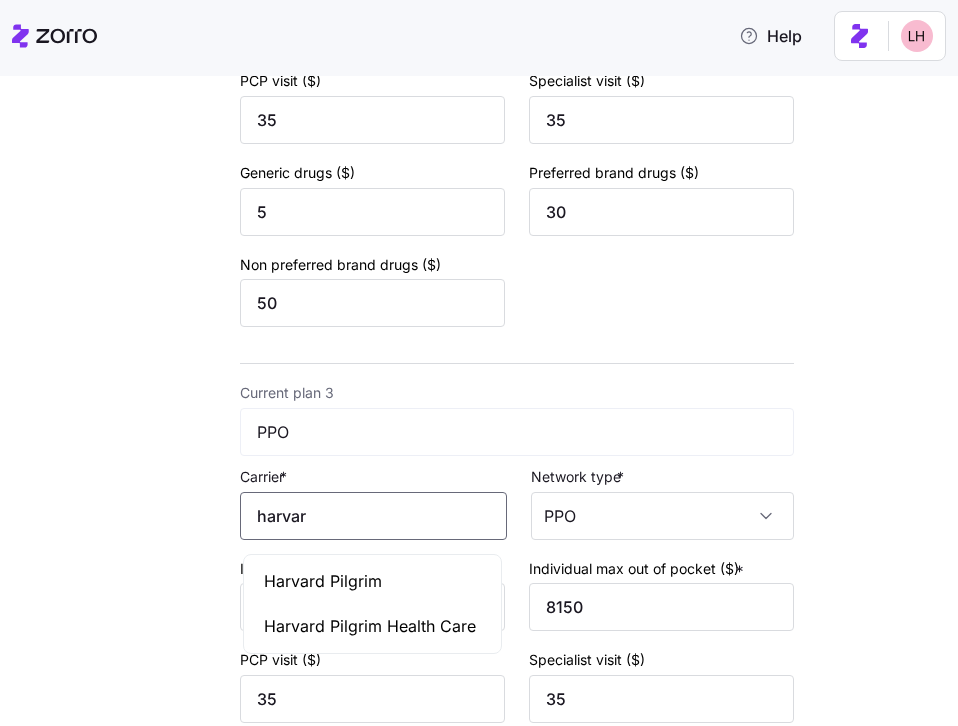click on "Harvard Pilgrim Health Care" at bounding box center [370, 626] 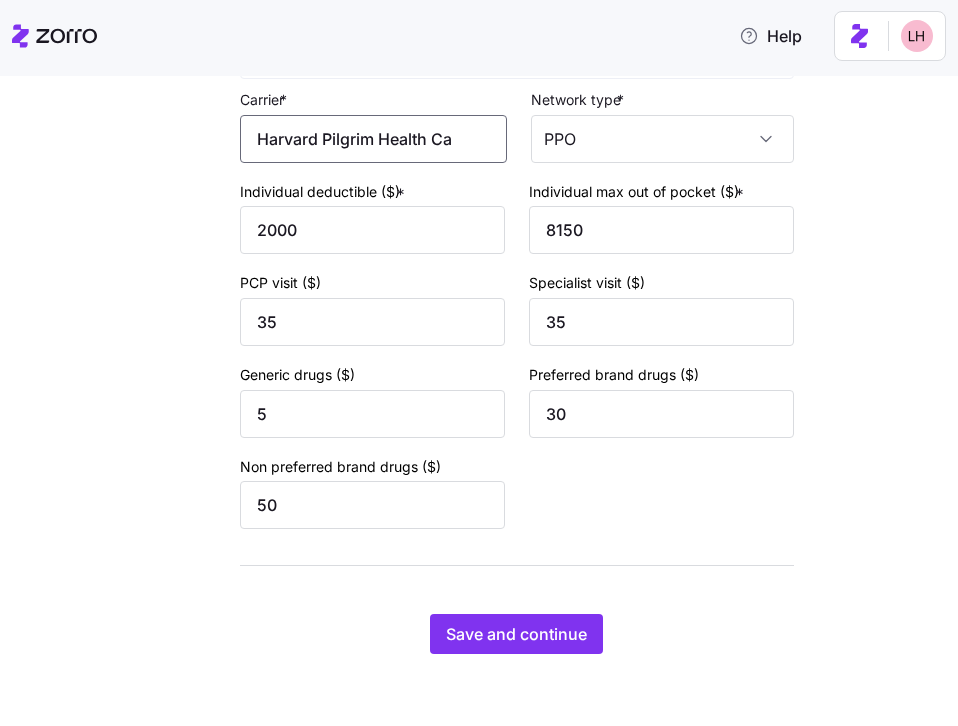 scroll, scrollTop: 1418, scrollLeft: 0, axis: vertical 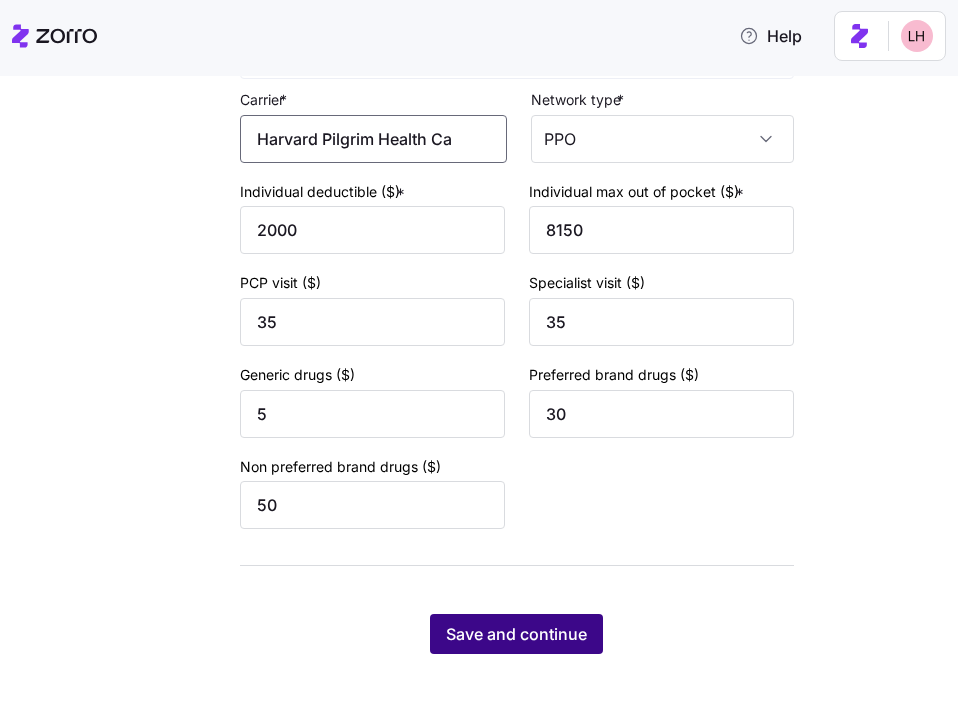 type on "Harvard Pilgrim Health Care" 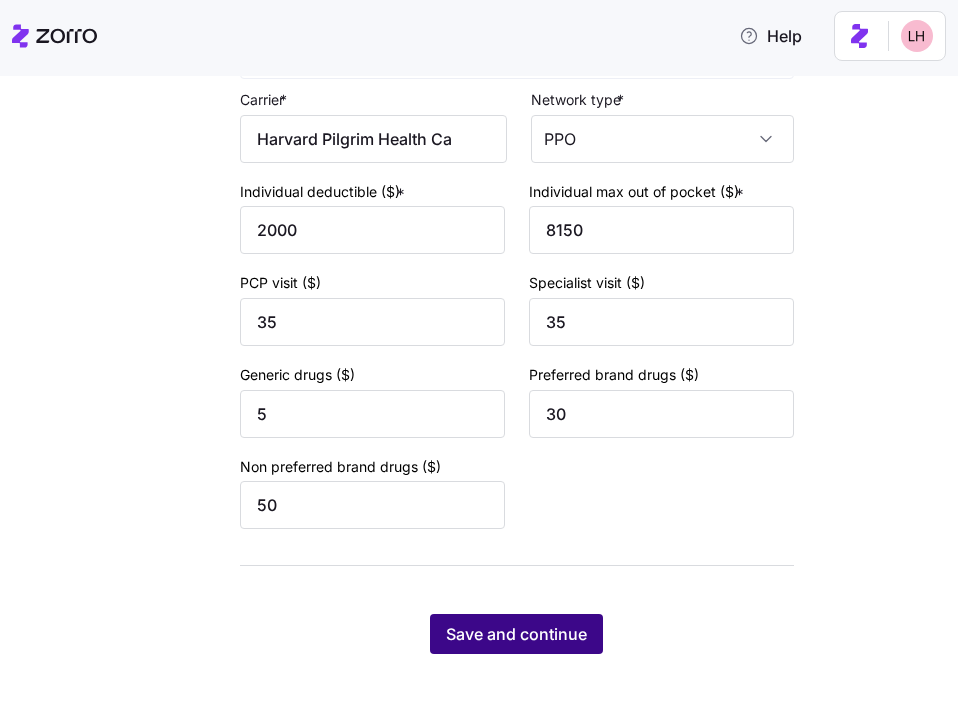 click on "Save and continue" at bounding box center [516, 634] 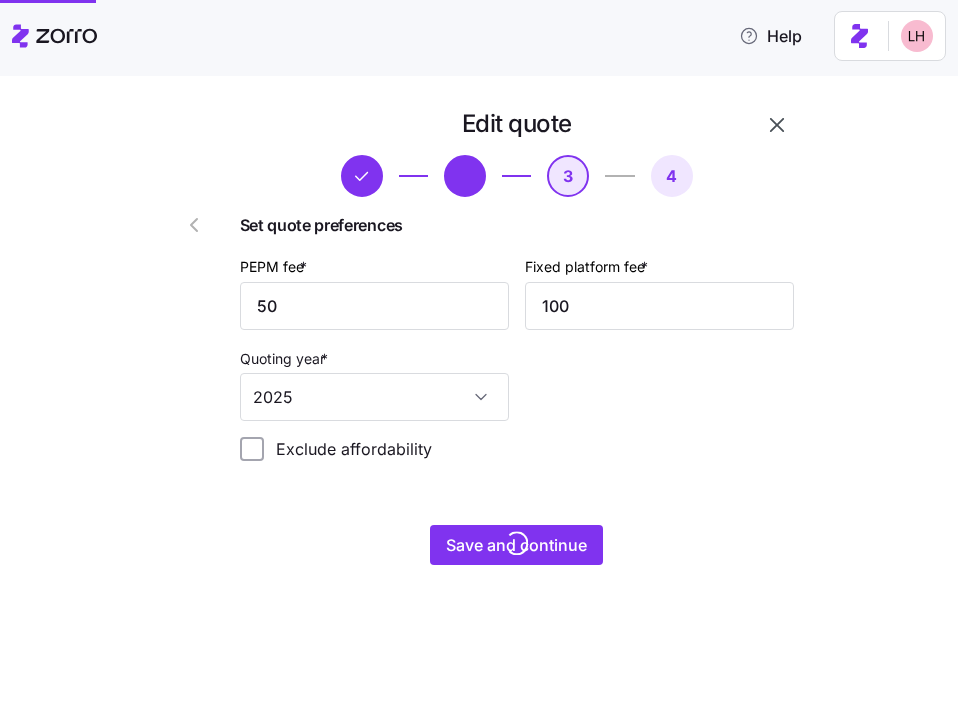 scroll, scrollTop: 0, scrollLeft: 0, axis: both 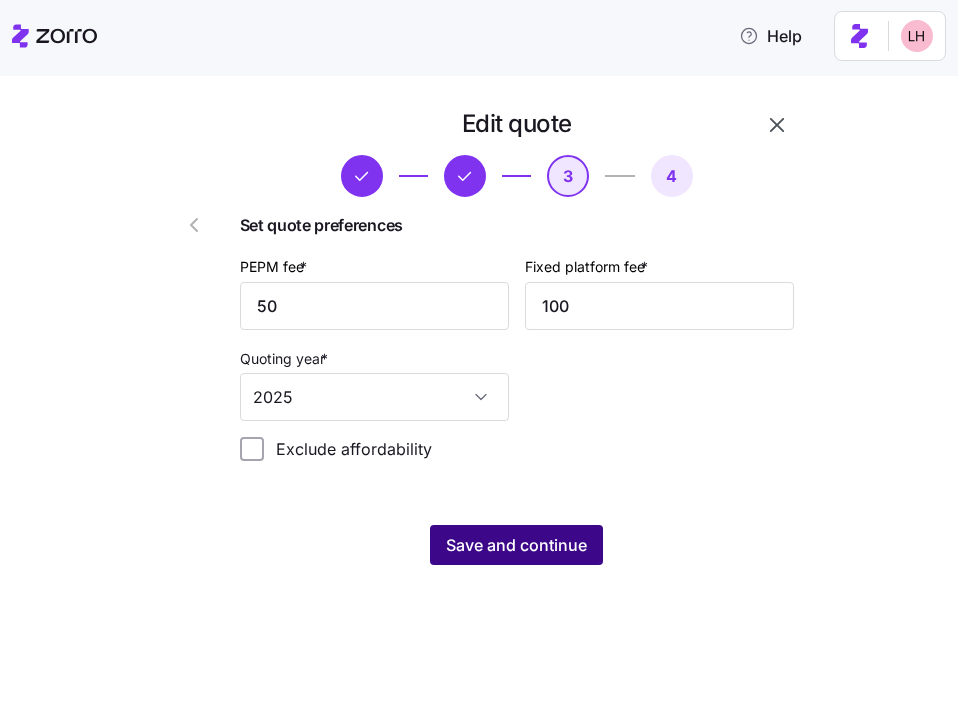 click on "Save and continue" at bounding box center (516, 545) 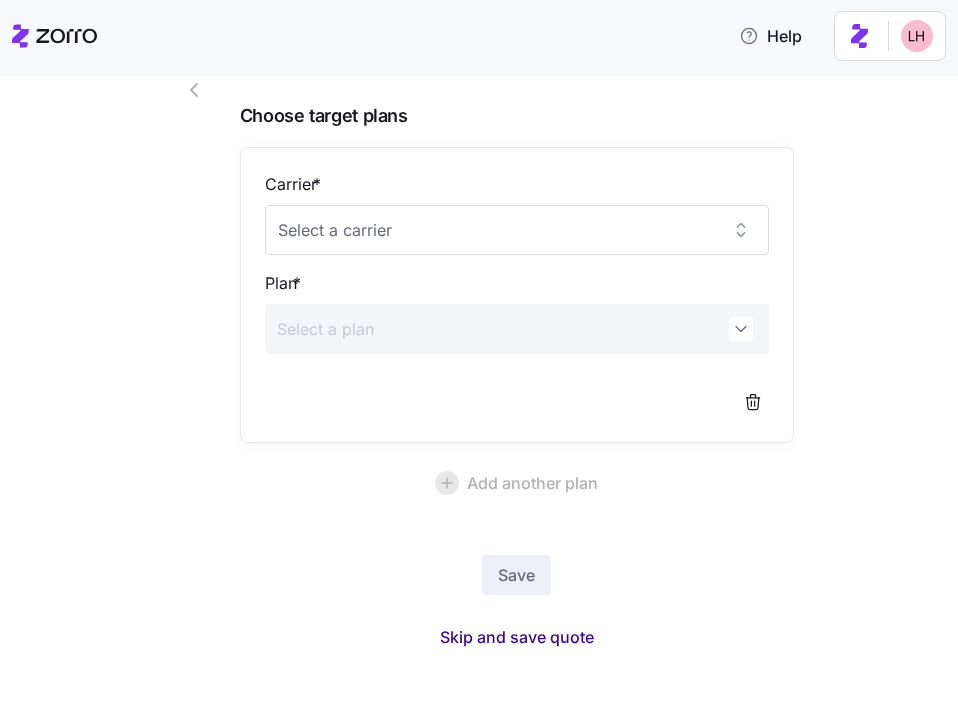 click on "Skip and save quote" at bounding box center [517, 637] 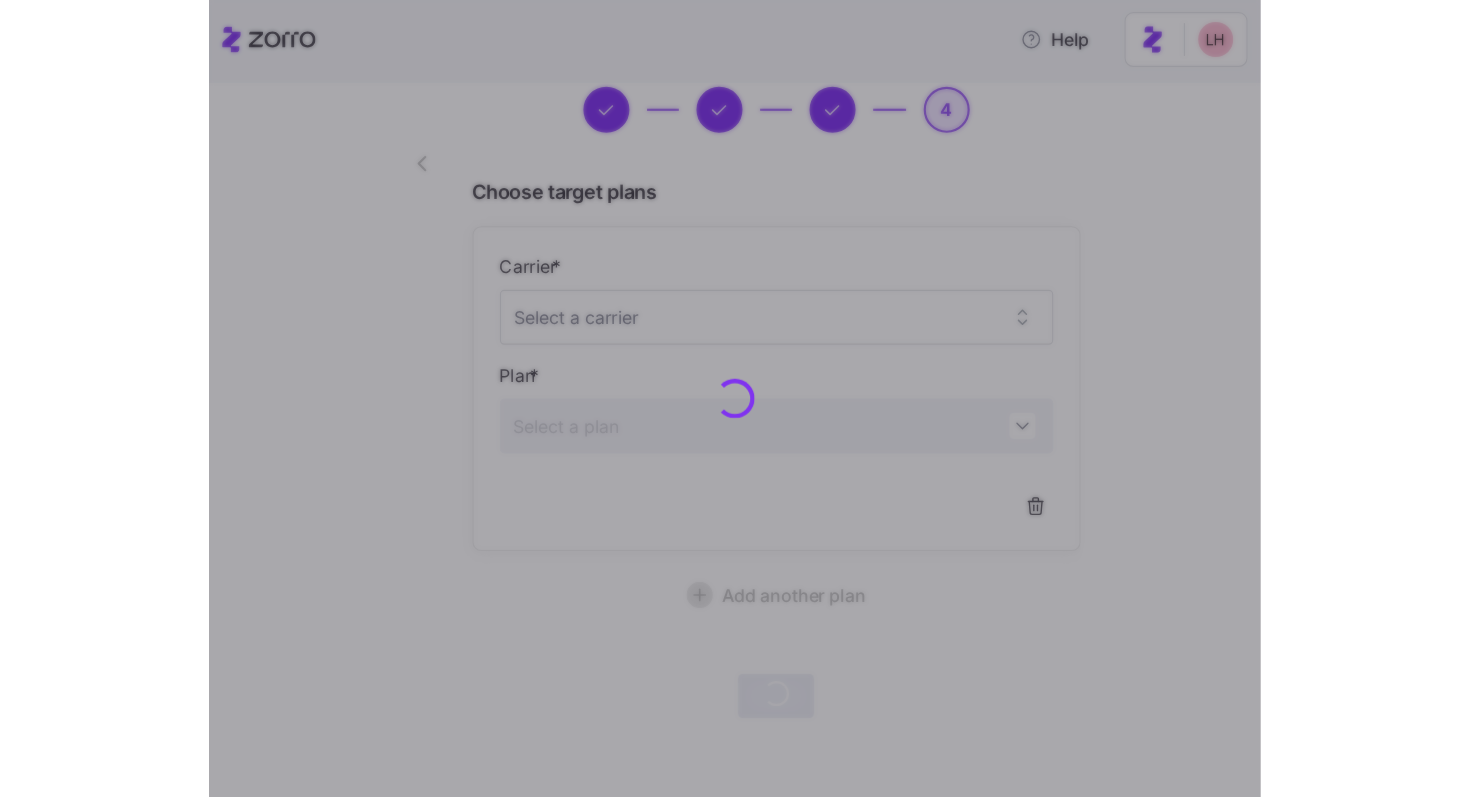 scroll, scrollTop: 75, scrollLeft: 0, axis: vertical 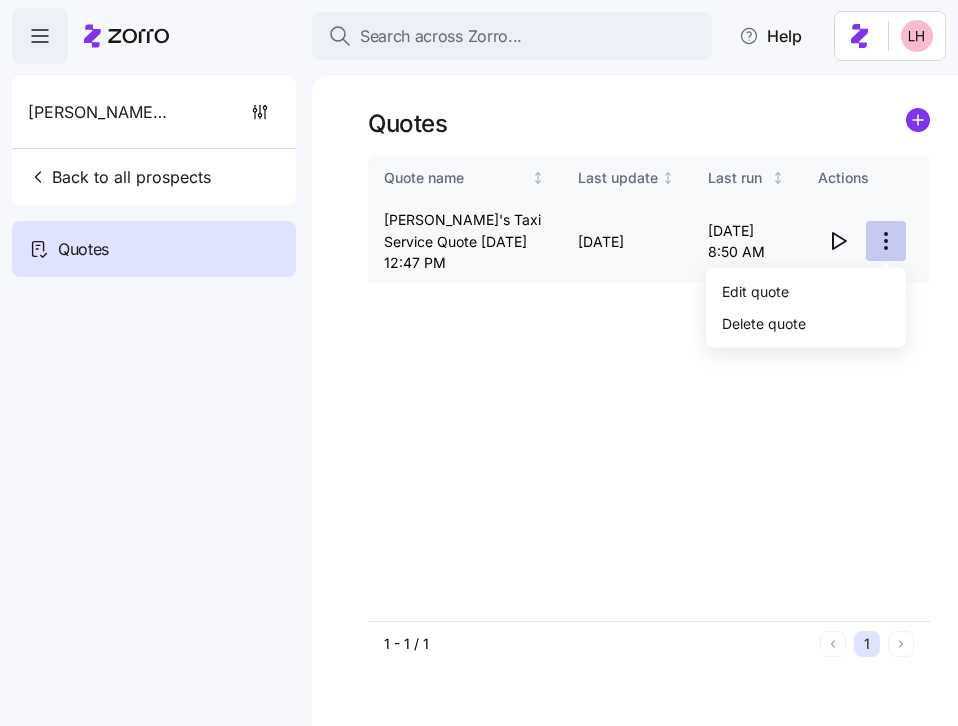 click on "Search across Zorro... Help Bill's Taxi Service Back to all prospects Quotes Quotes Quote name Last update Last run Actions Bill's Taxi Service Quote 07/09/2025 12:47 PM 07/09/2025 07/09/2025 8:50 AM 1 - 1 / 1 1 Quotes Edit quote Delete quote" at bounding box center [479, 357] 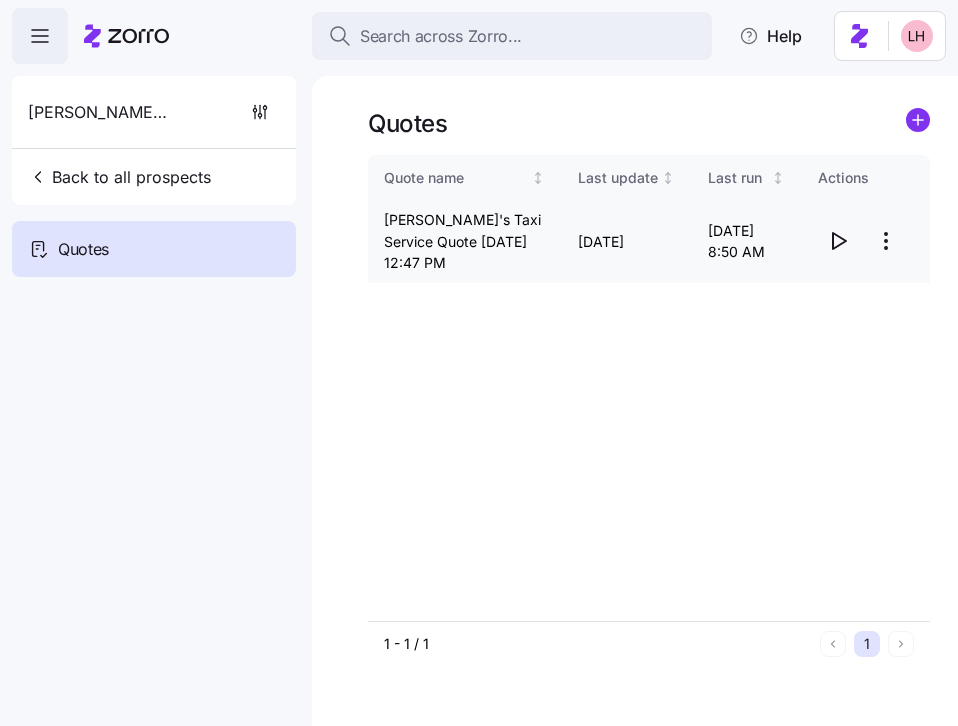 click on "Search across Zorro... Help Bill's Taxi Service Back to all prospects Quotes Quotes Quote name Last update Last run Actions Bill's Taxi Service Quote 07/09/2025 12:47 PM 07/09/2025 07/09/2025 8:50 AM 1 - 1 / 1 1 Quotes" at bounding box center [479, 357] 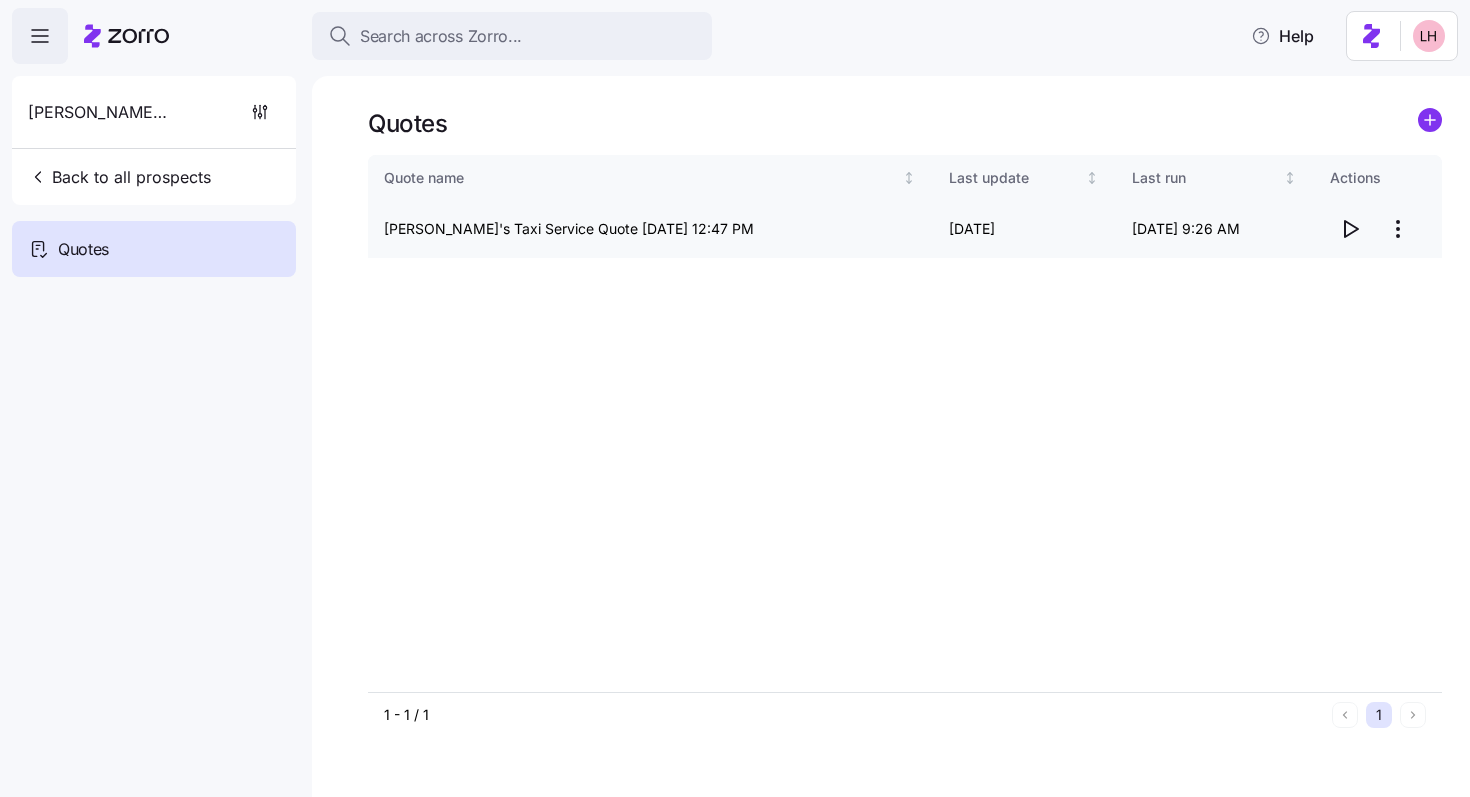 click on "Search across Zorro... Help Bill's Taxi Service Back to all prospects Quotes Quotes Quote name Last update Last run Actions Bill's Taxi Service Quote 07/09/2025 12:47 PM 07/09/2025 07/09/2025 9:26 AM 1 - 1 / 1 1 Quotes" at bounding box center [735, 392] 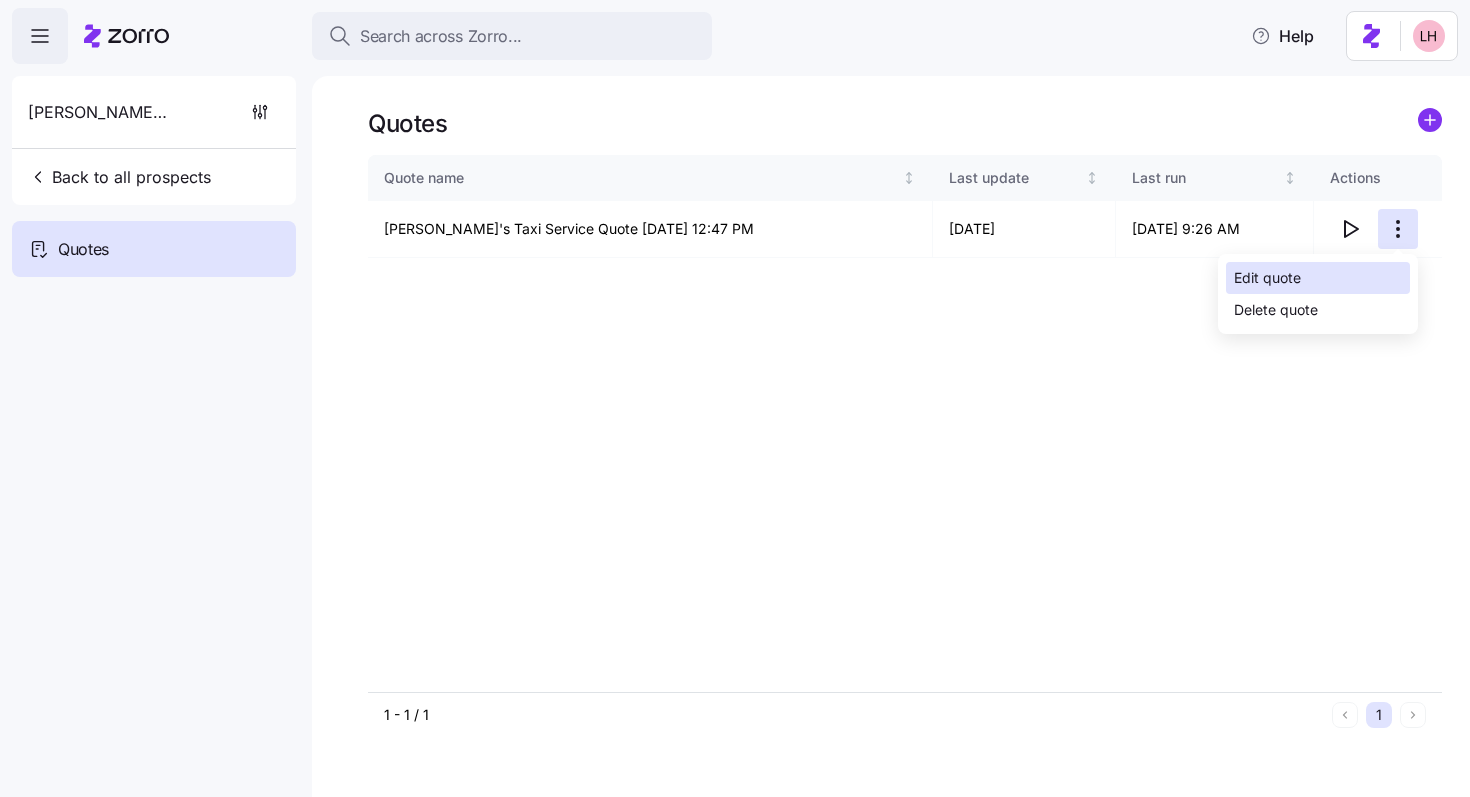 click on "Edit quote" at bounding box center (1318, 278) 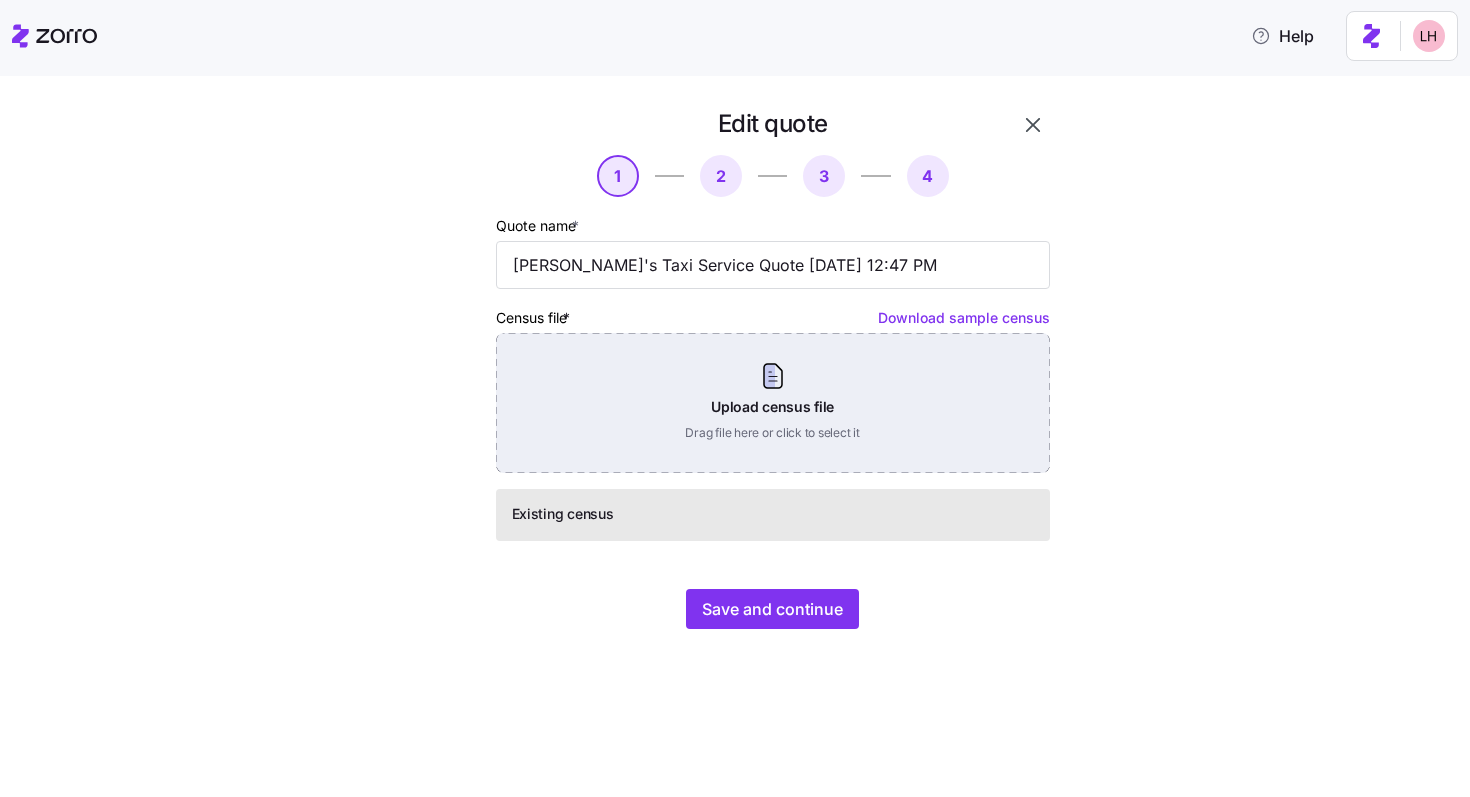 click on "Upload census file Drag file here or click to select it" at bounding box center [773, 403] 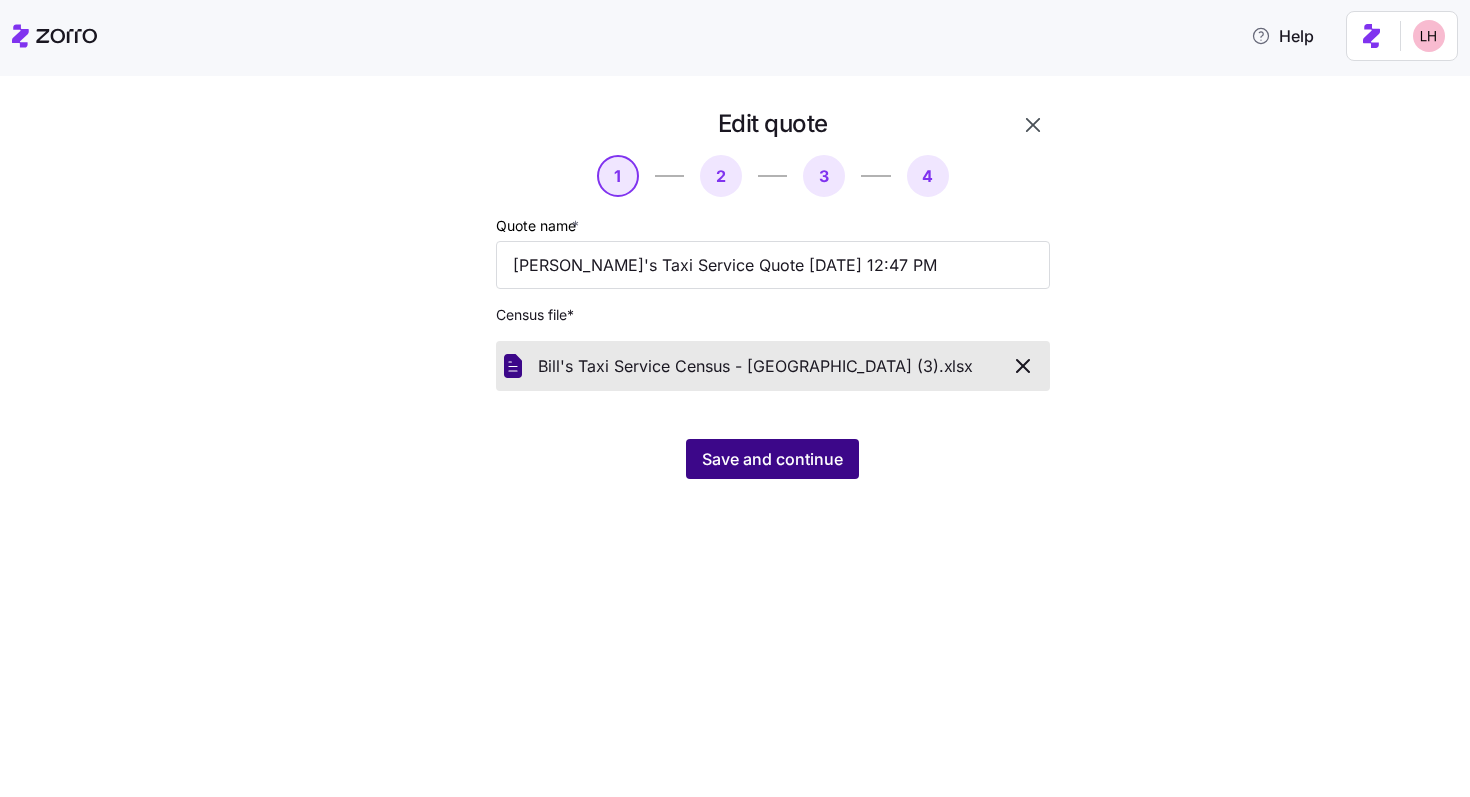 click on "Save and continue" at bounding box center (772, 459) 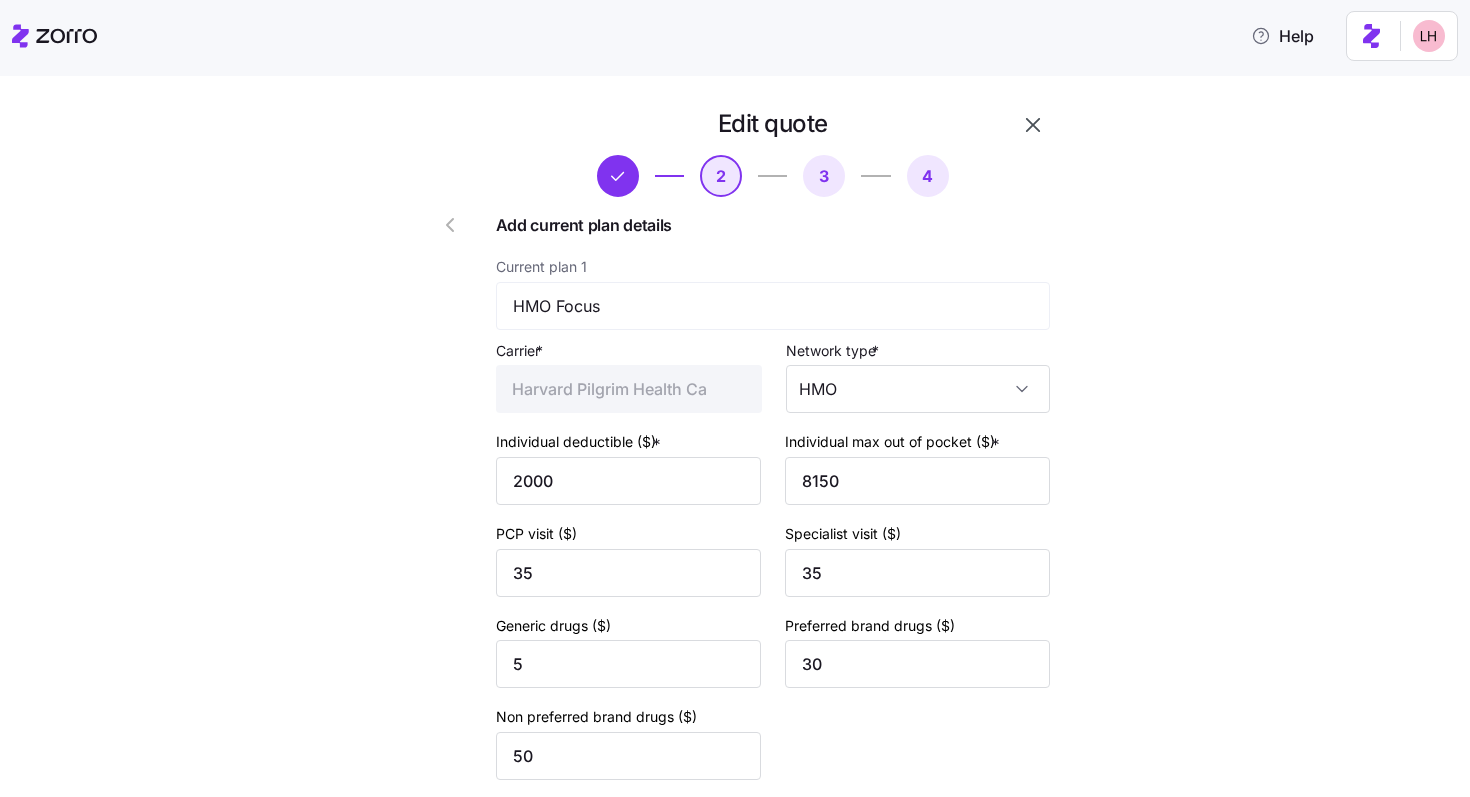 type on "HPHC" 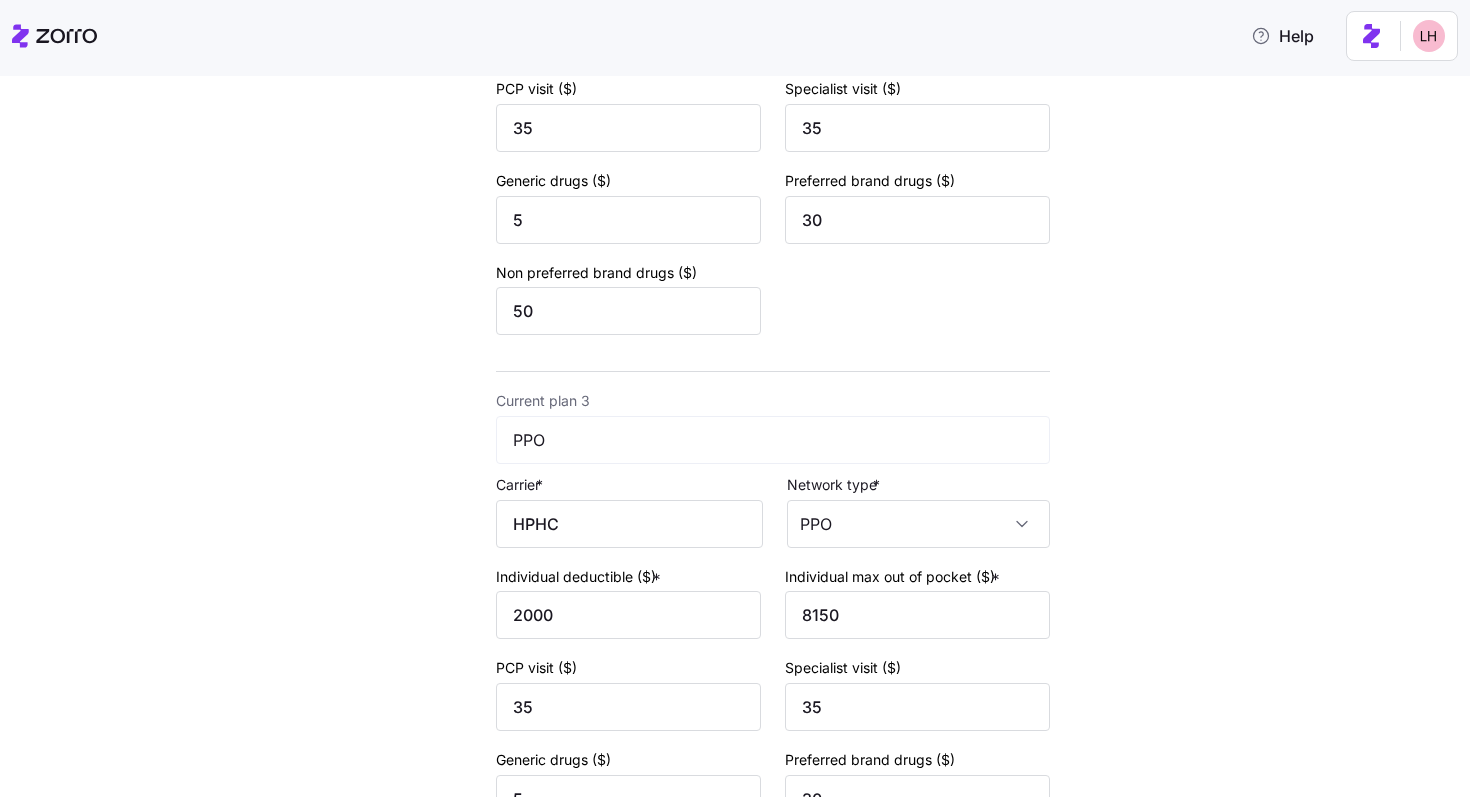 scroll, scrollTop: 1347, scrollLeft: 0, axis: vertical 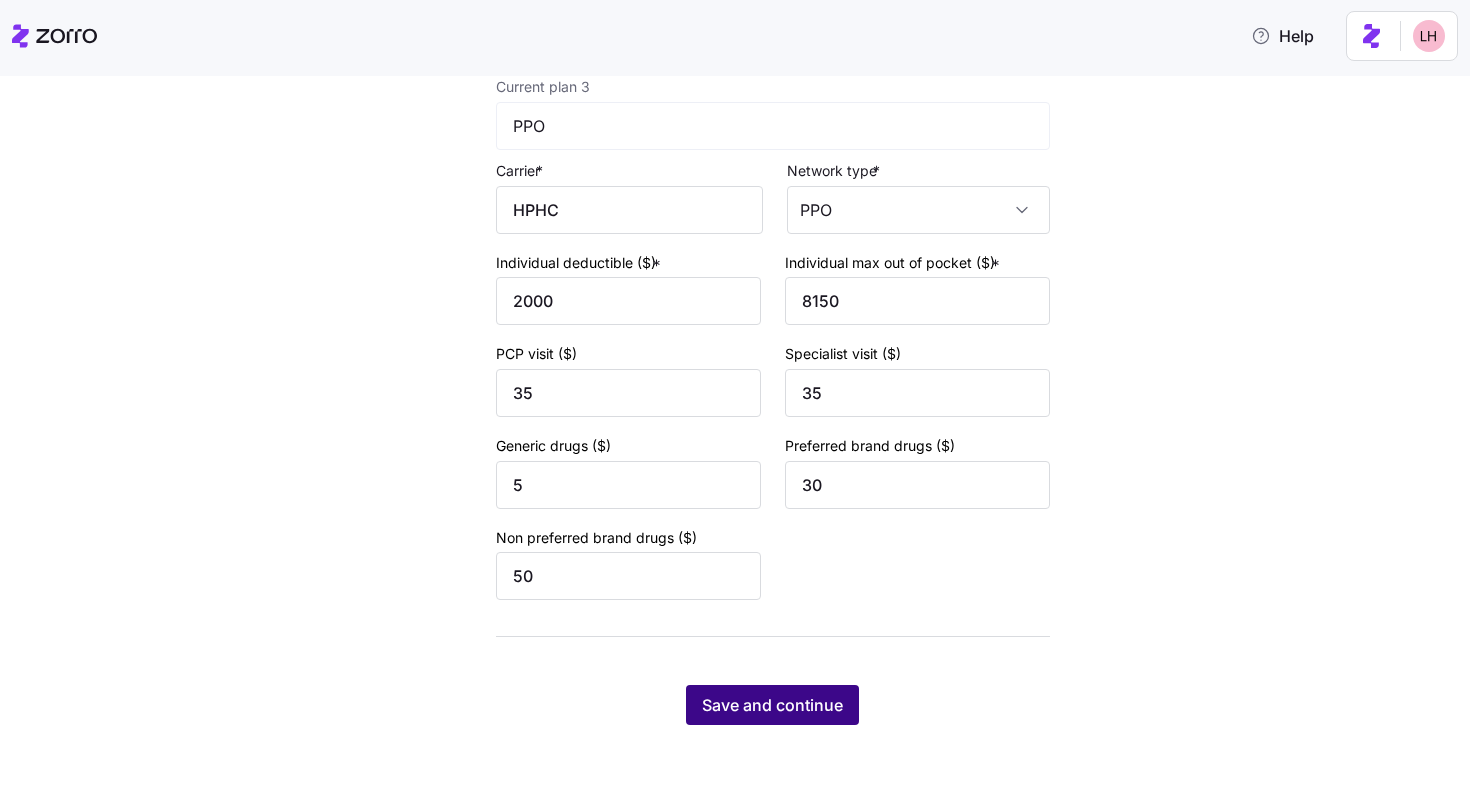 click on "Save and continue" at bounding box center [772, 705] 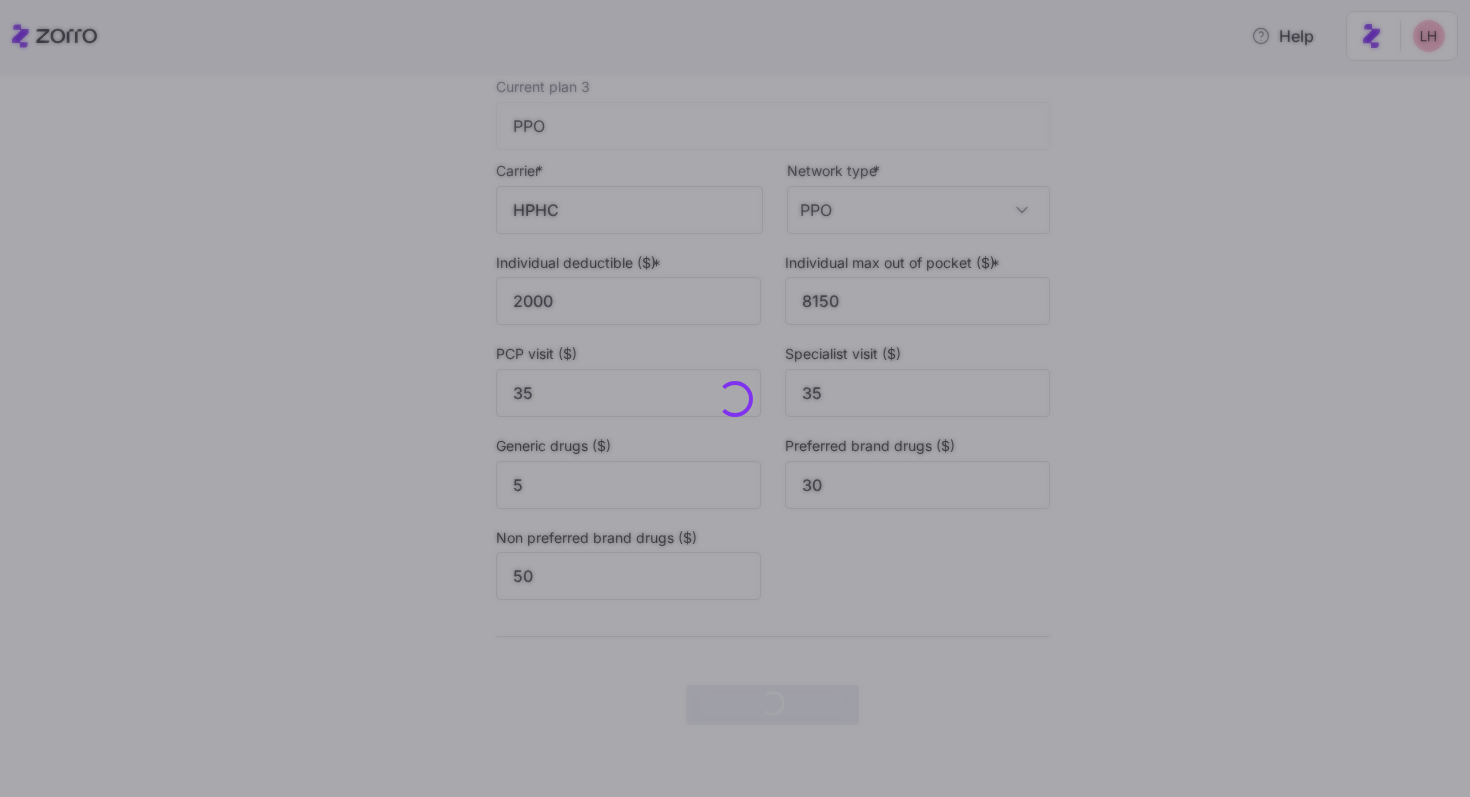 scroll, scrollTop: 0, scrollLeft: 0, axis: both 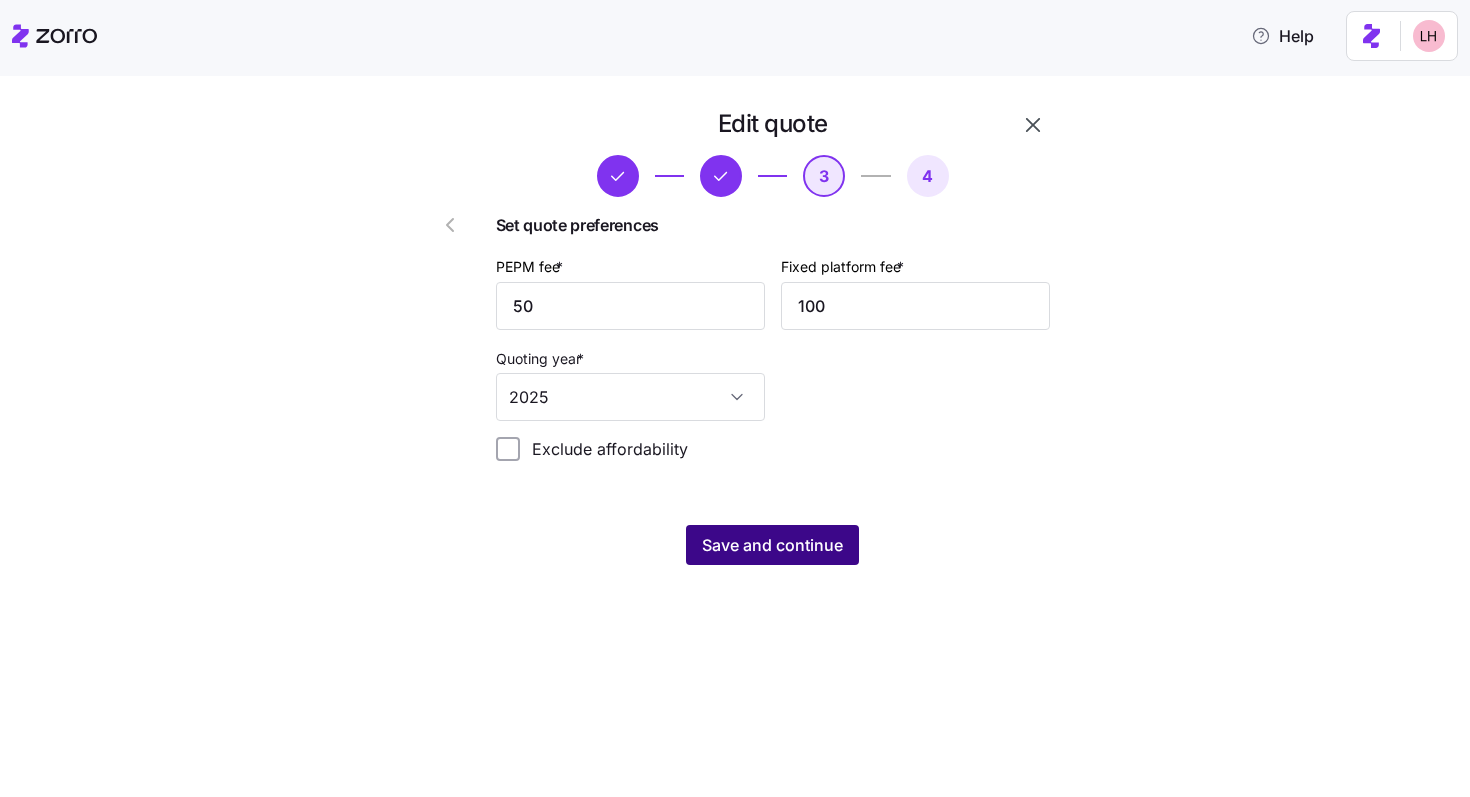 click on "Save and continue" at bounding box center (772, 545) 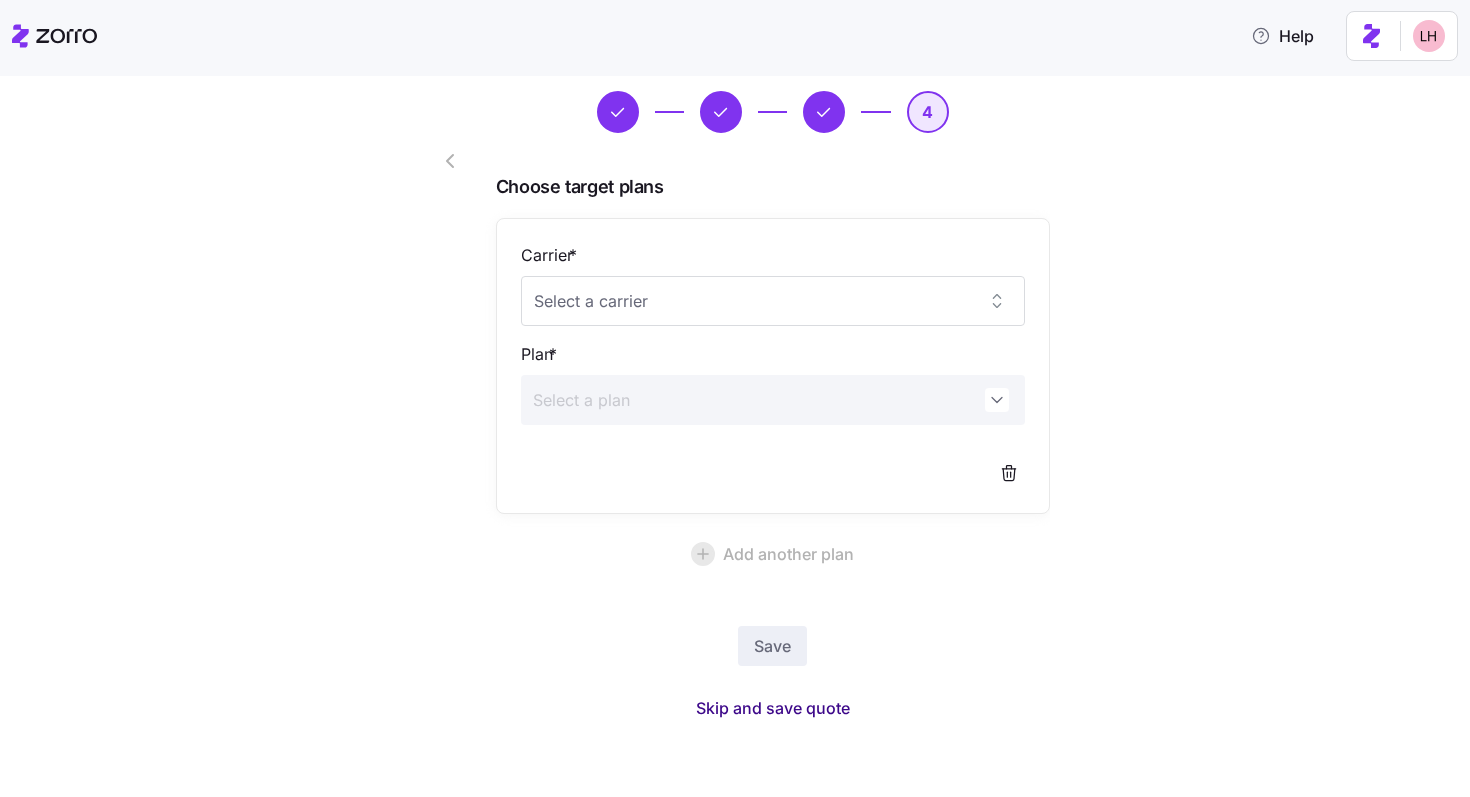 click on "Skip and save quote" at bounding box center (773, 708) 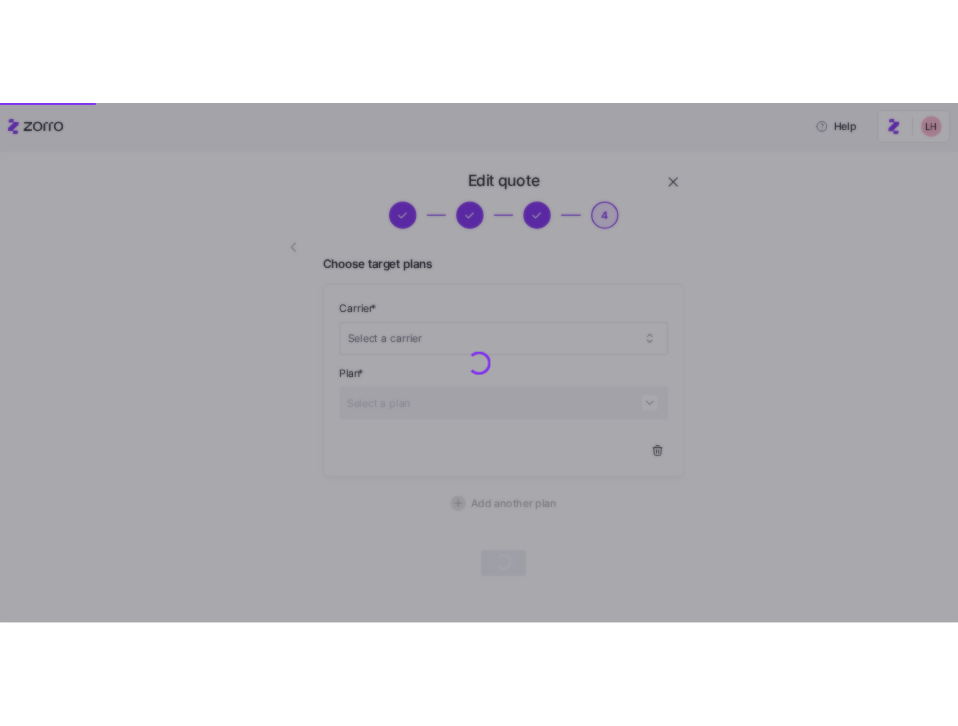 scroll, scrollTop: 3, scrollLeft: 0, axis: vertical 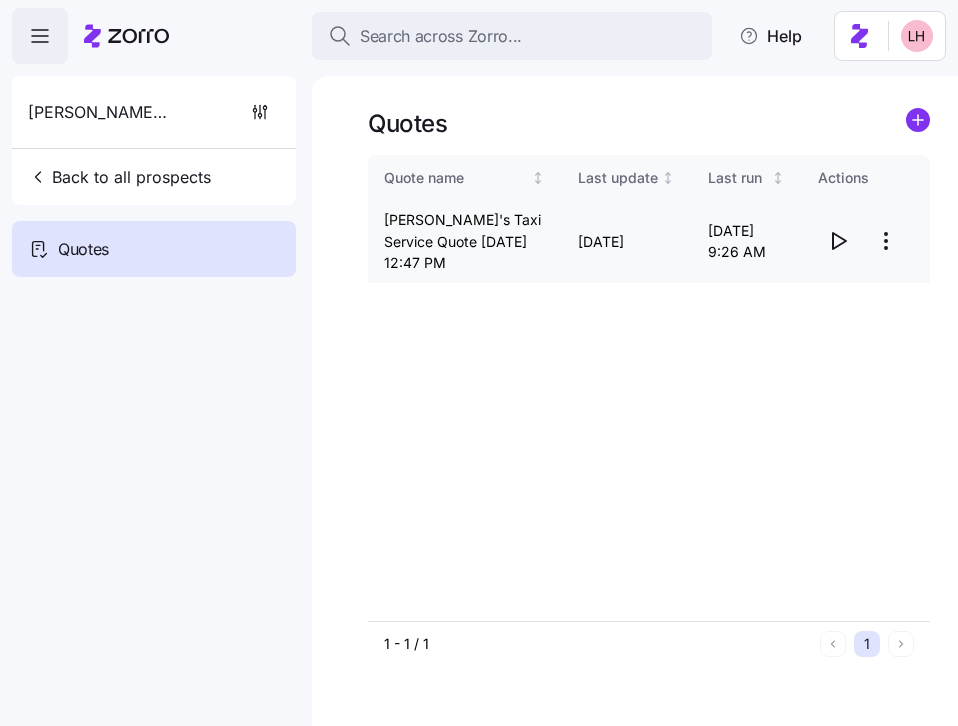 click 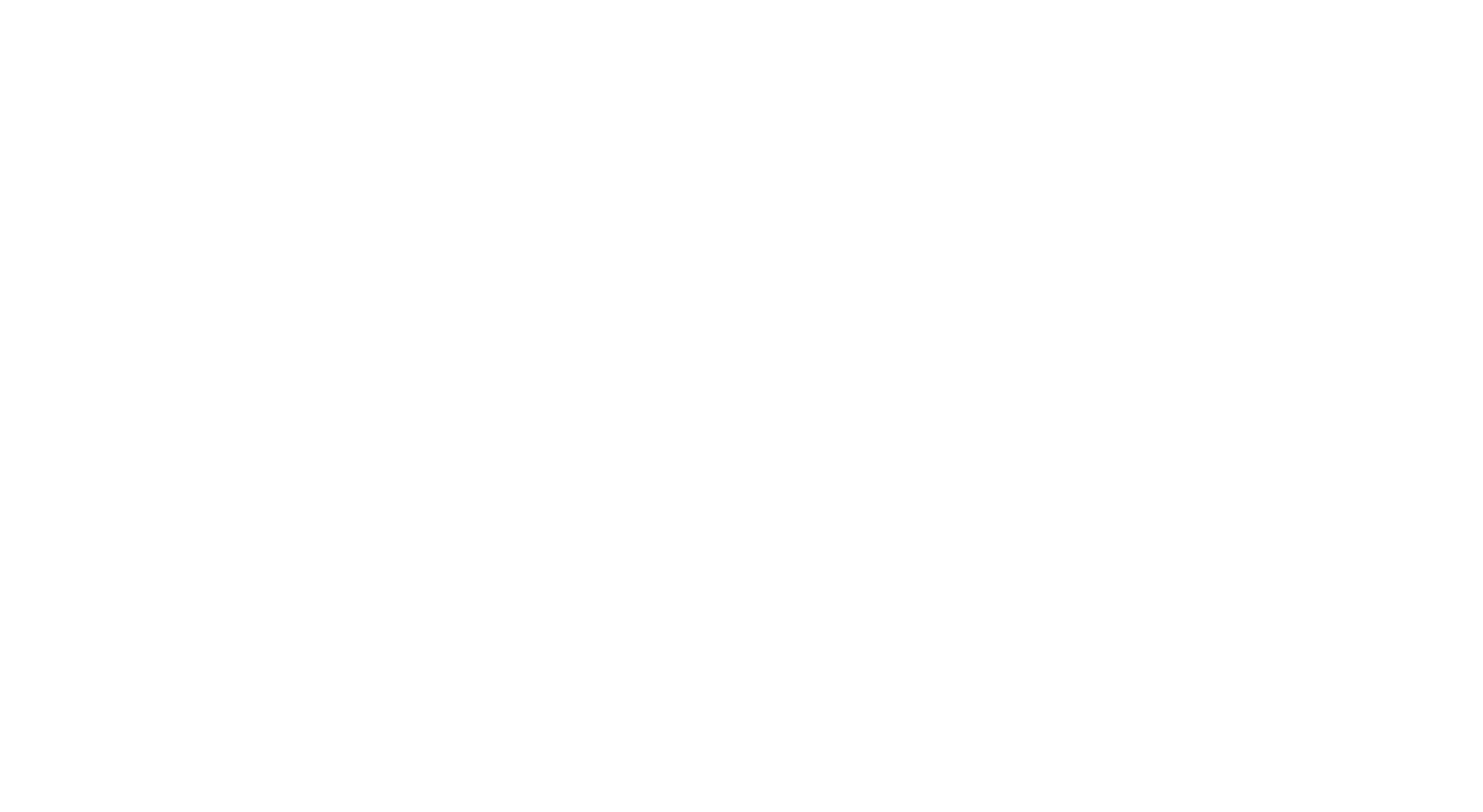 scroll, scrollTop: 0, scrollLeft: 0, axis: both 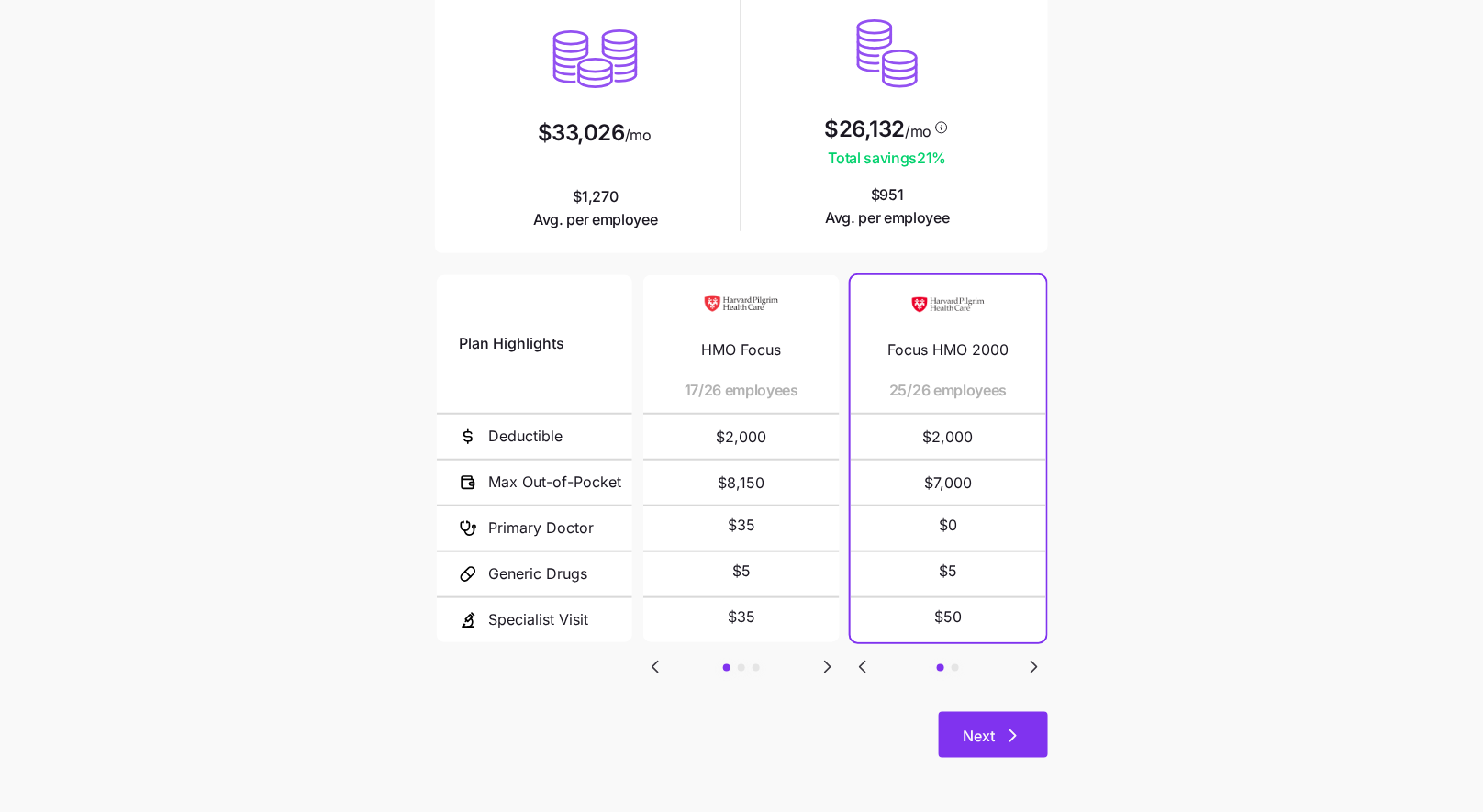 click on "Next" at bounding box center (993, 735) 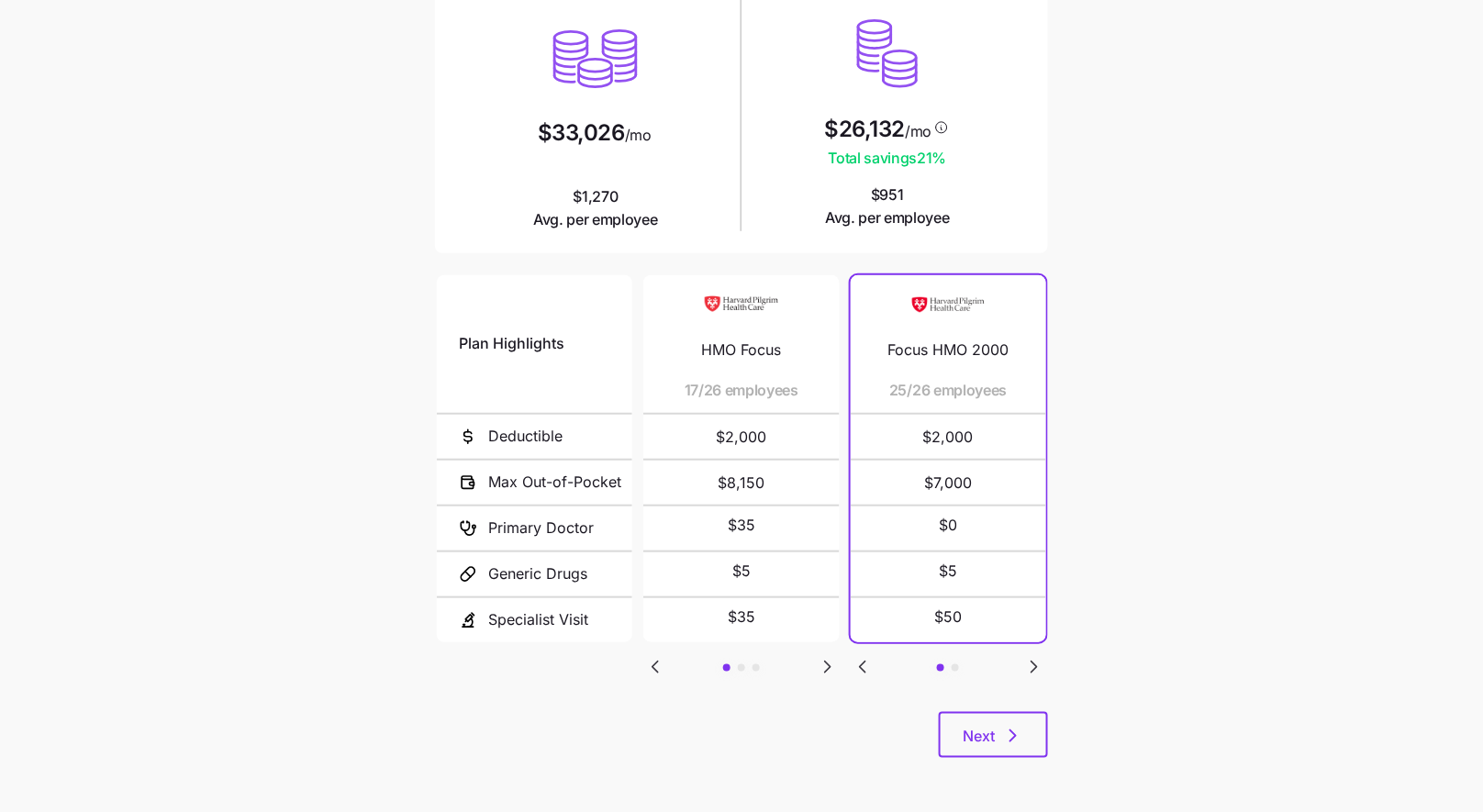 scroll, scrollTop: 0, scrollLeft: 0, axis: both 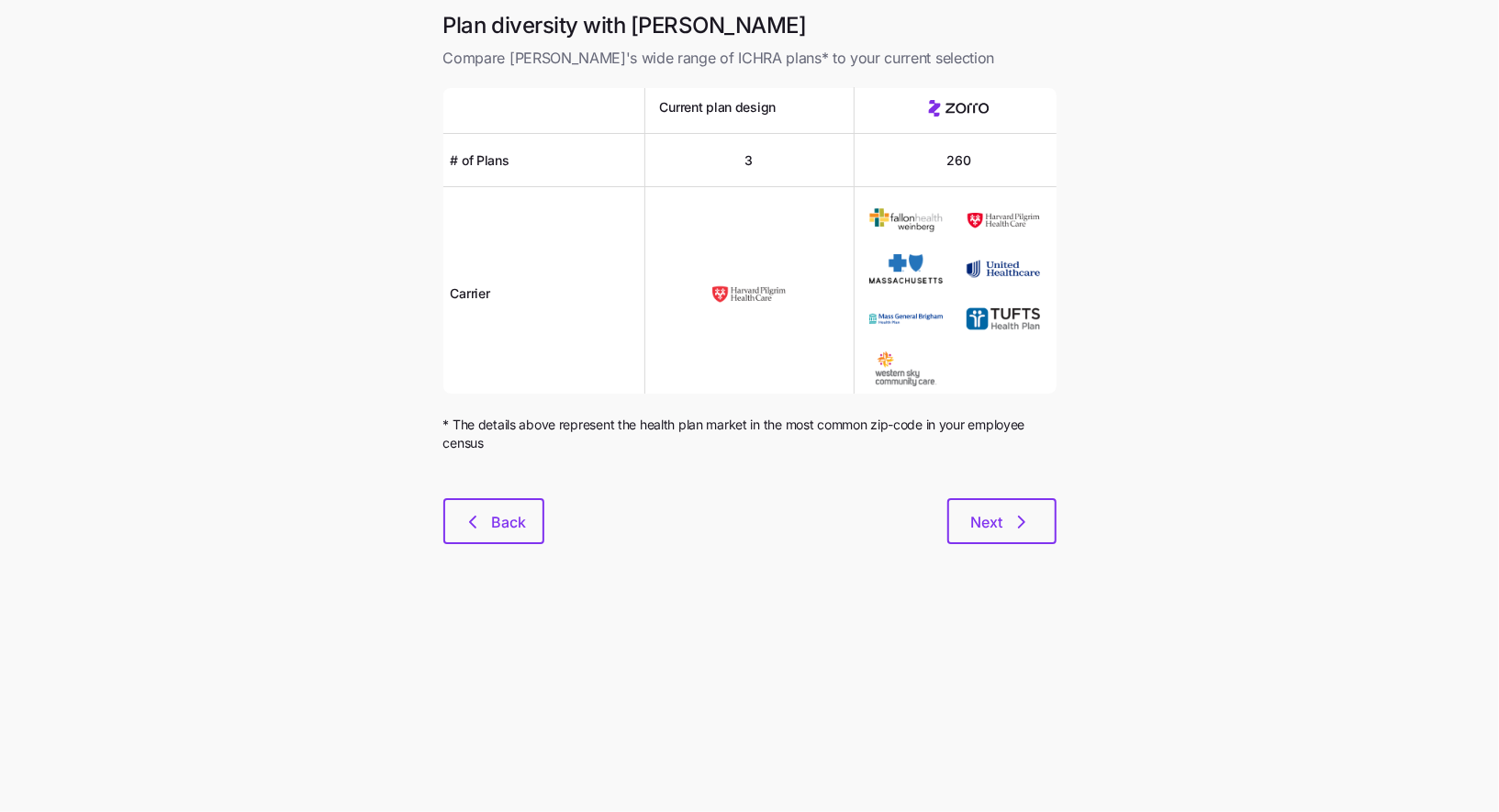 click on "Plan diversity with Zorro Compare [PERSON_NAME]'s wide range of ICHRA plans* to your current selection   Current plan design # of Plans 3 260 Carrier * The details above represent the health plan market in the most common zip-code in your employee census Back Next" at bounding box center (750, 288) 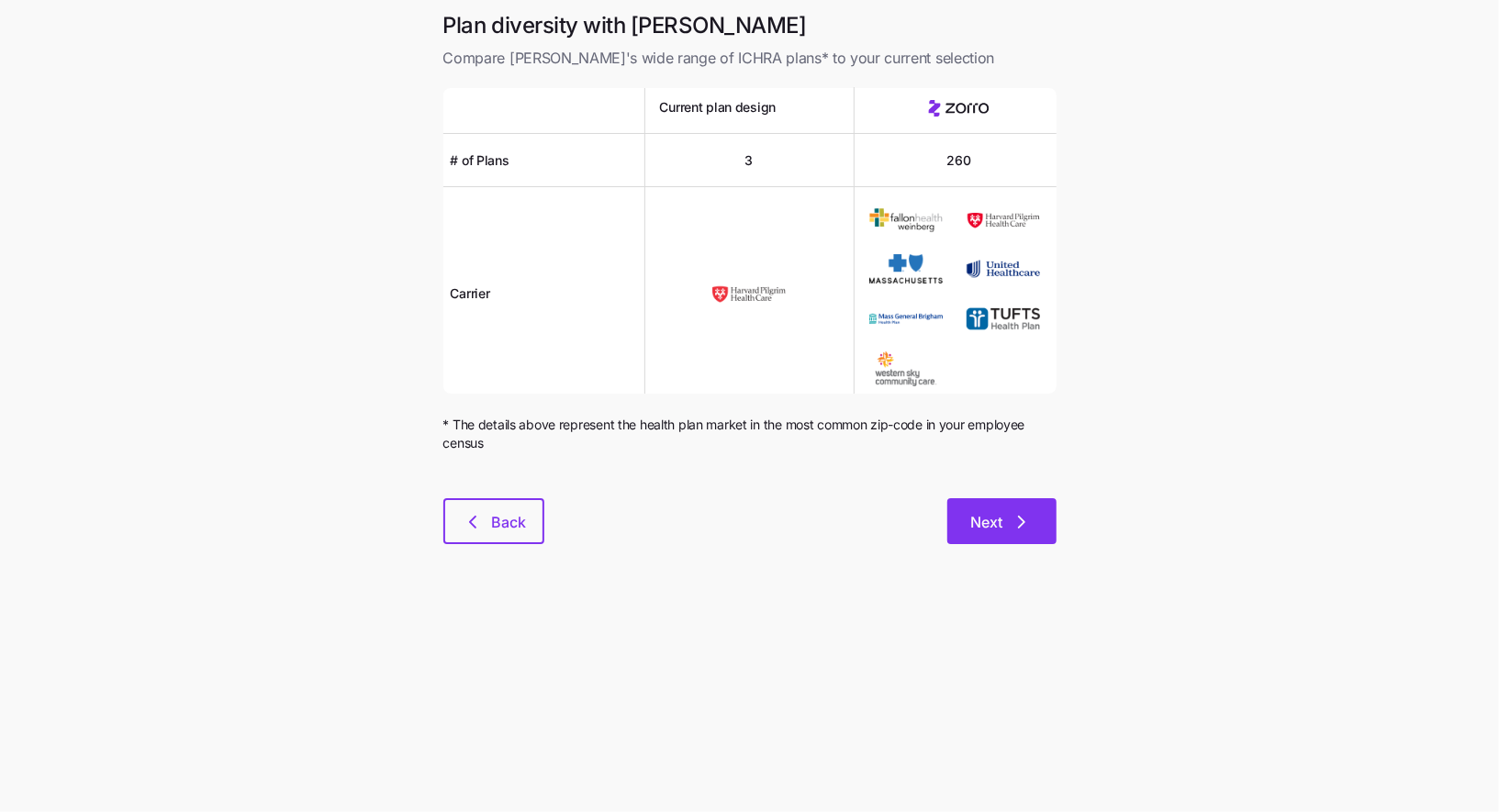 click 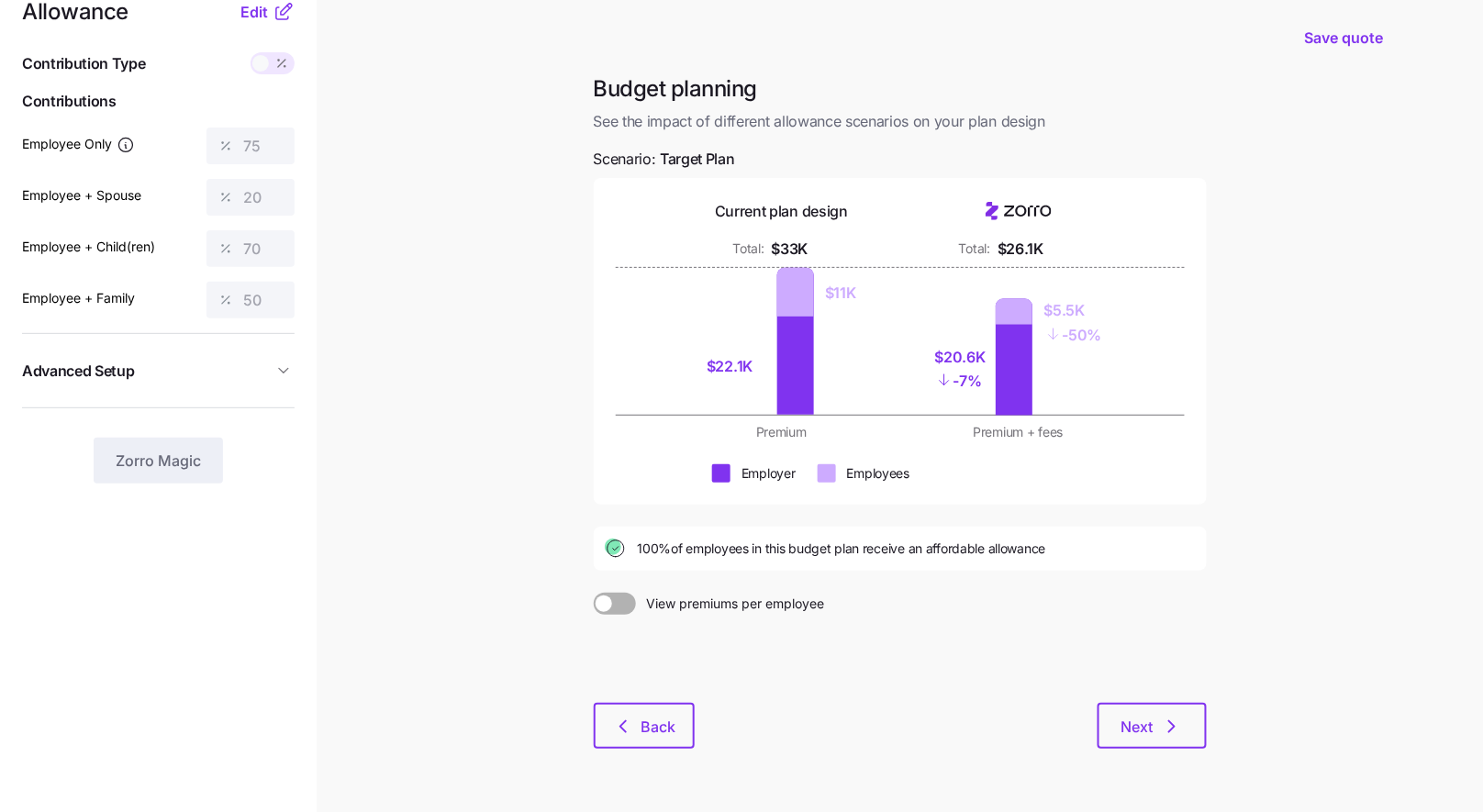 scroll, scrollTop: 88, scrollLeft: 0, axis: vertical 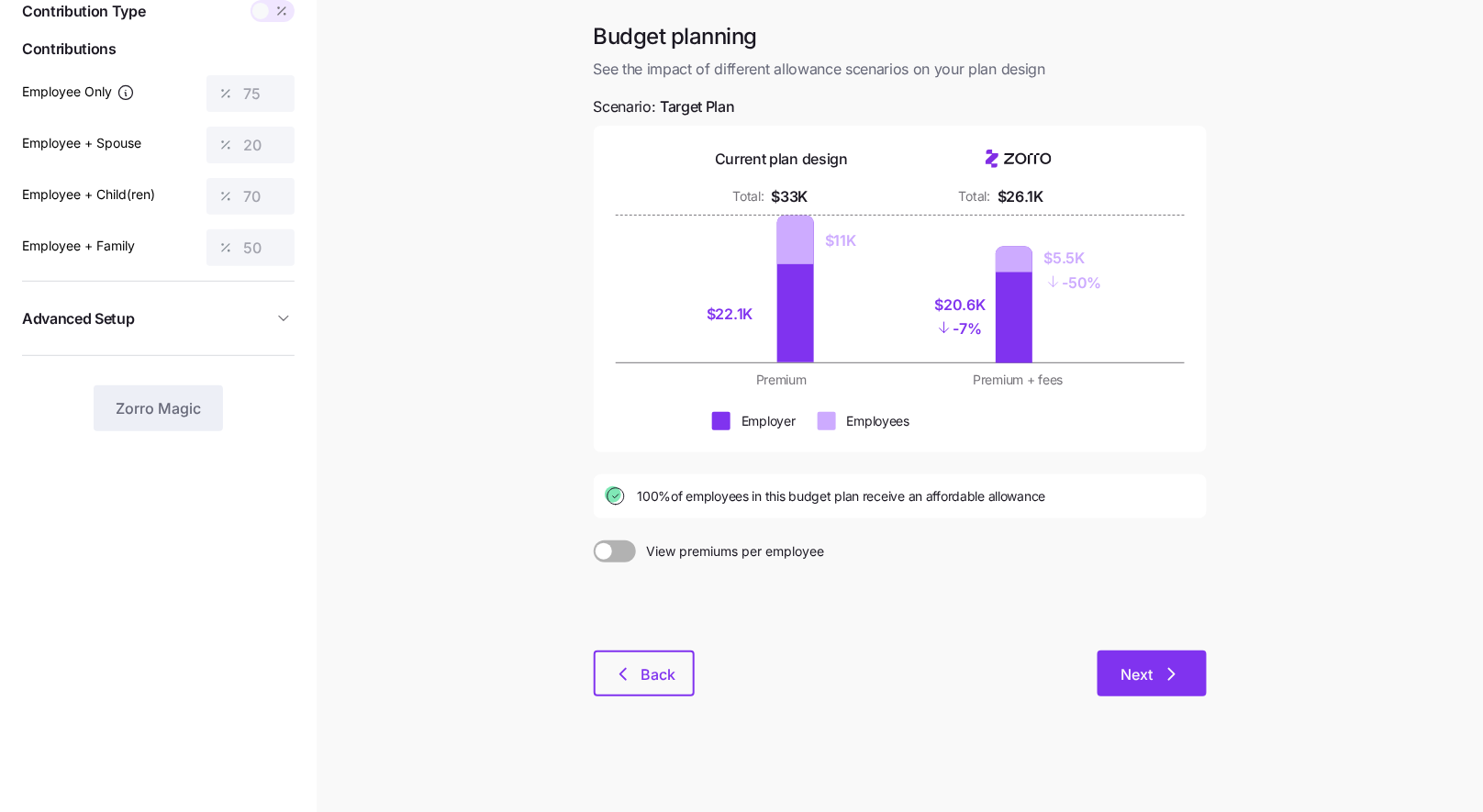 click on "Next" at bounding box center [1152, 673] 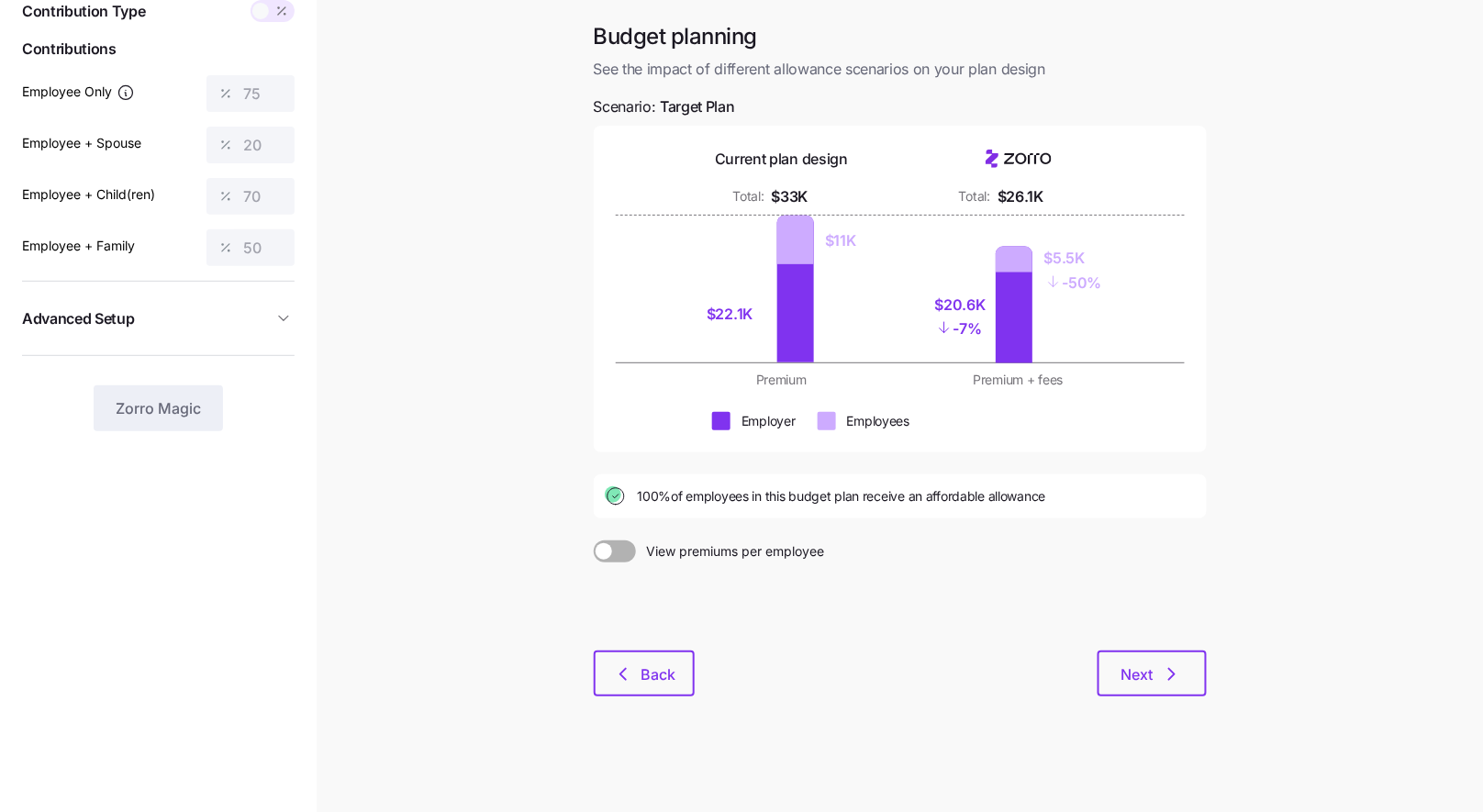 scroll, scrollTop: 0, scrollLeft: 0, axis: both 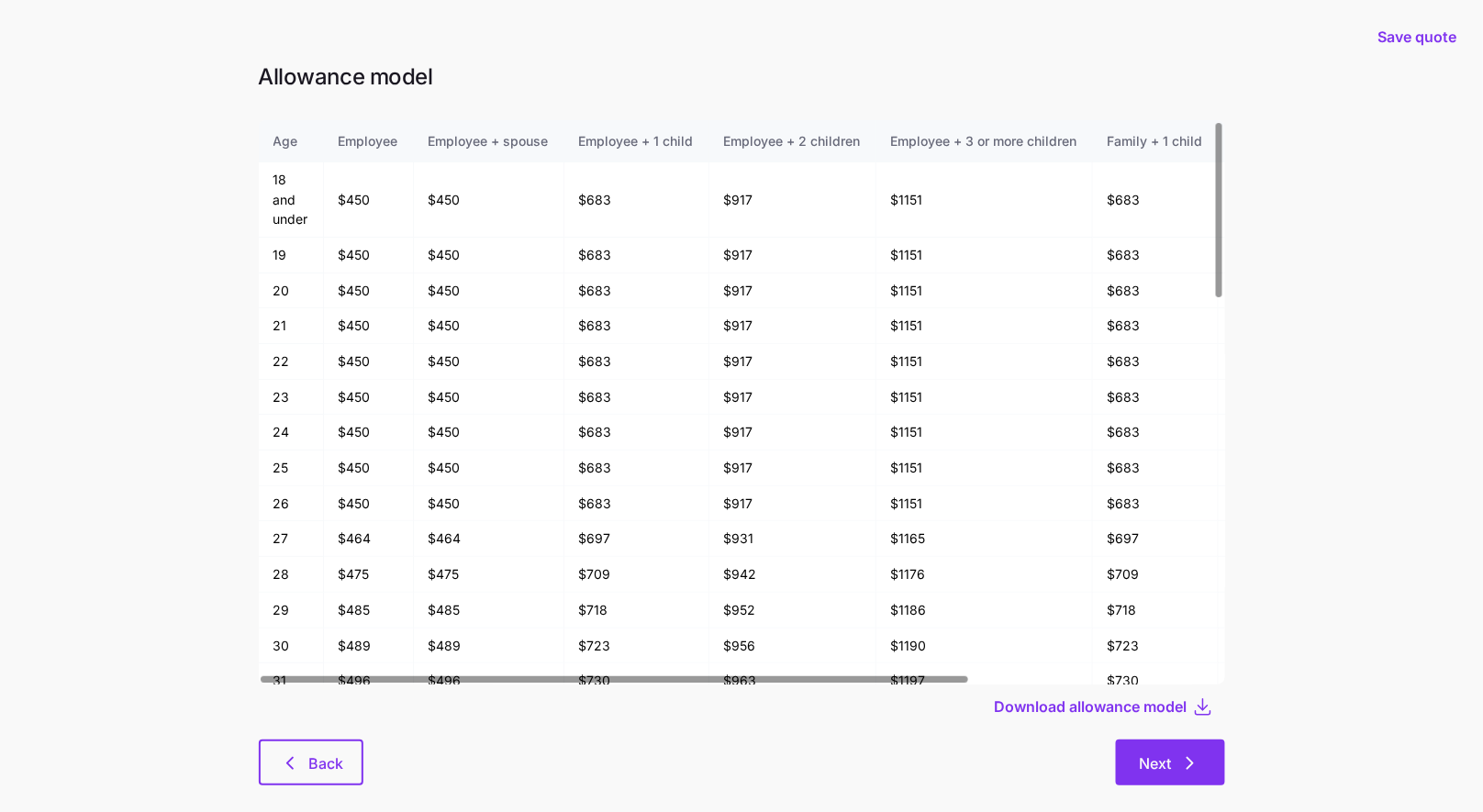 click on "Next" at bounding box center (1170, 763) 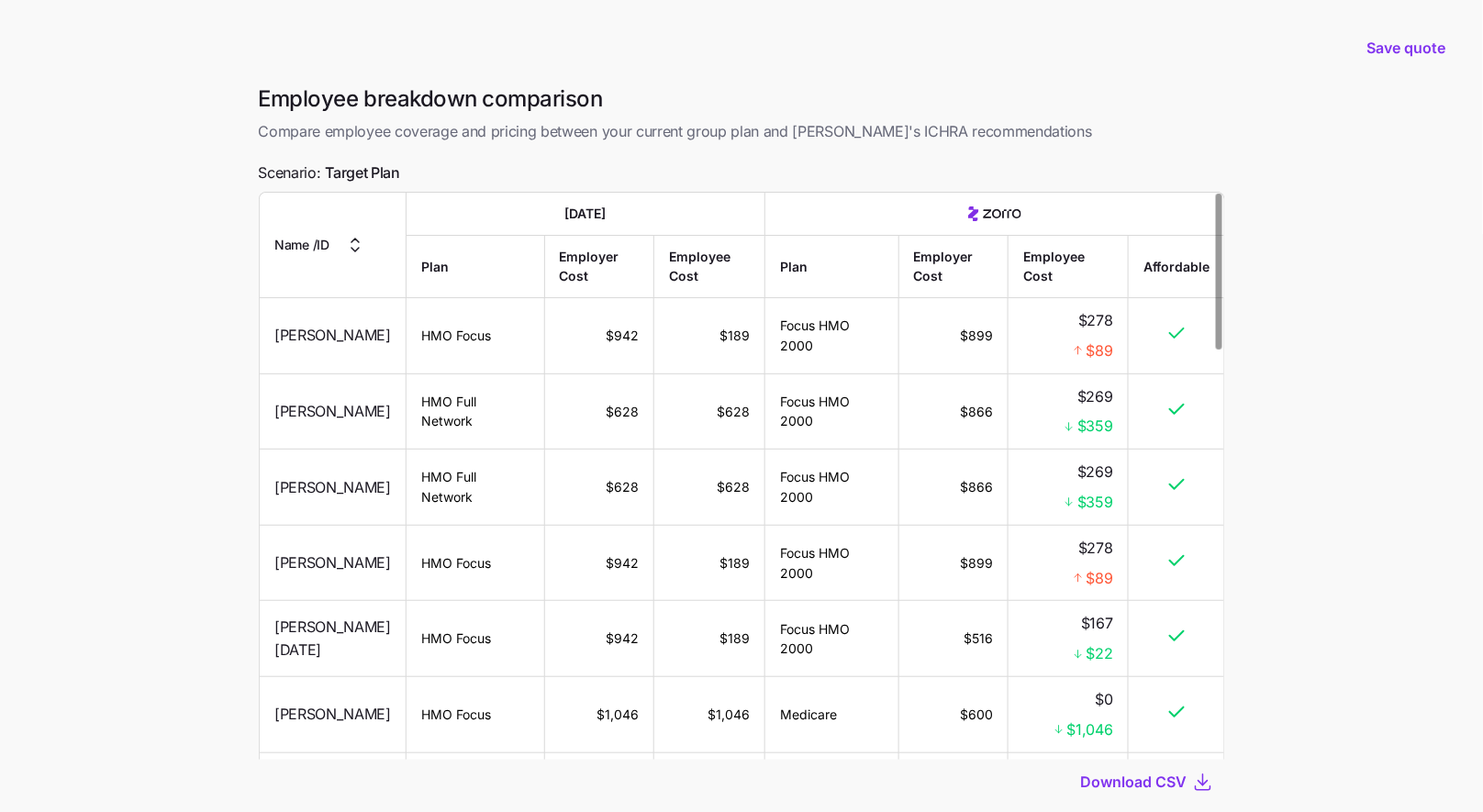 click on "$359" at bounding box center (1095, 502) 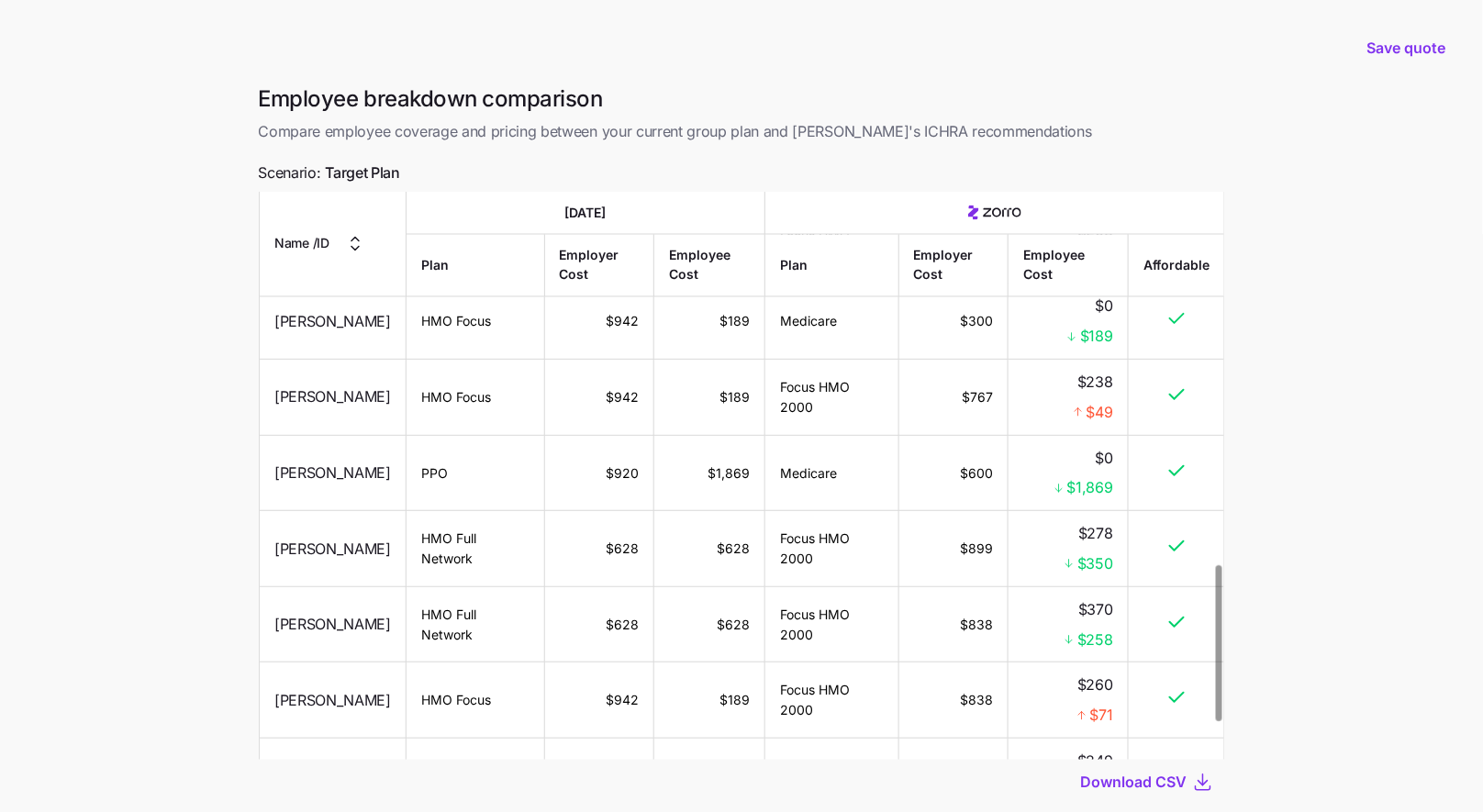scroll, scrollTop: 1496, scrollLeft: 0, axis: vertical 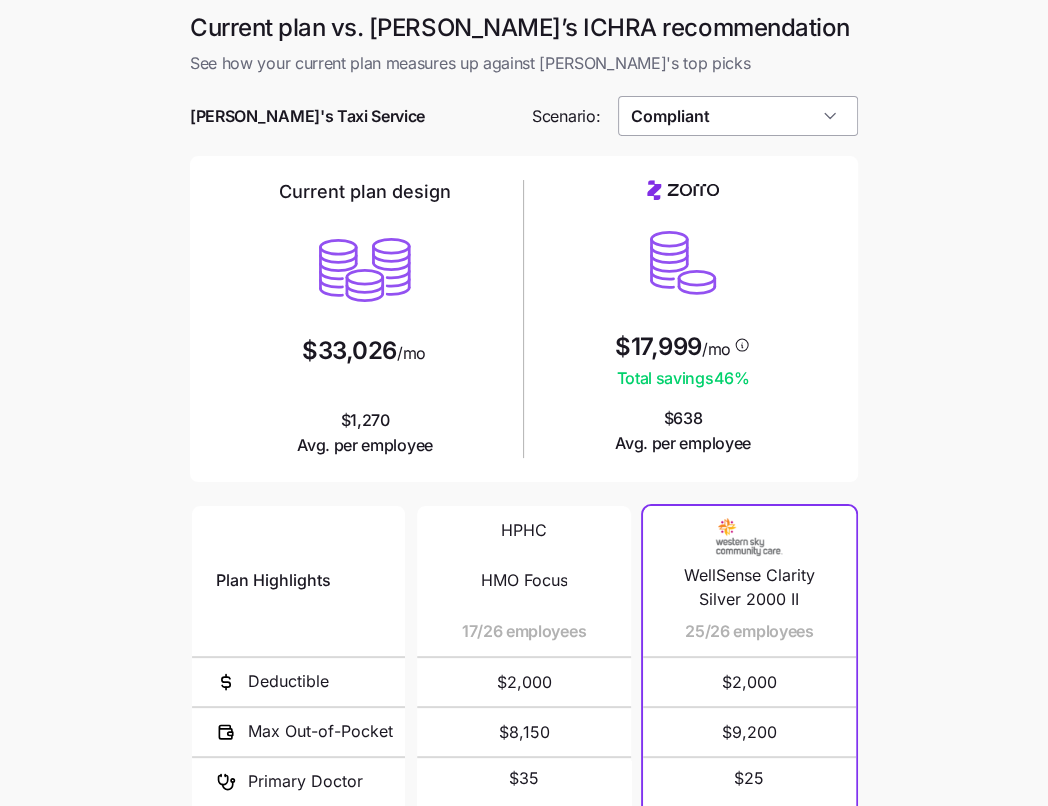 click on "Compliant" at bounding box center (738, 116) 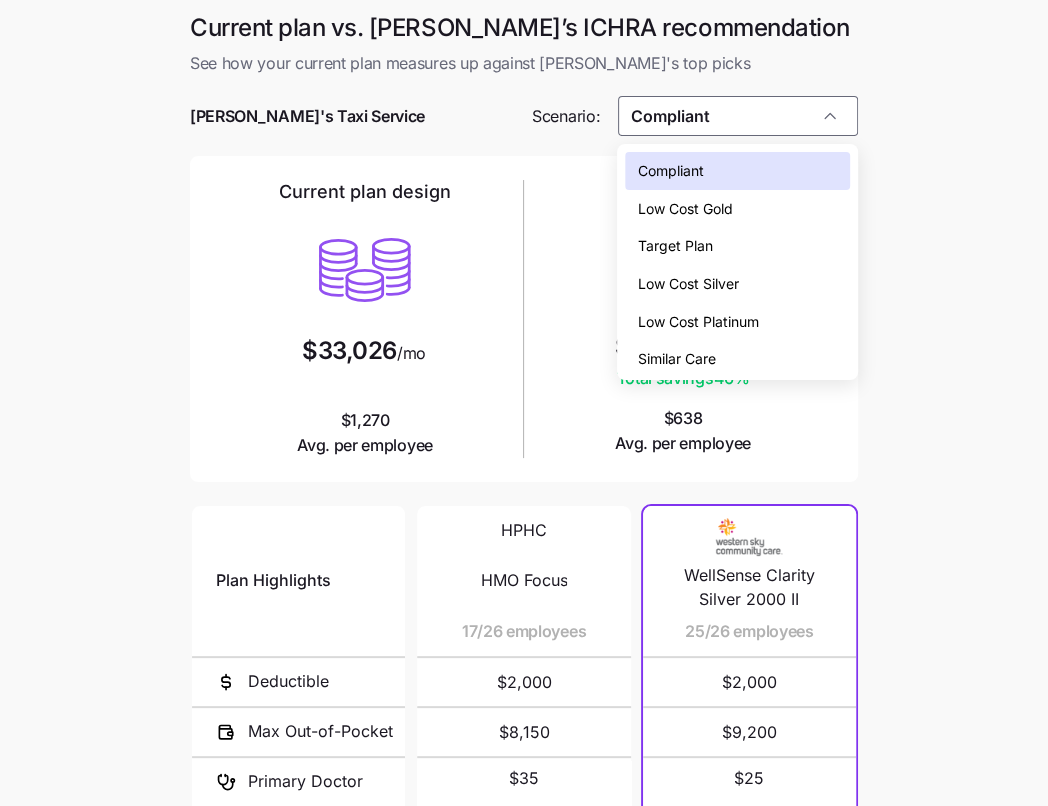 click on "Target Plan" at bounding box center (674, 246) 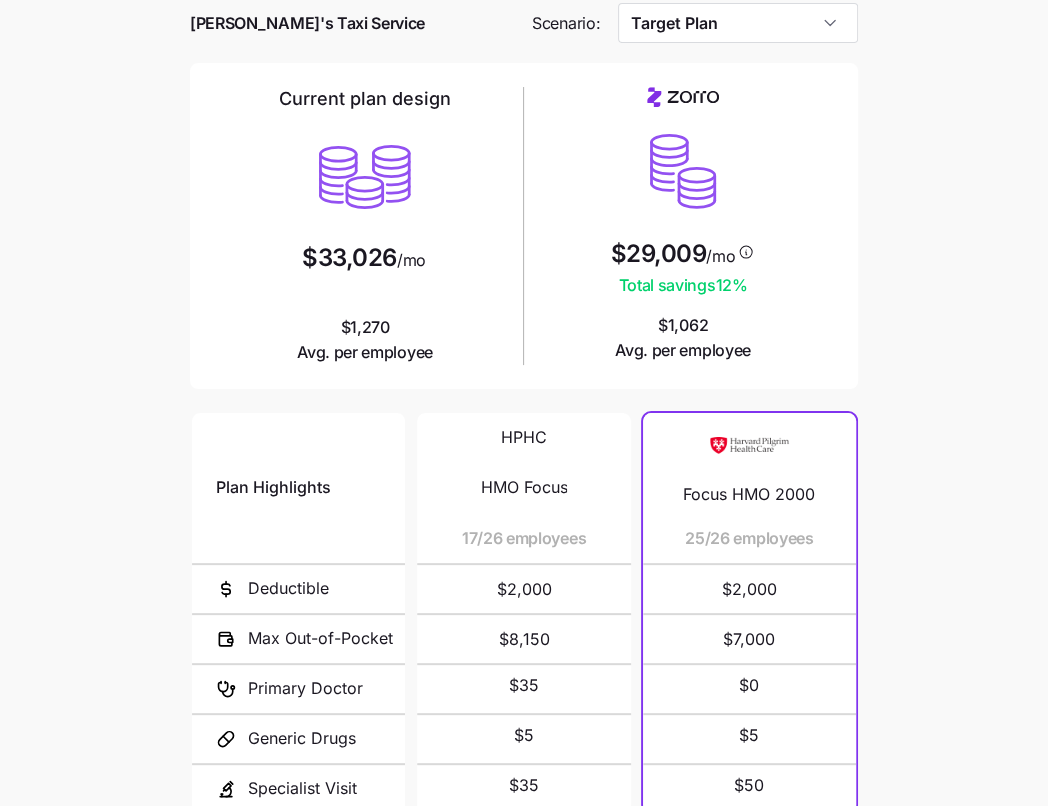 scroll, scrollTop: 285, scrollLeft: 0, axis: vertical 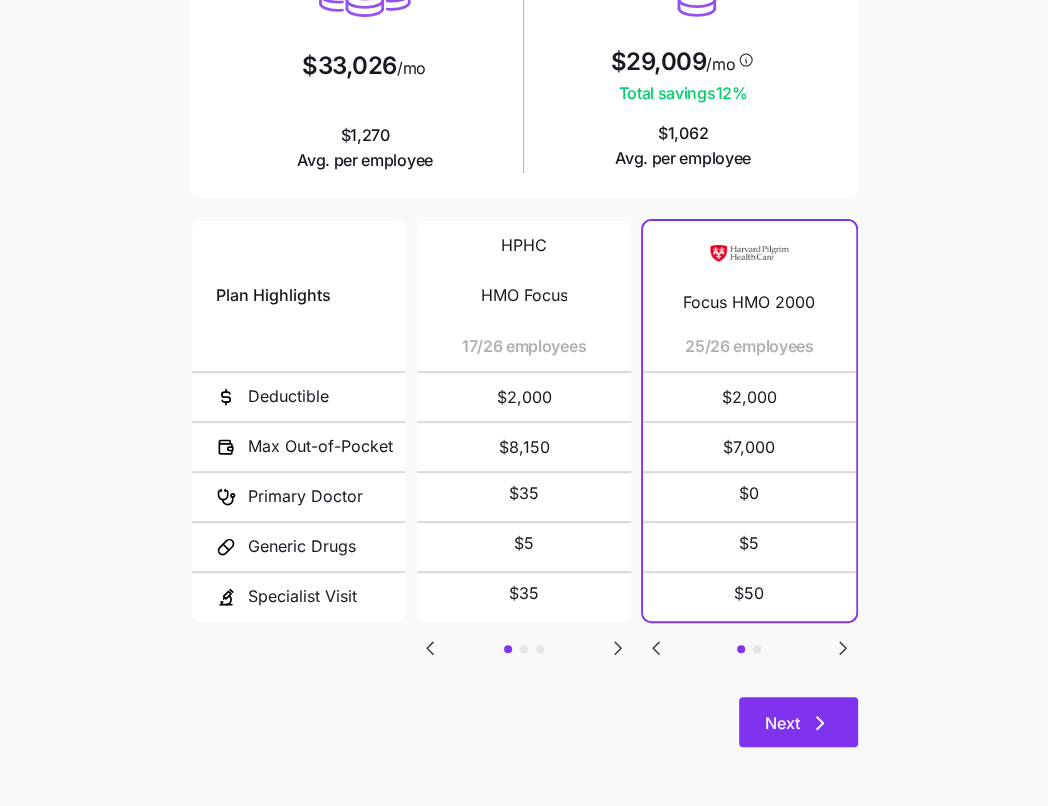 click 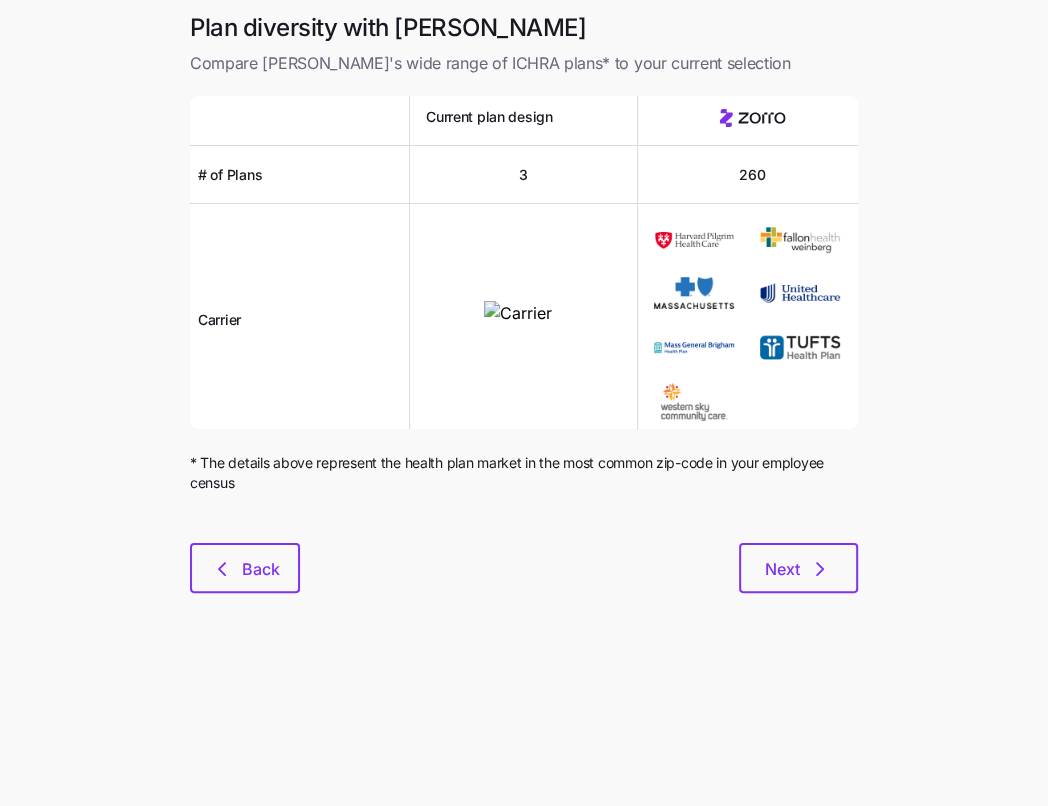 scroll, scrollTop: 0, scrollLeft: 0, axis: both 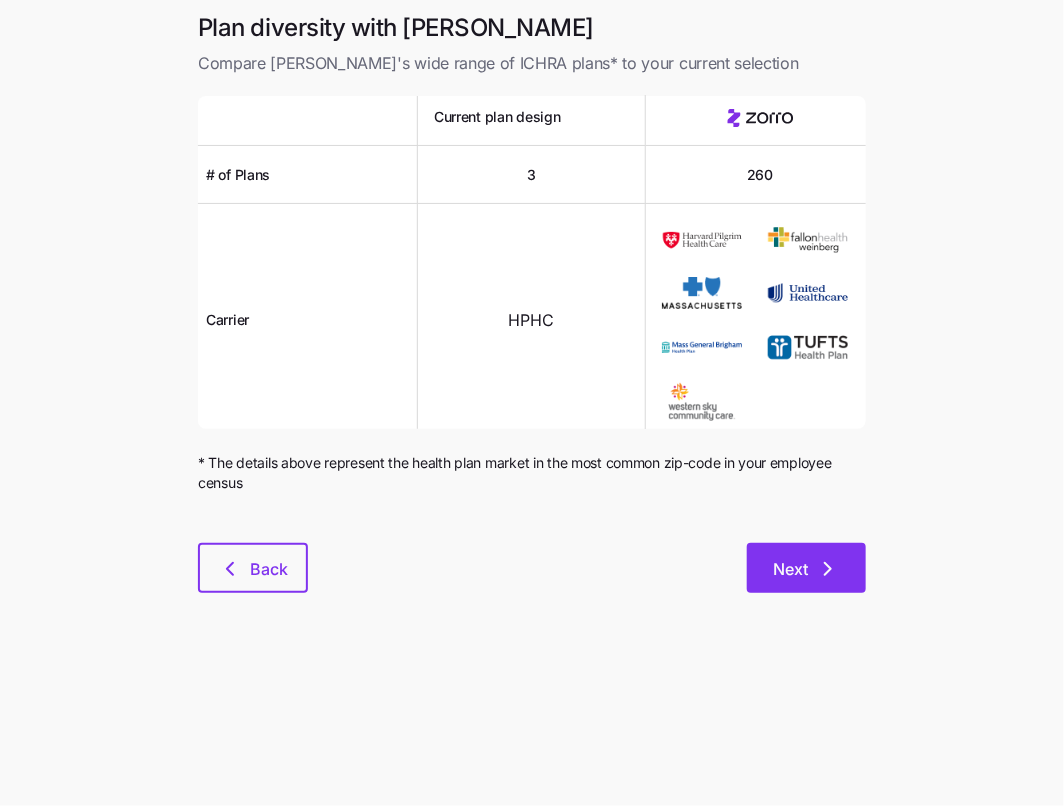 click 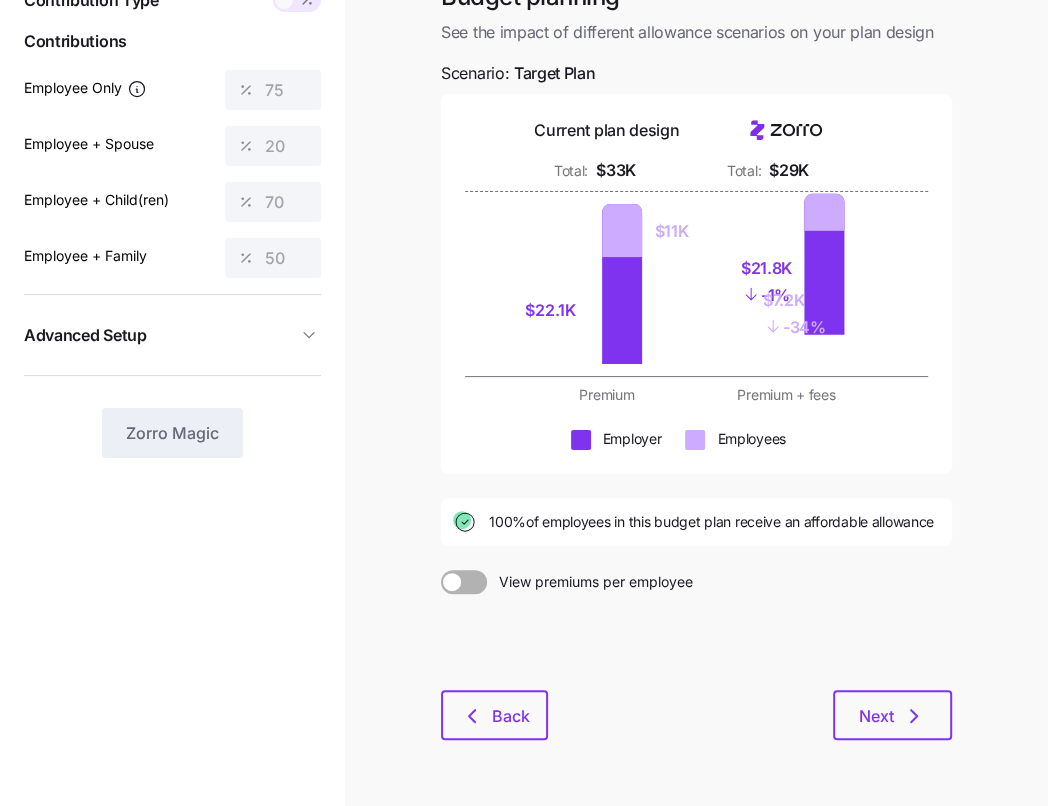 scroll, scrollTop: 200, scrollLeft: 0, axis: vertical 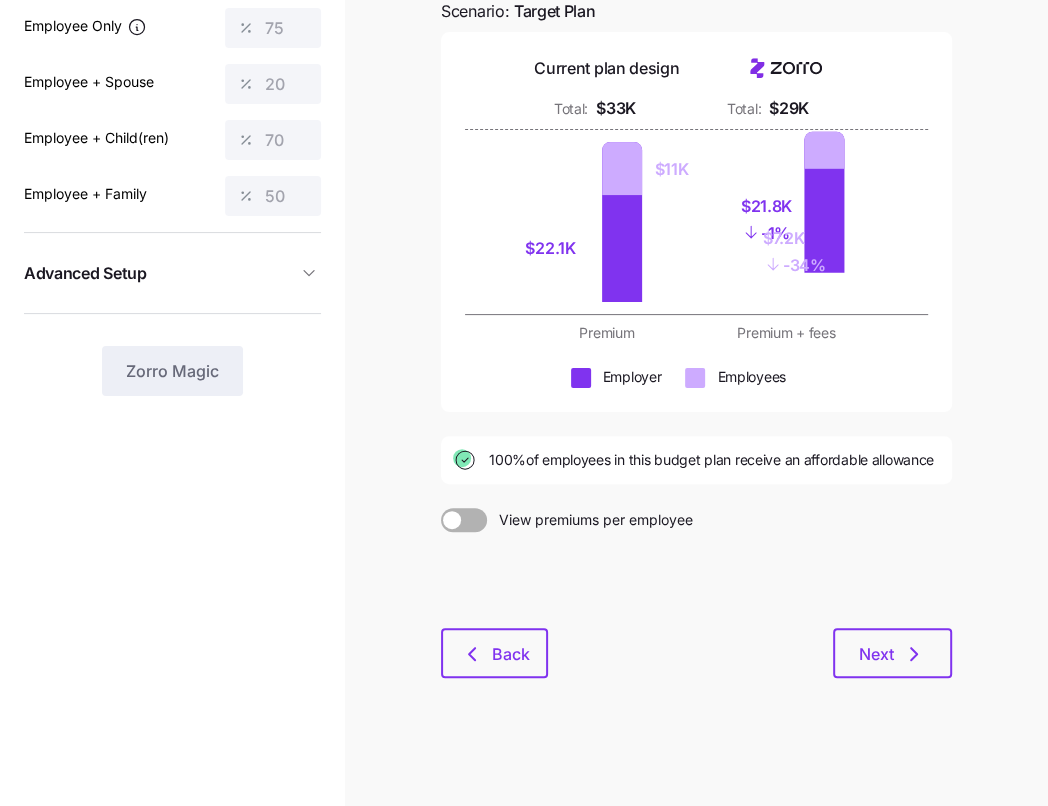 click at bounding box center [696, 580] 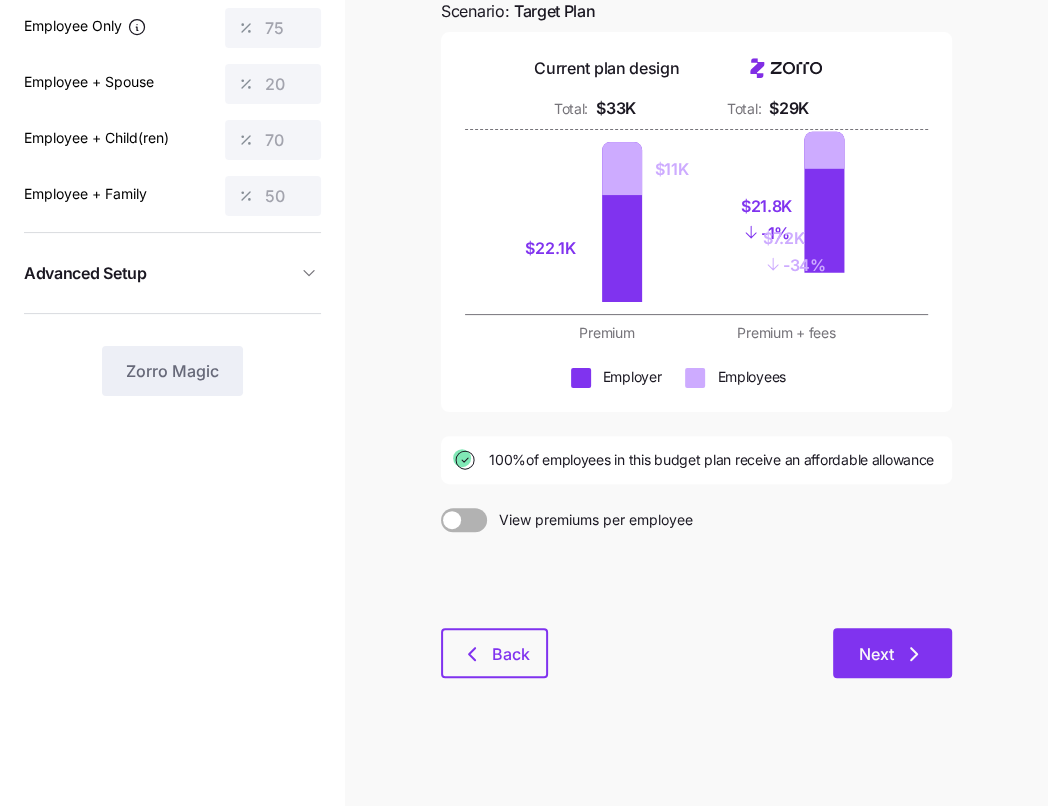 click on "Next" at bounding box center [892, 653] 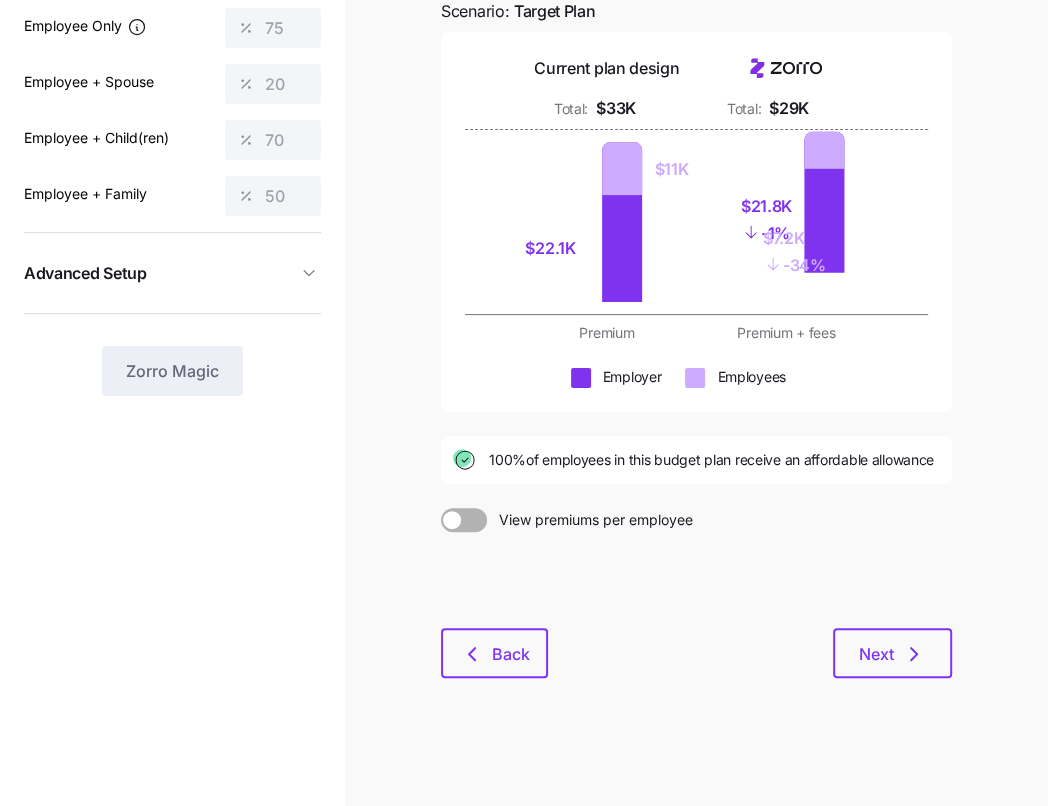 scroll, scrollTop: 0, scrollLeft: 0, axis: both 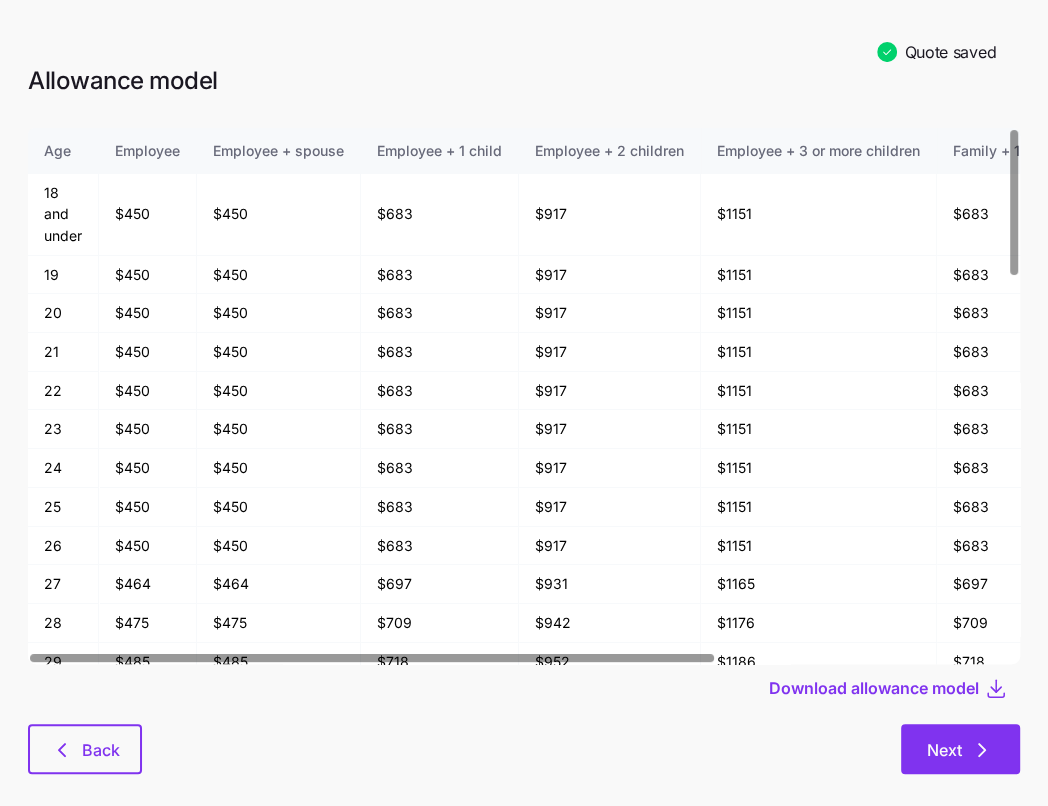 click 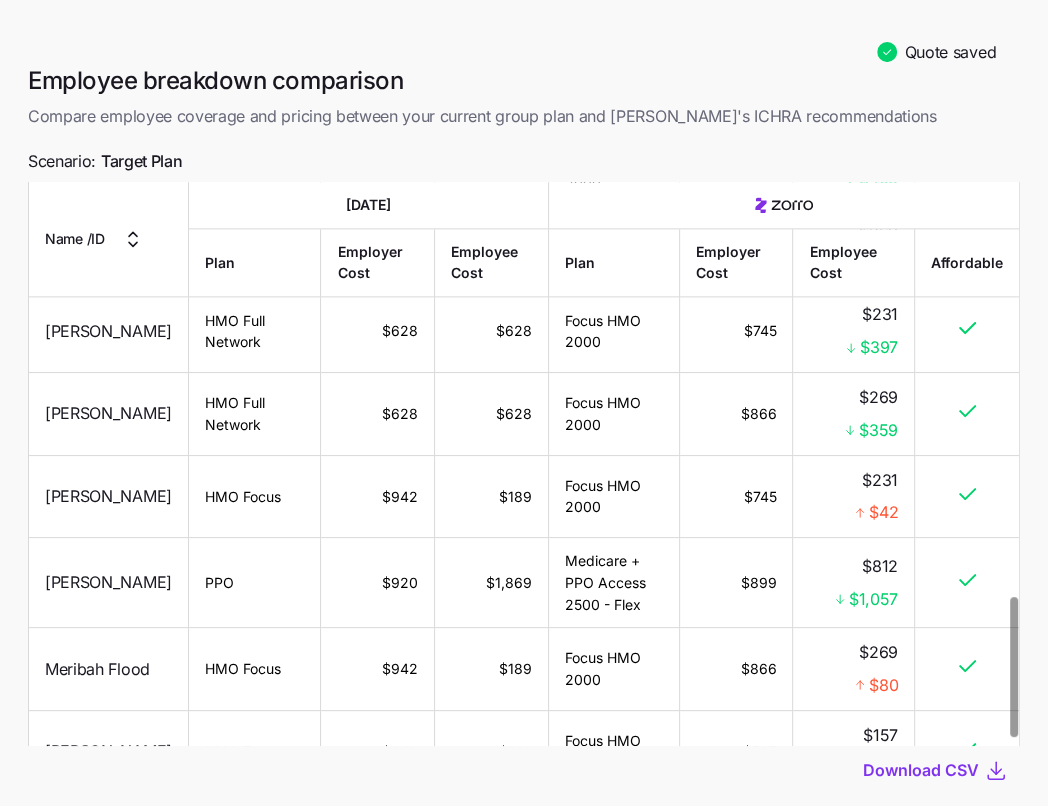 scroll, scrollTop: 1700, scrollLeft: 0, axis: vertical 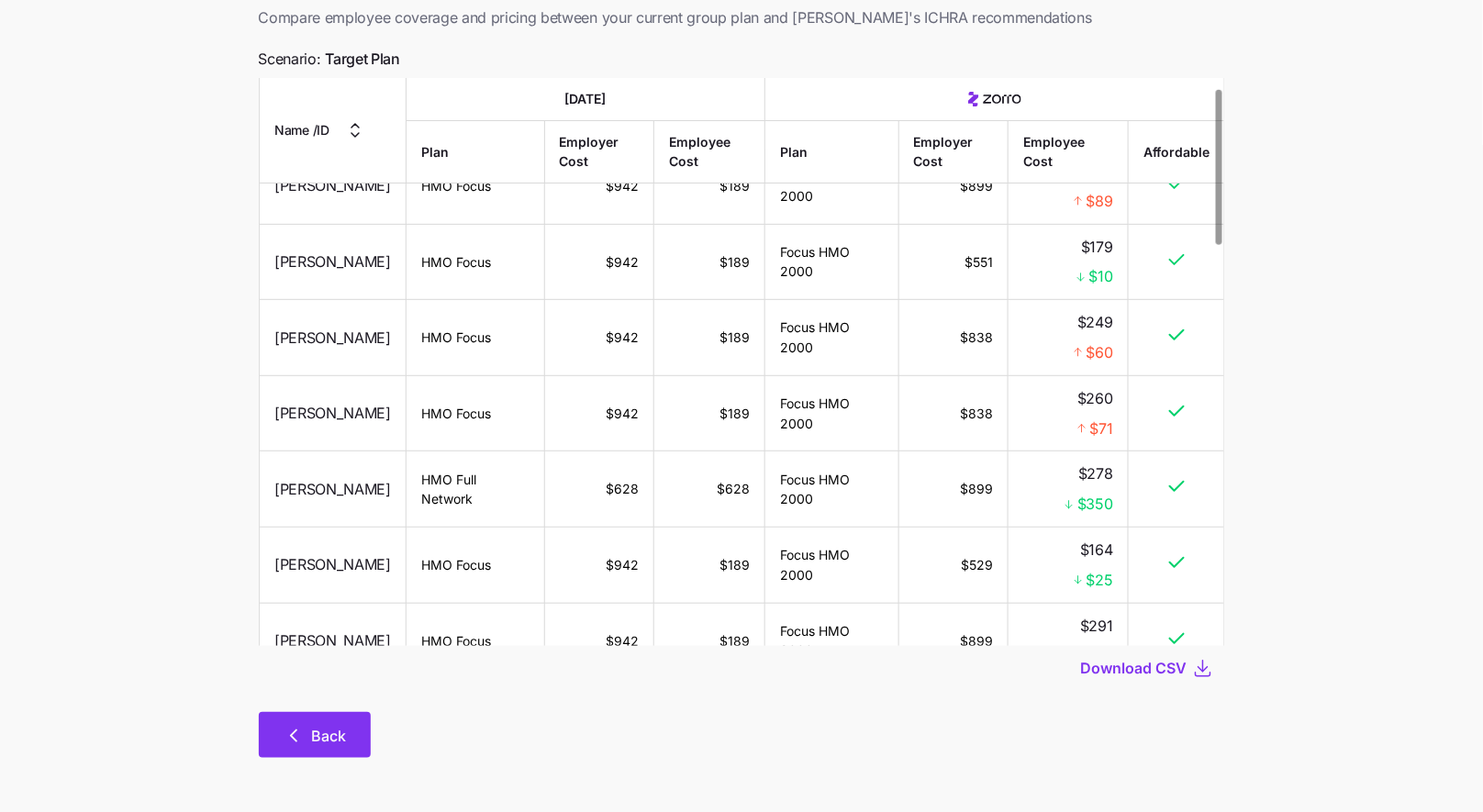 click on "Back" at bounding box center (329, 736) 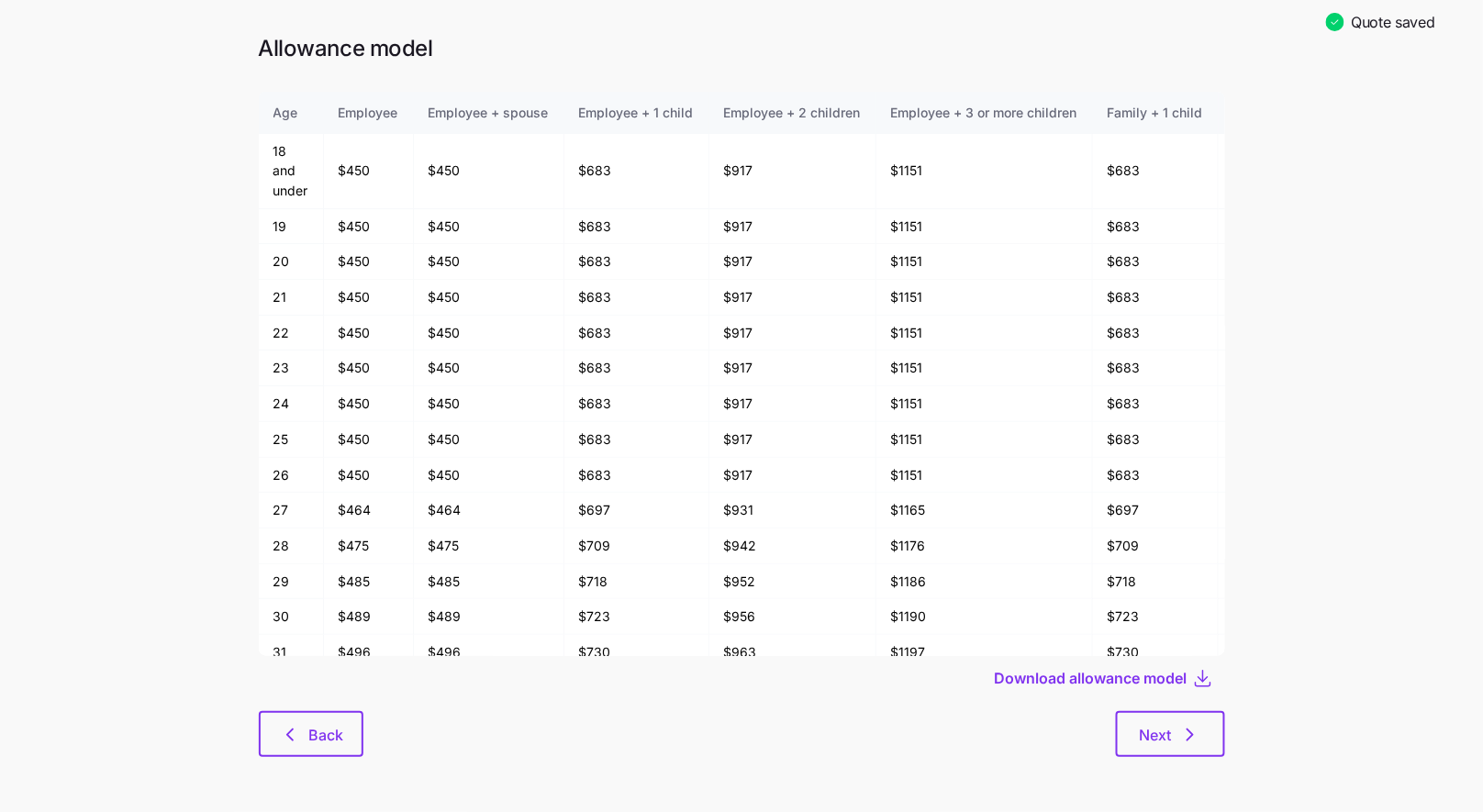 scroll, scrollTop: 0, scrollLeft: 0, axis: both 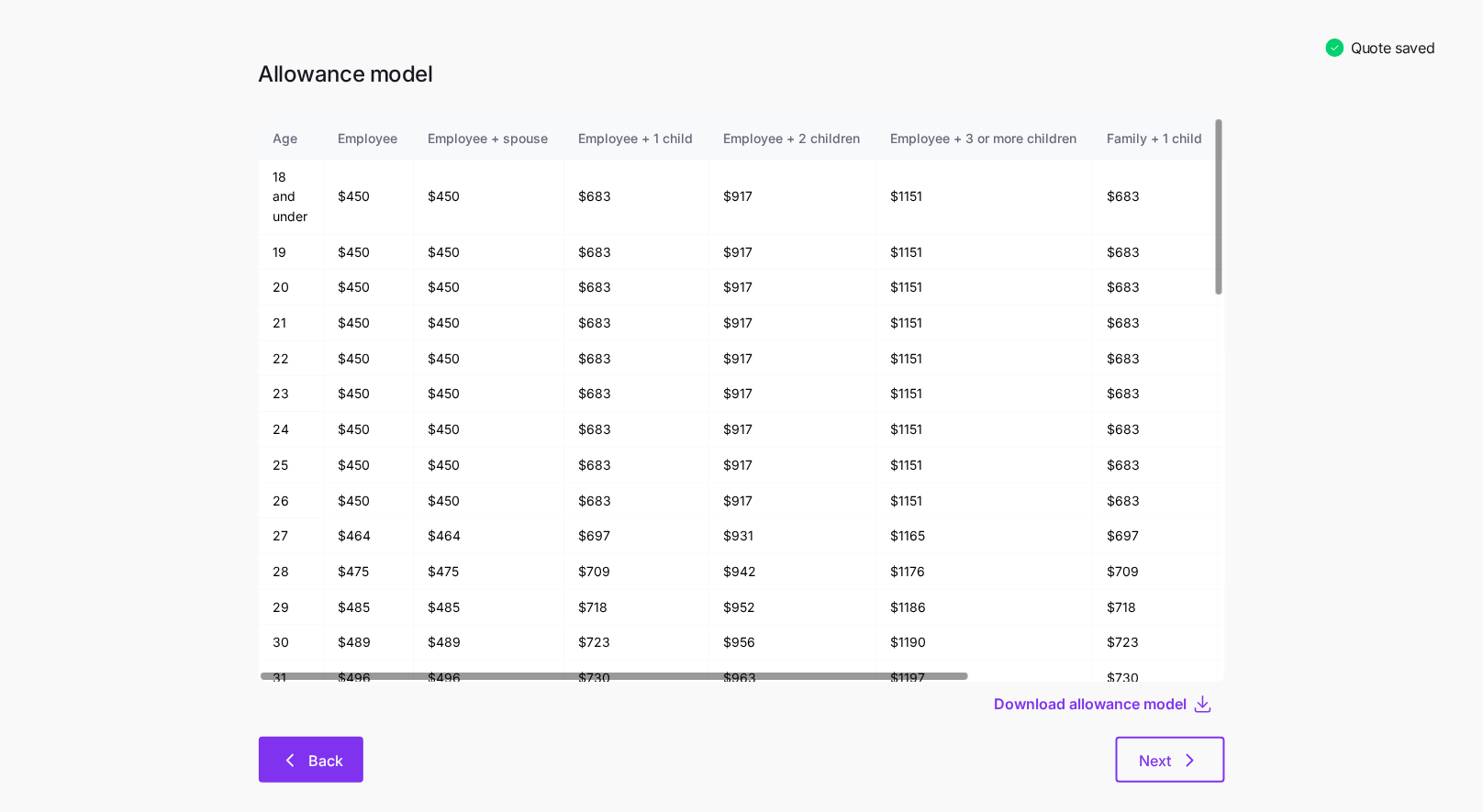 click on "Back" at bounding box center [311, 760] 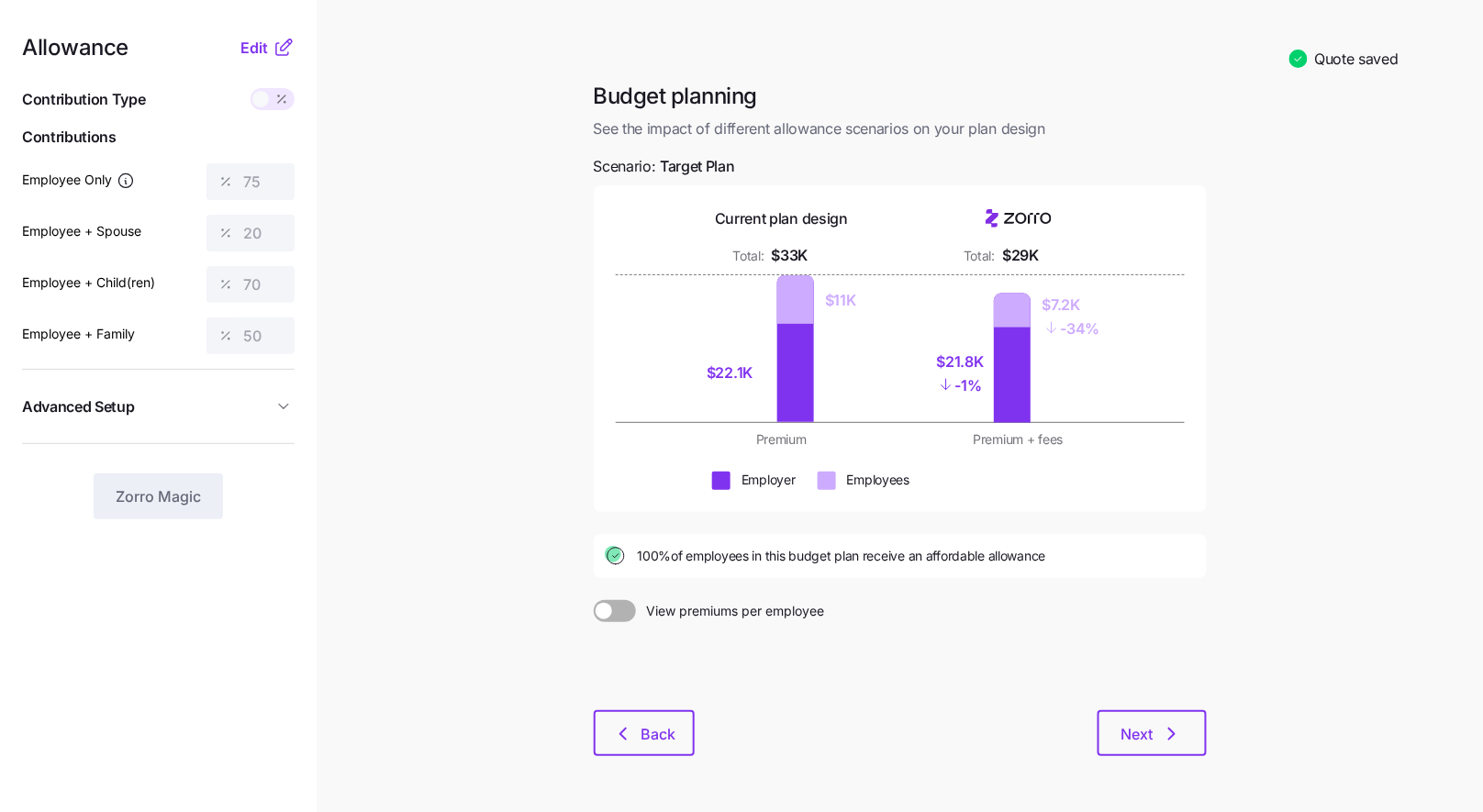 click on "Allowance Edit Contribution Type Use classes Contributions Employee Only 75 Employee + Spouse 20 Employee + Child(ren) 70 Employee + Family 50 Advanced Setup Geo distribution off Family Units 8 units Zorro Magic" at bounding box center (158, 278) 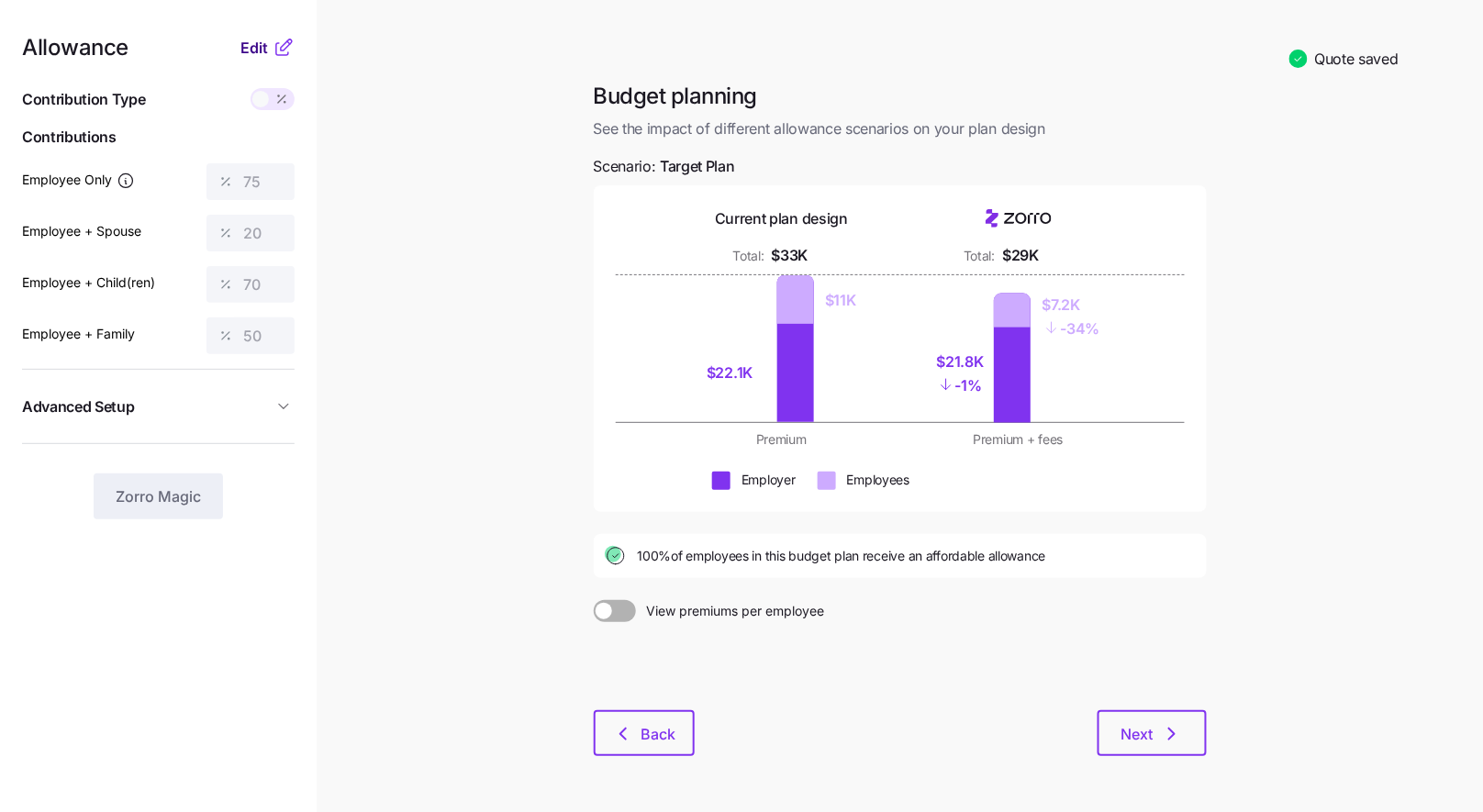 click on "Edit" at bounding box center [254, 48] 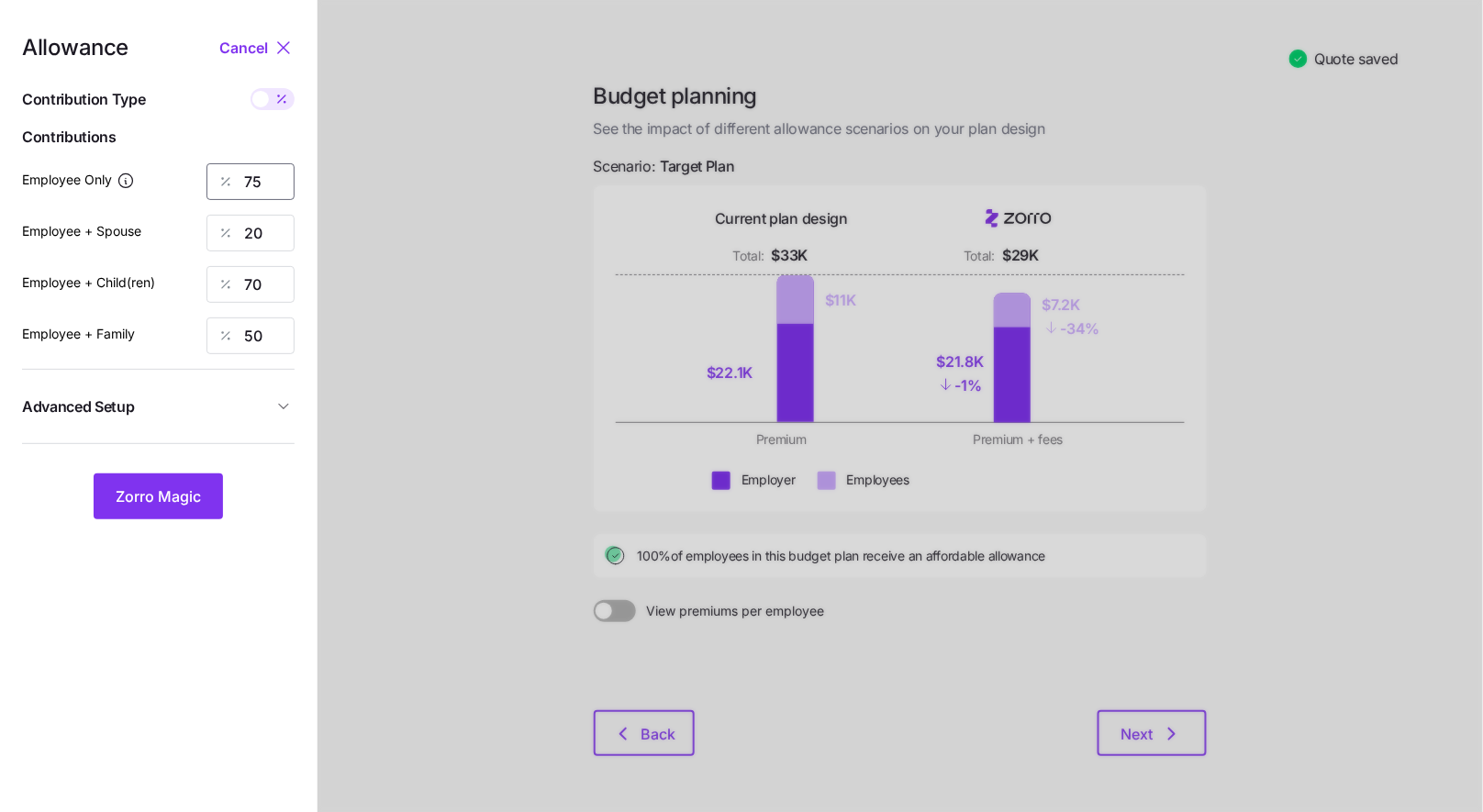 drag, startPoint x: 231, startPoint y: 177, endPoint x: 197, endPoint y: 174, distance: 34.1321 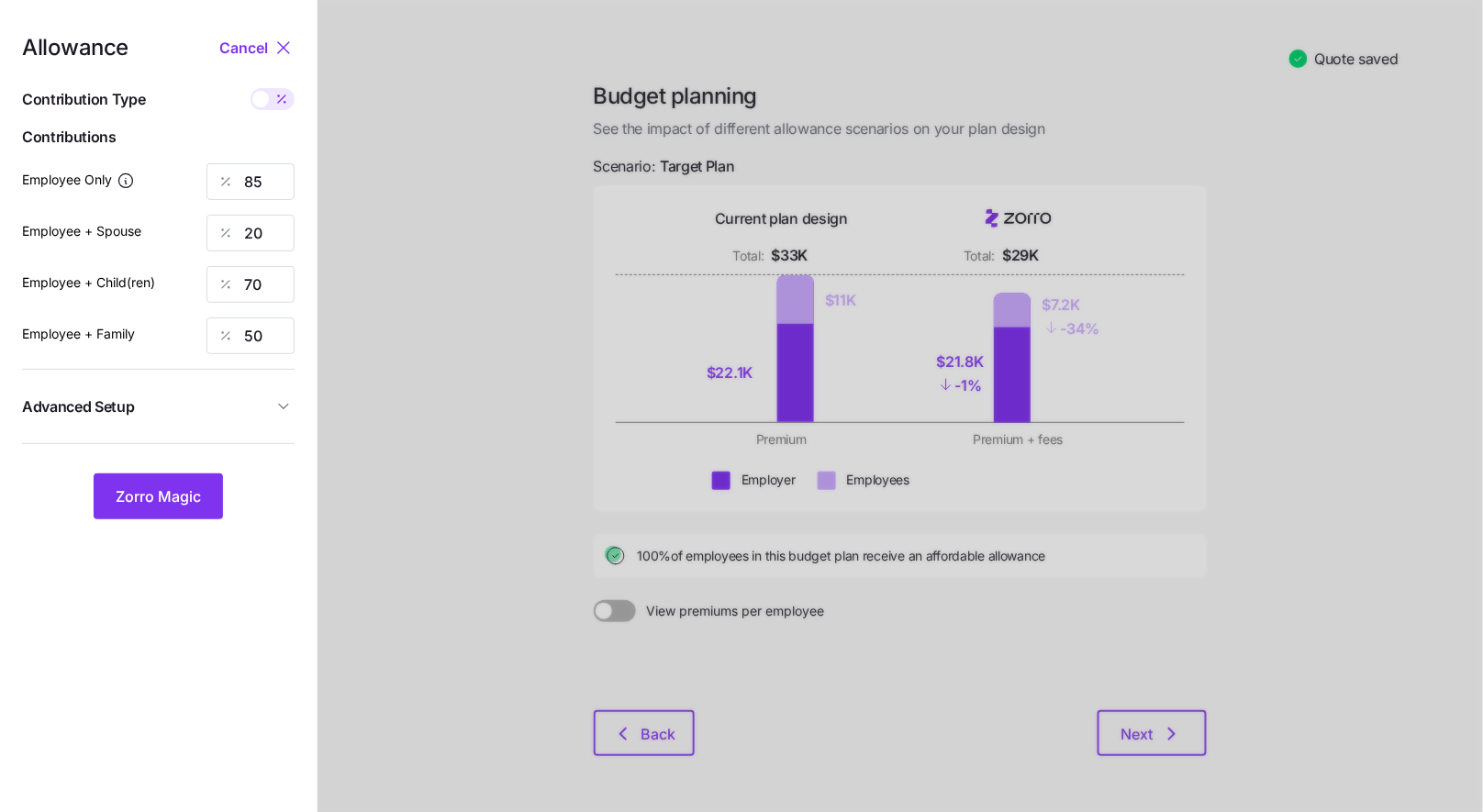 click on "Allowance Cancel Contribution Type Use classes Contributions Employee Only 85 Employee + Spouse 20 Employee + Child(ren) 70 Employee + Family 50 Advanced Setup Geo distribution off Family Units 8 units Zorro Magic" at bounding box center (158, 437) 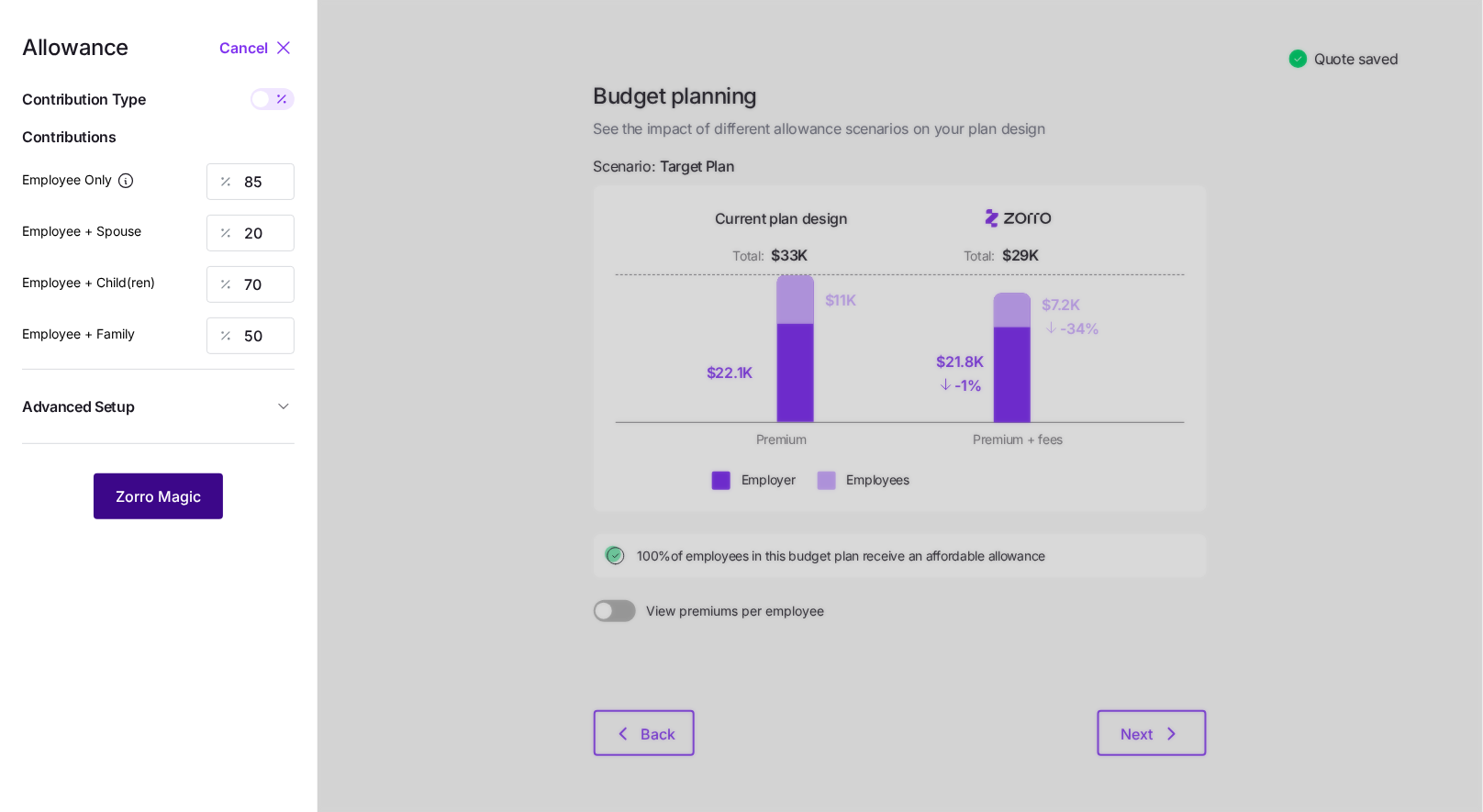 click on "Zorro Magic" at bounding box center [158, 496] 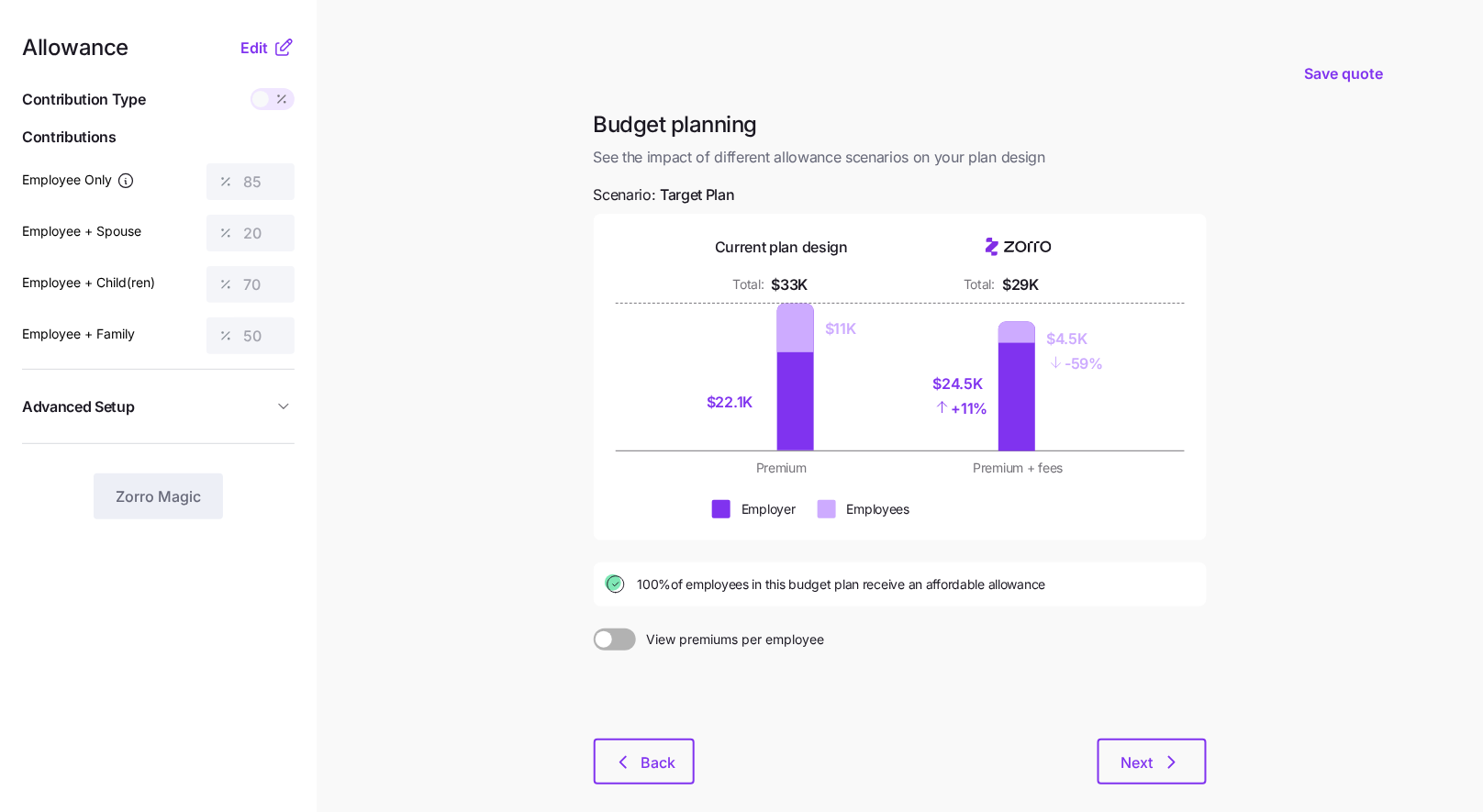 click at bounding box center (604, 640) 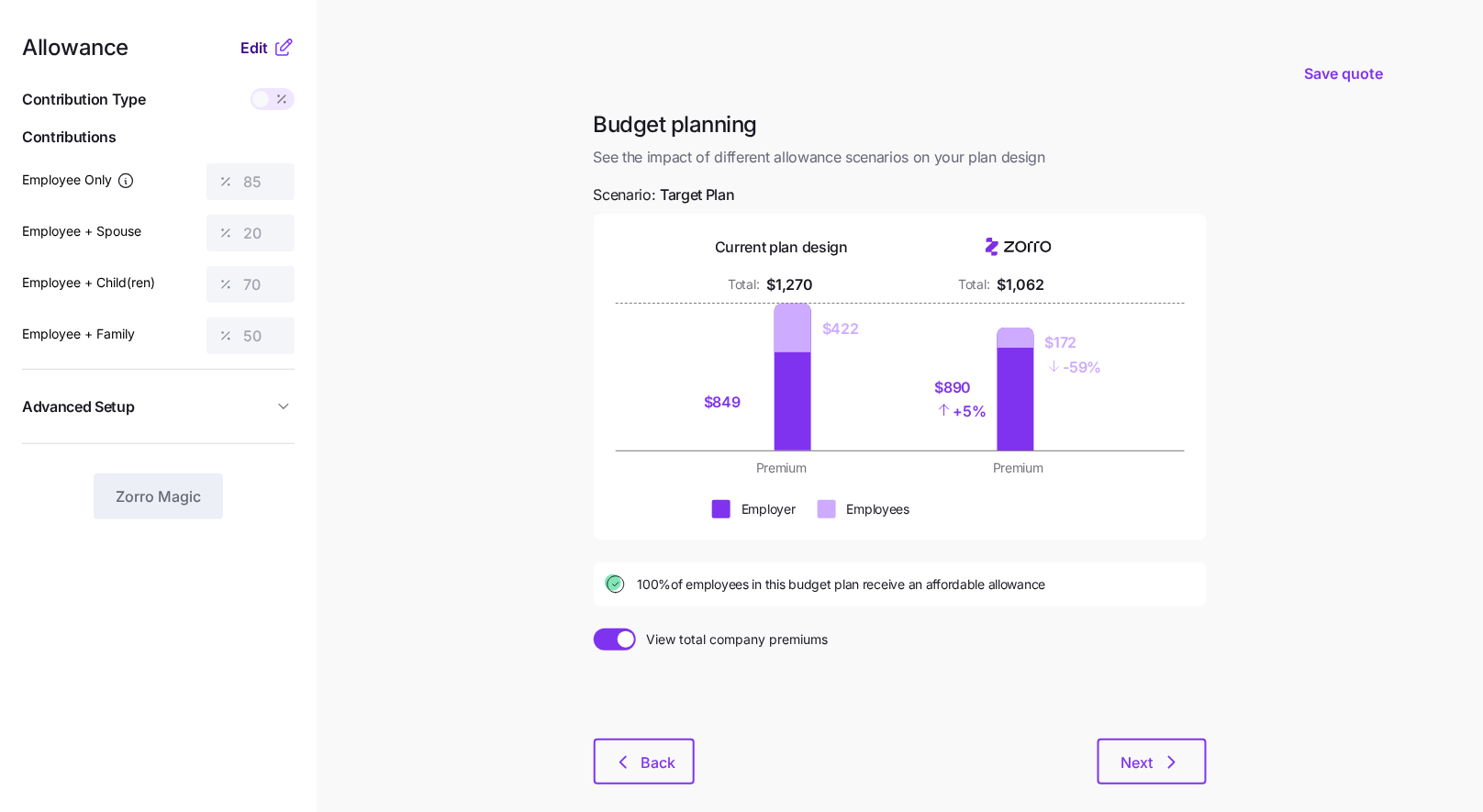 click on "Edit" at bounding box center [254, 48] 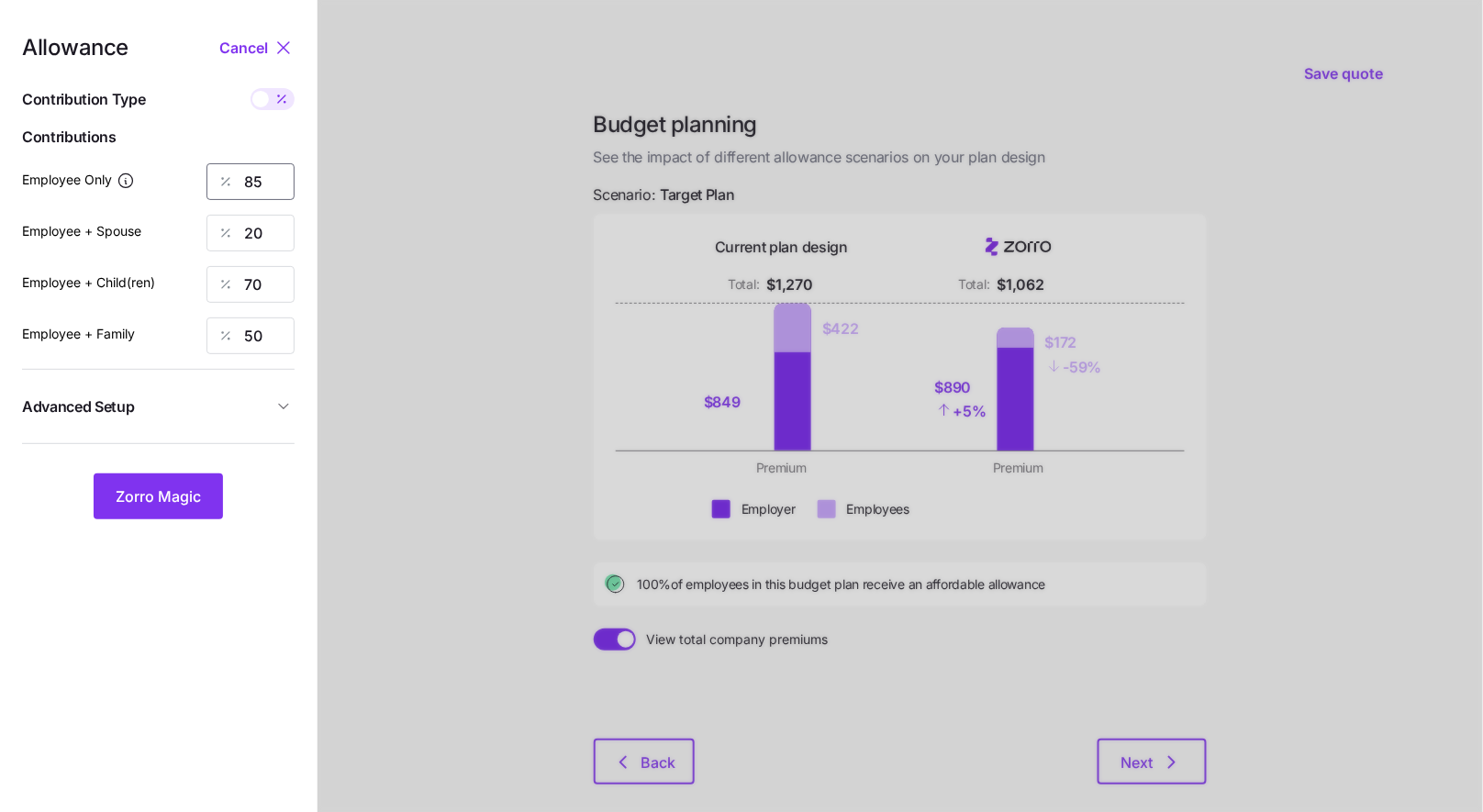 click on "Employee Only 85" at bounding box center (158, 182) 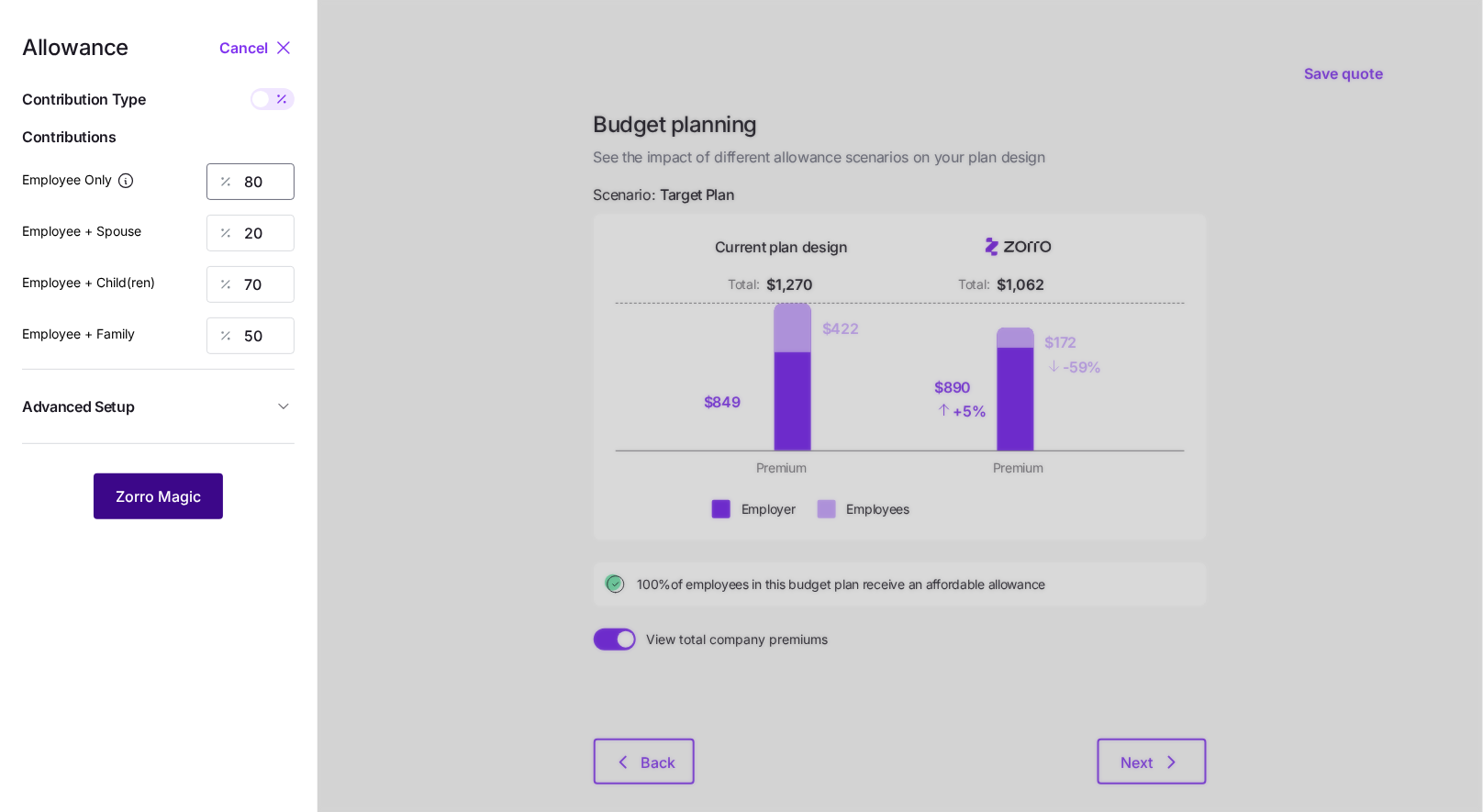 type on "80" 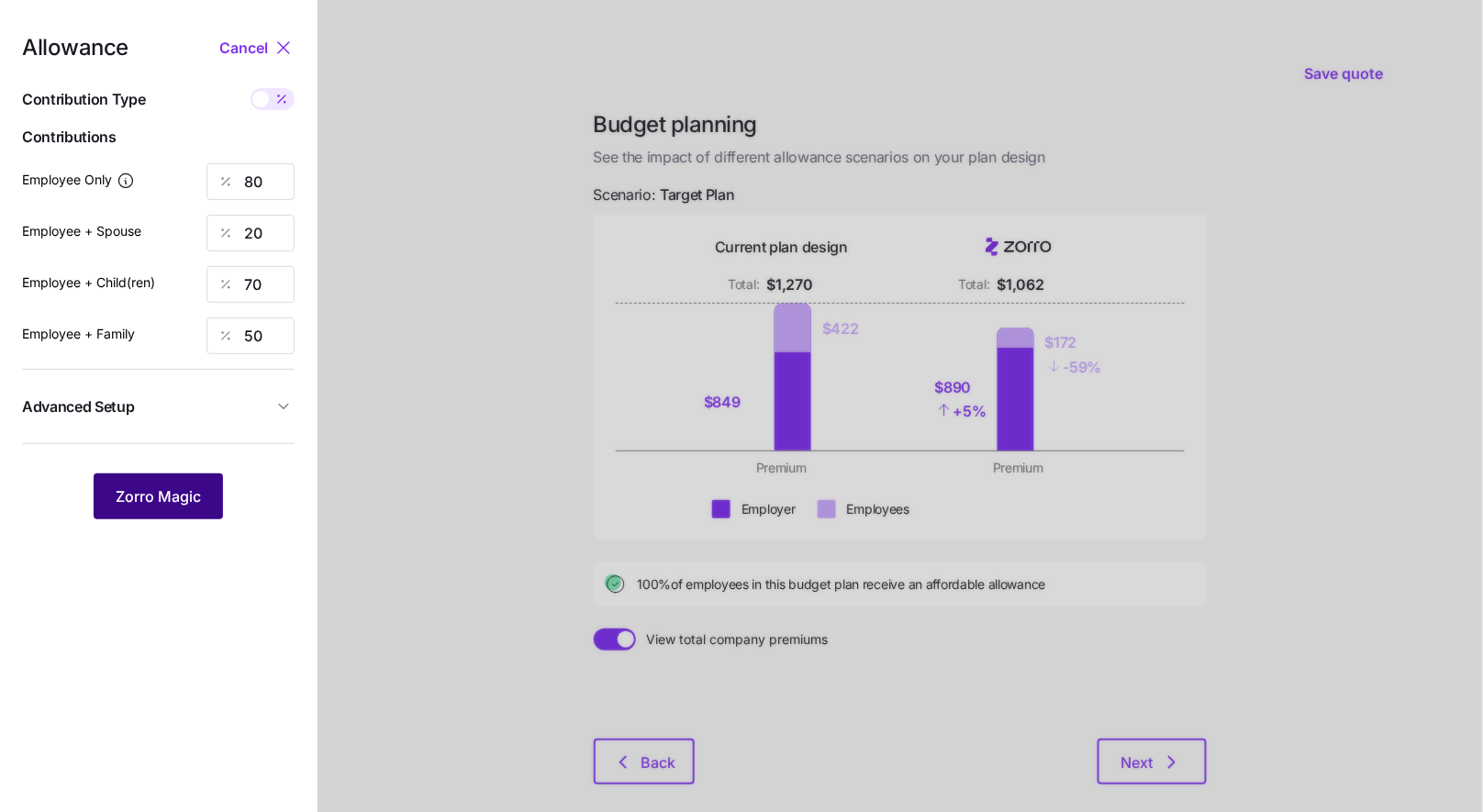 drag, startPoint x: 154, startPoint y: 510, endPoint x: 169, endPoint y: 478, distance: 35.341194 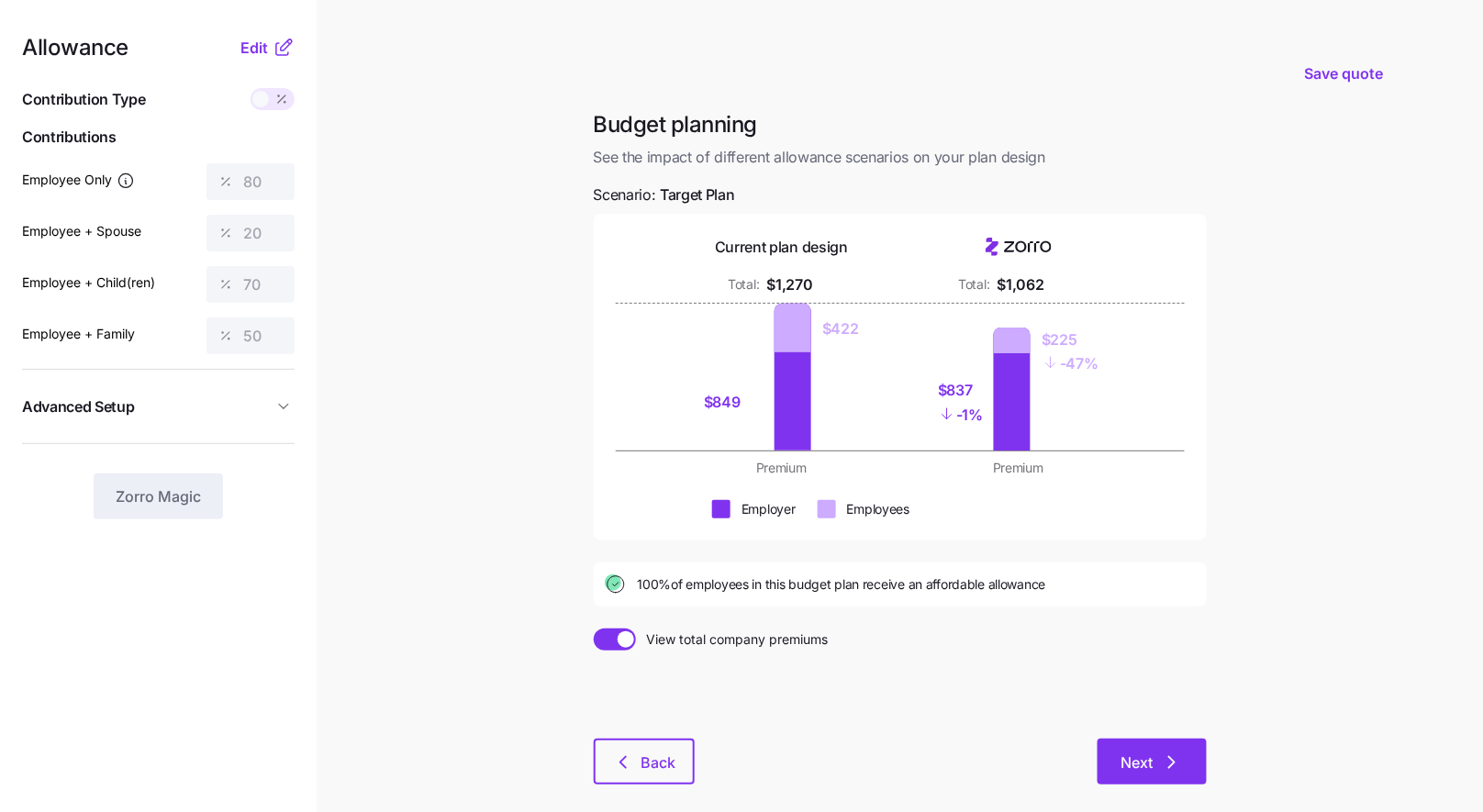 click on "Next" at bounding box center [1152, 762] 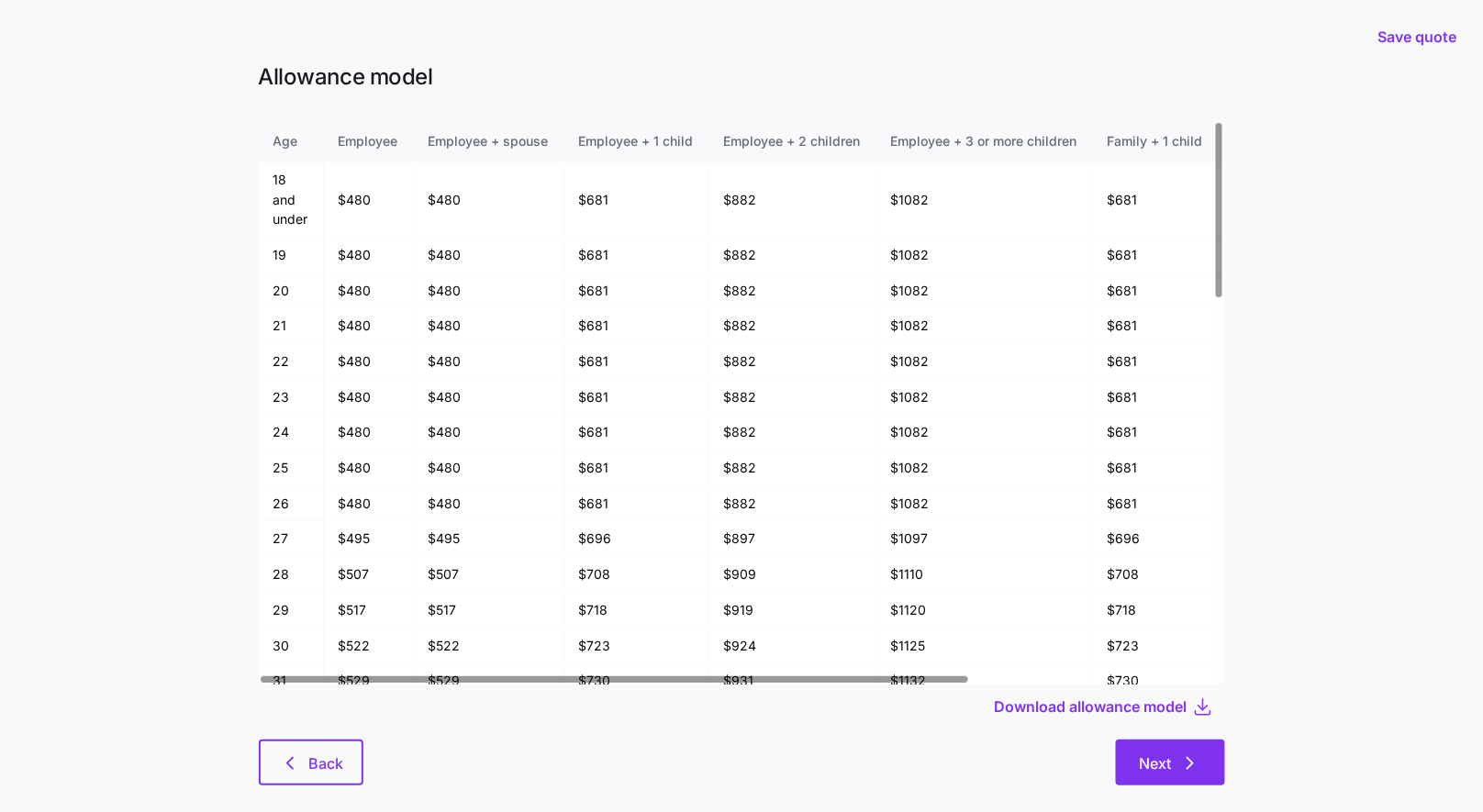 click on "Next" at bounding box center [1170, 762] 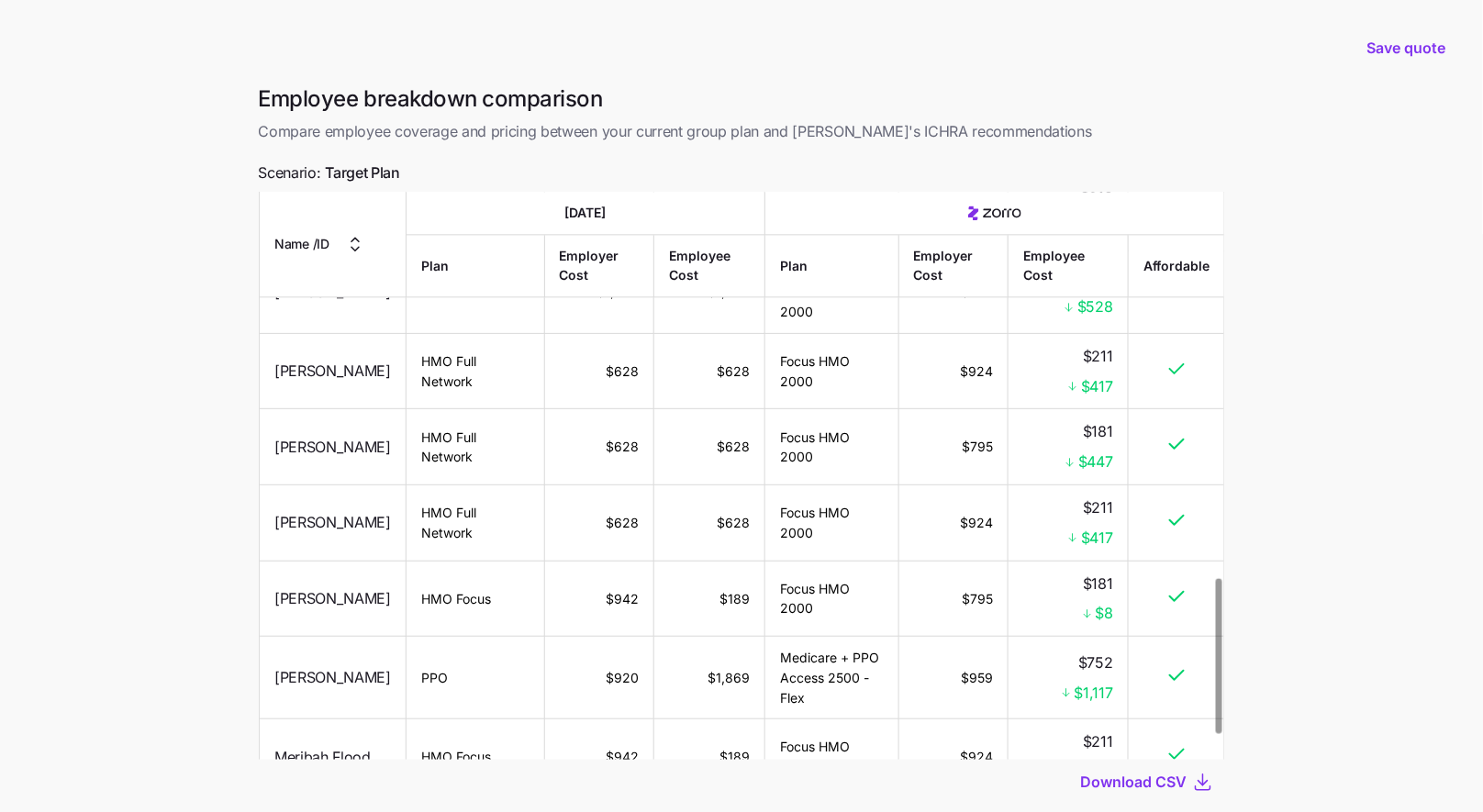 scroll, scrollTop: 1502, scrollLeft: 0, axis: vertical 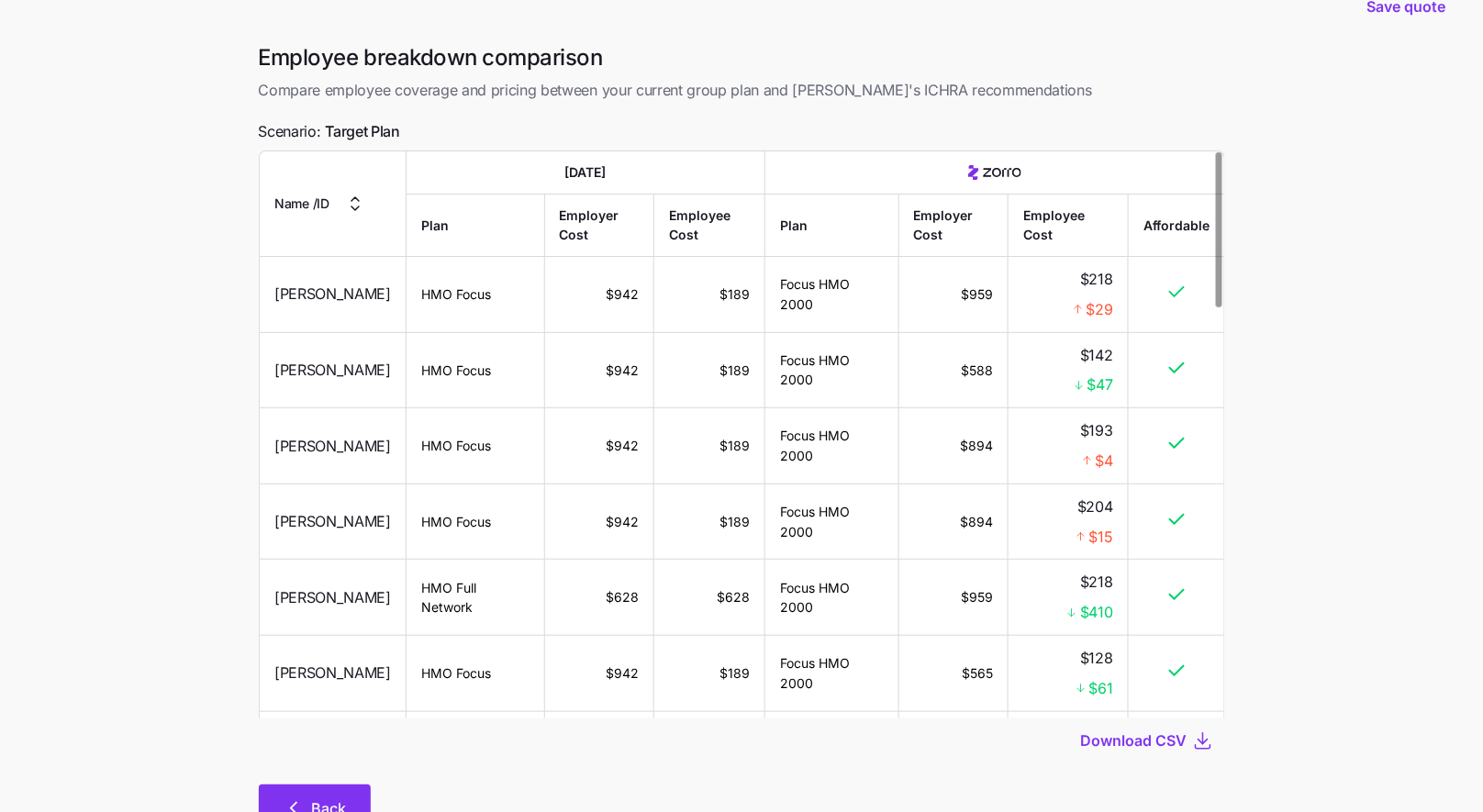 click on "Back" at bounding box center (329, 808) 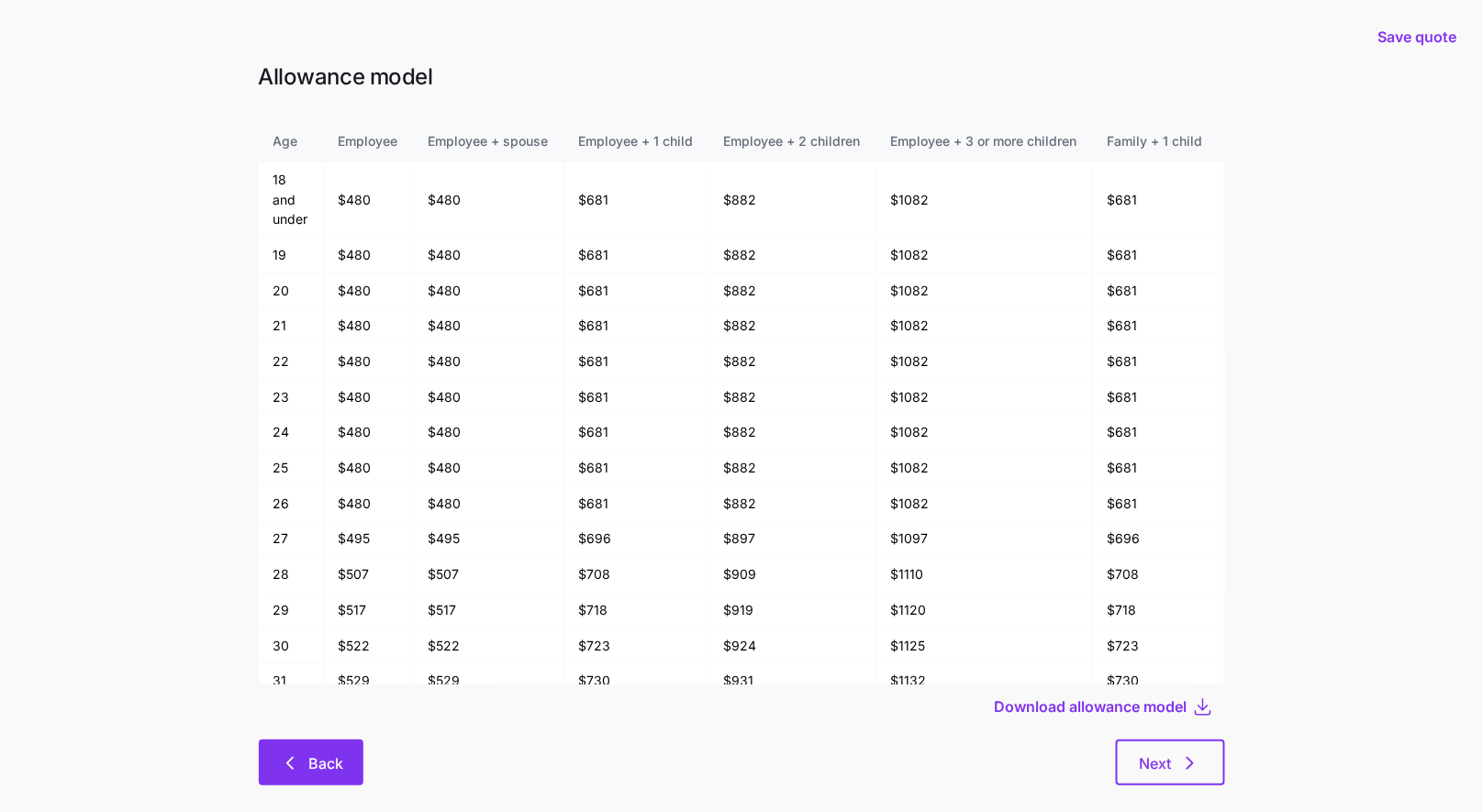 click on "Back" at bounding box center (311, 762) 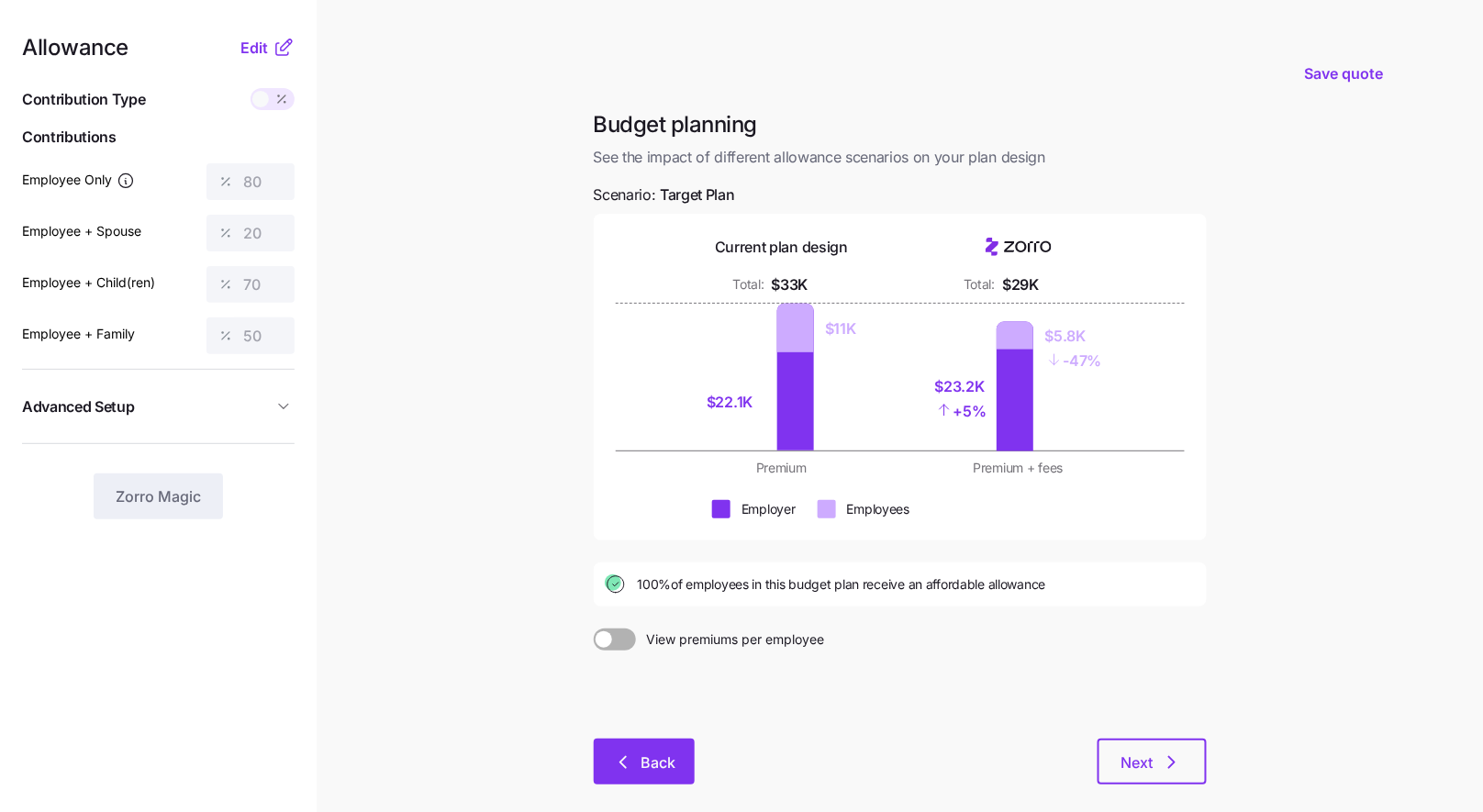 click on "Back" at bounding box center [644, 762] 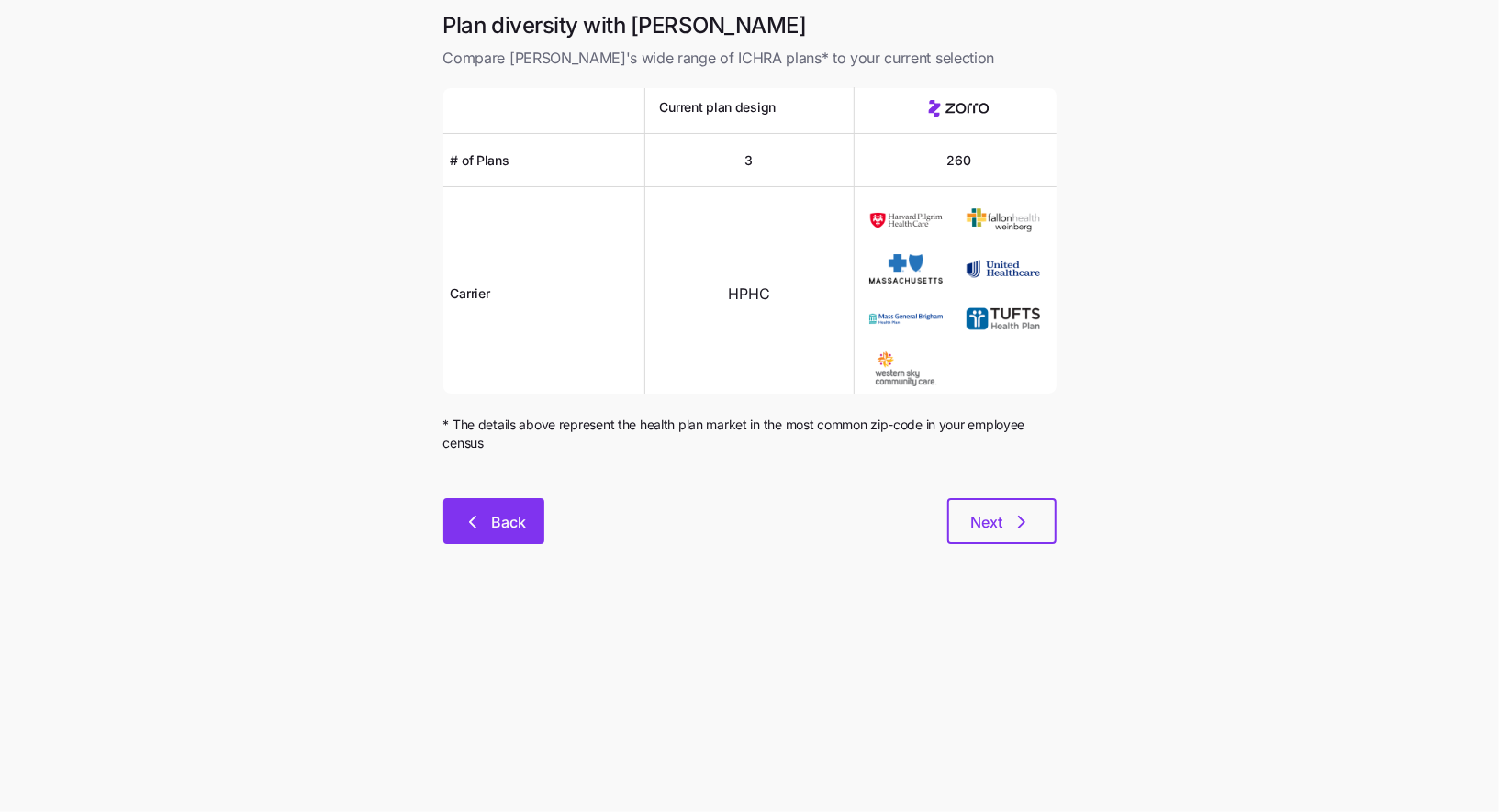 click on "Back" at bounding box center [494, 521] 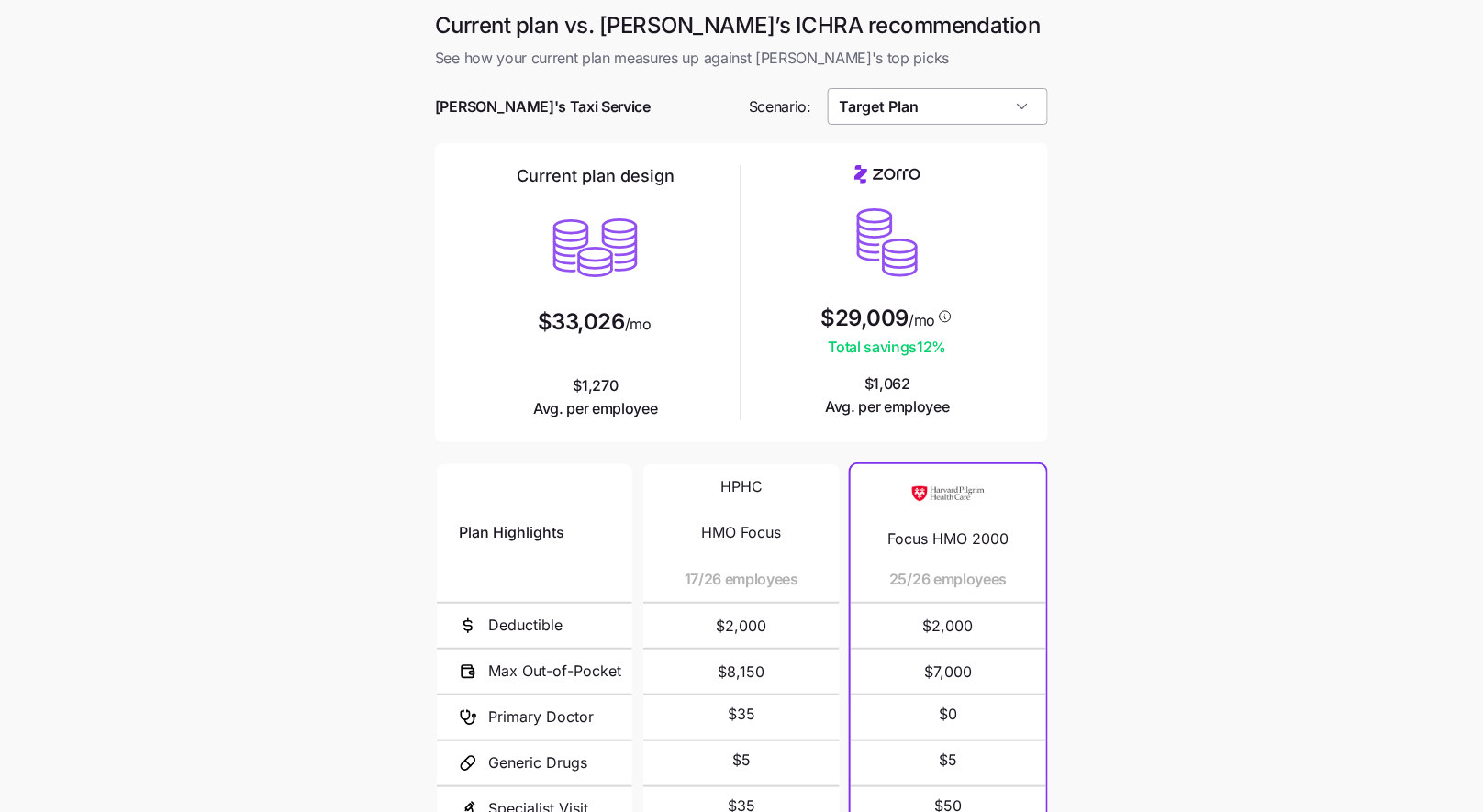 click on "Target Plan" at bounding box center (938, 106) 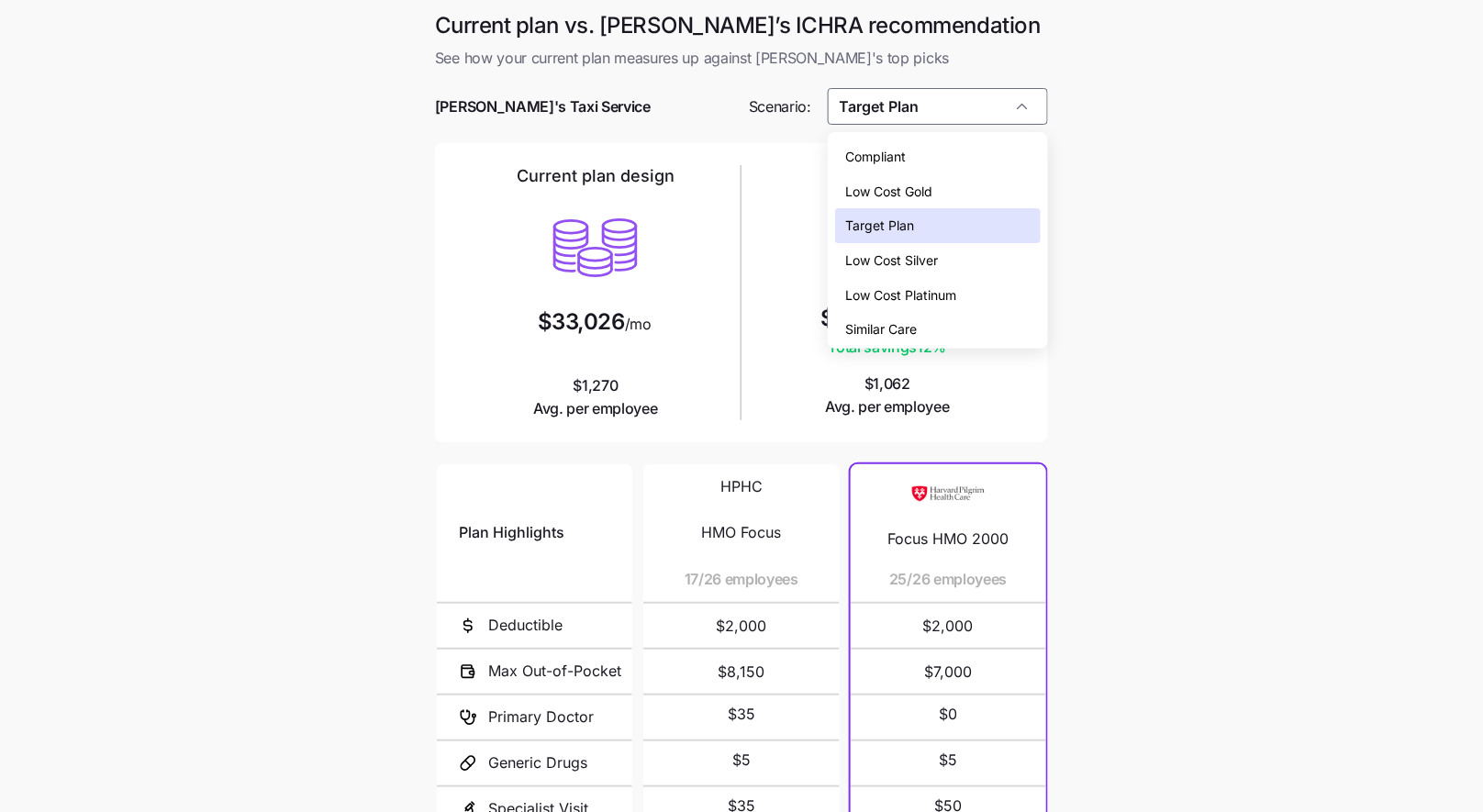 click on "Low Cost Platinum" at bounding box center [938, 295] 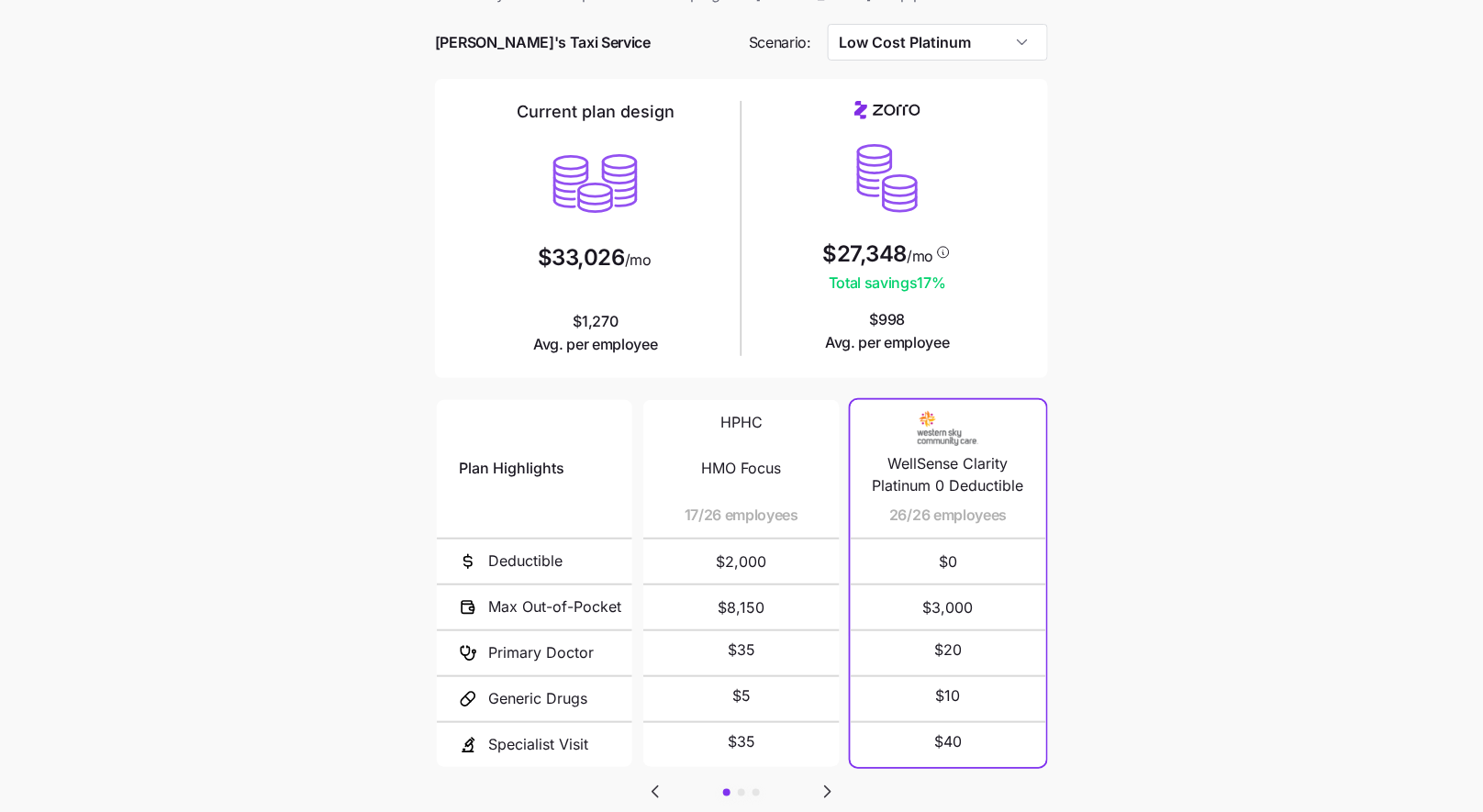 scroll, scrollTop: 44, scrollLeft: 0, axis: vertical 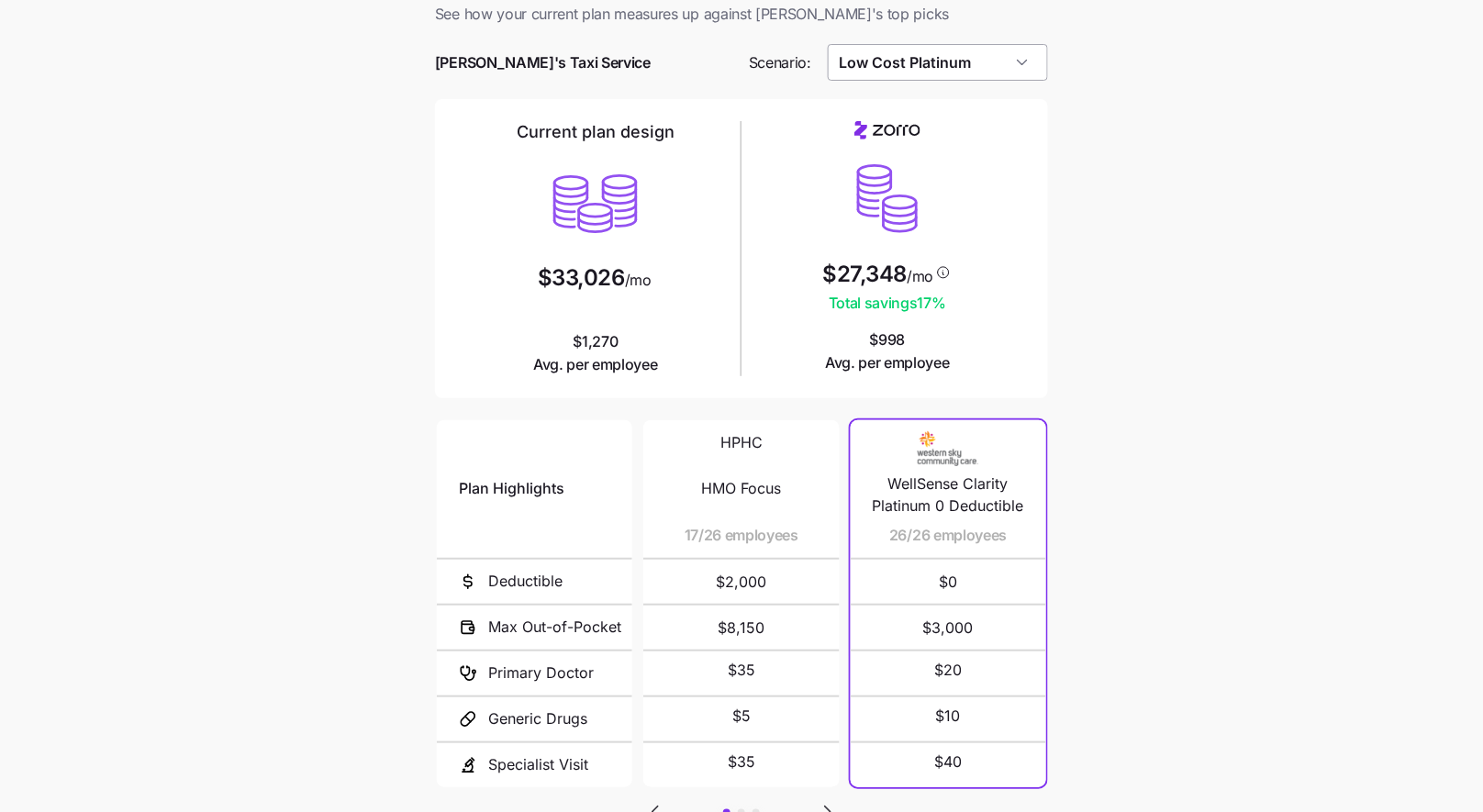 click on "Low Cost Platinum" at bounding box center [938, 62] 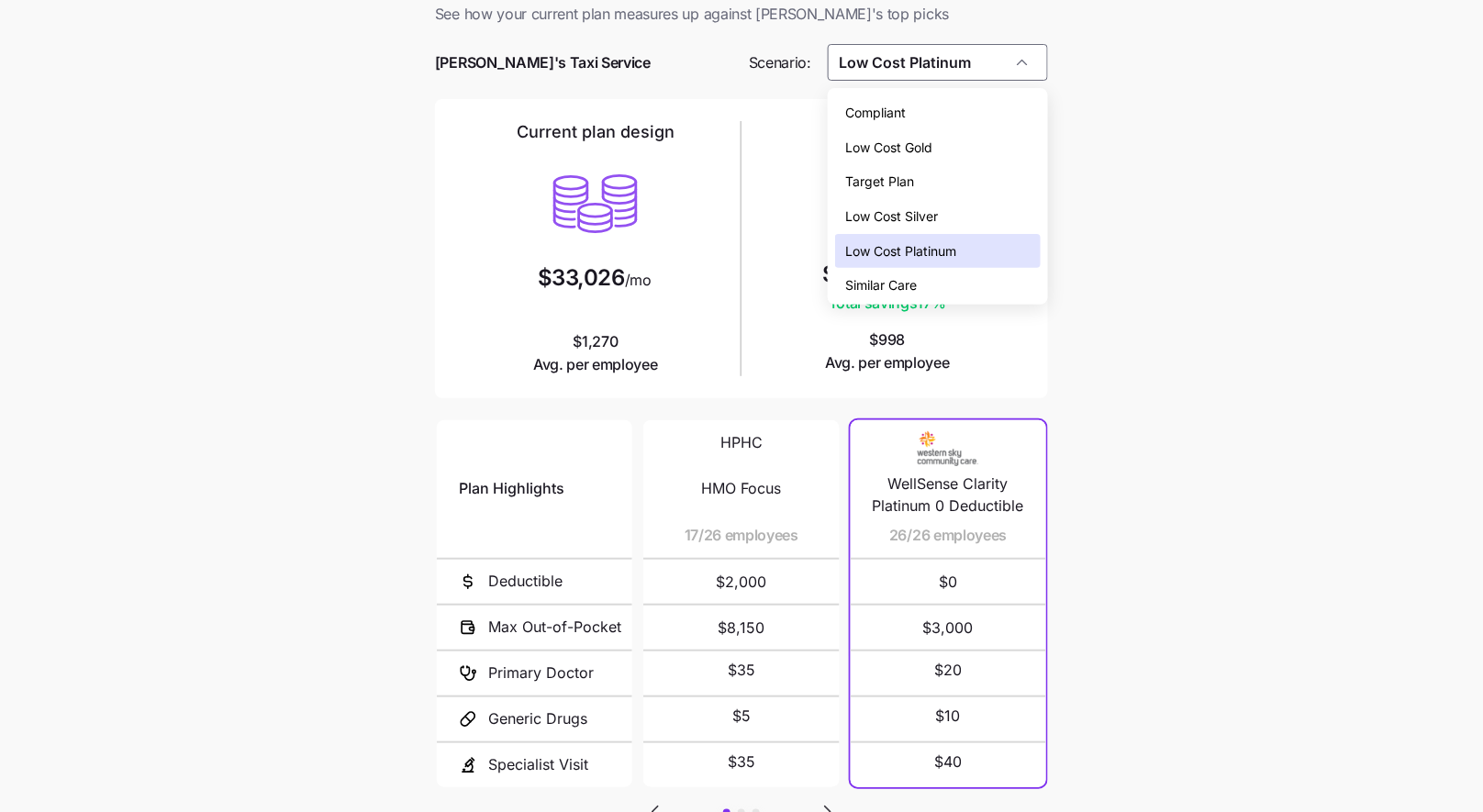 click on "Low Cost Gold" at bounding box center (889, 148) 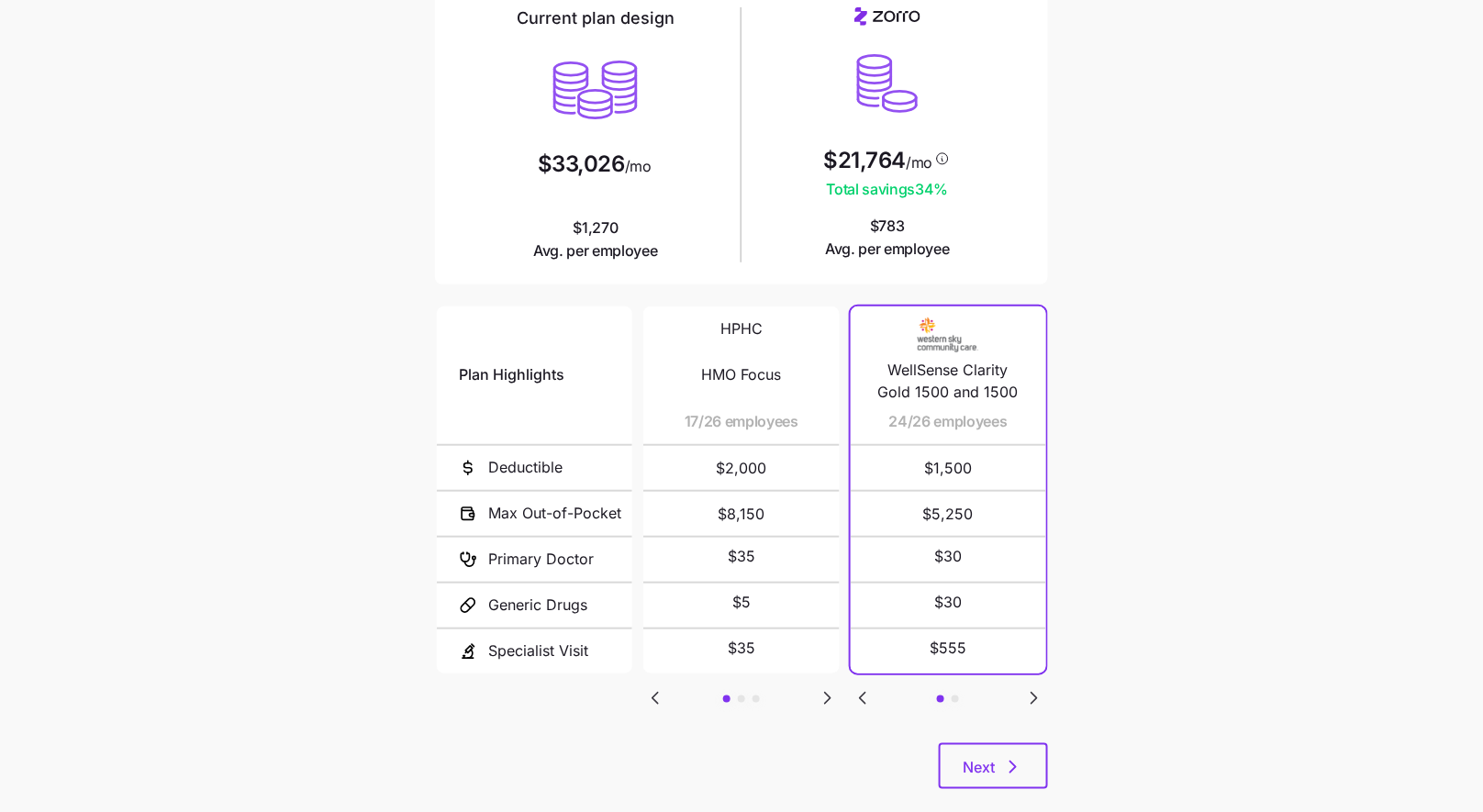 scroll, scrollTop: 158, scrollLeft: 0, axis: vertical 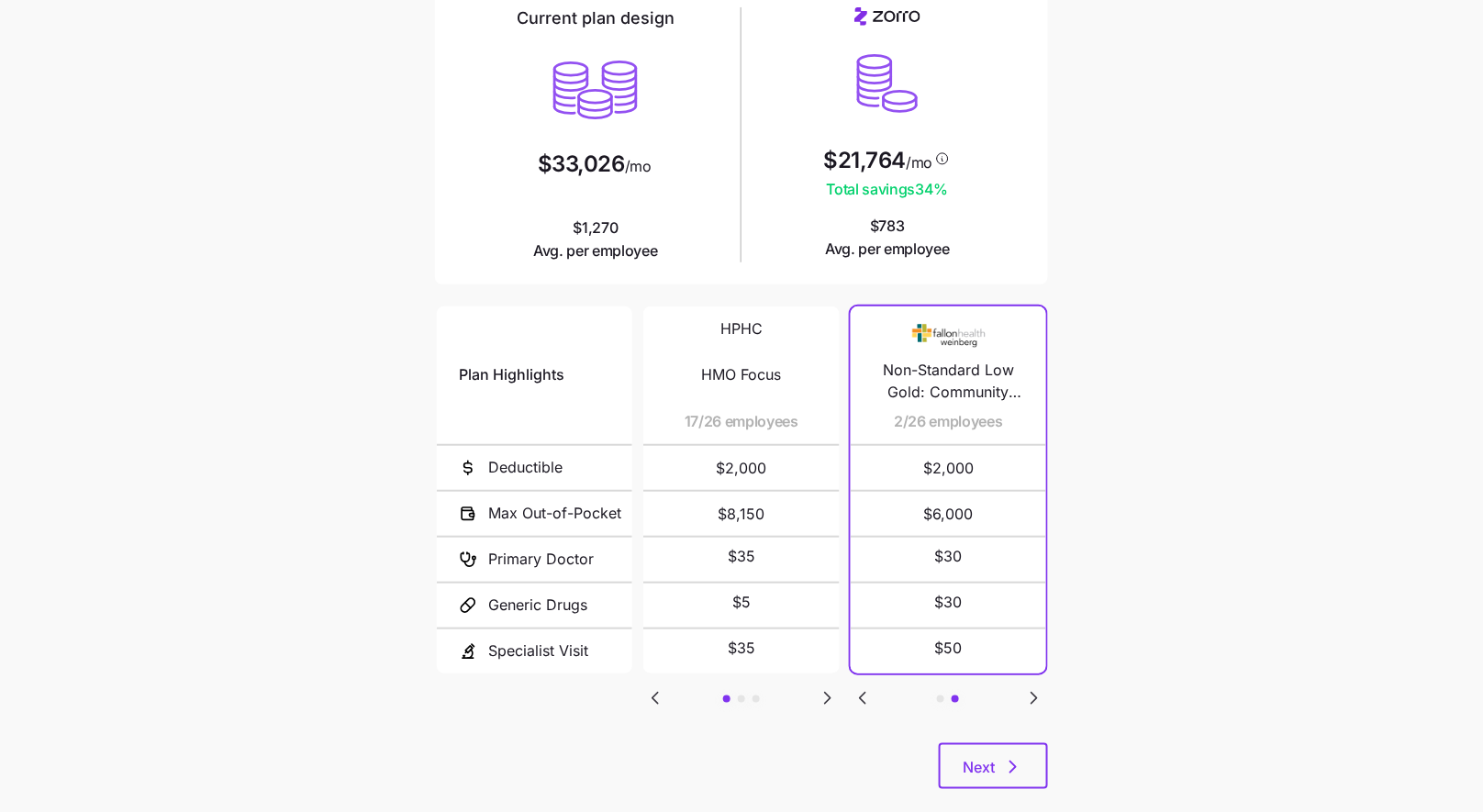 click 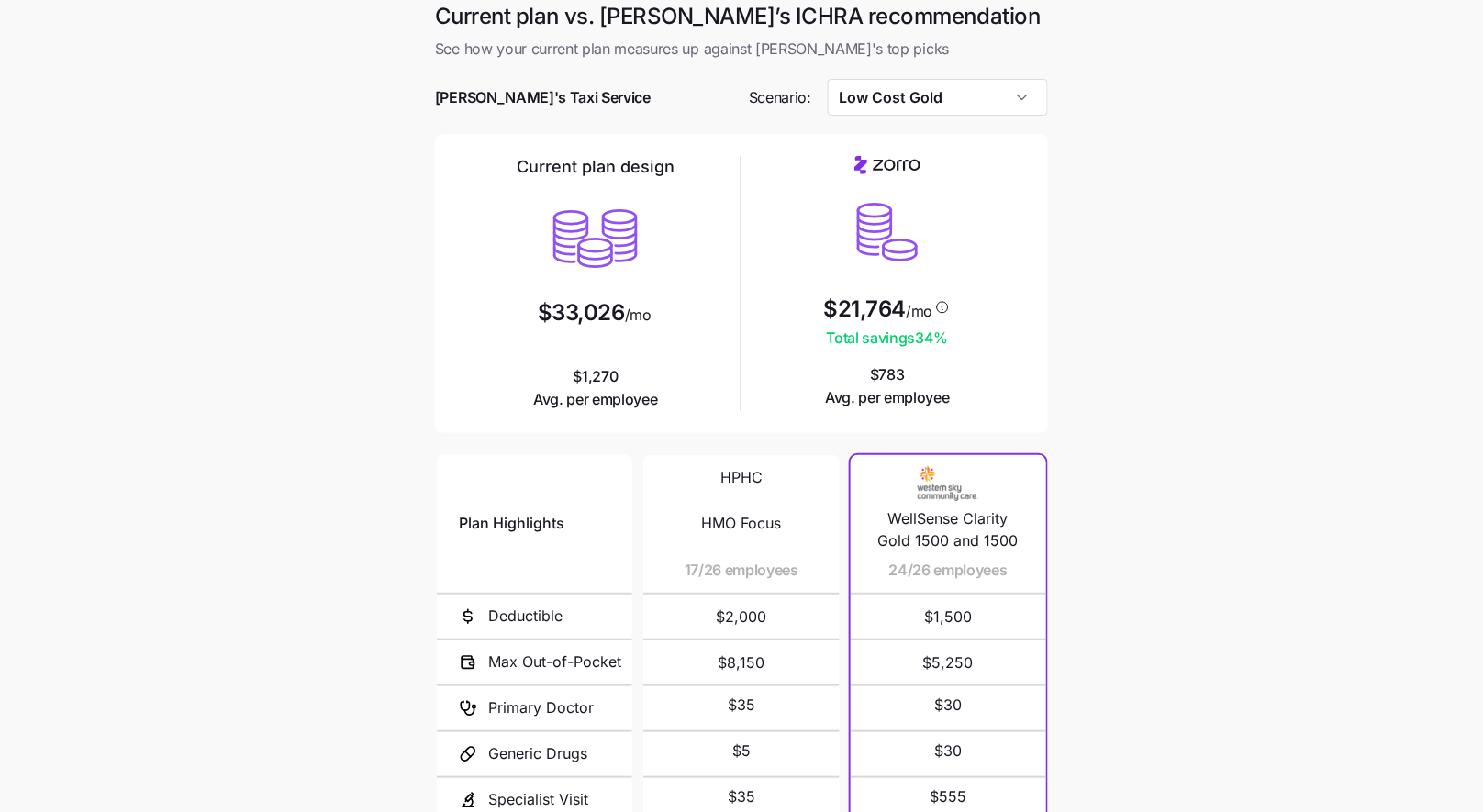 scroll, scrollTop: 0, scrollLeft: 0, axis: both 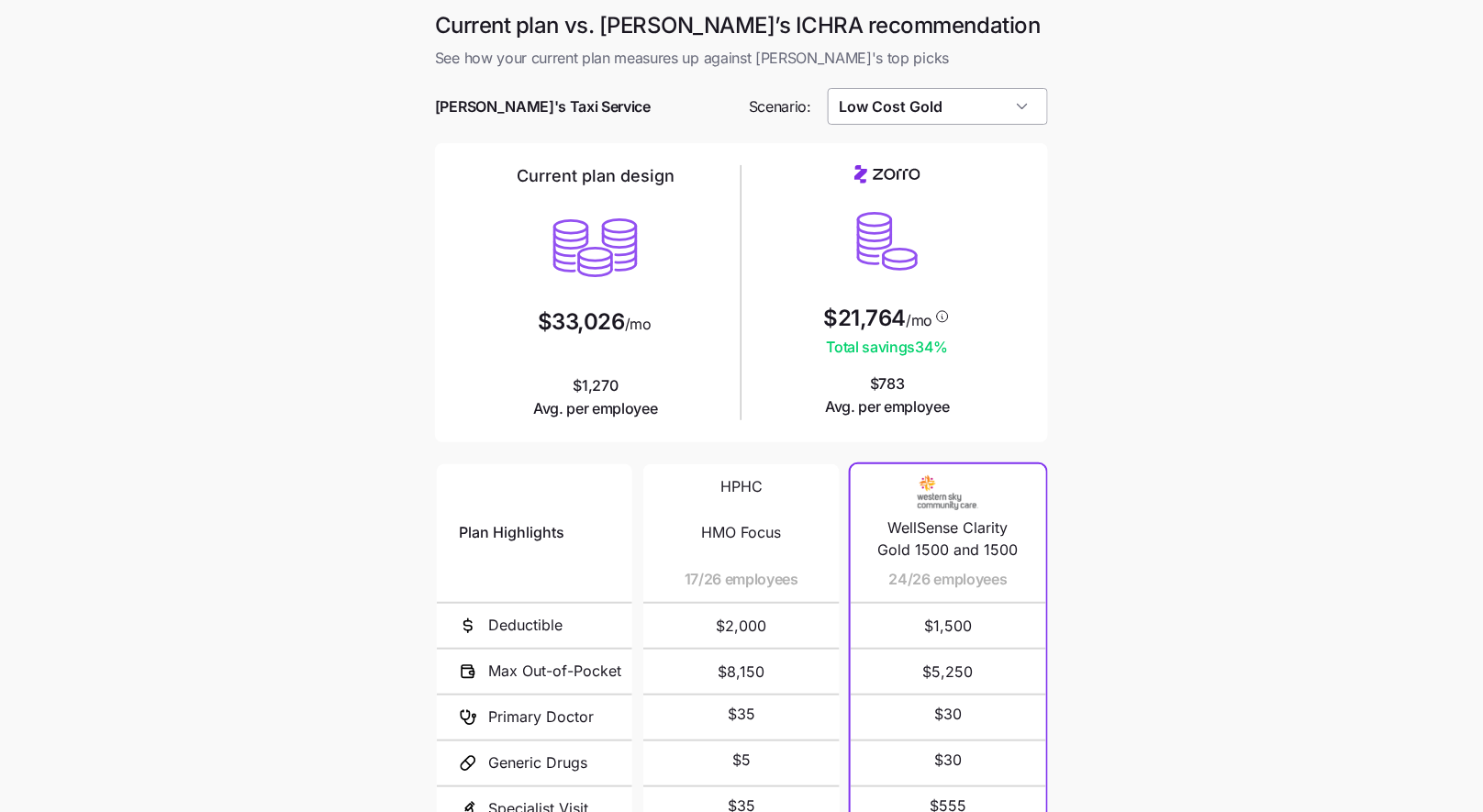 click on "Low Cost Gold" at bounding box center (938, 106) 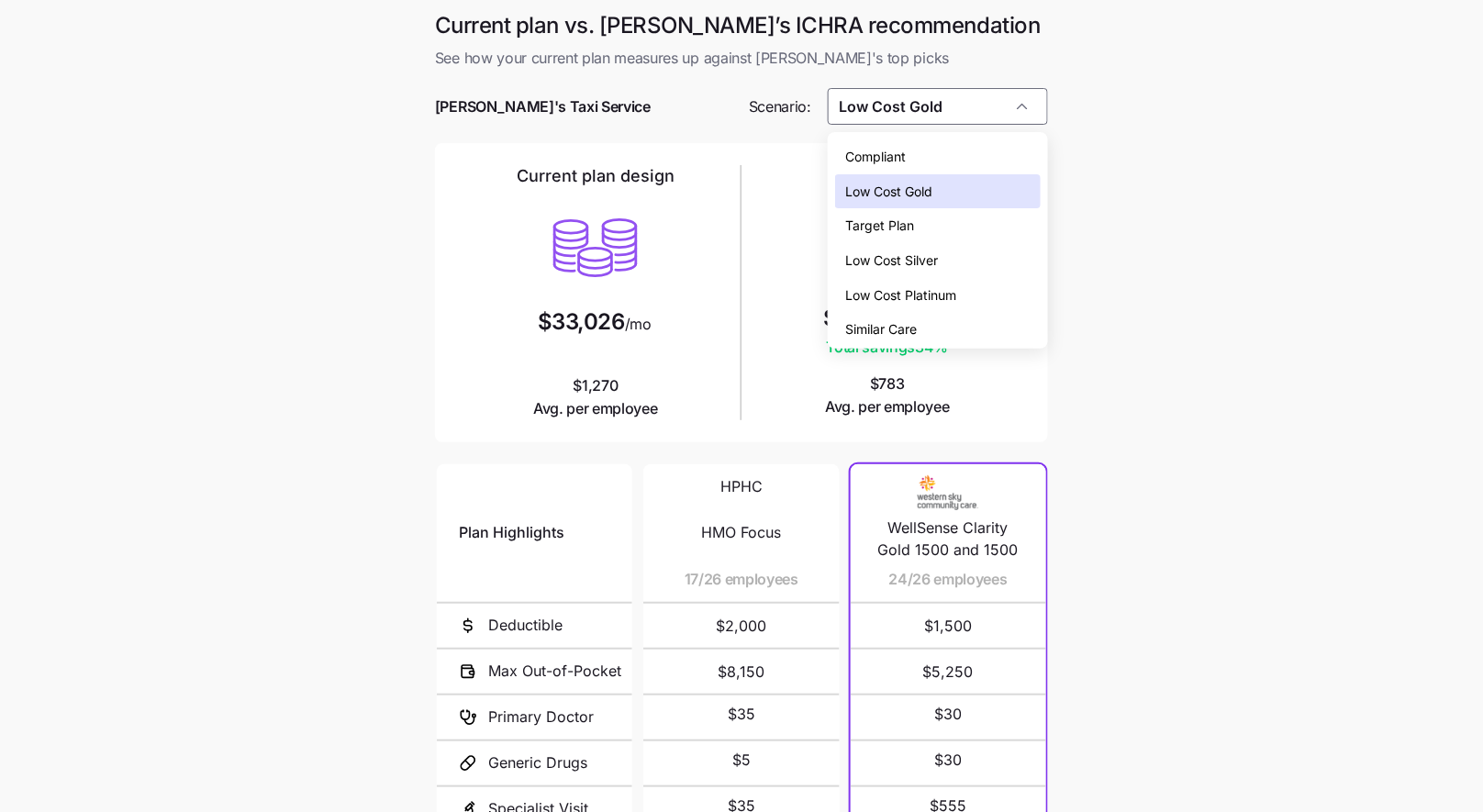 click on "Low Cost Platinum" at bounding box center [901, 295] 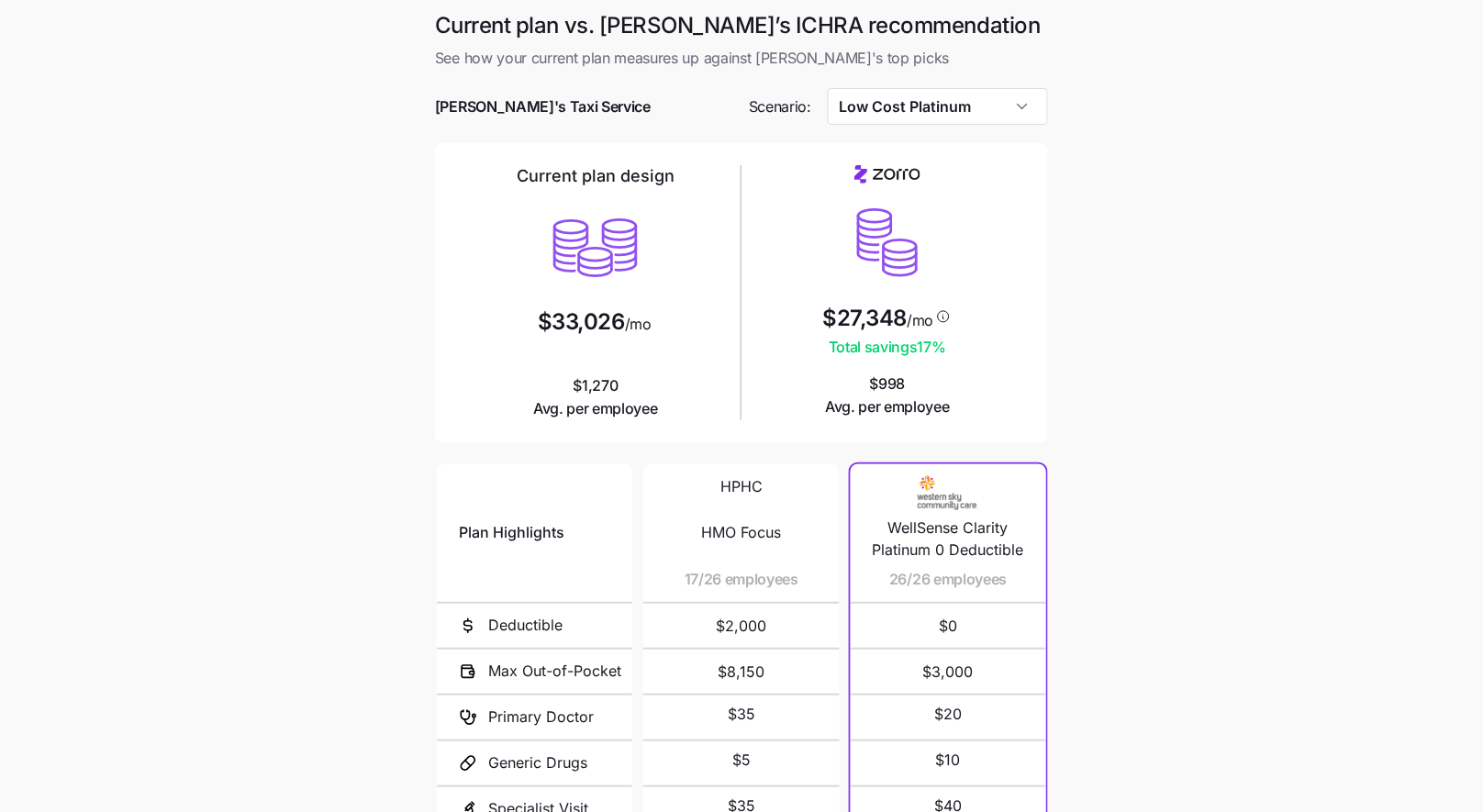 scroll, scrollTop: 189, scrollLeft: 0, axis: vertical 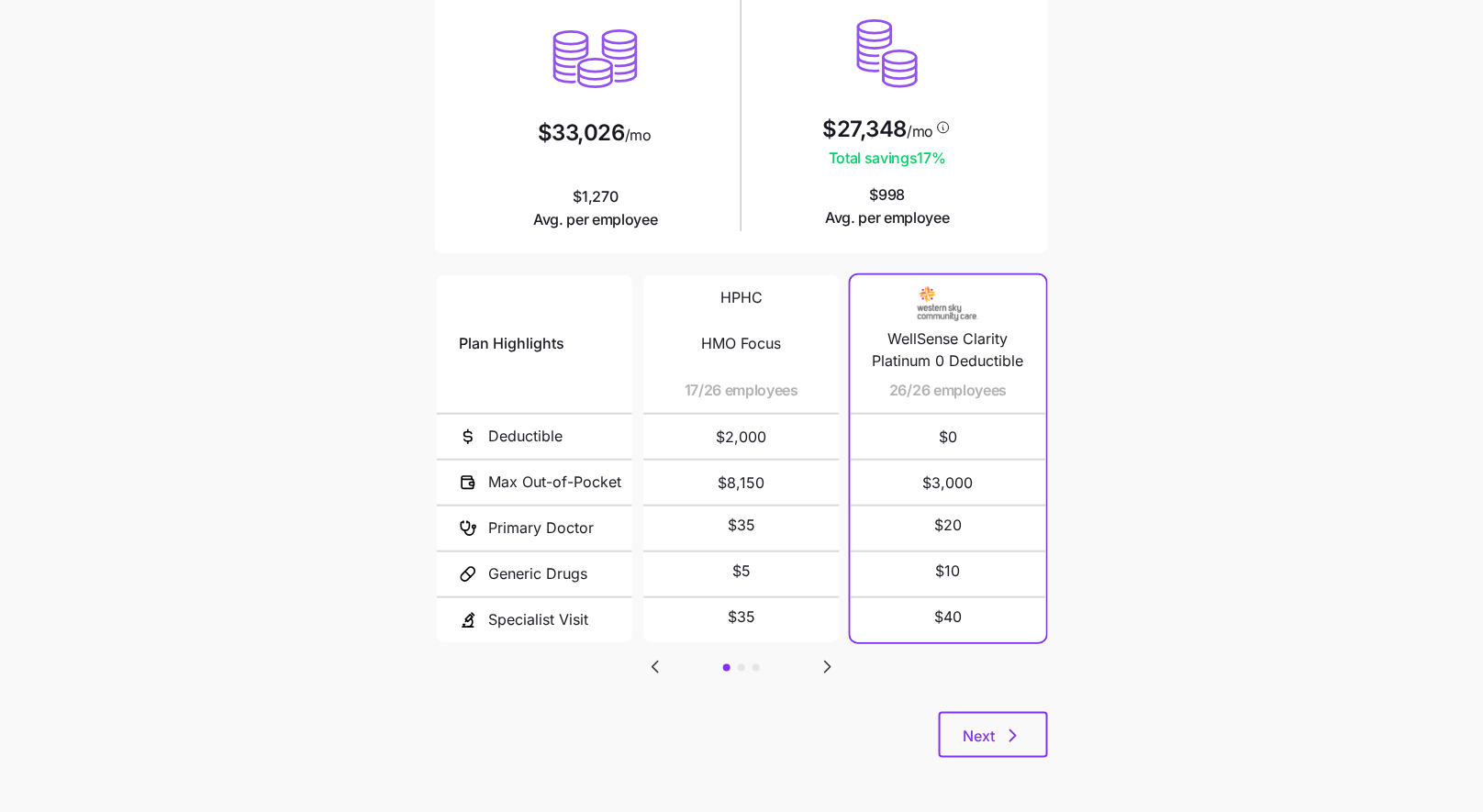 click 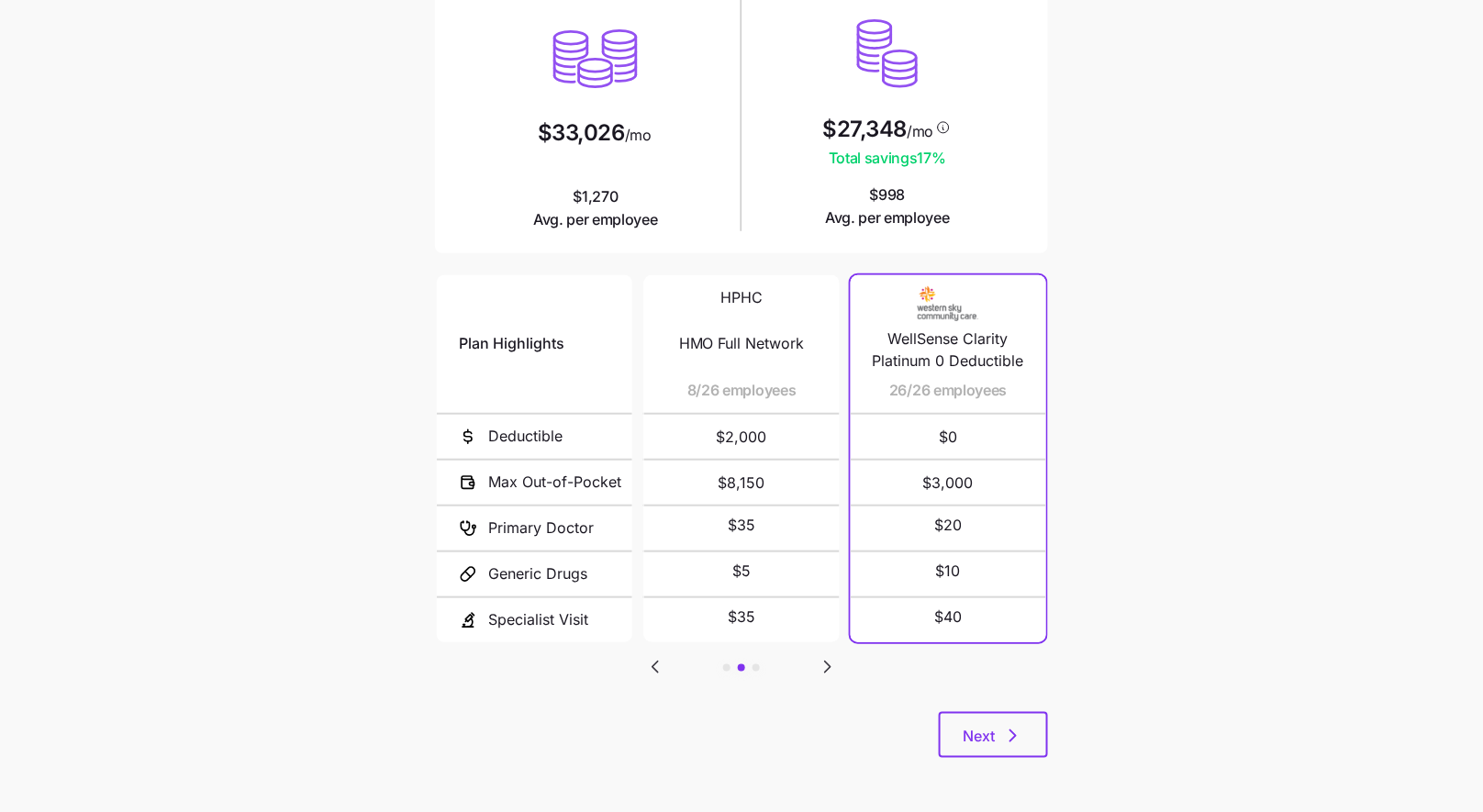 click 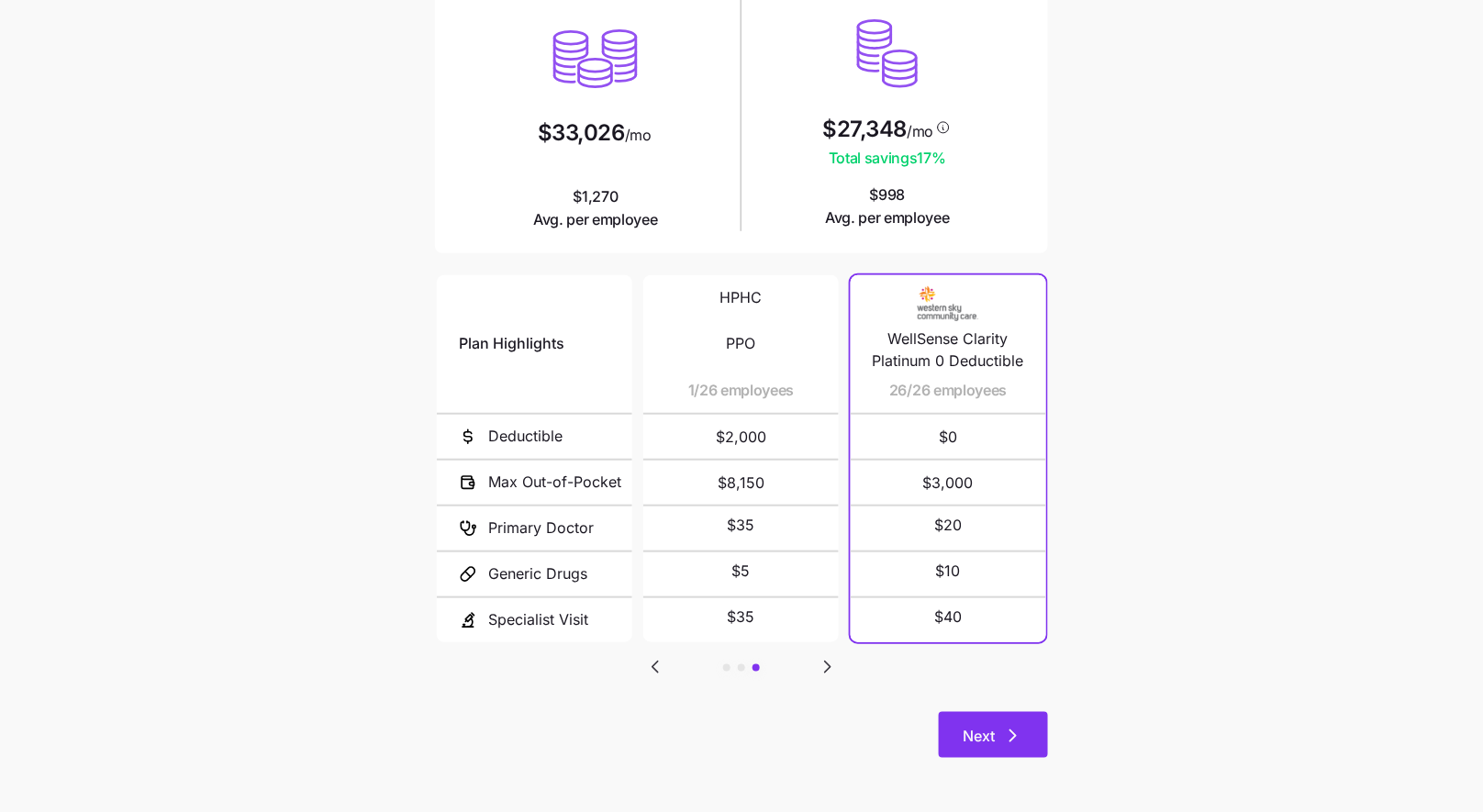 click on "Next" at bounding box center [978, 736] 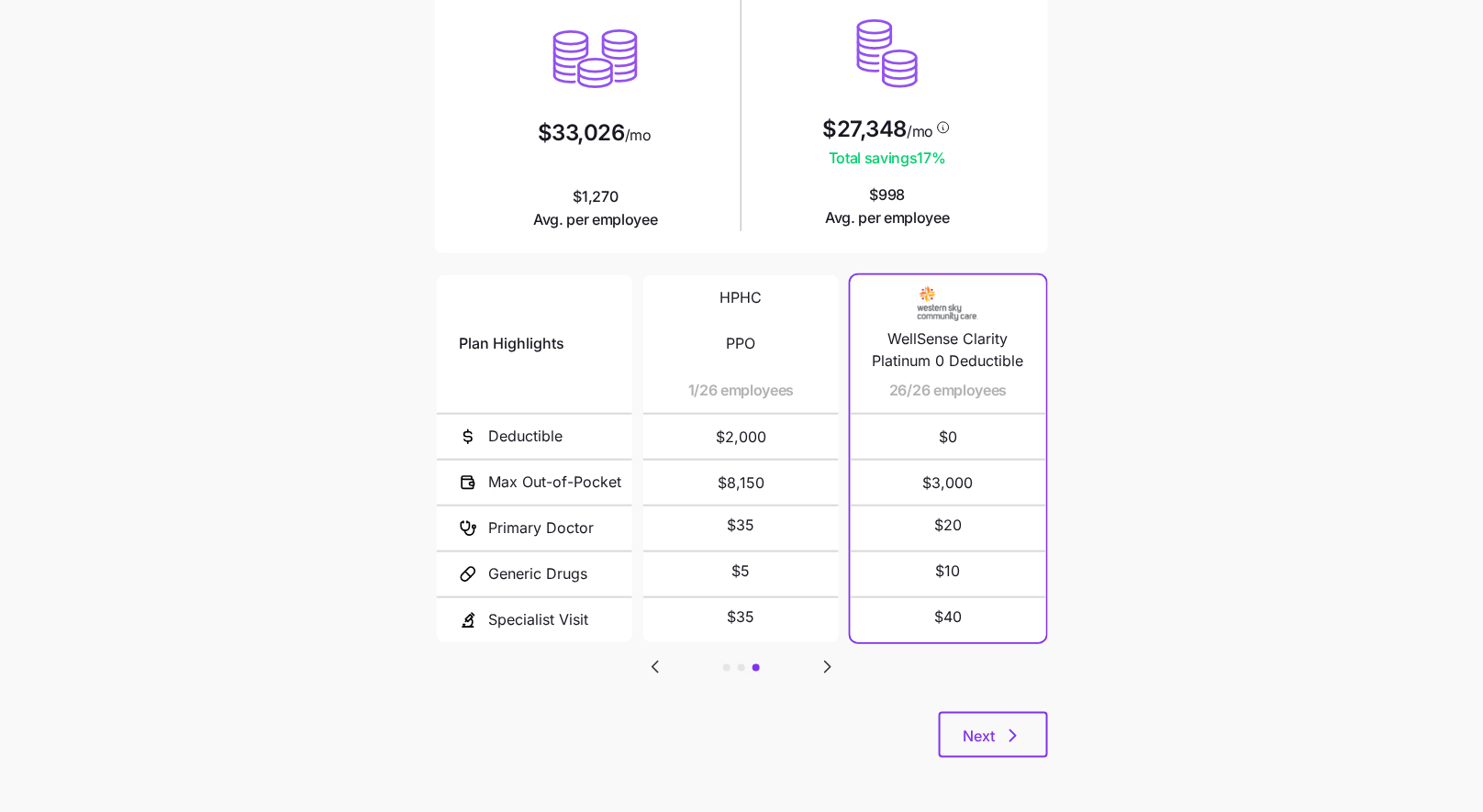 scroll, scrollTop: 0, scrollLeft: 0, axis: both 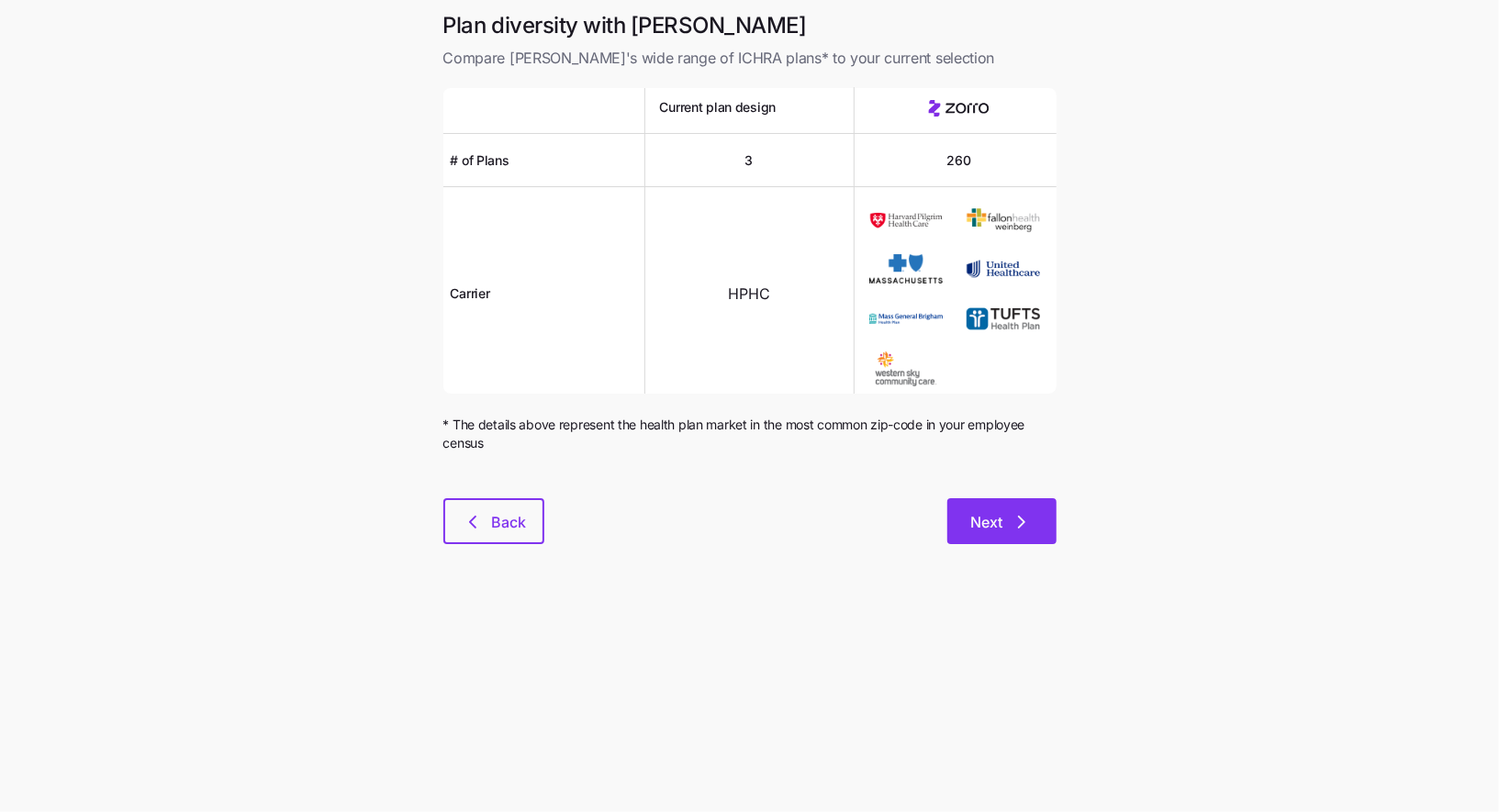 click on "Next" at bounding box center (1001, 521) 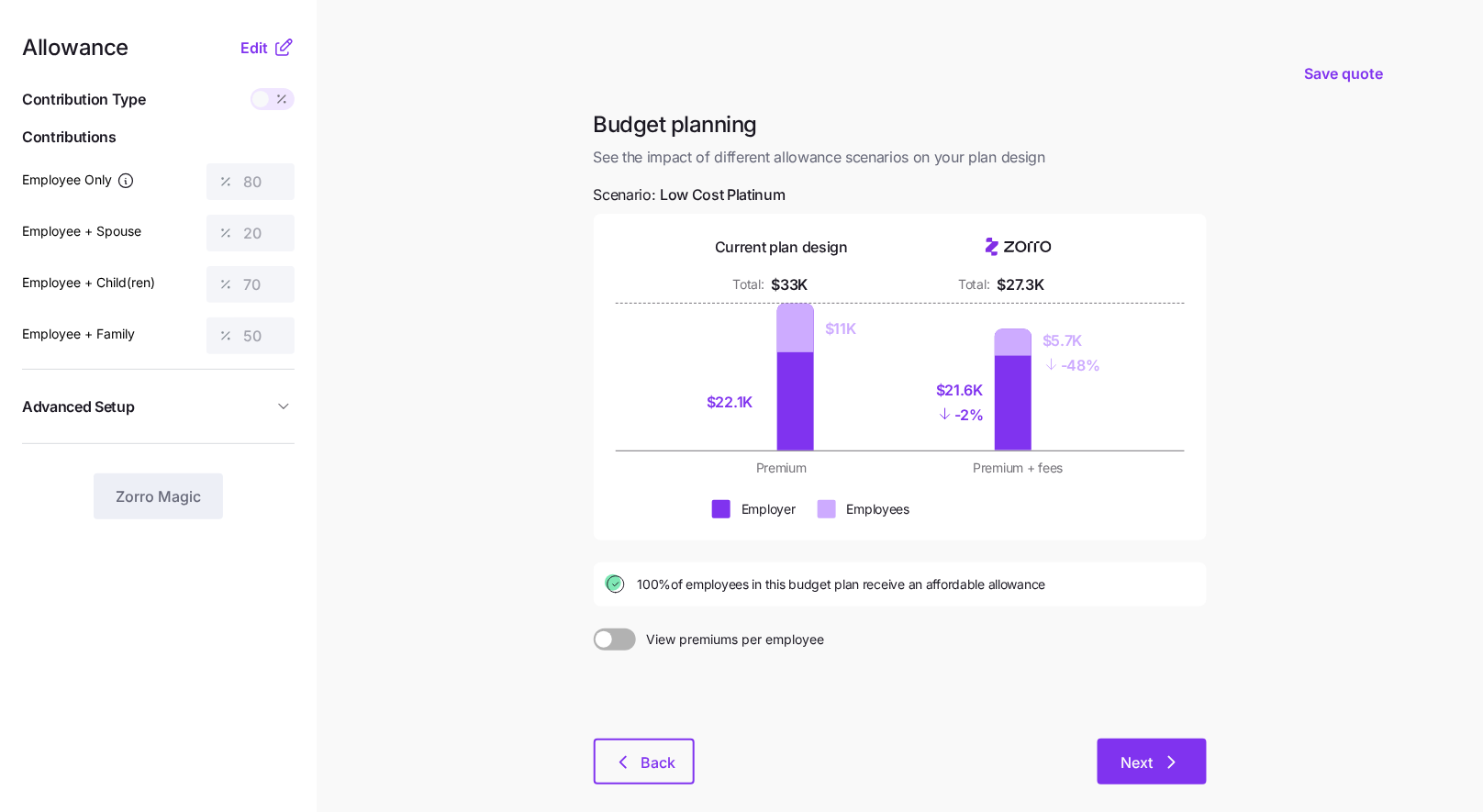 click on "Next" at bounding box center (1137, 762) 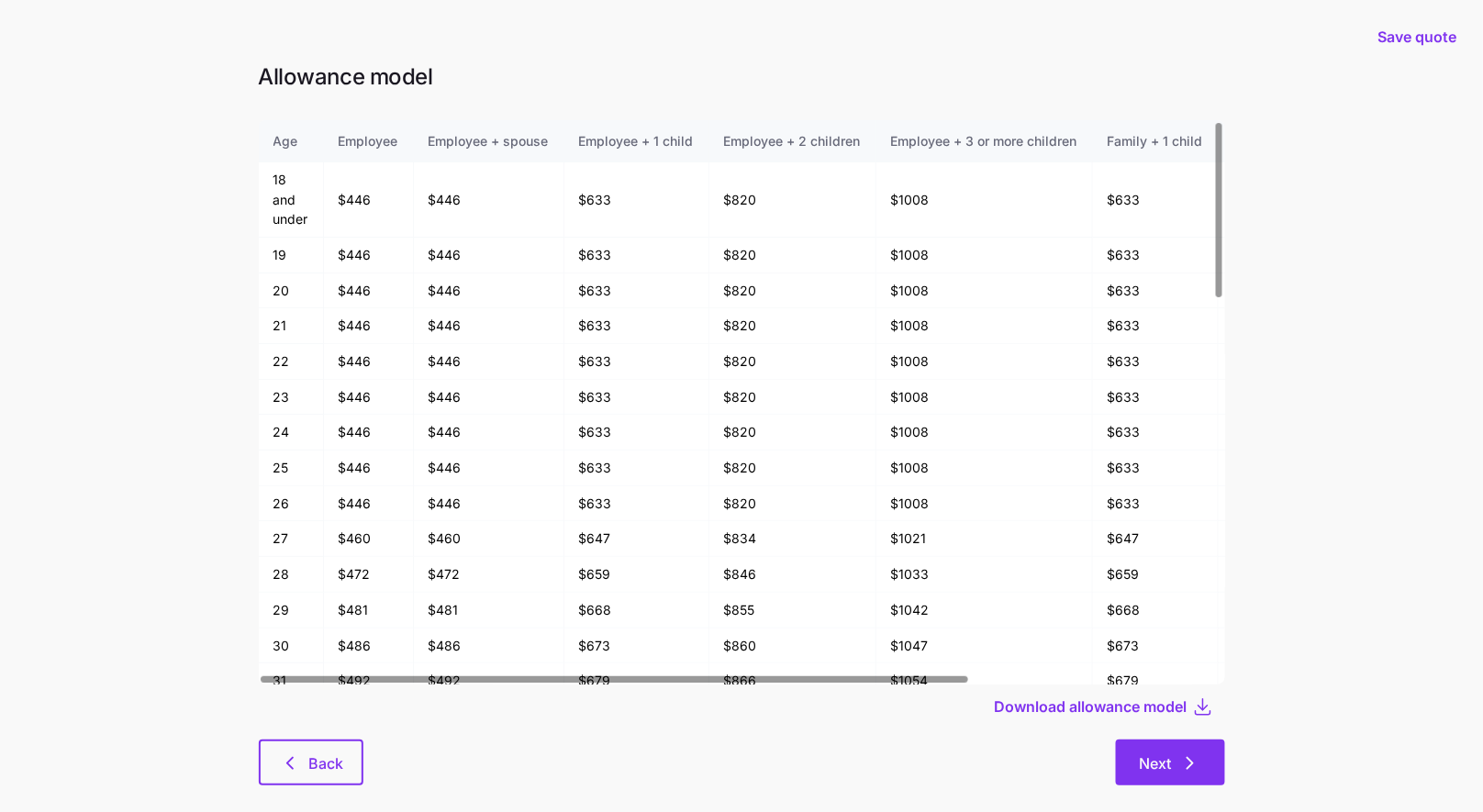 click on "Next" at bounding box center [1170, 762] 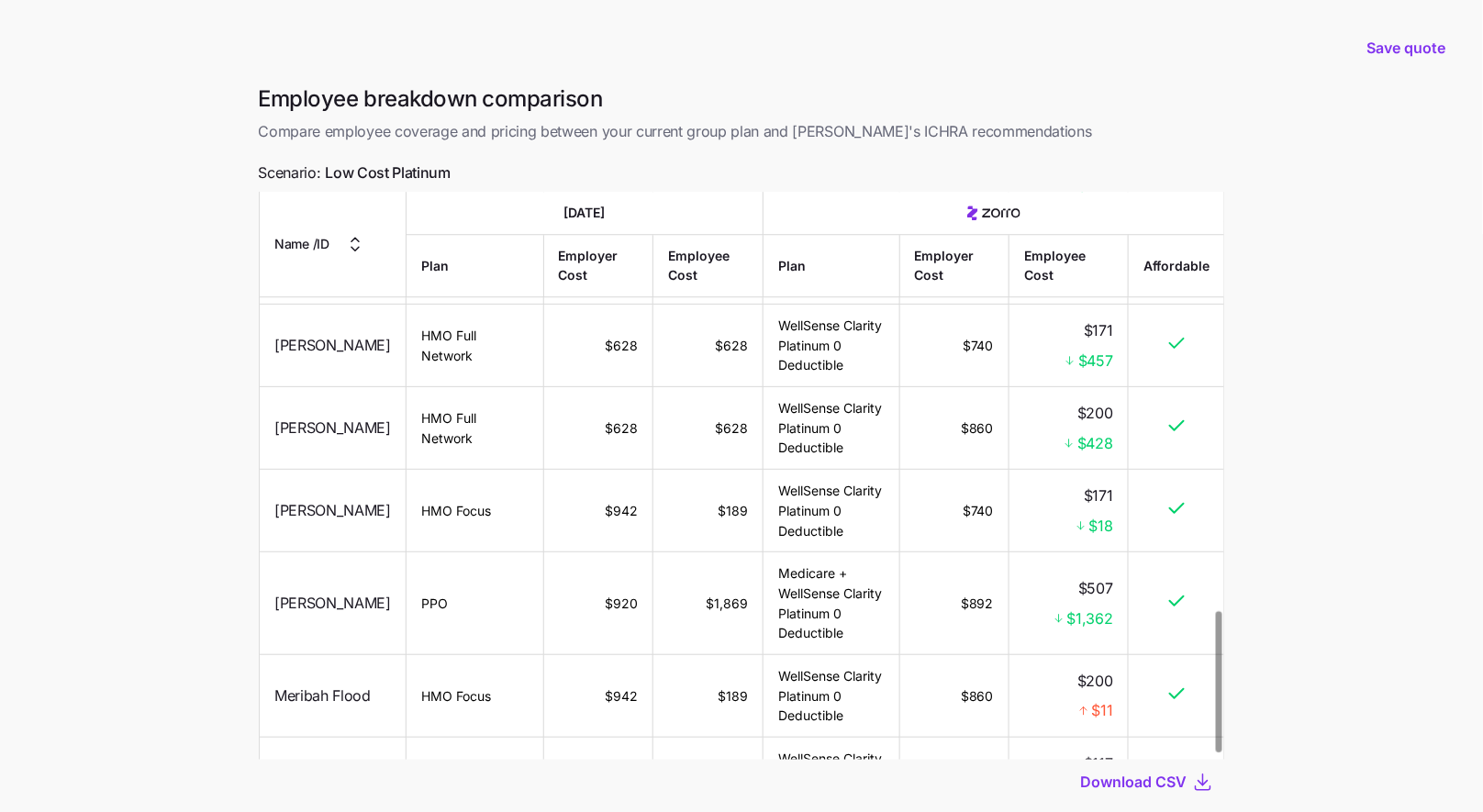 scroll, scrollTop: 1714, scrollLeft: 0, axis: vertical 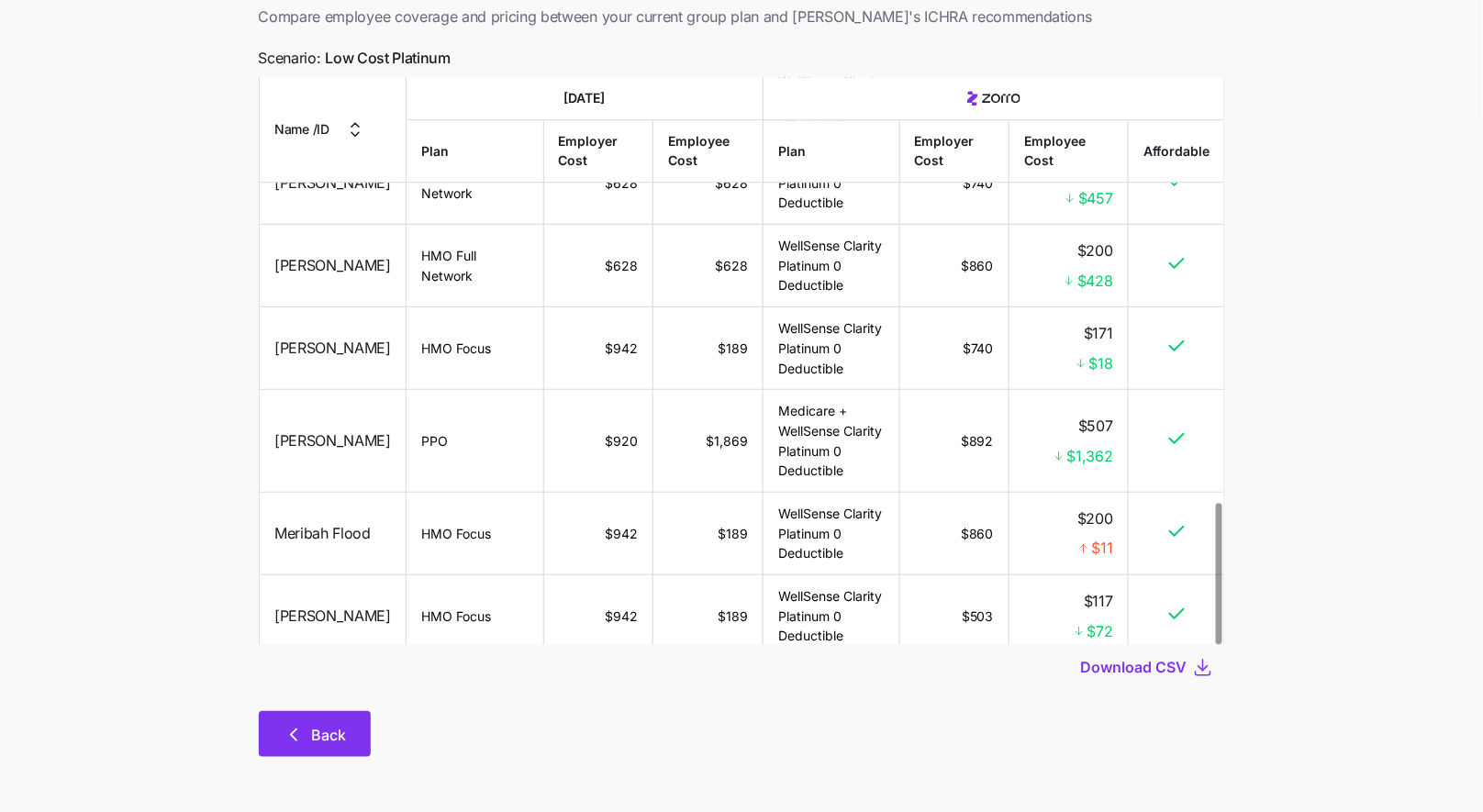 click 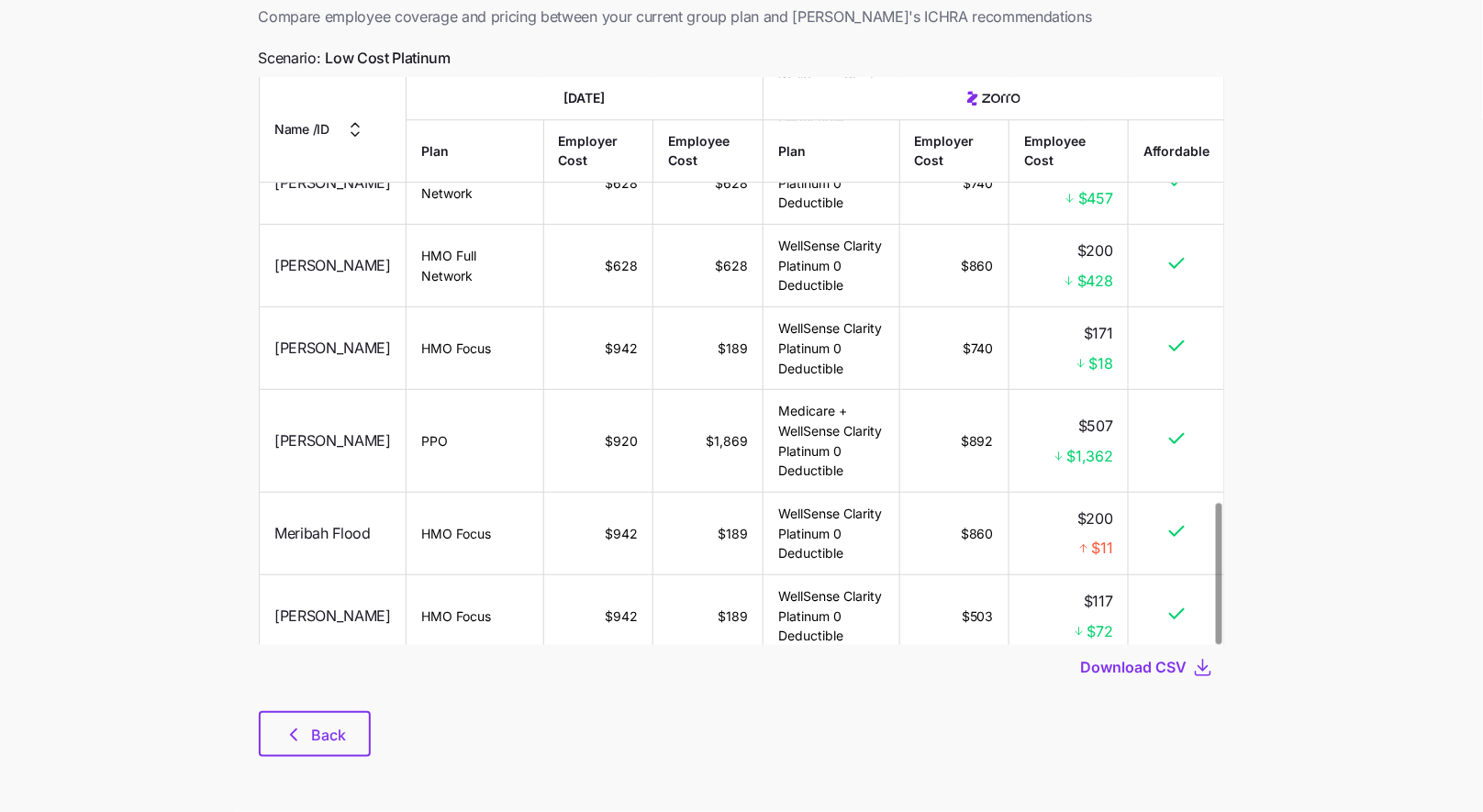 scroll, scrollTop: 0, scrollLeft: 0, axis: both 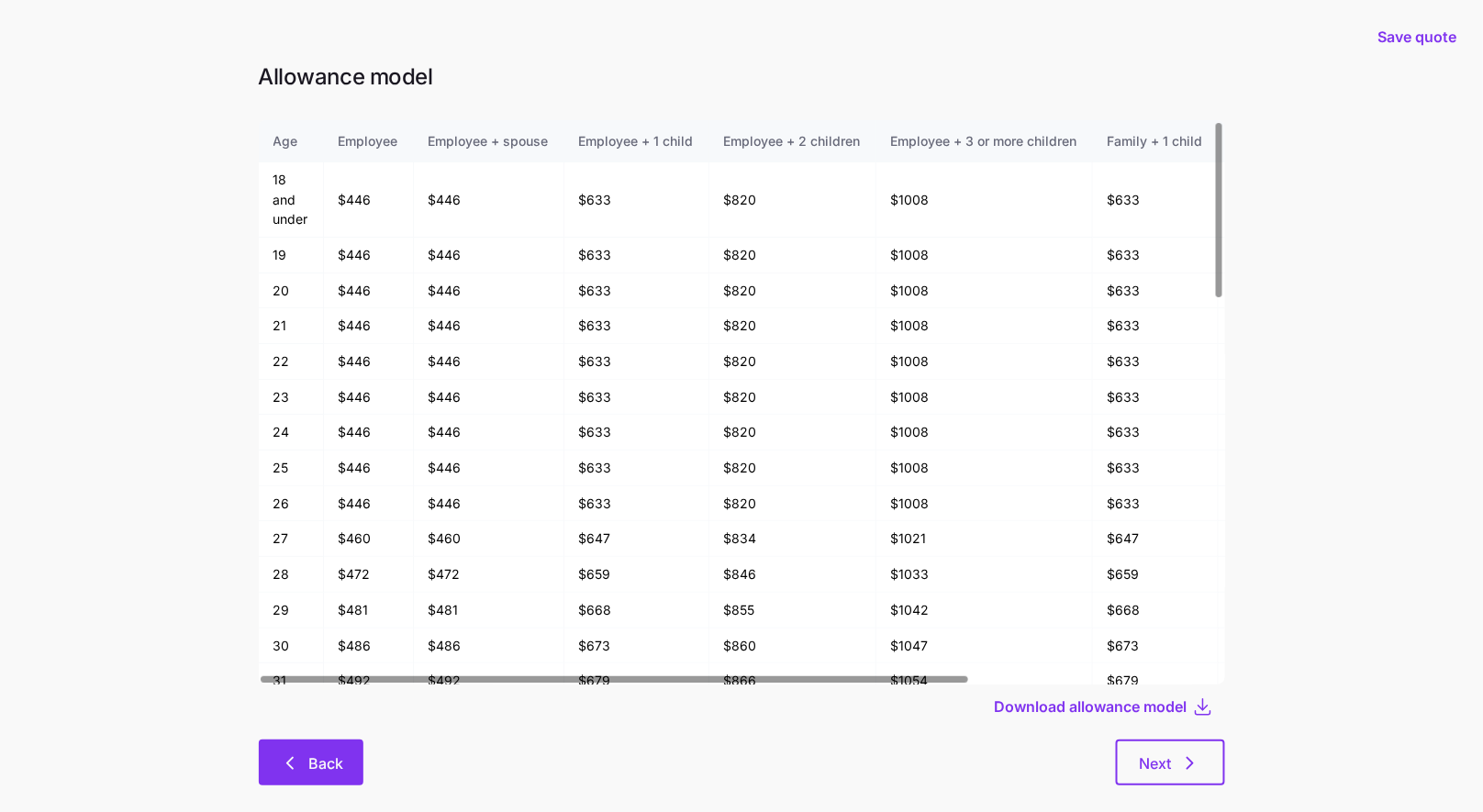 click on "Back" at bounding box center (311, 762) 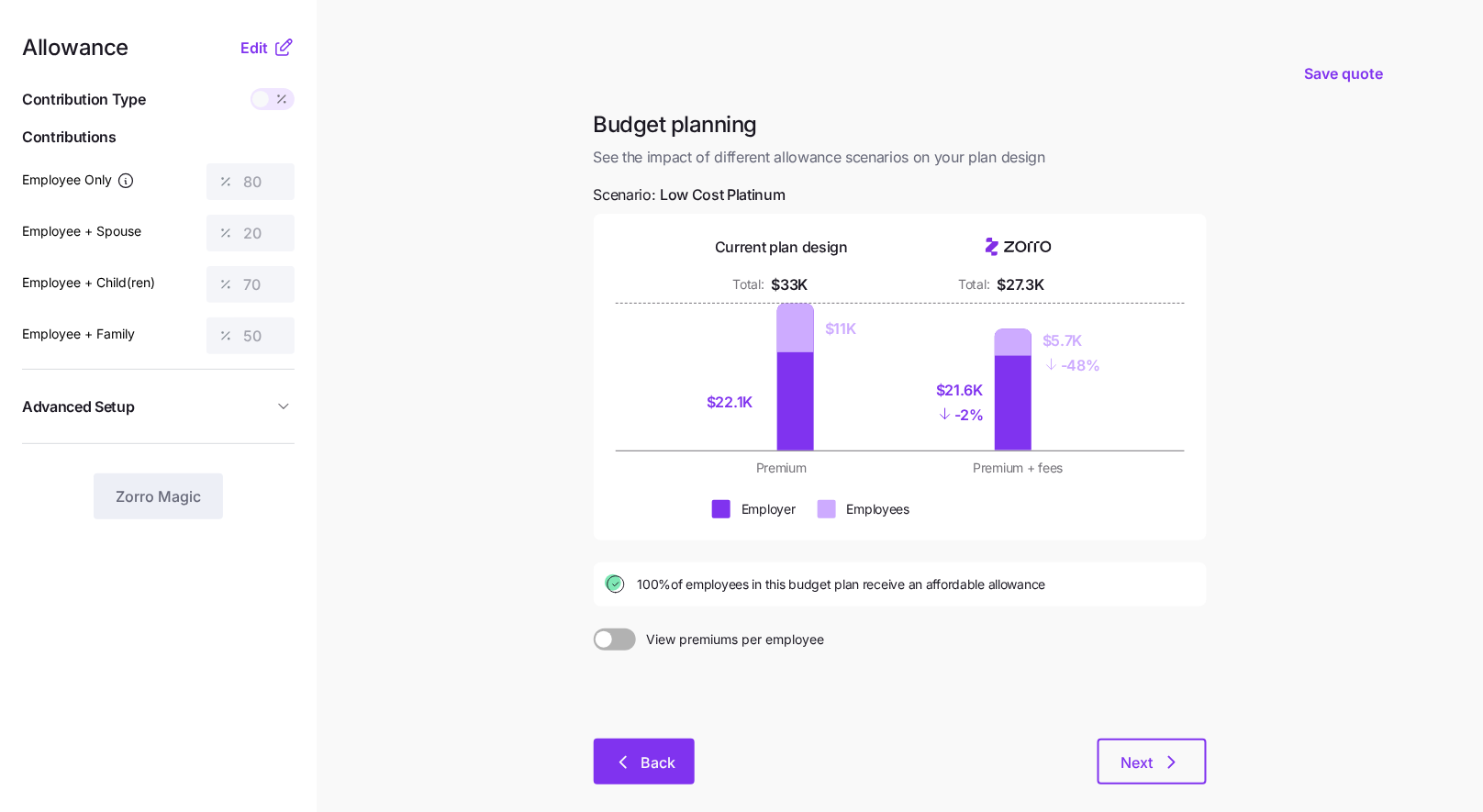 click 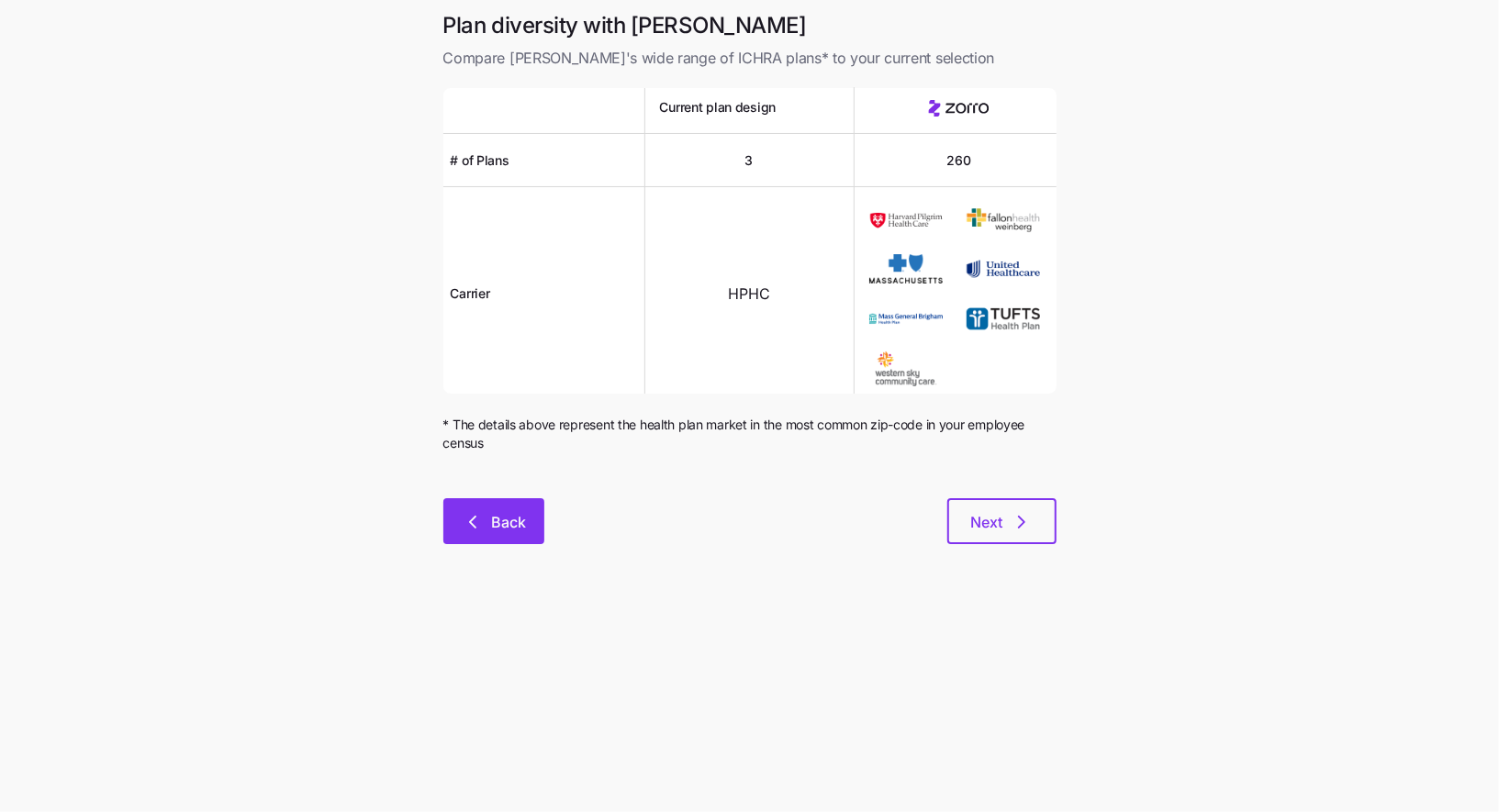 click on "Back" at bounding box center [509, 522] 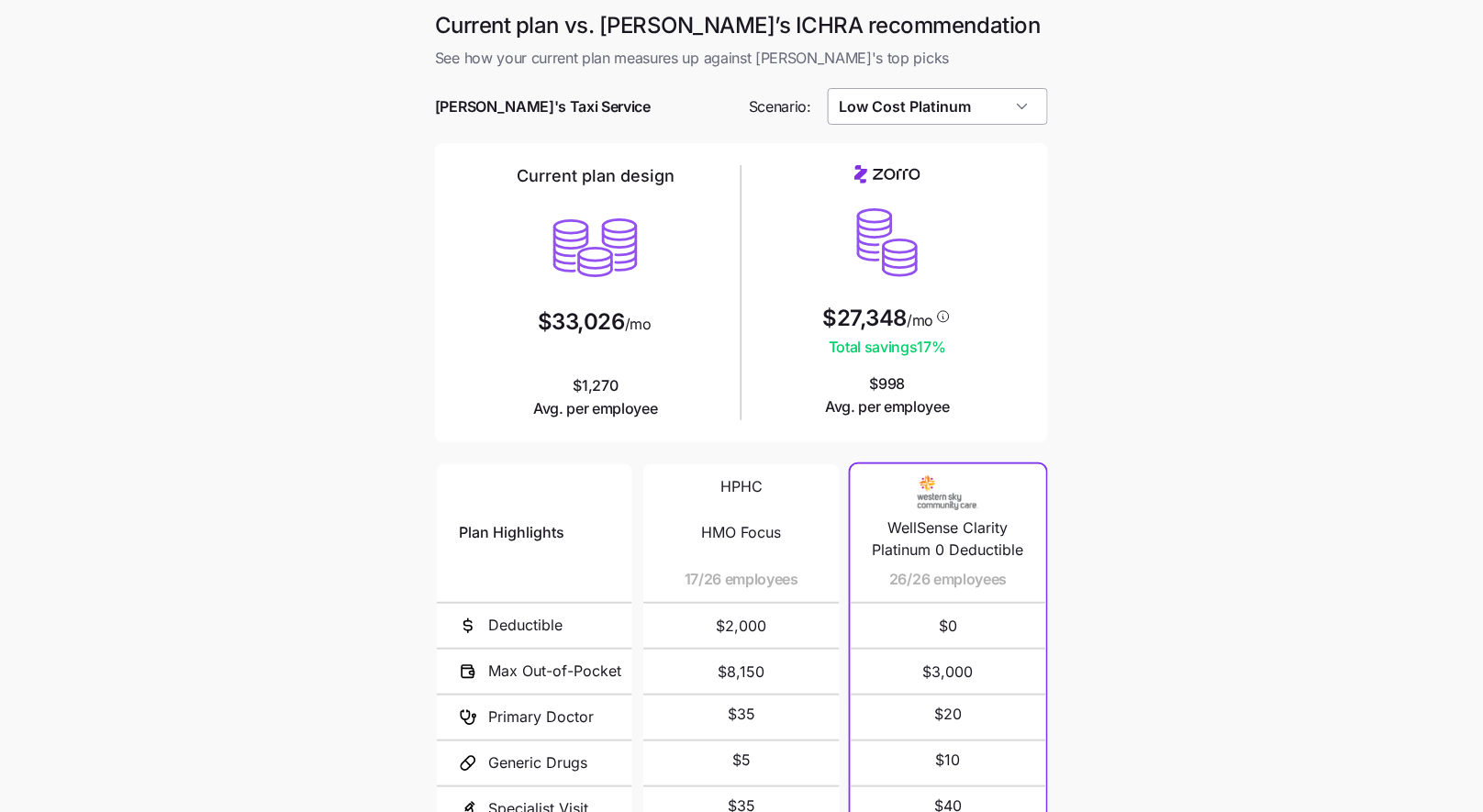 click on "Low Cost Platinum" at bounding box center (938, 106) 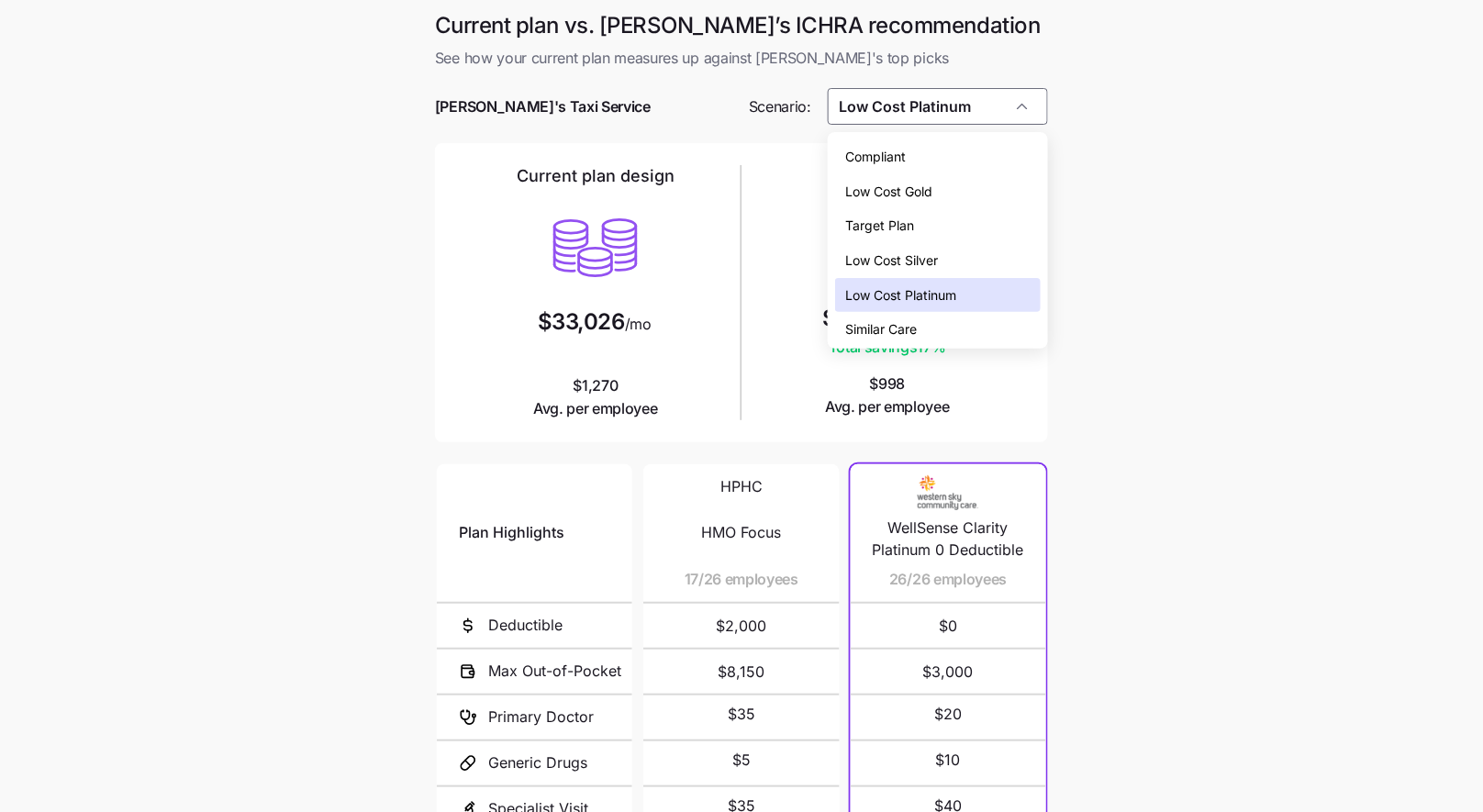 click on "Low Cost Gold" at bounding box center (889, 192) 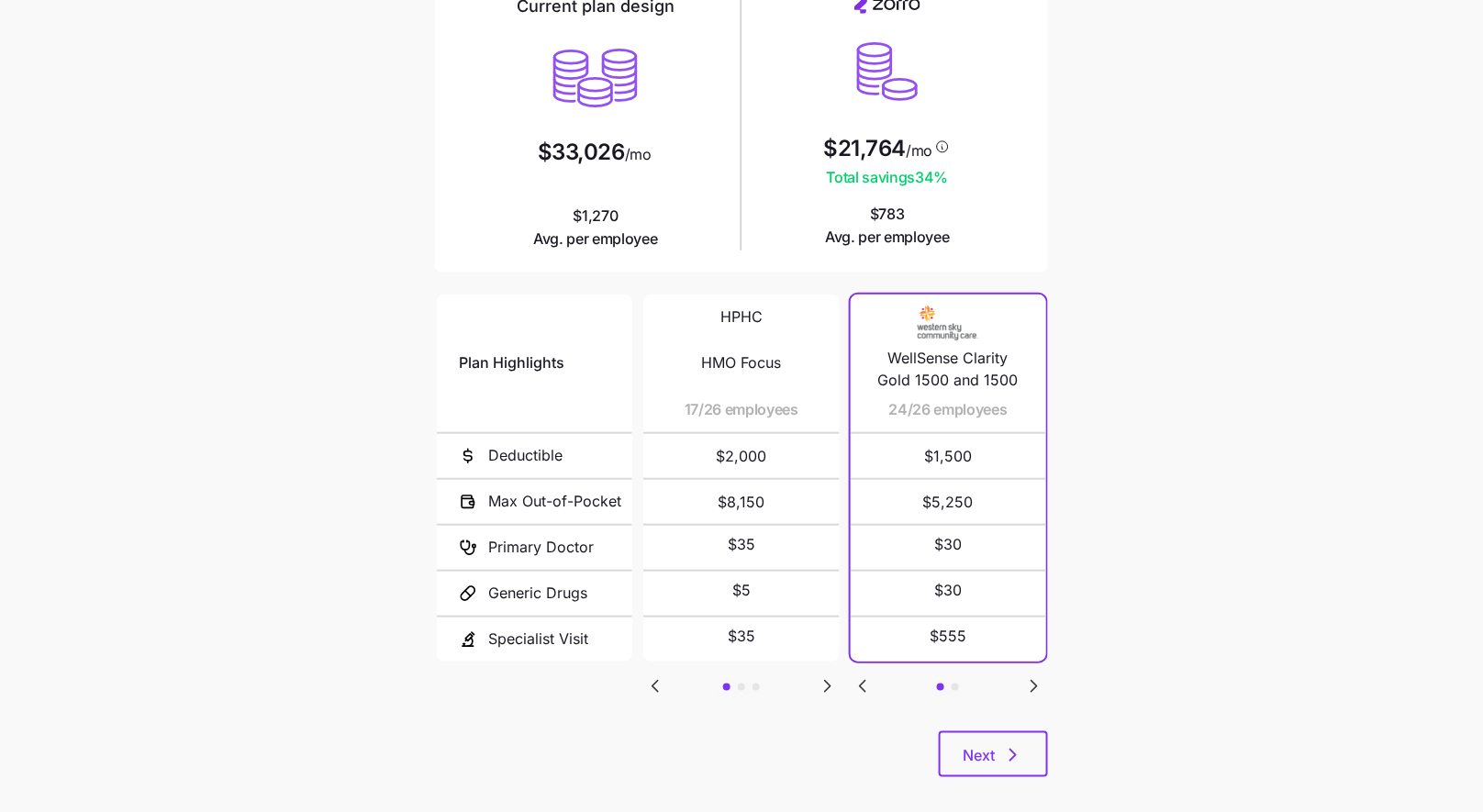 scroll, scrollTop: 189, scrollLeft: 0, axis: vertical 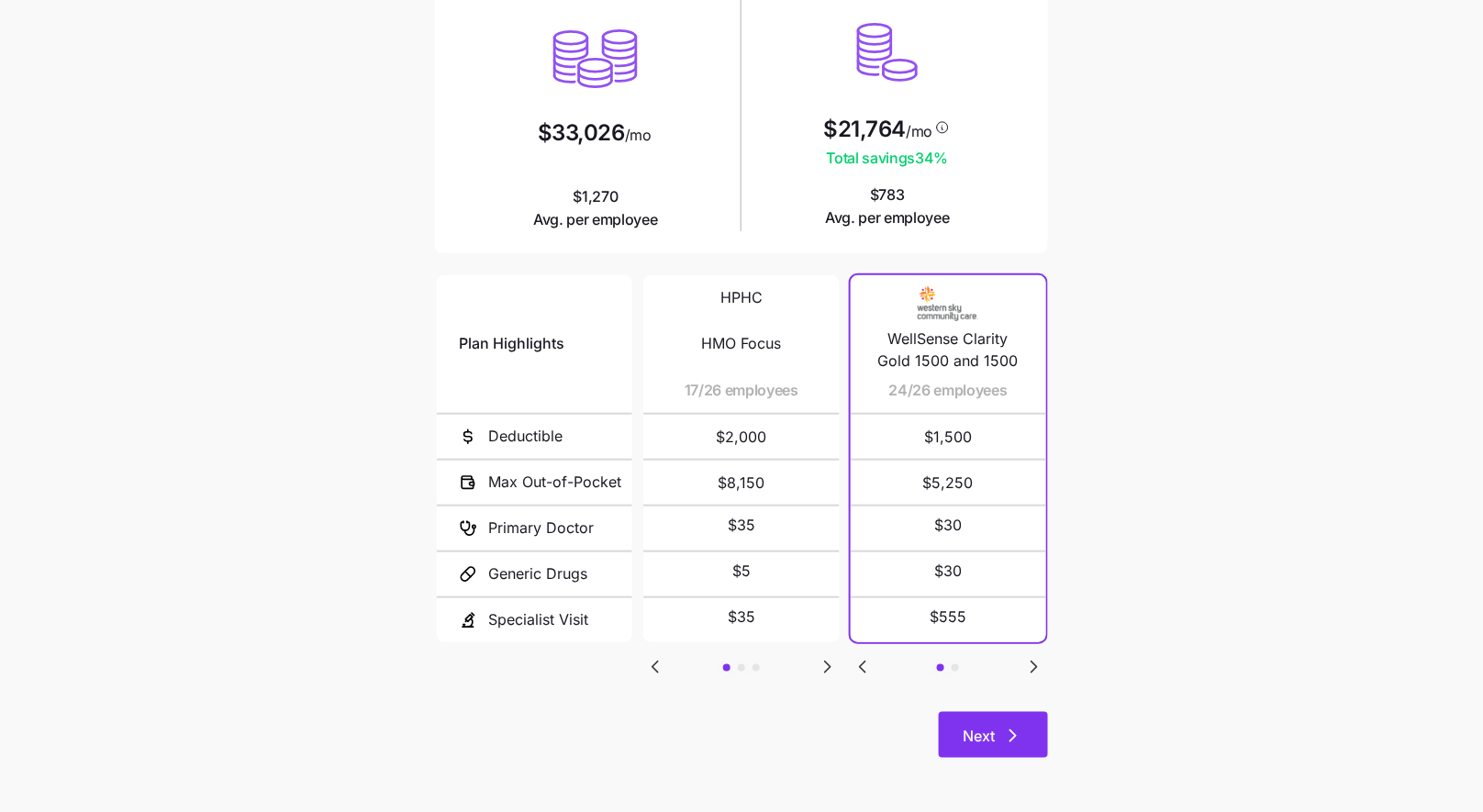 click 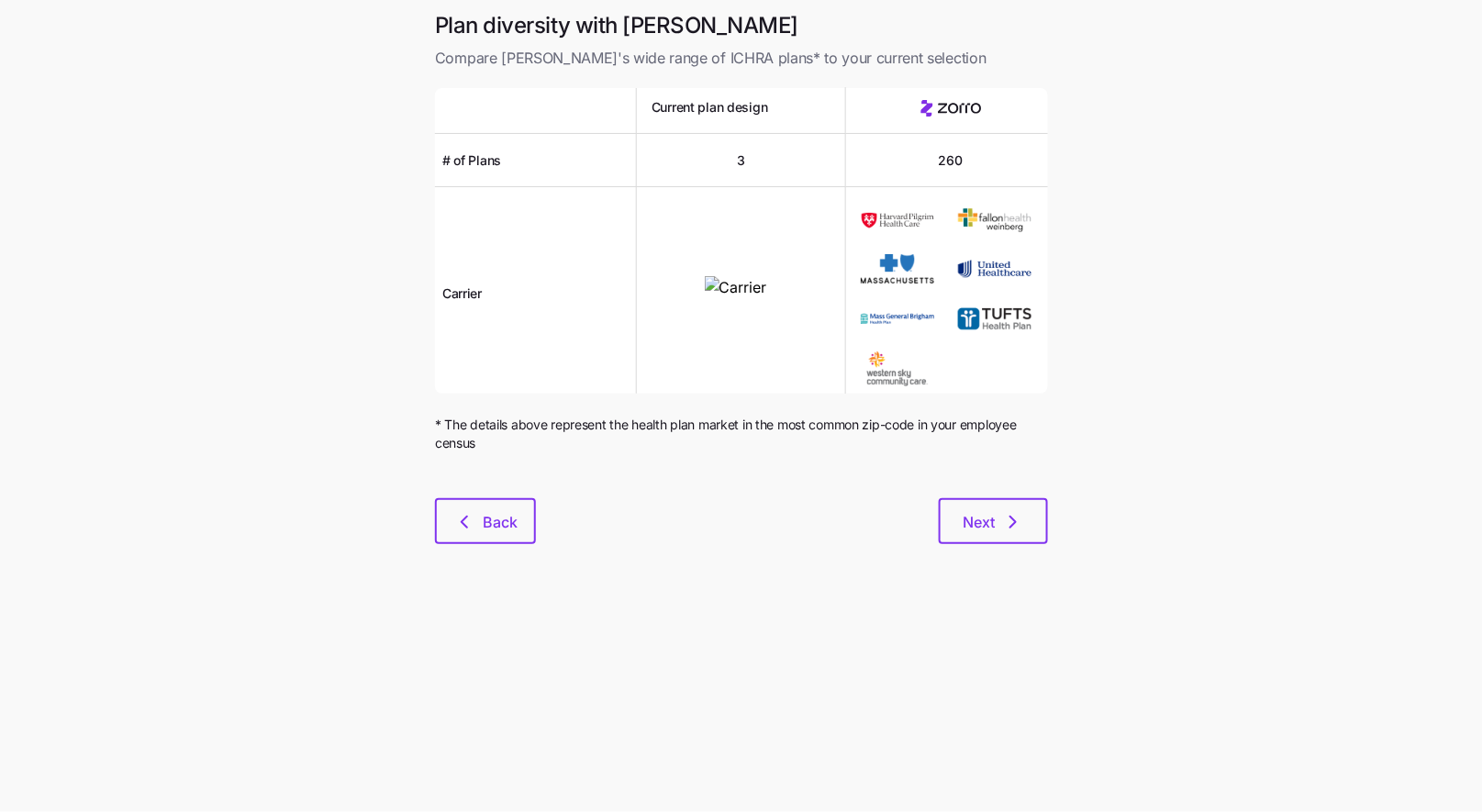 scroll, scrollTop: 0, scrollLeft: 0, axis: both 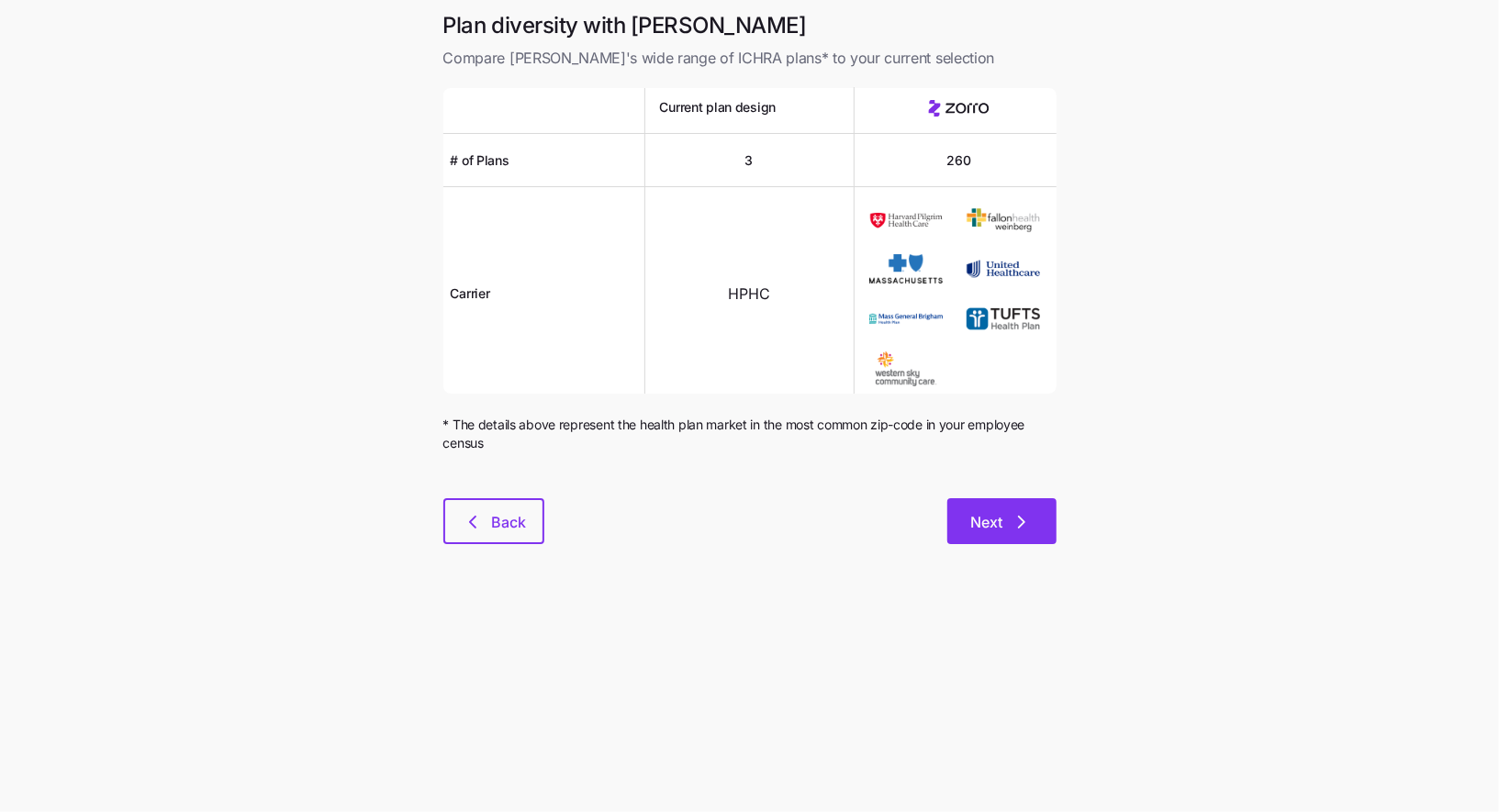 click on "Next" at bounding box center [1001, 521] 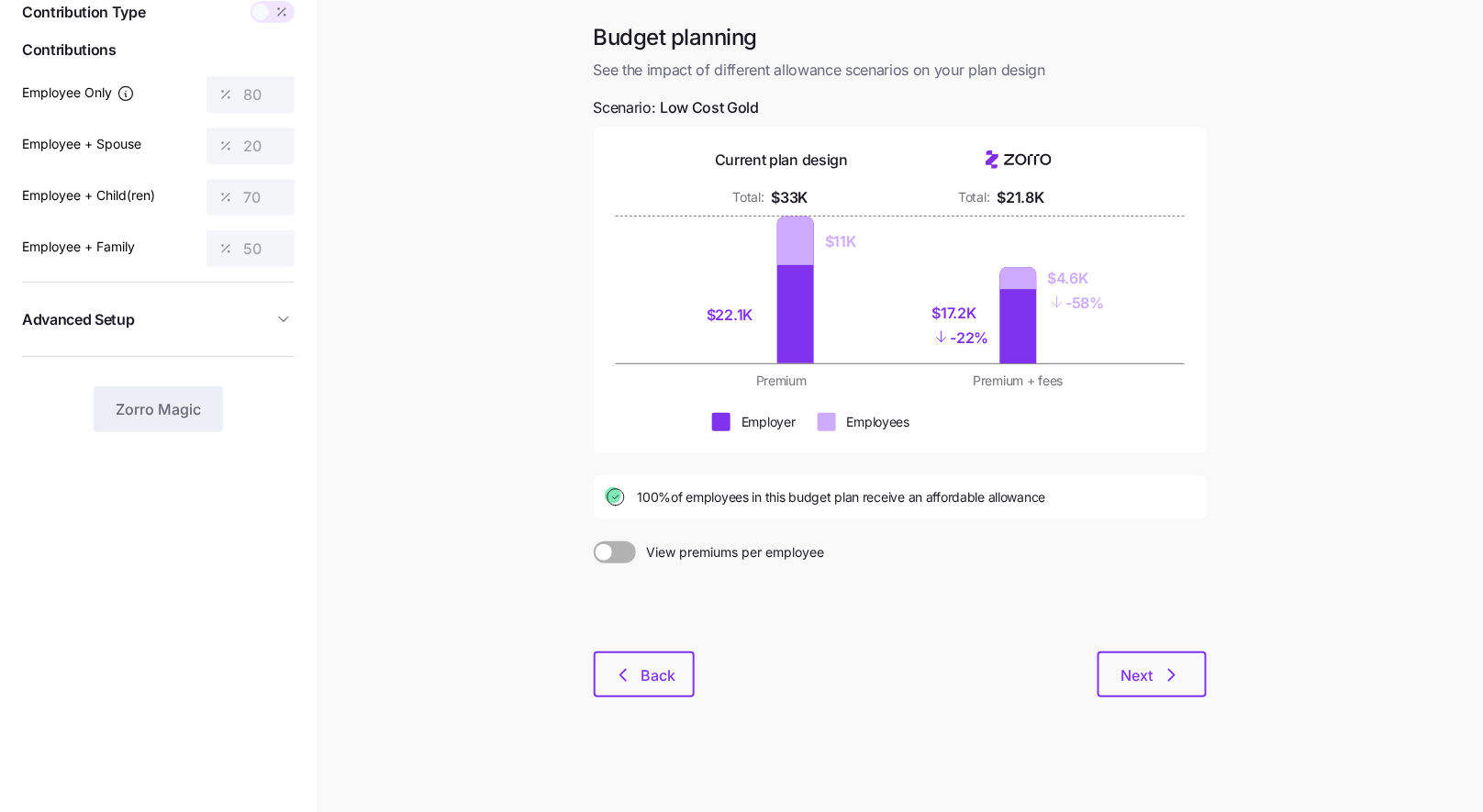 scroll, scrollTop: 88, scrollLeft: 0, axis: vertical 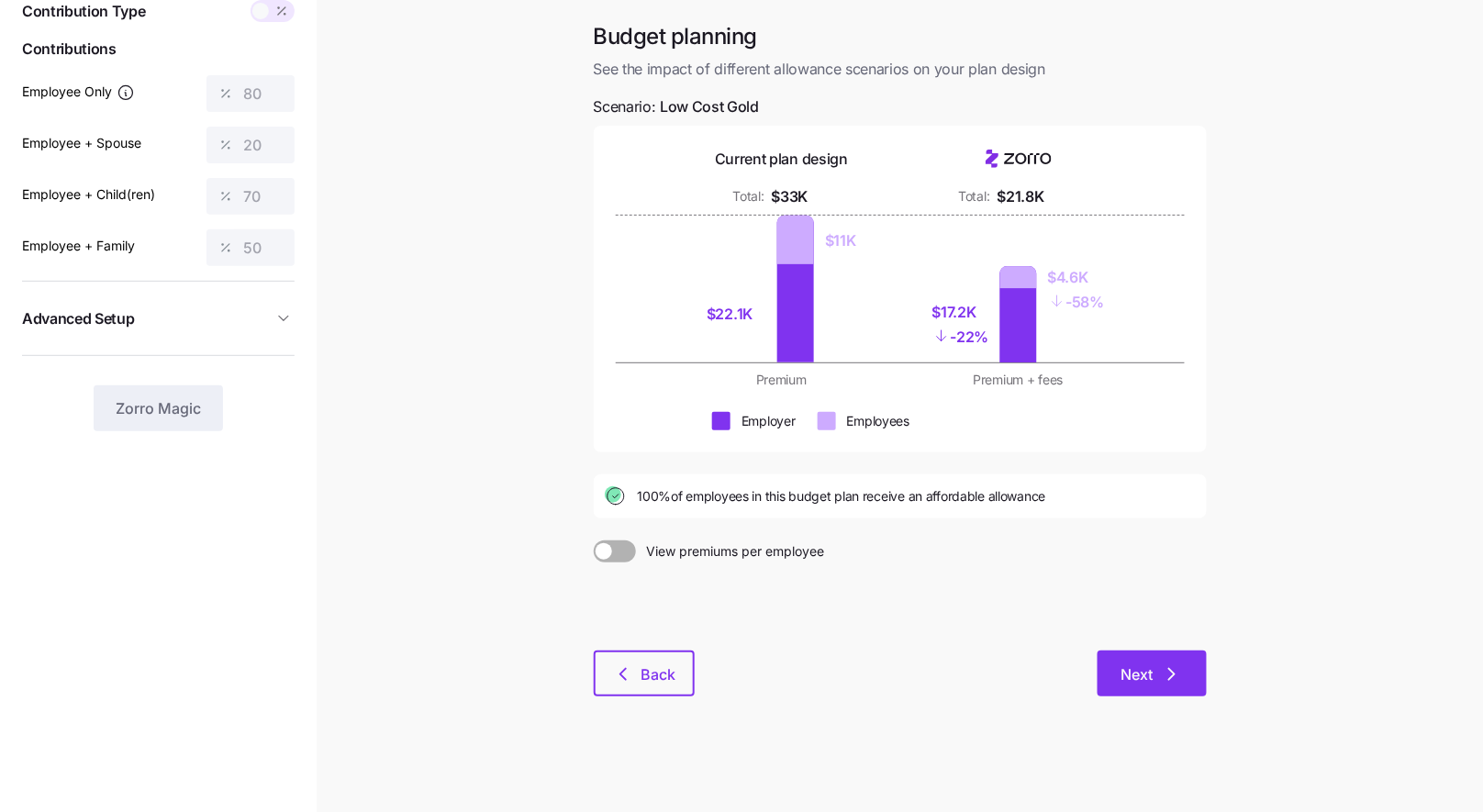 click on "Next" at bounding box center [1152, 673] 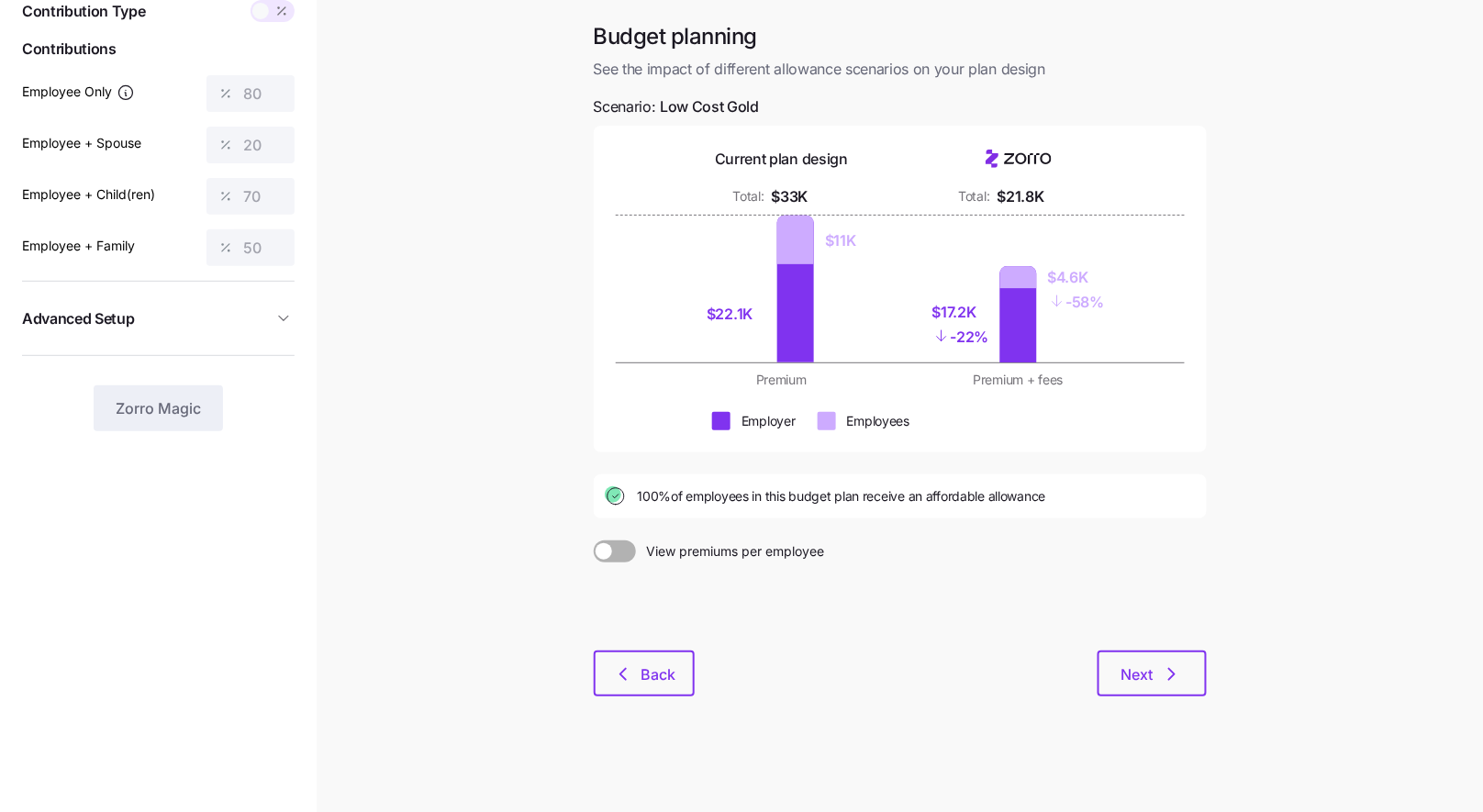 scroll, scrollTop: 0, scrollLeft: 0, axis: both 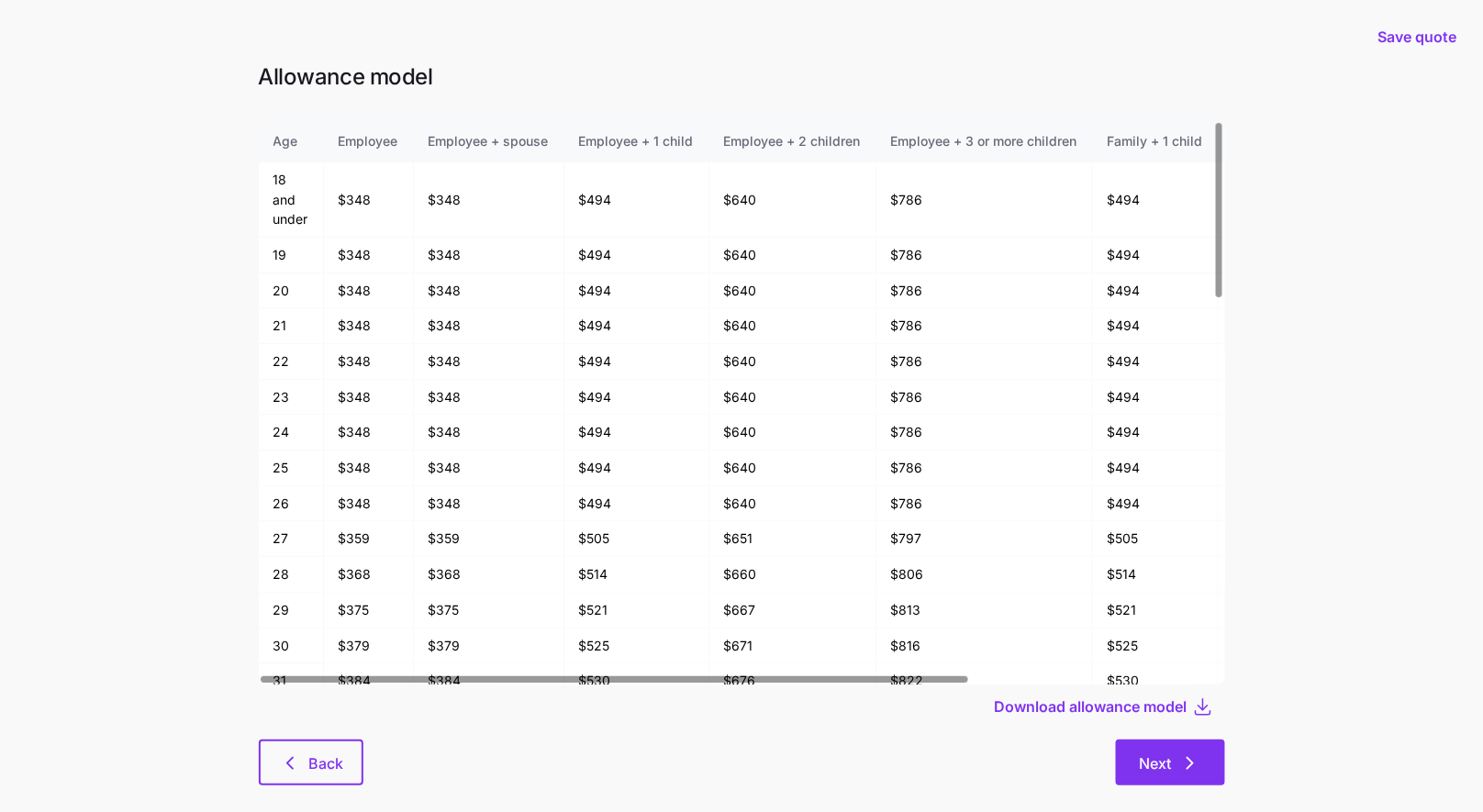 click on "Next" at bounding box center (1170, 762) 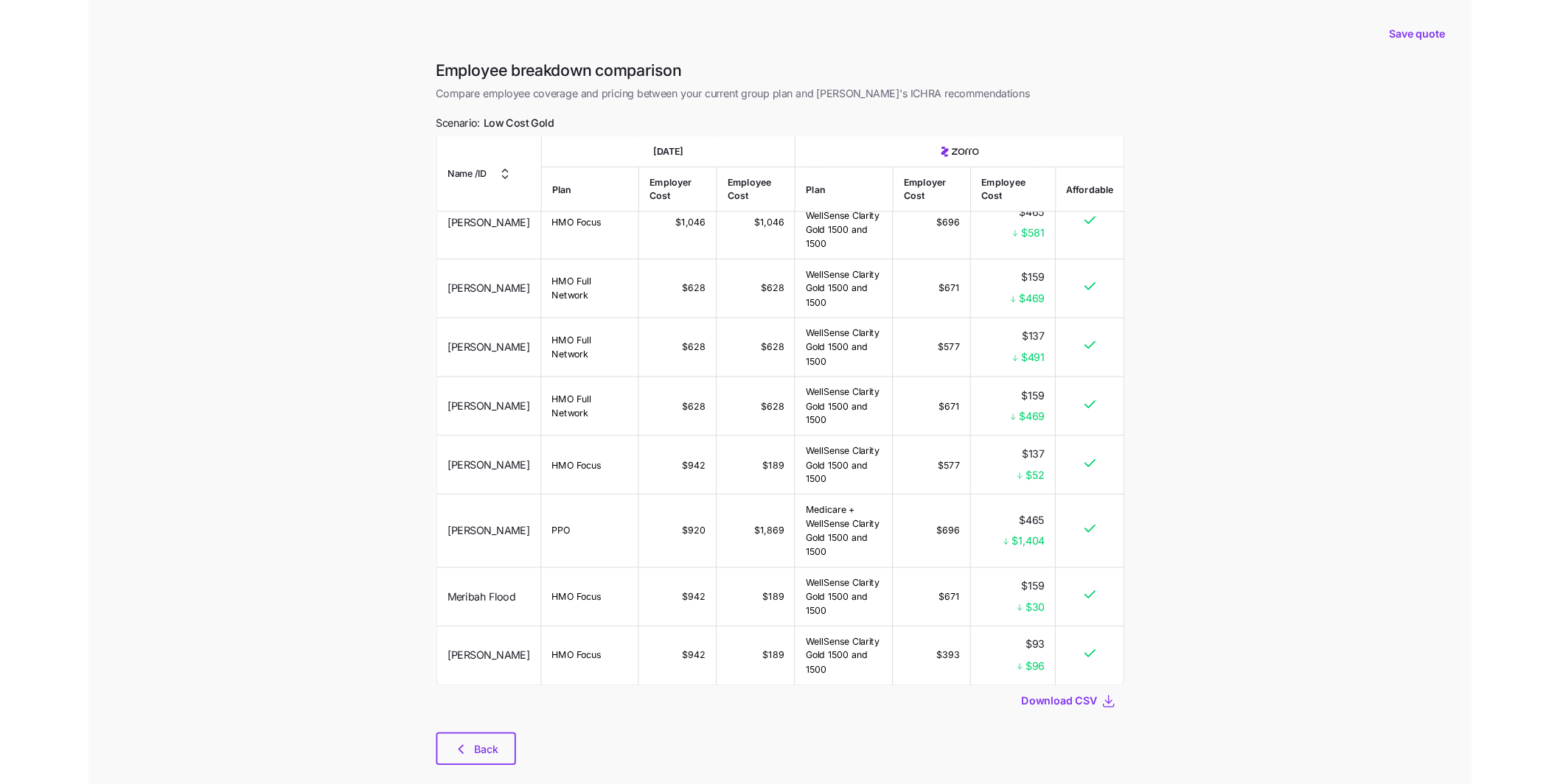 scroll, scrollTop: 1359, scrollLeft: 0, axis: vertical 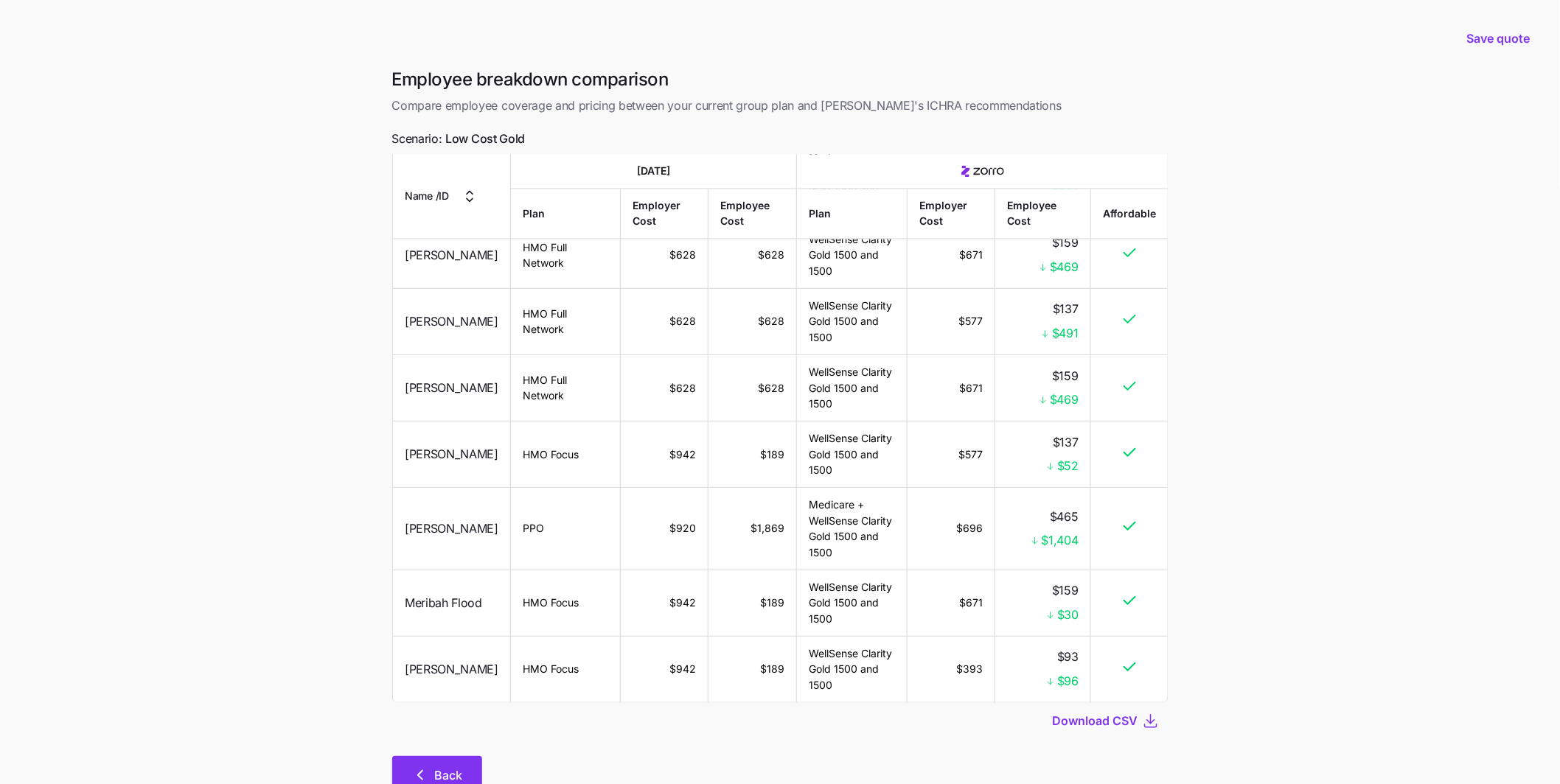 click on "Back" at bounding box center (449, 775) 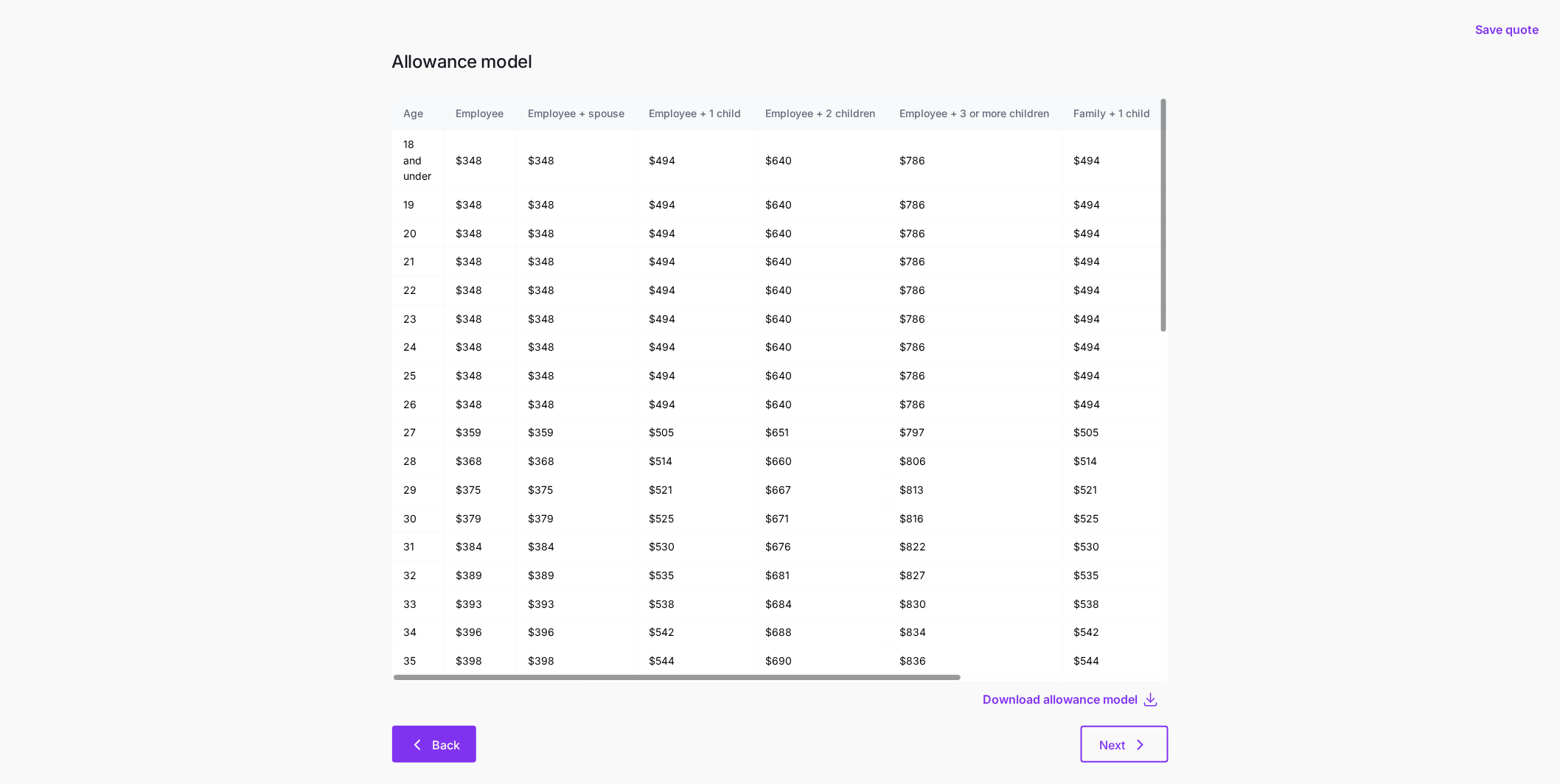 click on "Back" at bounding box center (434, 744) 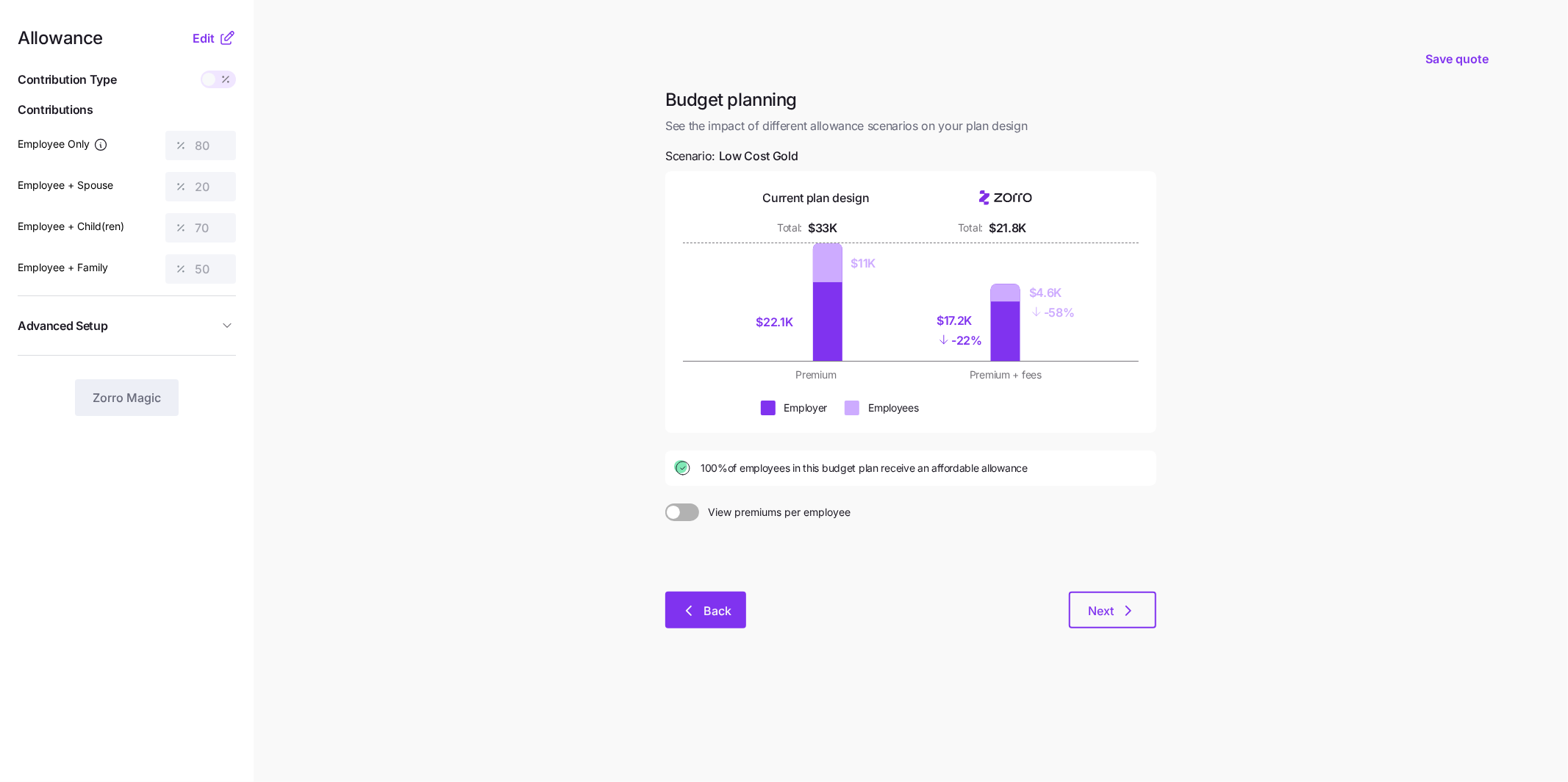 click on "Back" at bounding box center (717, 611) 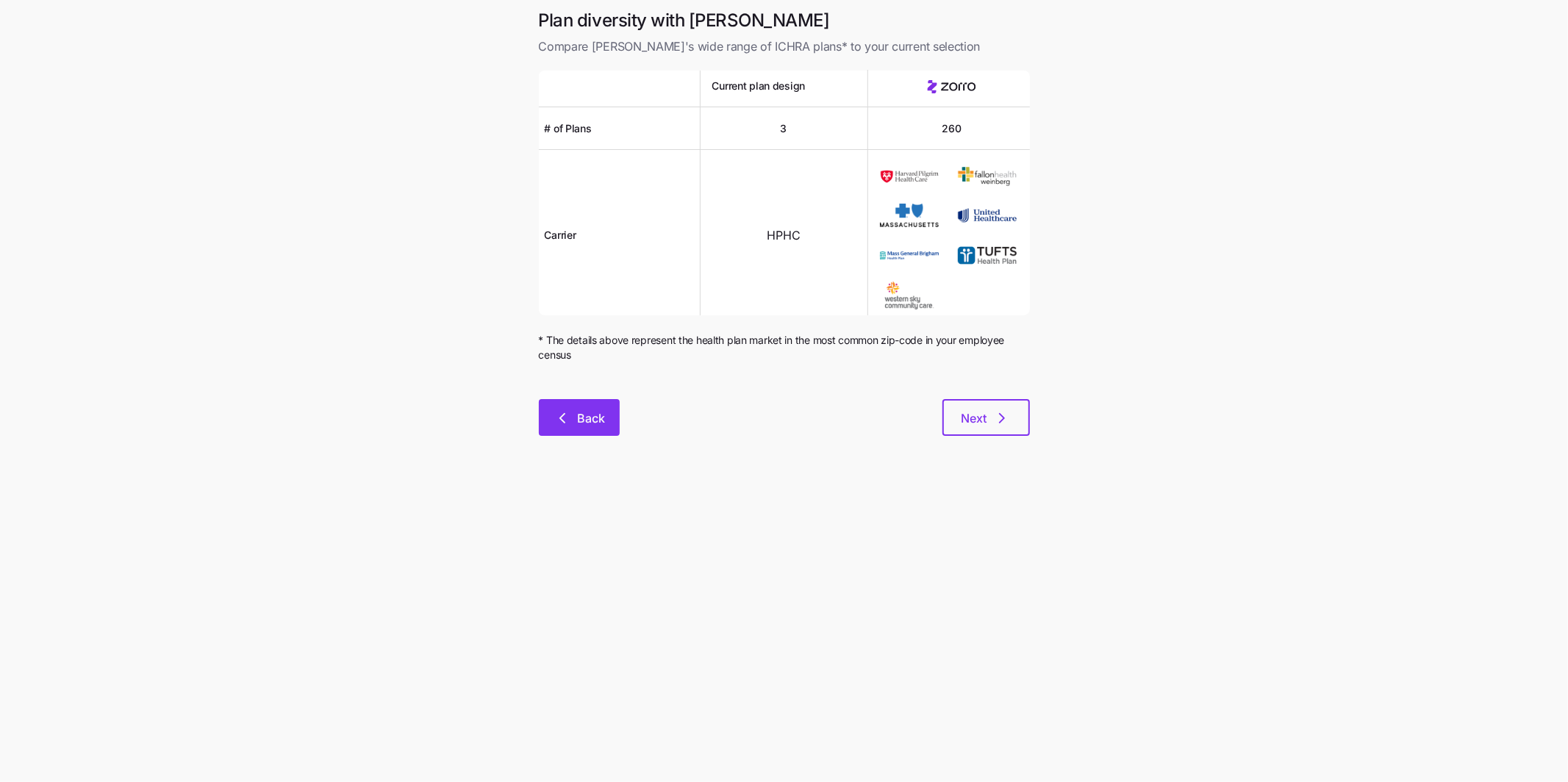 click on "Back" at bounding box center (591, 418) 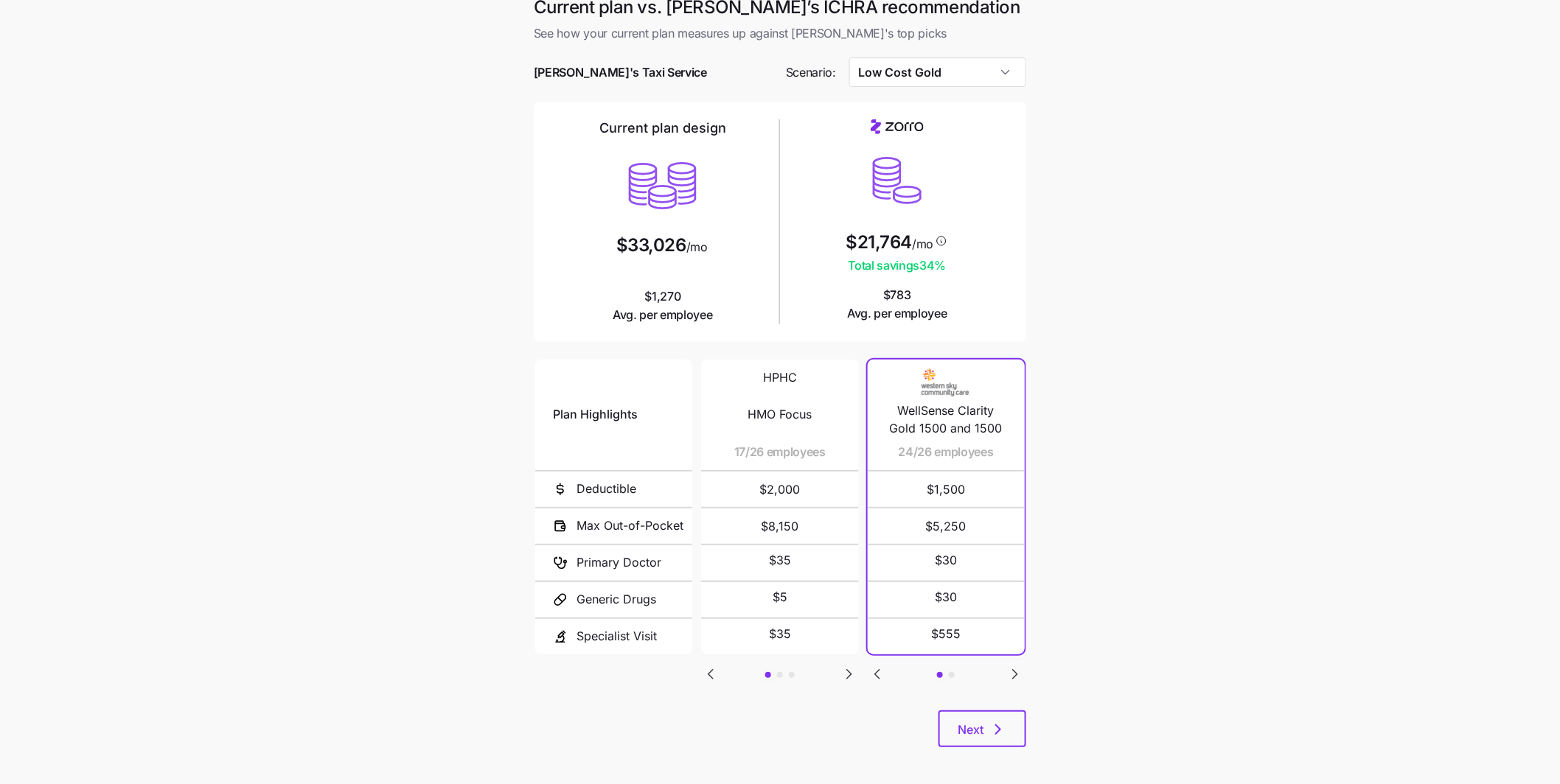 scroll, scrollTop: 20, scrollLeft: 0, axis: vertical 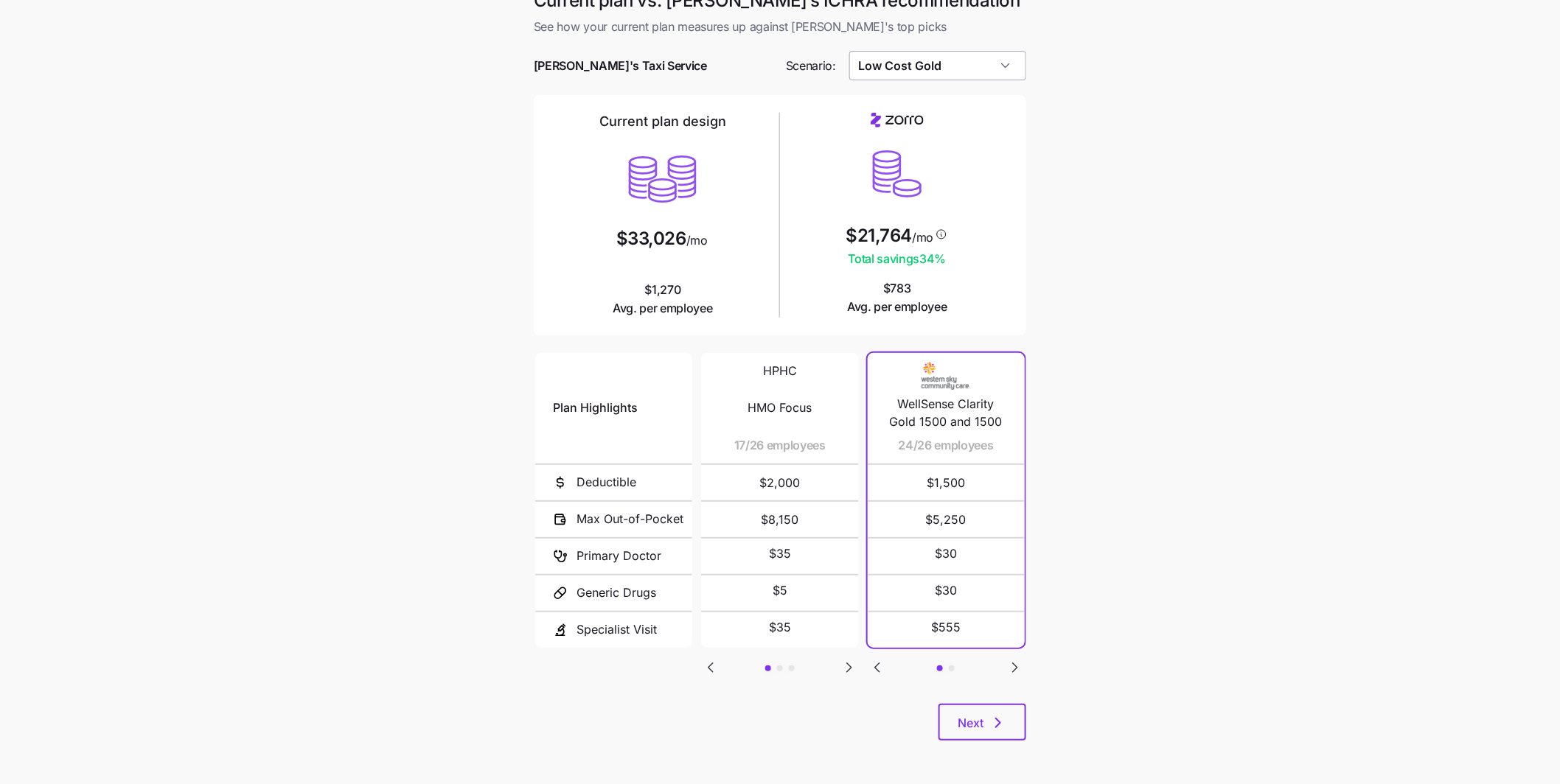 click on "Low Cost Gold" at bounding box center [938, 66] 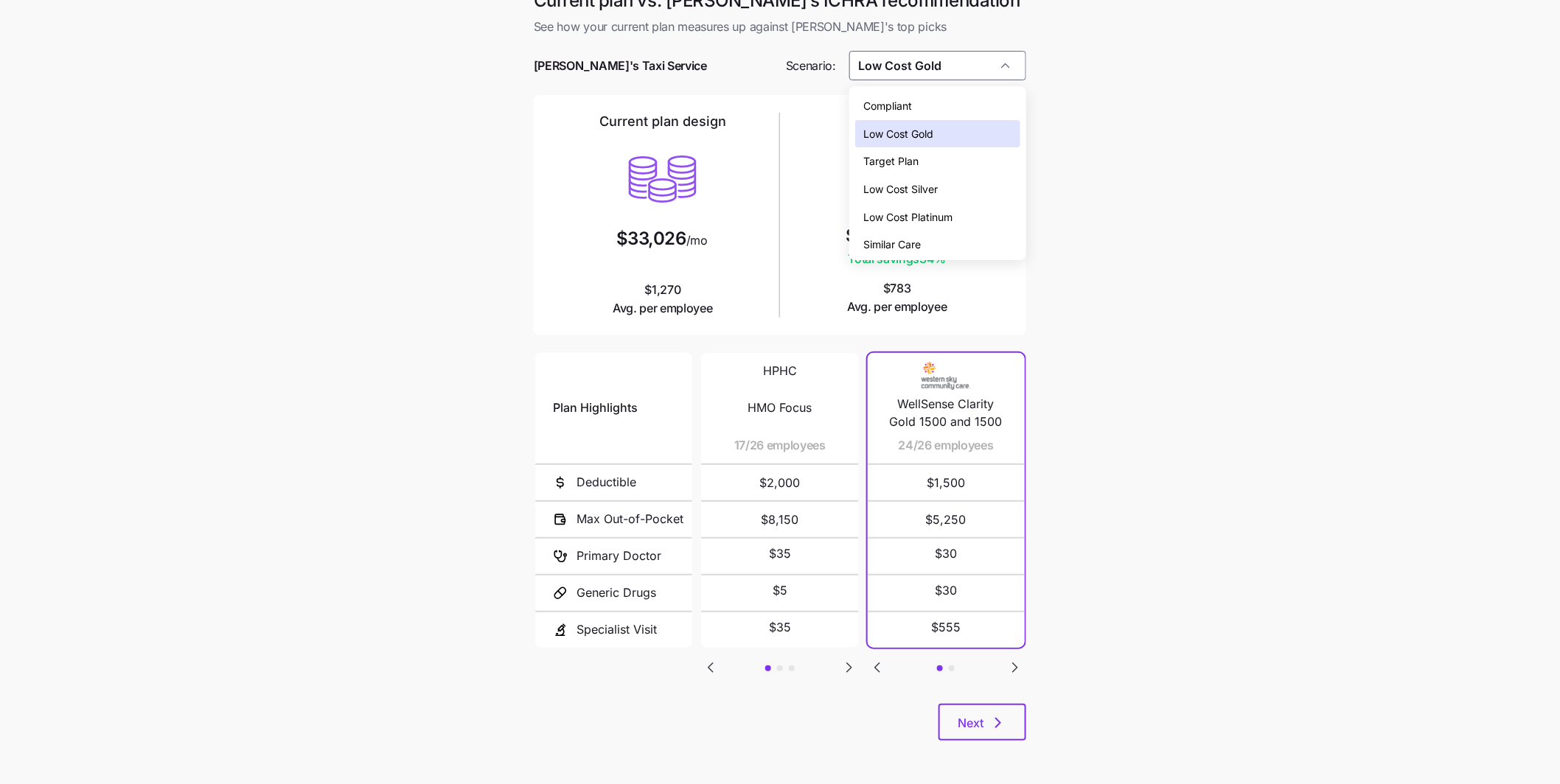 click on "Low Cost Silver" at bounding box center [901, 189] 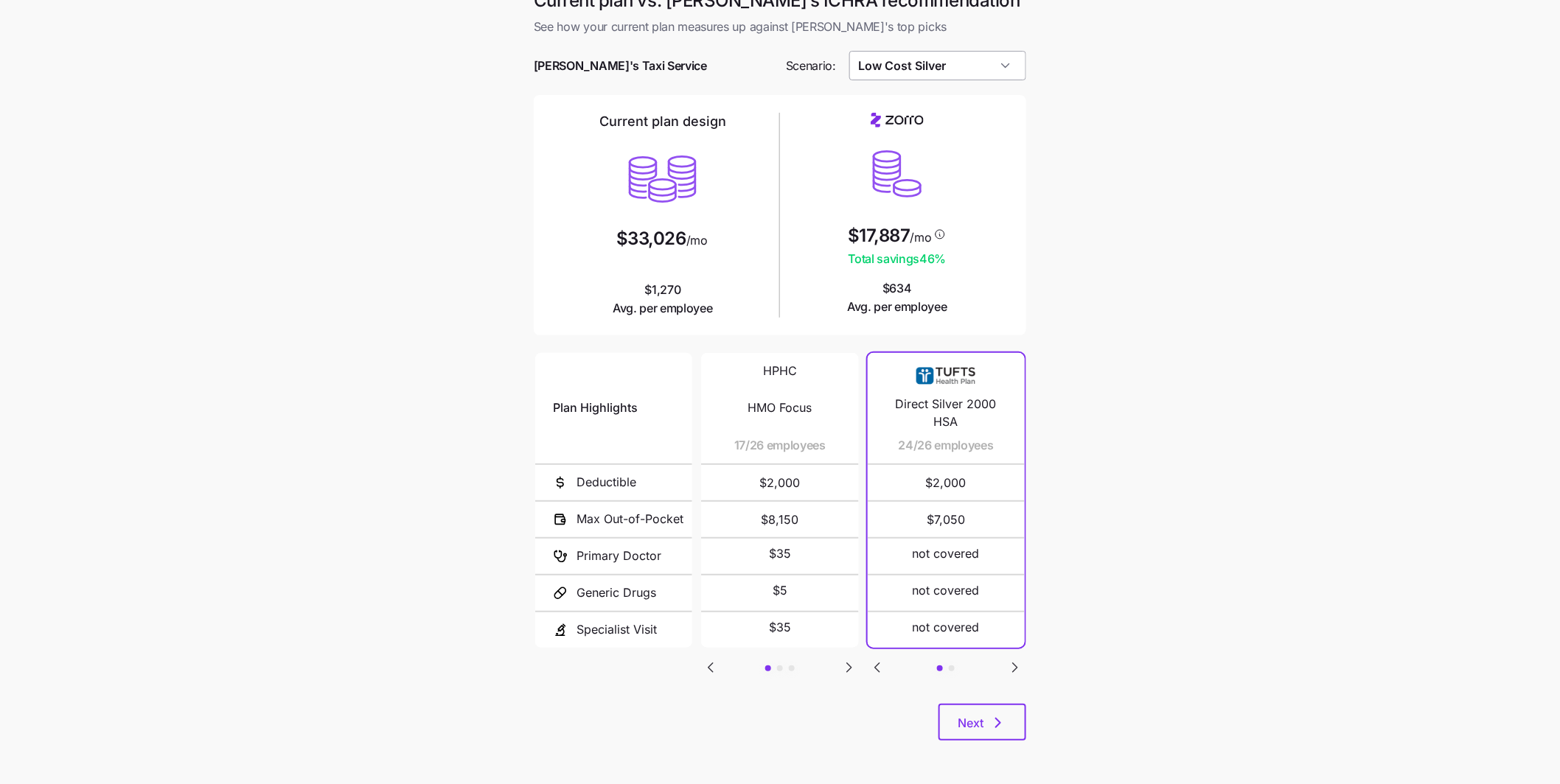 click on "Low Cost Silver" at bounding box center (938, 66) 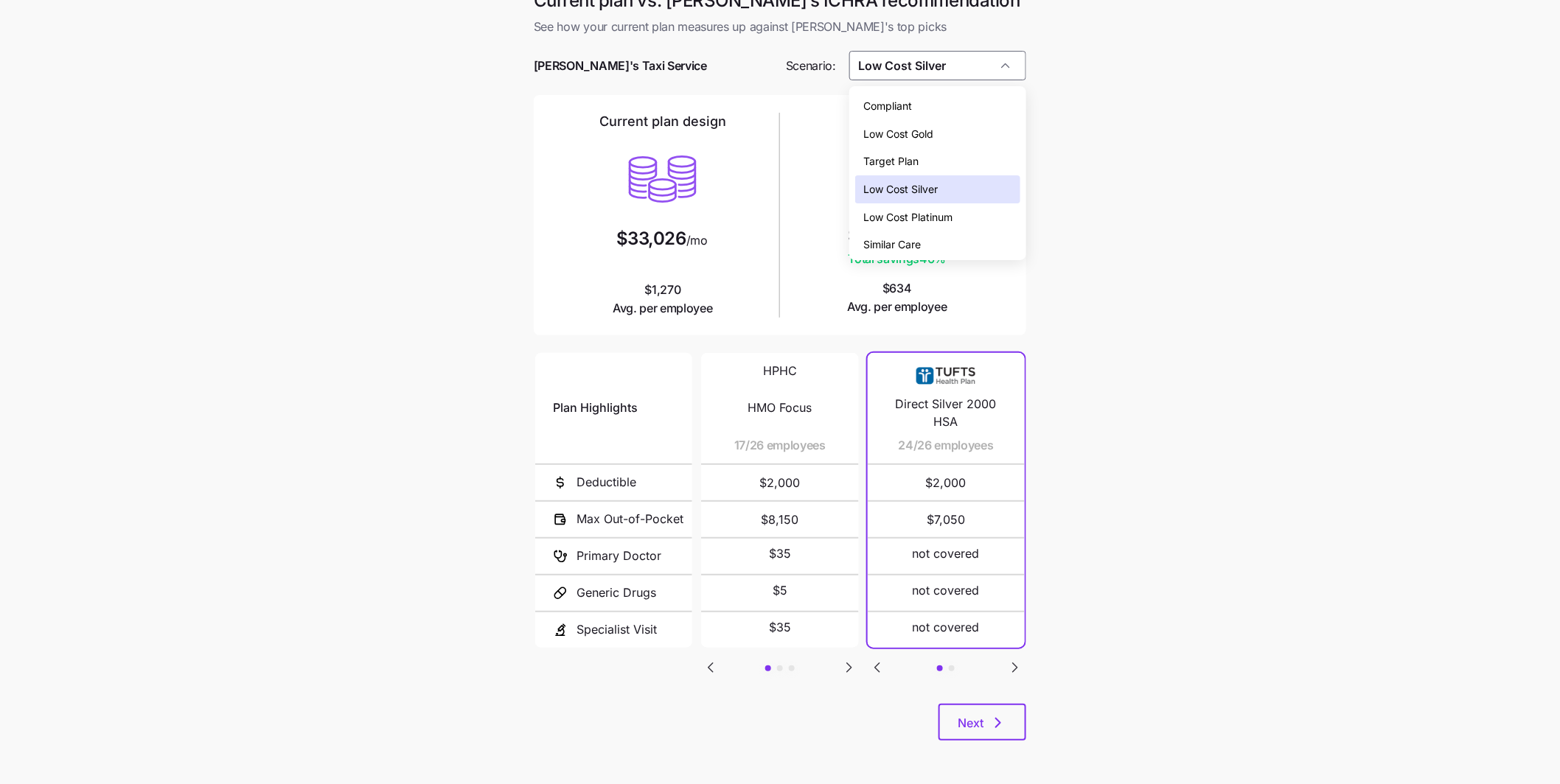 click on "Compliant" at bounding box center (888, 106) 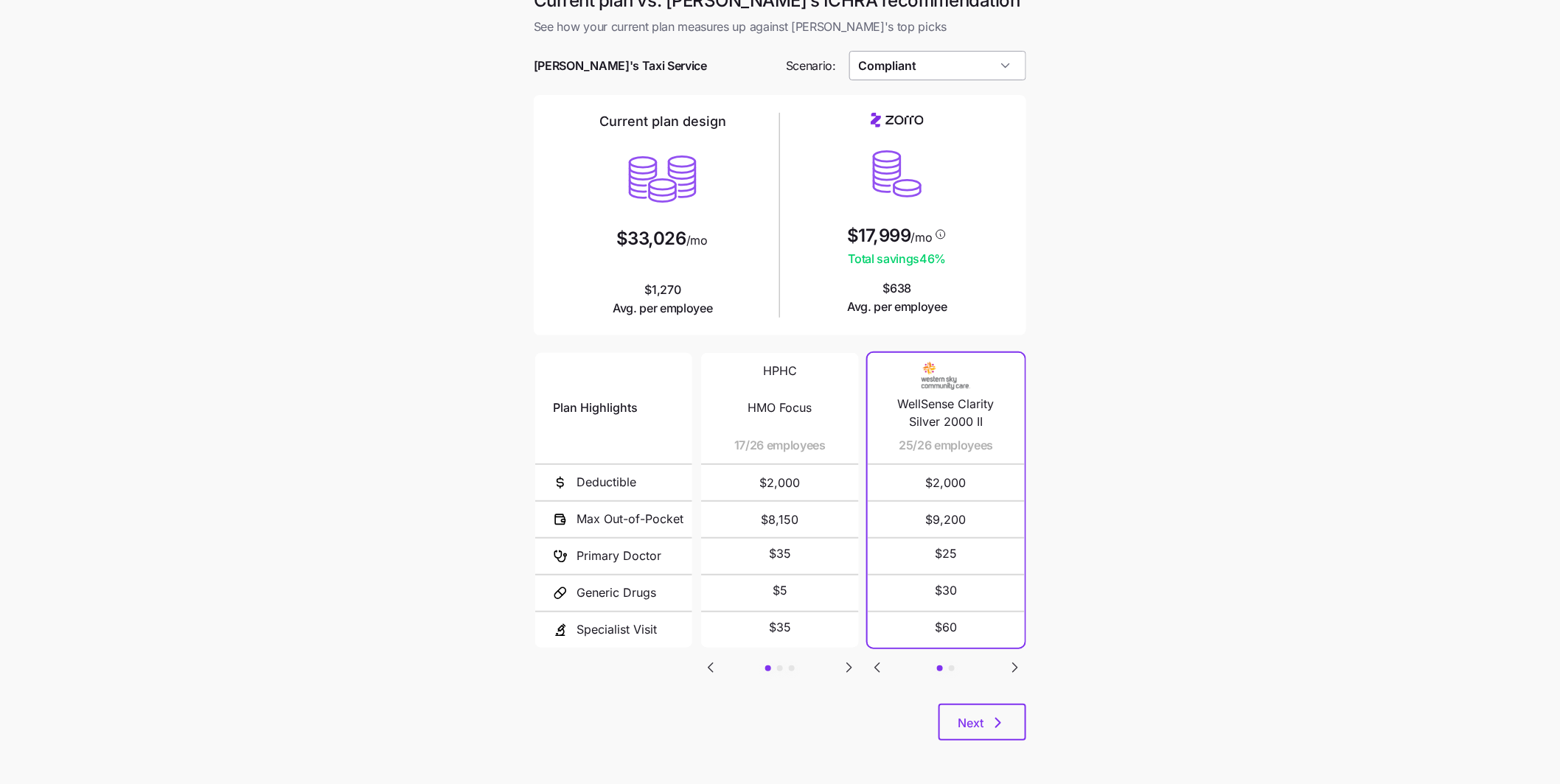 click on "Compliant" at bounding box center [938, 66] 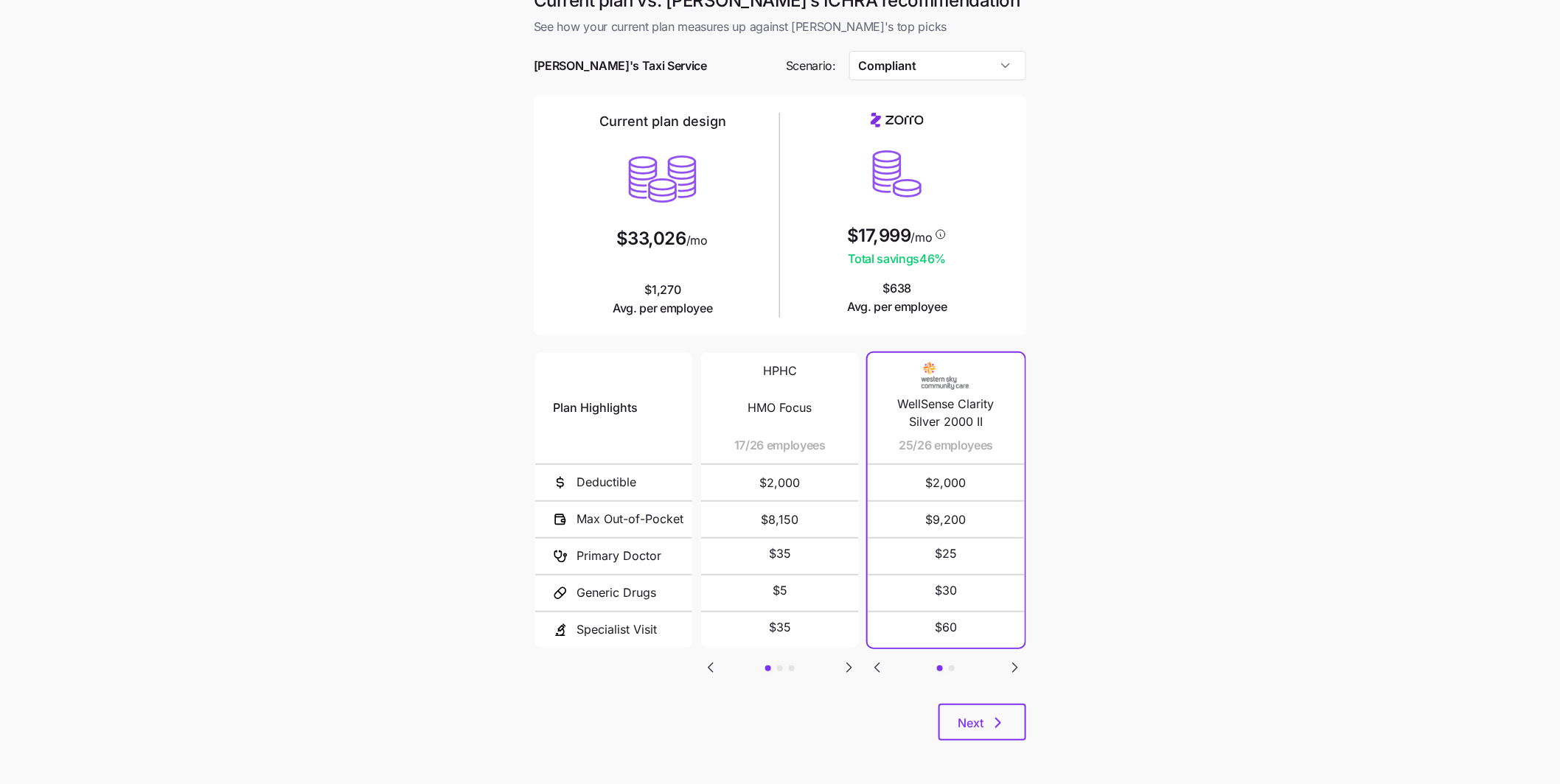 click on "Current plan vs. [PERSON_NAME]’s ICHRA recommendation See how your current plan measures up against [PERSON_NAME]'s top picks [PERSON_NAME]'s Taxi Service Scenario: Compliant Current plan design $33,026 /mo $1,270 Avg. per employee $17,999 /mo Total savings  46 % $638 Avg. per employee Plan Highlights Deductible Max Out-of-Pocket Primary Doctor Generic Drugs Specialist Visit HPHC HMO Focus 17/26 employees $2,000 $8,150 $35 $5 $35 HPHC HMO Full Network 8/26 employees $2,000 $8,150 $35 $5 $35 HPHC PPO 1/26 employees $2,000 $8,150 $35 $5 $35 WellSense Clarity Silver 2000 II 25/26 employees $2,000 $9,200 $25 $30 $60 Standard Silver: Community Care Connector High Silver II 1/26 employees $2,000 $9,200 $25 $30 $60 Next" at bounding box center [780, 382] 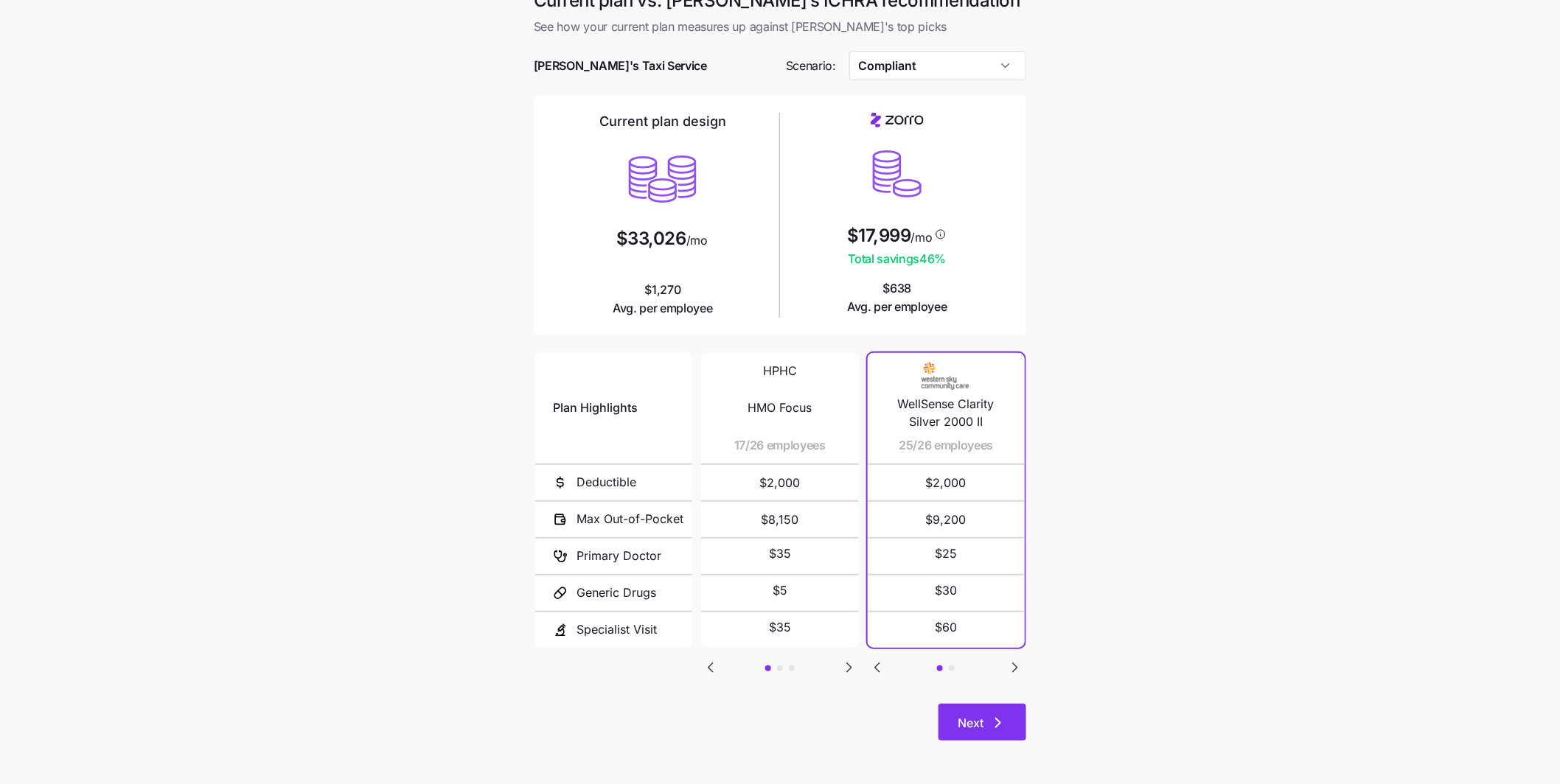 click on "Next" at bounding box center [982, 722] 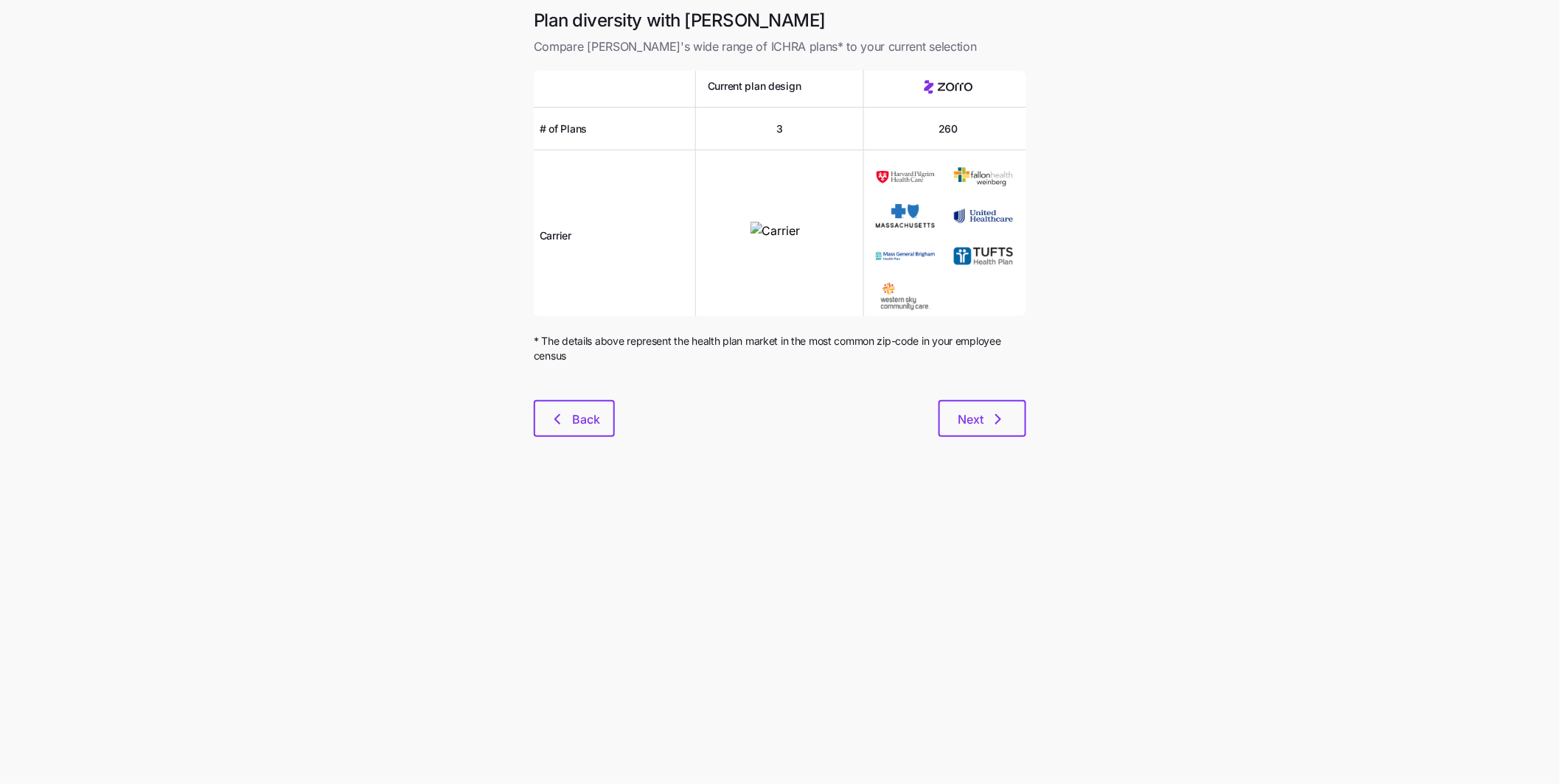 scroll, scrollTop: 0, scrollLeft: 0, axis: both 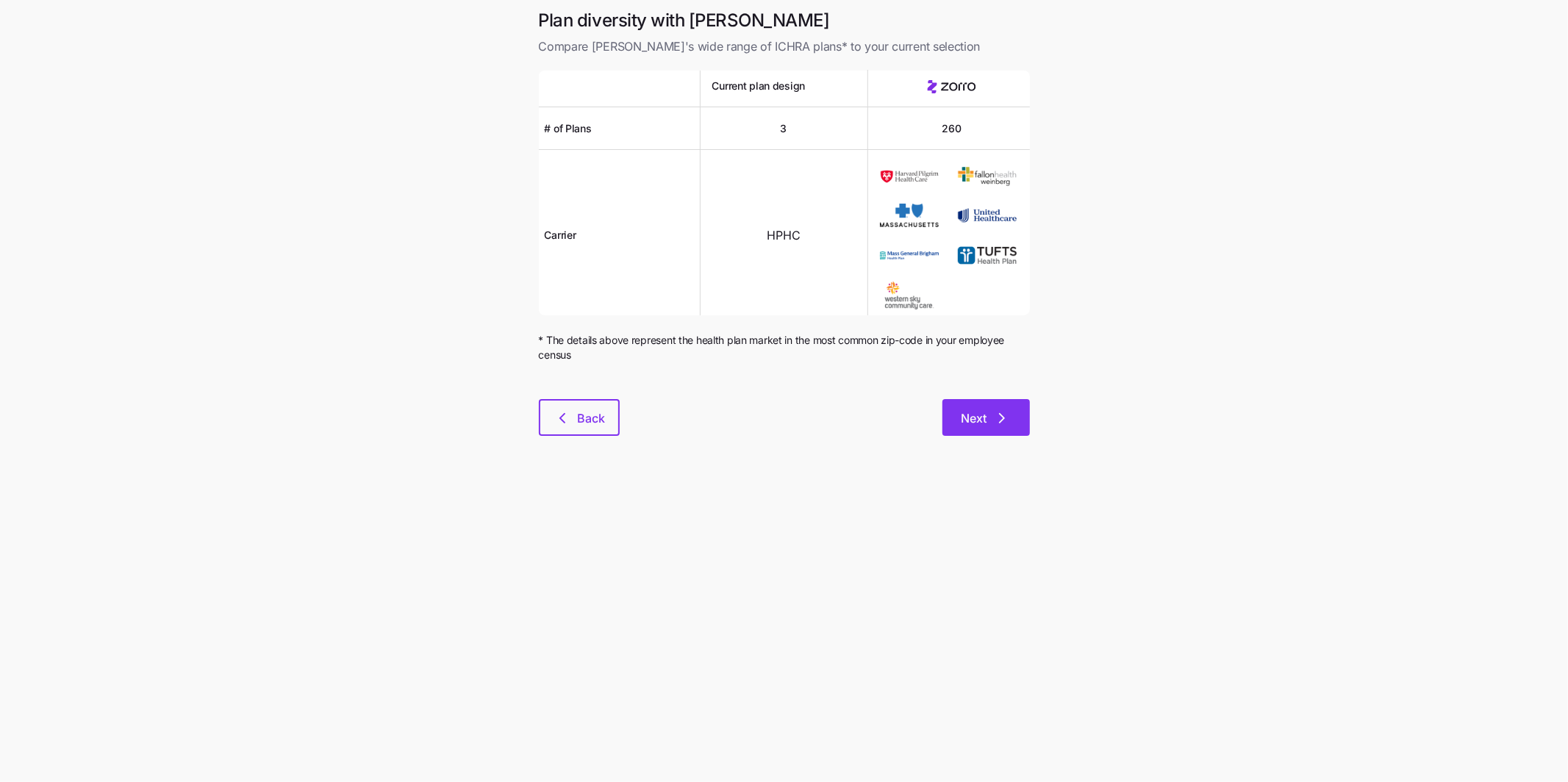 click 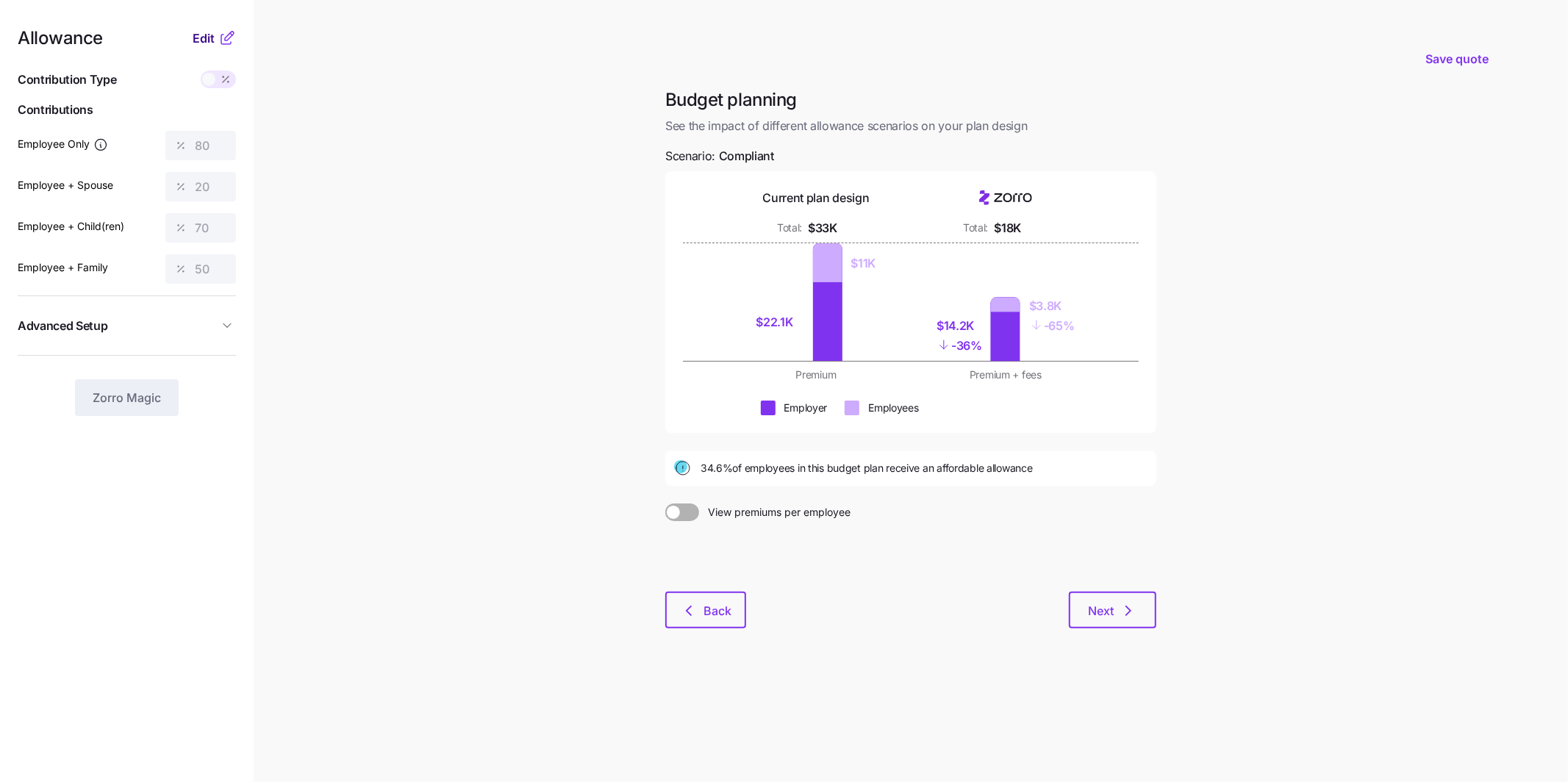 click on "Edit" at bounding box center (204, 38) 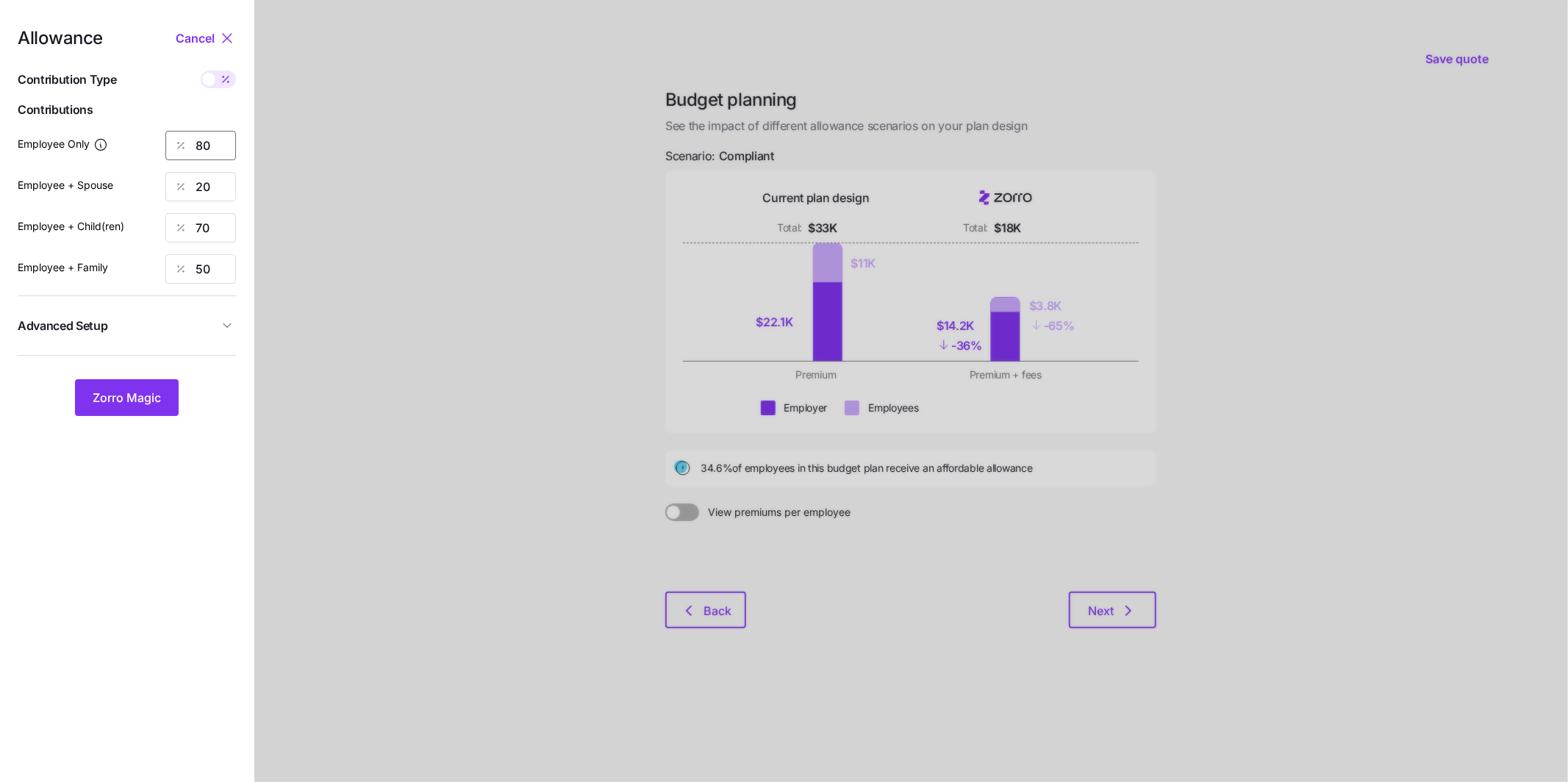 drag, startPoint x: 215, startPoint y: 146, endPoint x: 186, endPoint y: 146, distance: 29 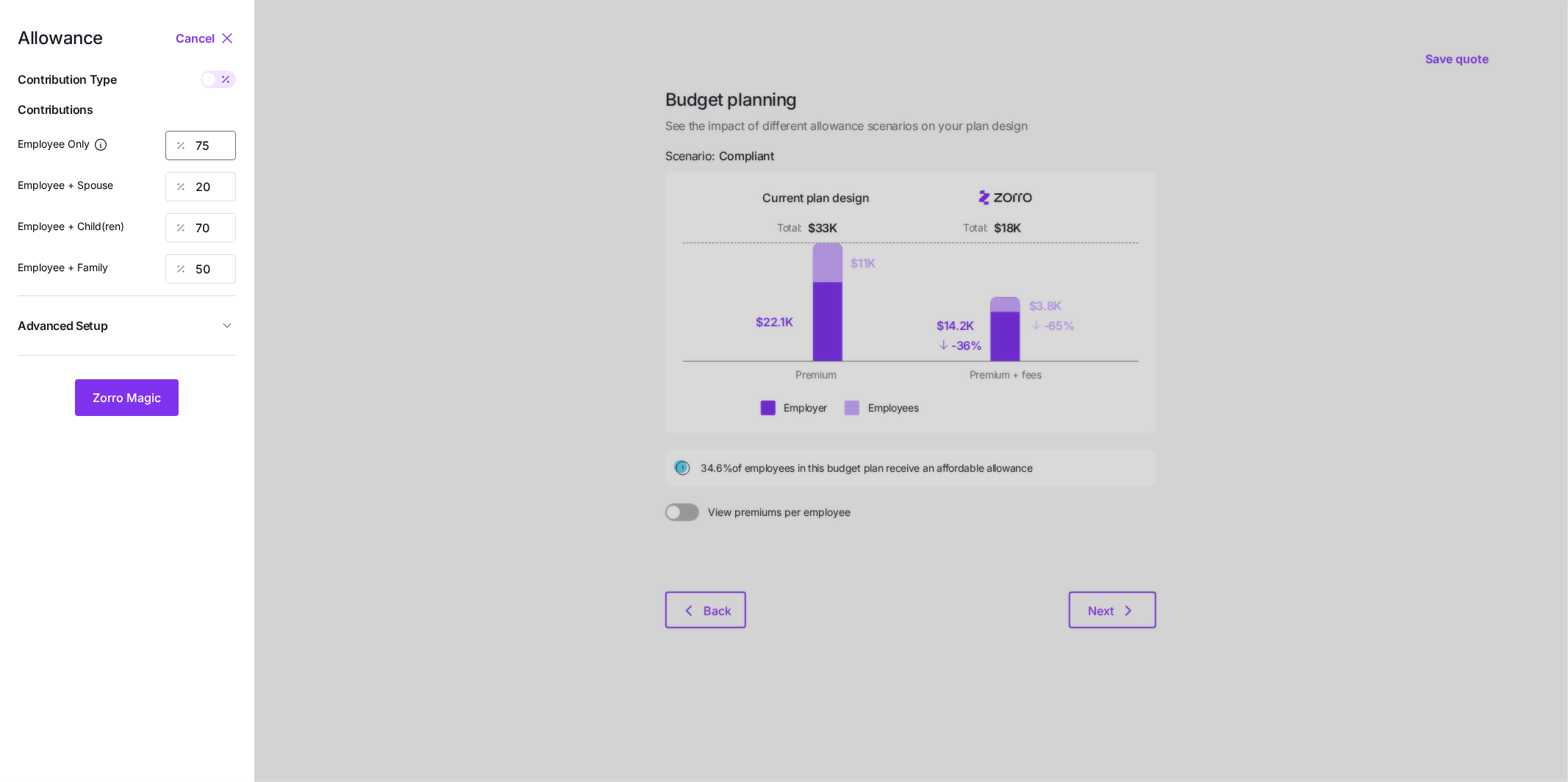 type on "75" 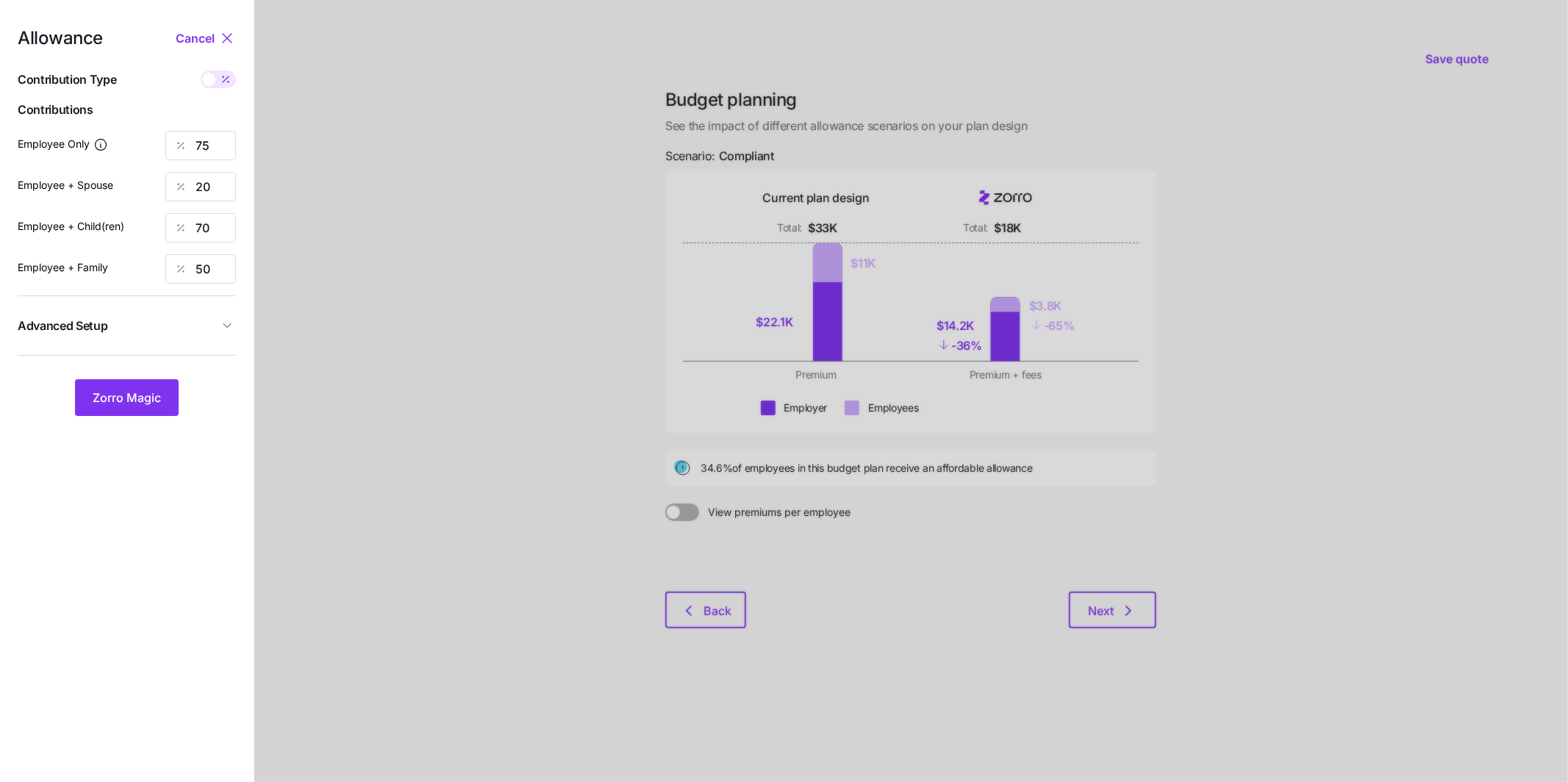 click at bounding box center (911, 391) 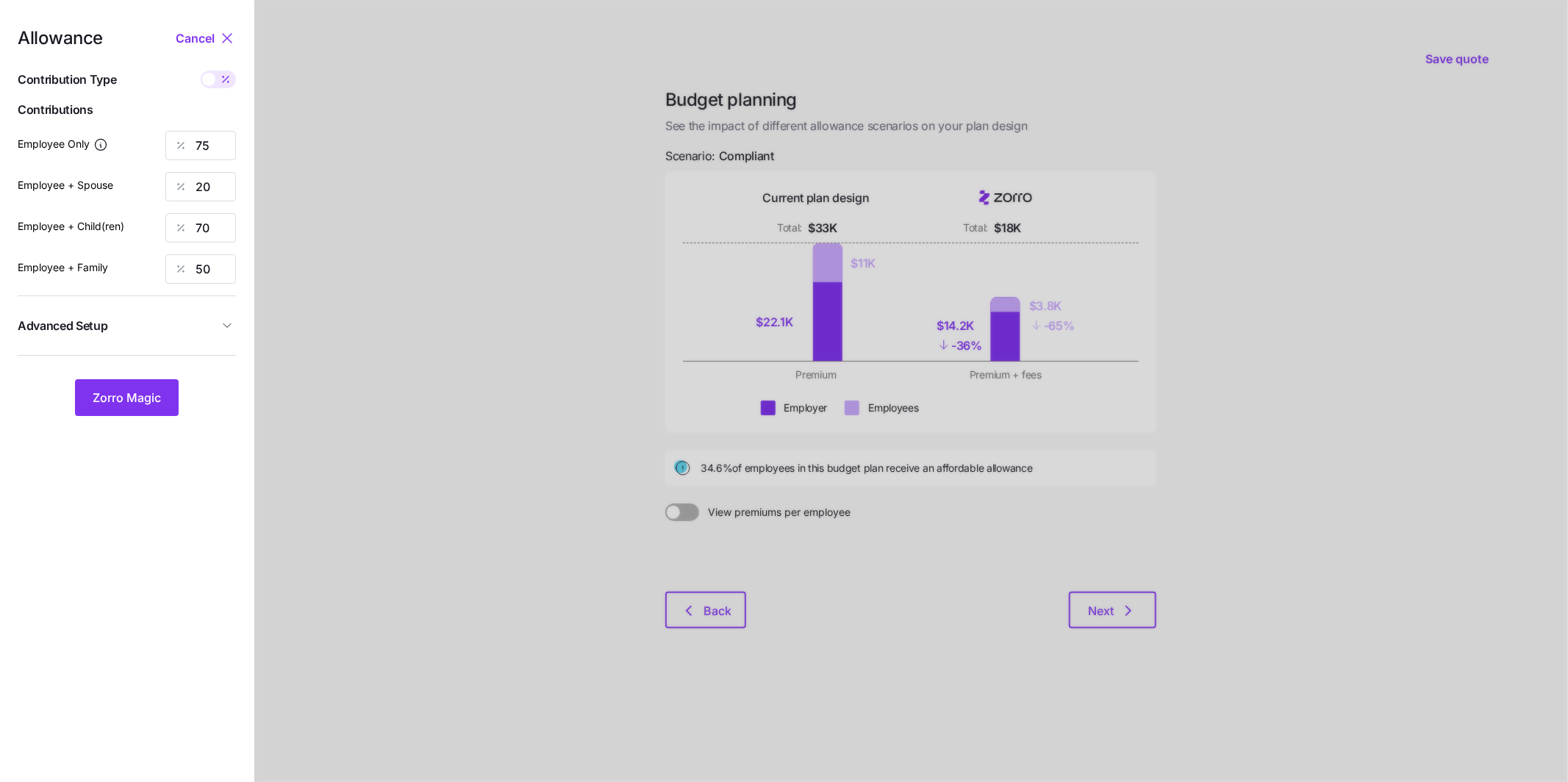 click at bounding box center (911, 391) 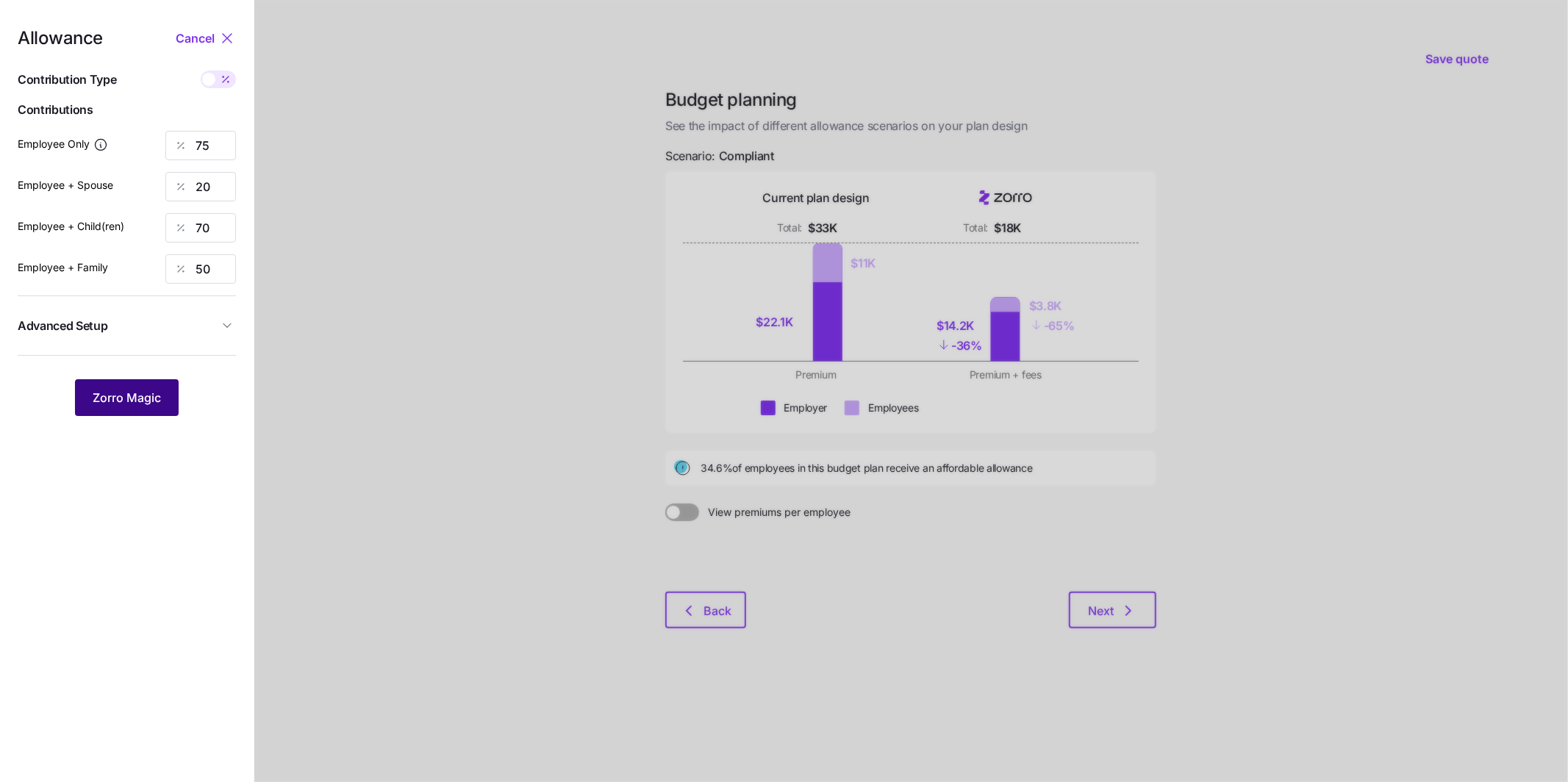 click on "Zorro Magic" at bounding box center (126, 398) 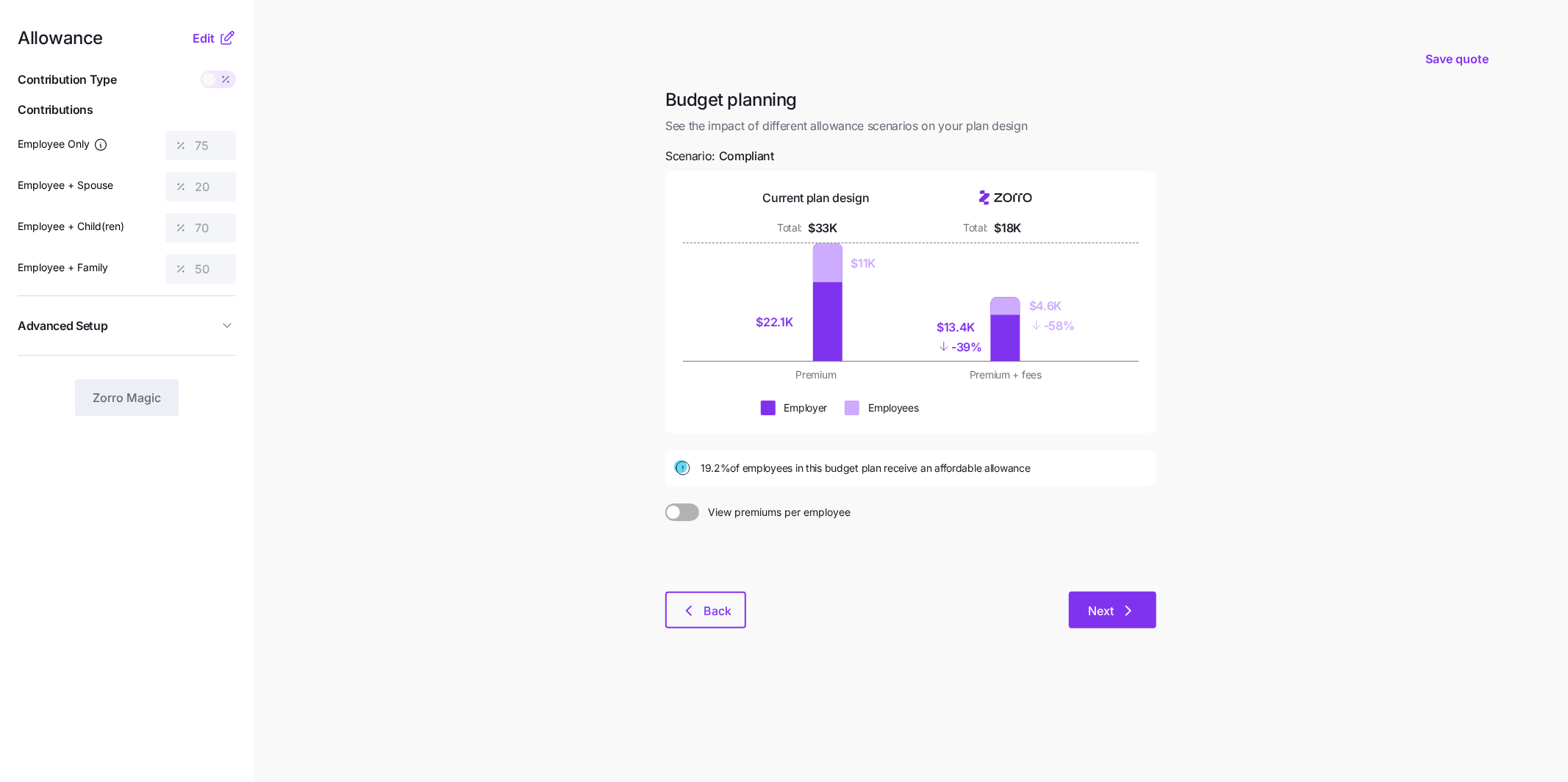 click on "Next" at bounding box center [1112, 610] 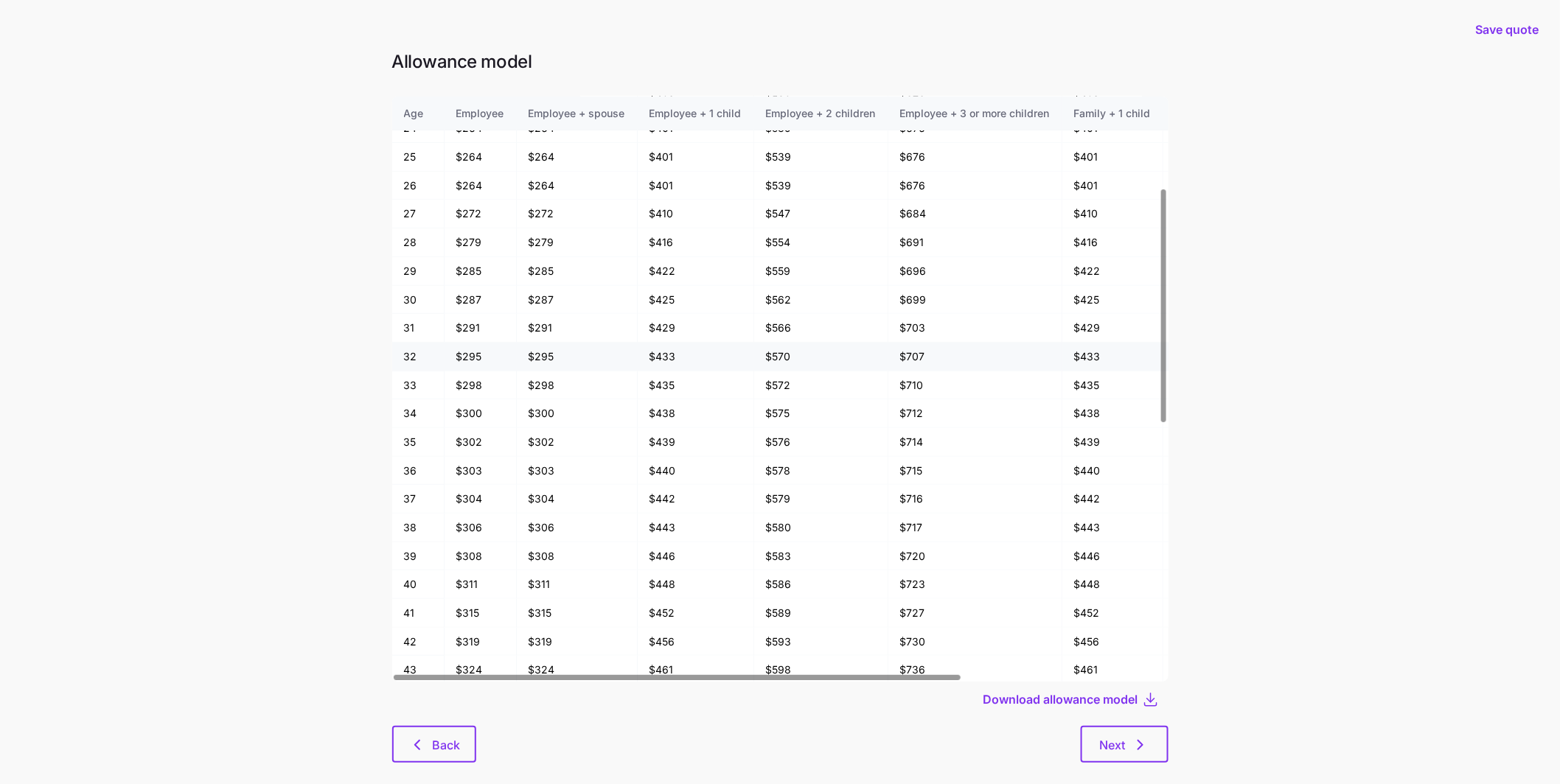 scroll, scrollTop: 227, scrollLeft: 0, axis: vertical 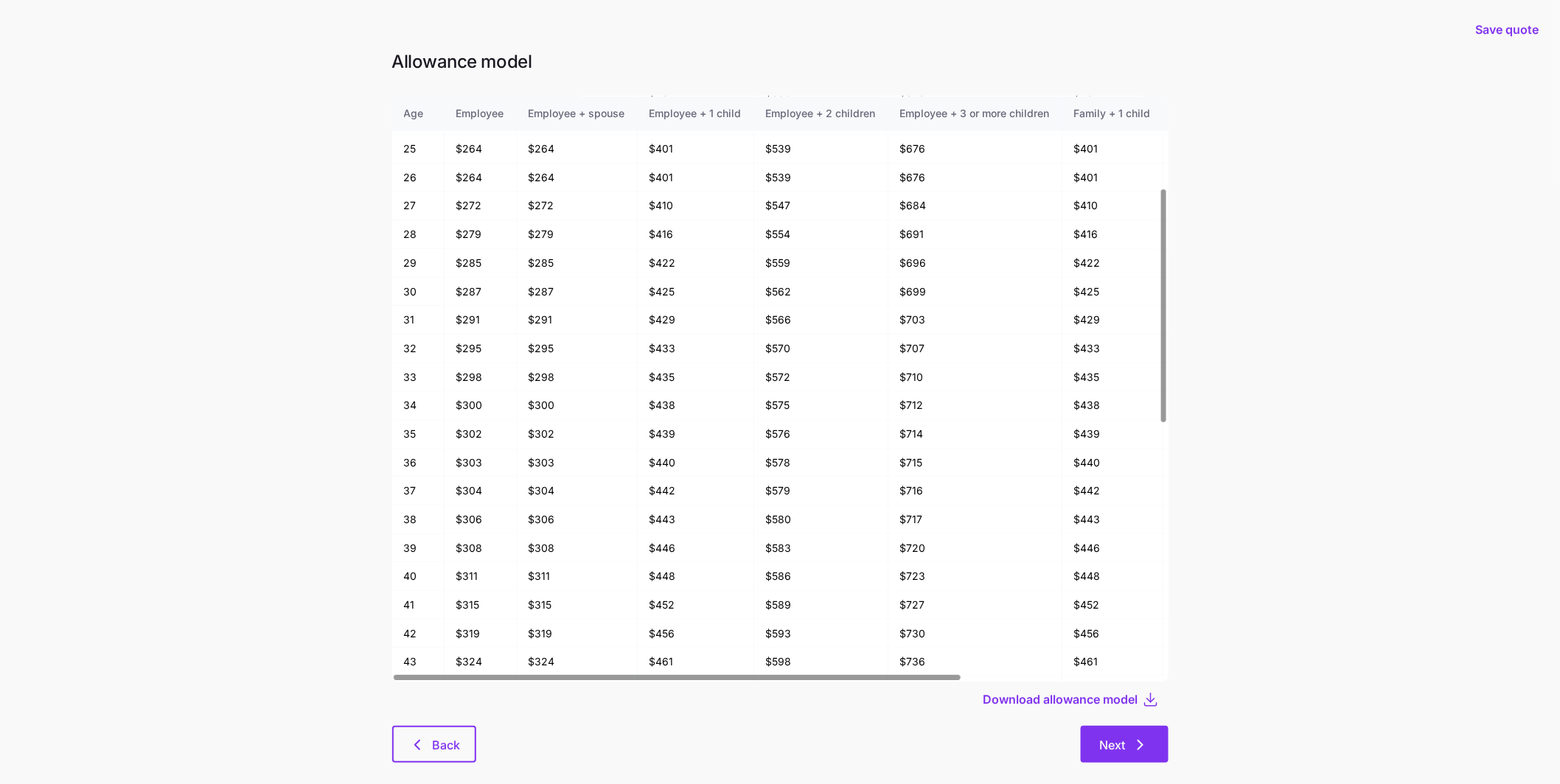click on "Next" at bounding box center [1124, 744] 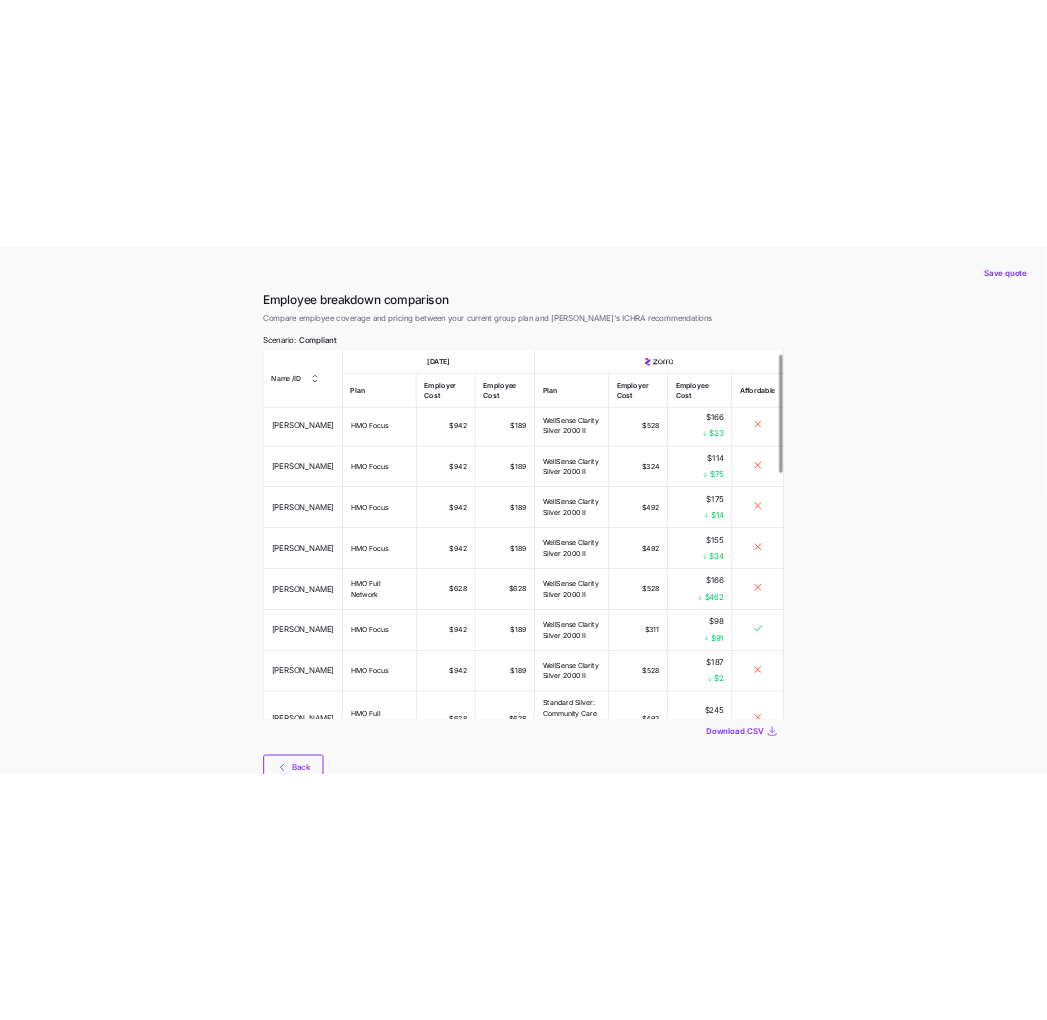 scroll, scrollTop: 0, scrollLeft: 0, axis: both 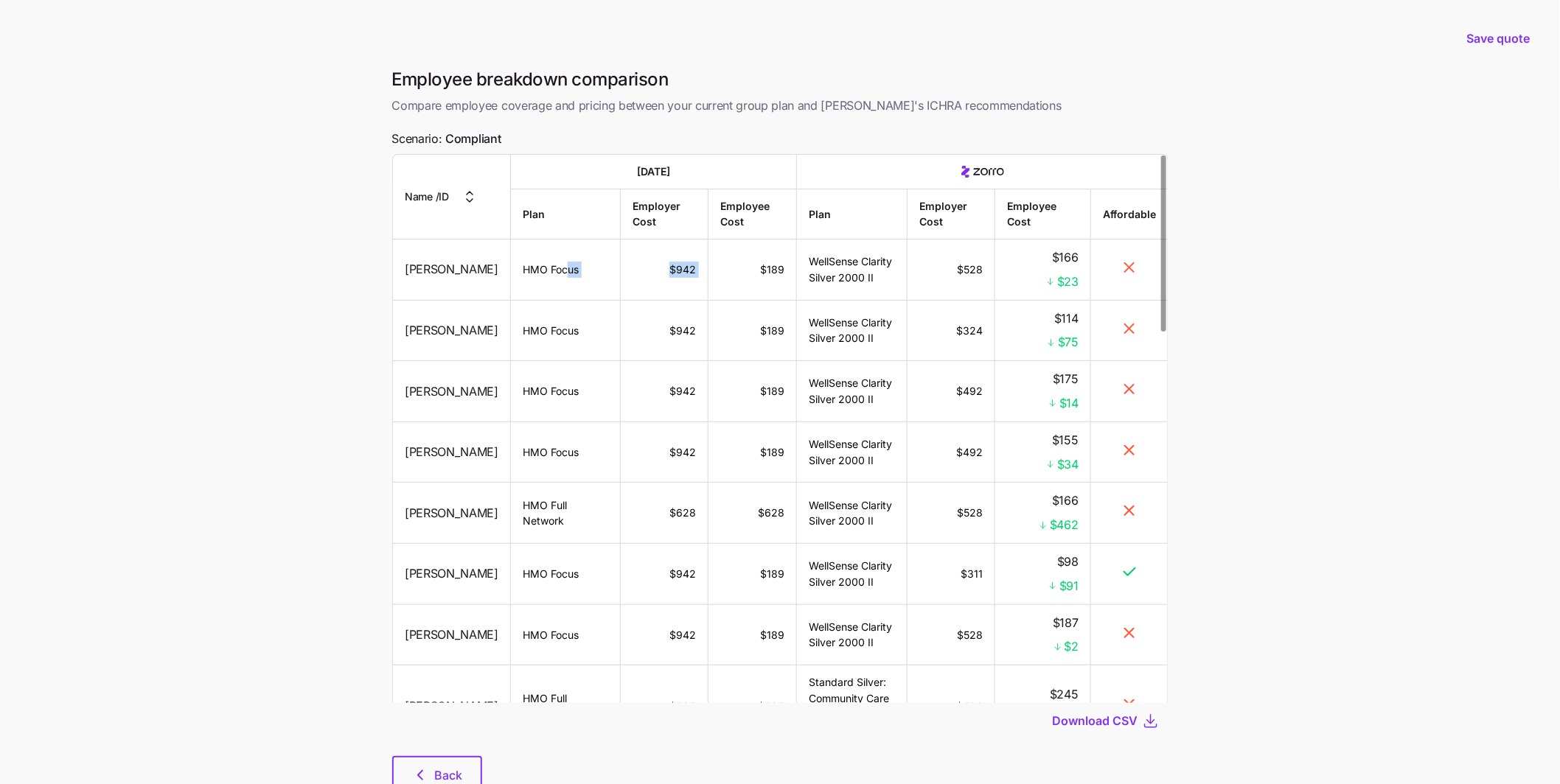 drag, startPoint x: 549, startPoint y: 268, endPoint x: 701, endPoint y: 267, distance: 152.0033 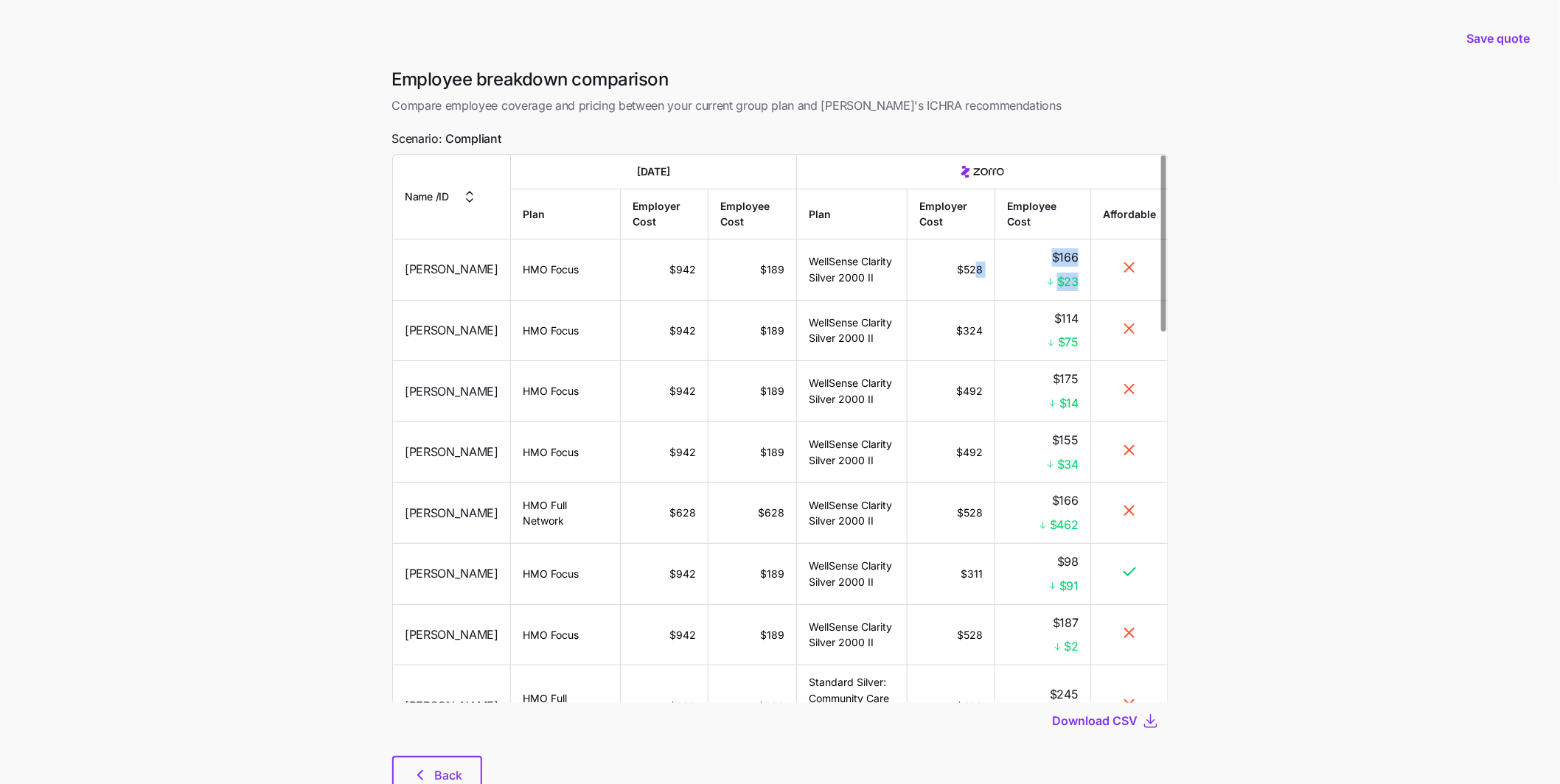 drag, startPoint x: 973, startPoint y: 276, endPoint x: 1098, endPoint y: 274, distance: 125.016 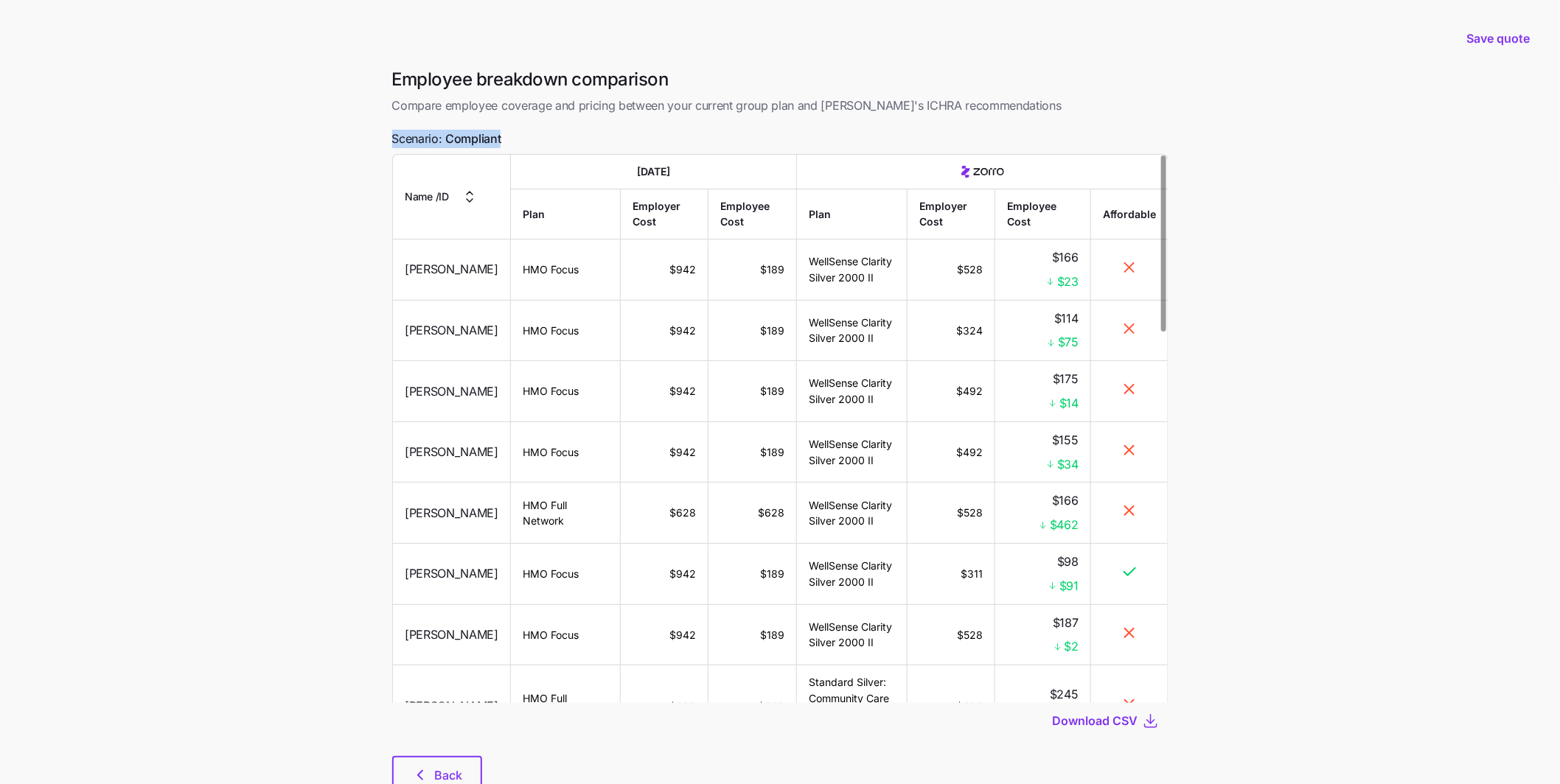 drag, startPoint x: 511, startPoint y: 138, endPoint x: 389, endPoint y: 135, distance: 122.03688 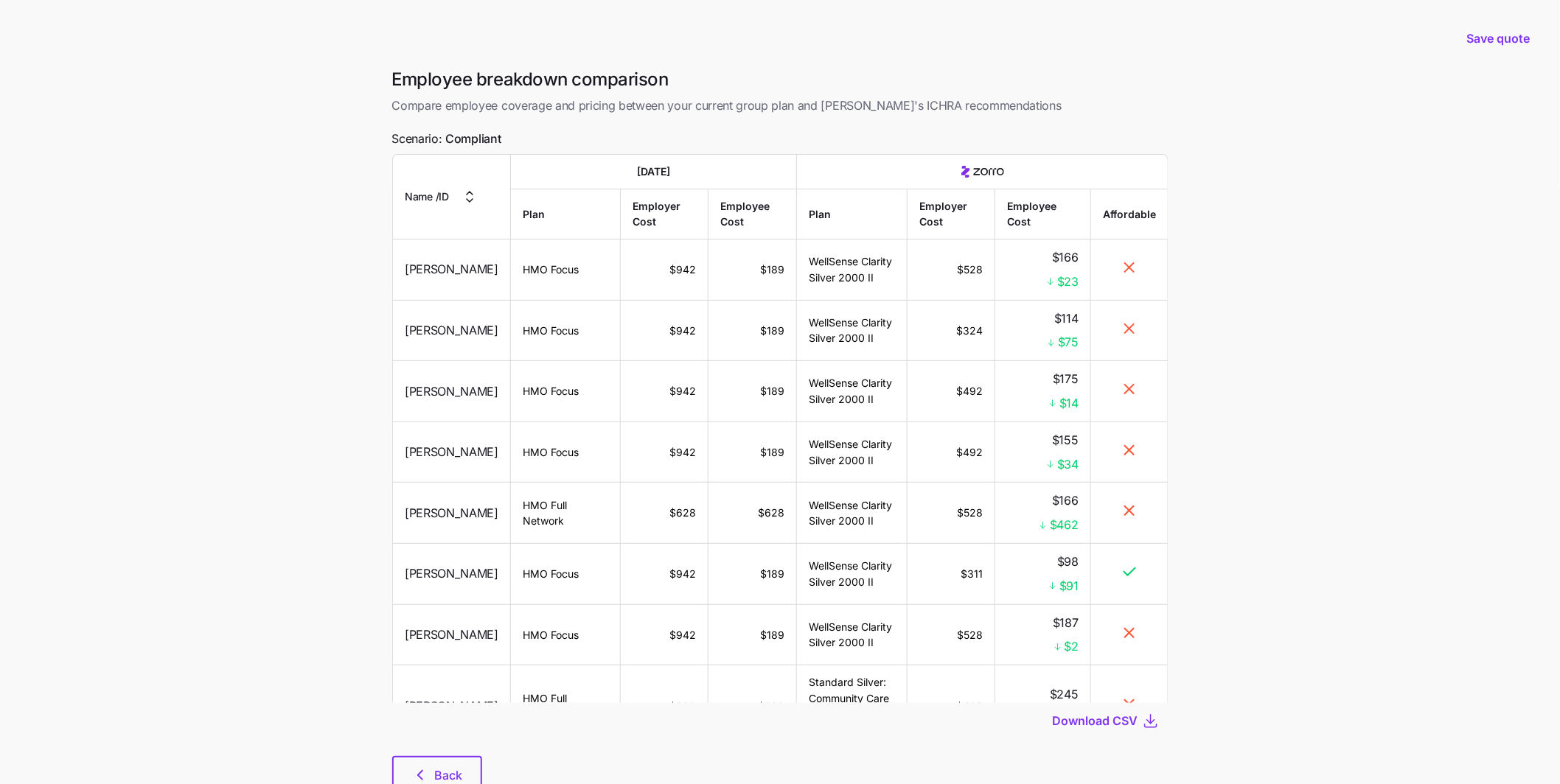 click on "Employee breakdown comparison Compare employee coverage and pricing between your current group plan and [PERSON_NAME]'s ICHRA recommendations" at bounding box center [780, 91] 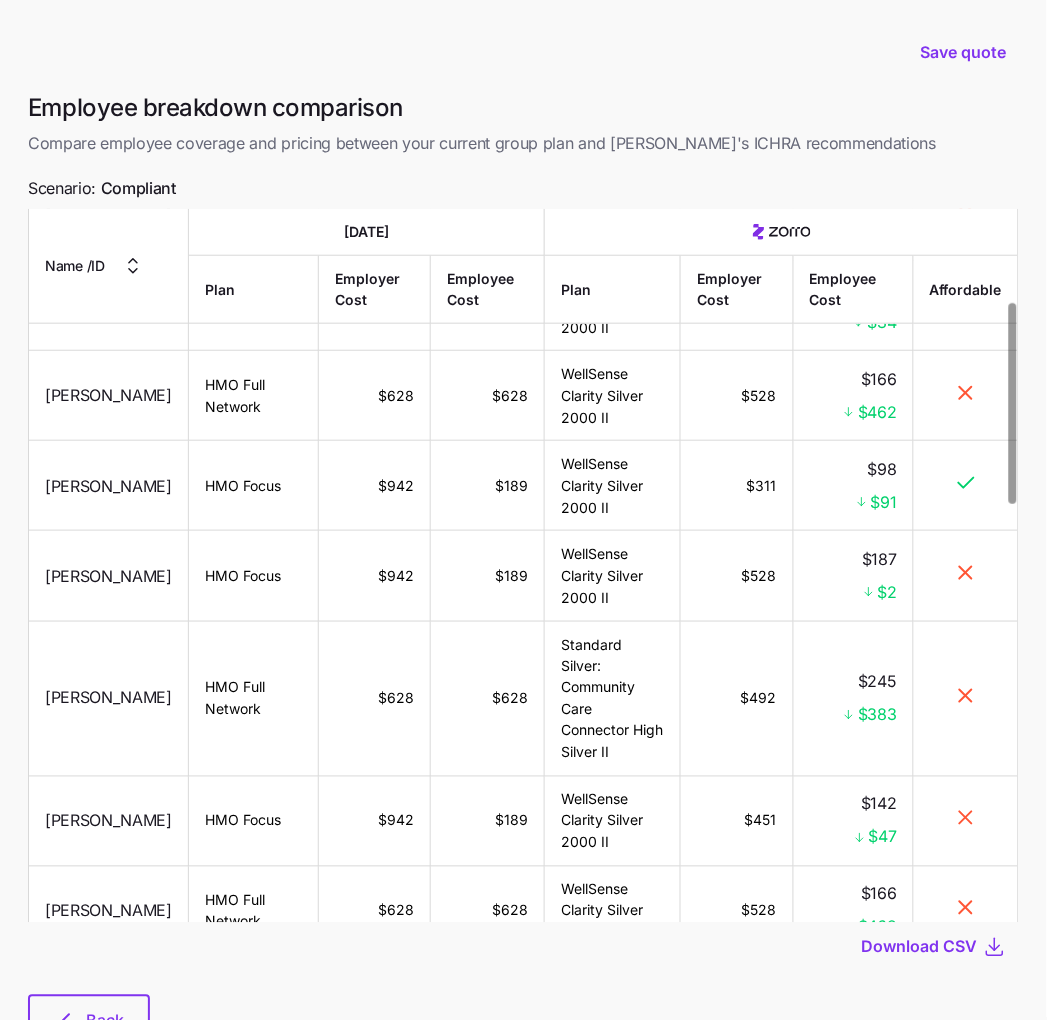 scroll, scrollTop: 0, scrollLeft: 0, axis: both 